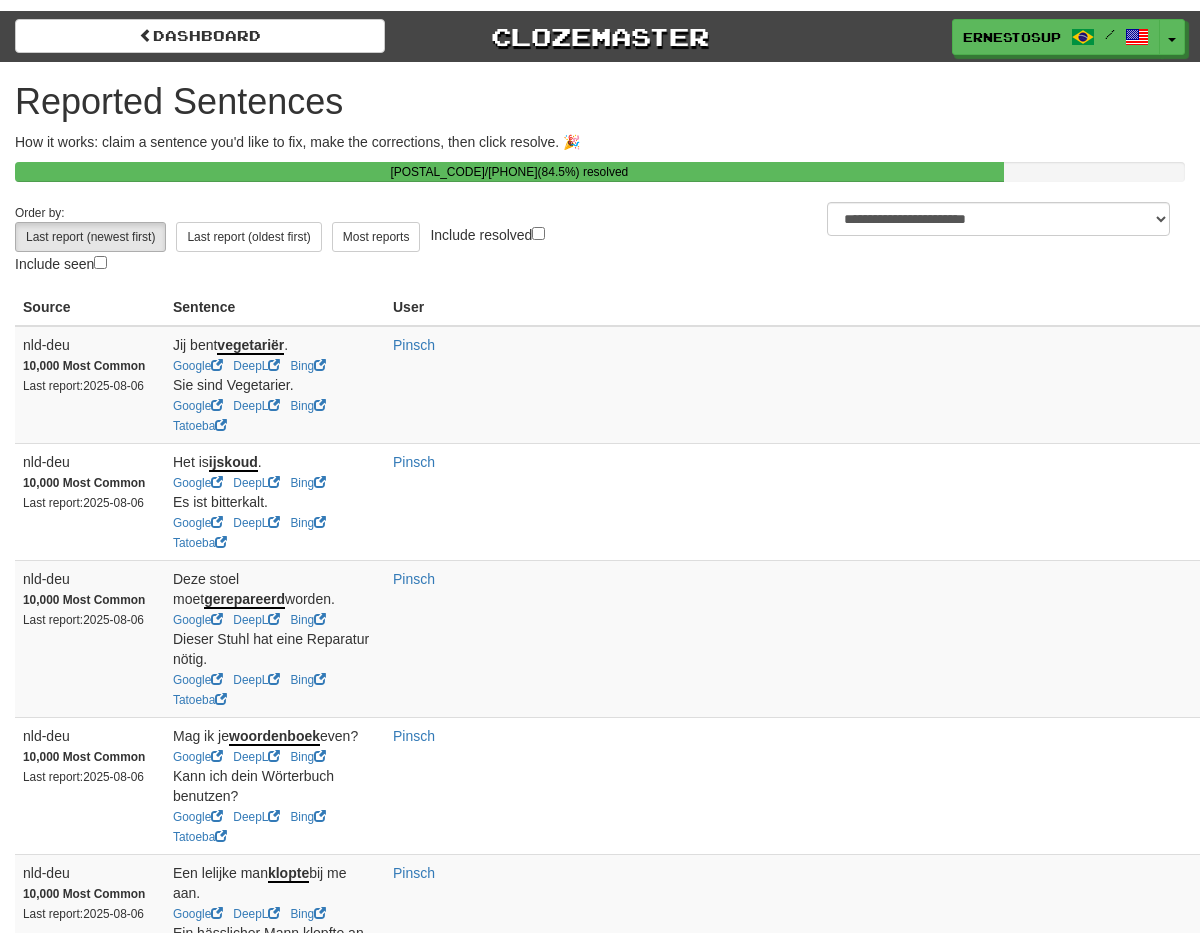 scroll, scrollTop: 0, scrollLeft: 0, axis: both 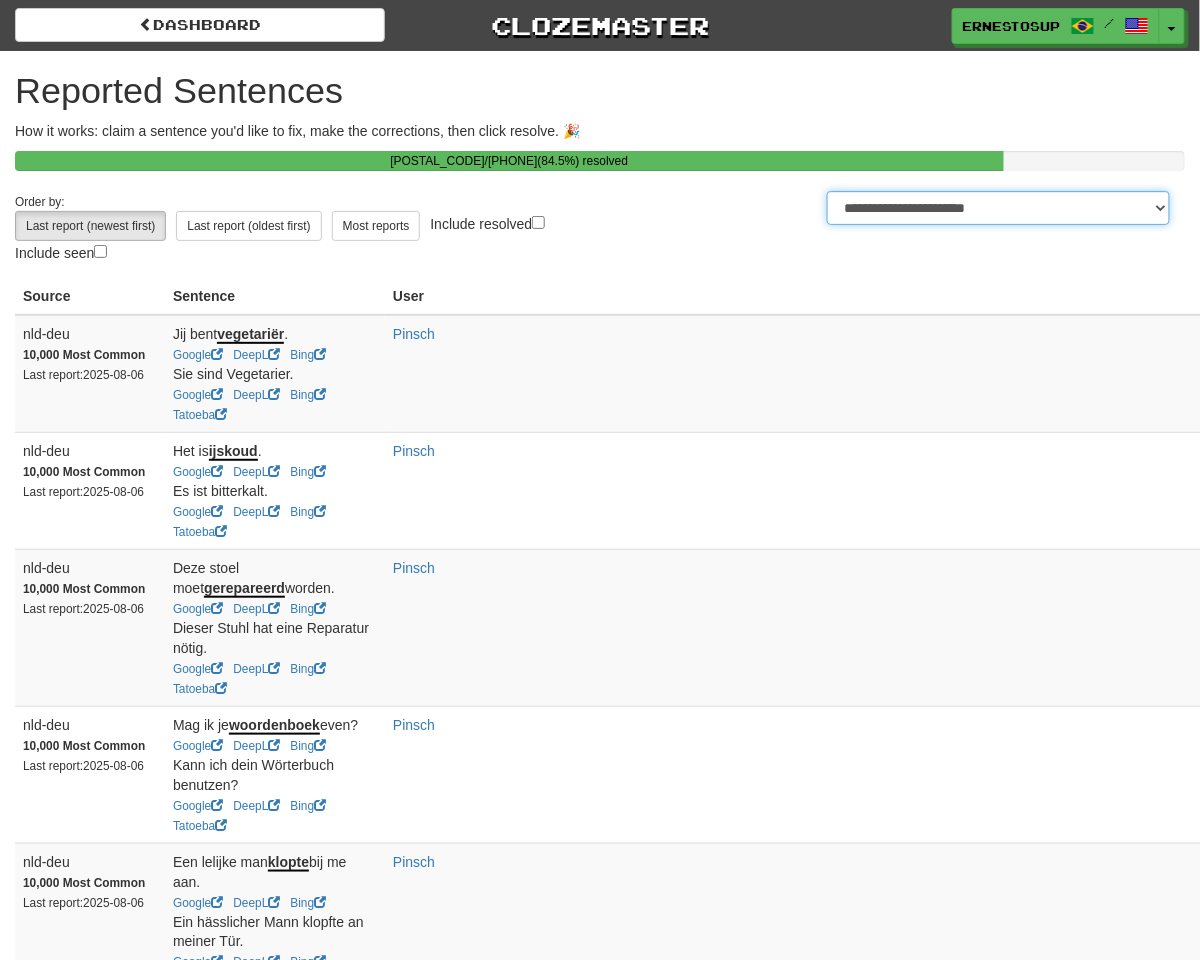 drag, startPoint x: 868, startPoint y: 216, endPoint x: 847, endPoint y: 197, distance: 28.319605 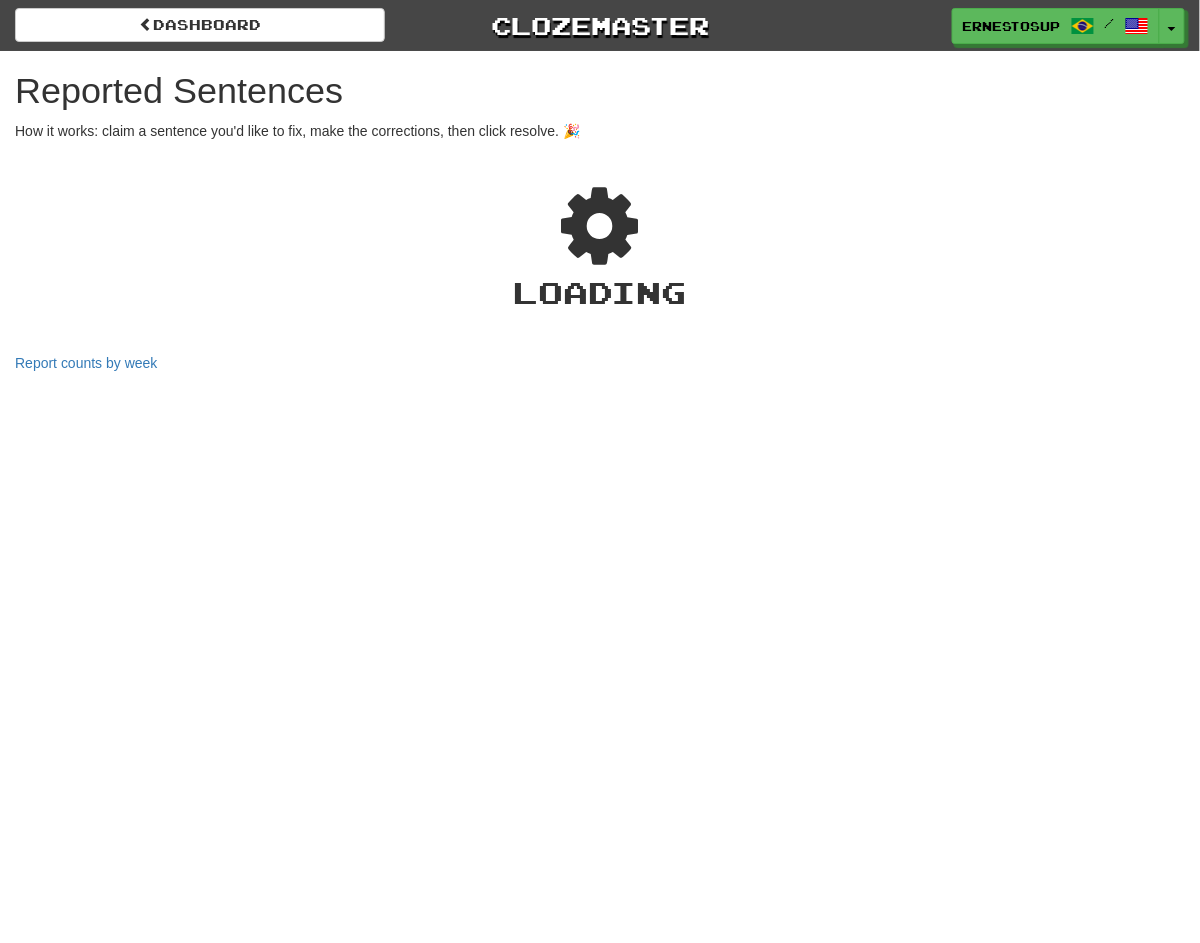 select on "***" 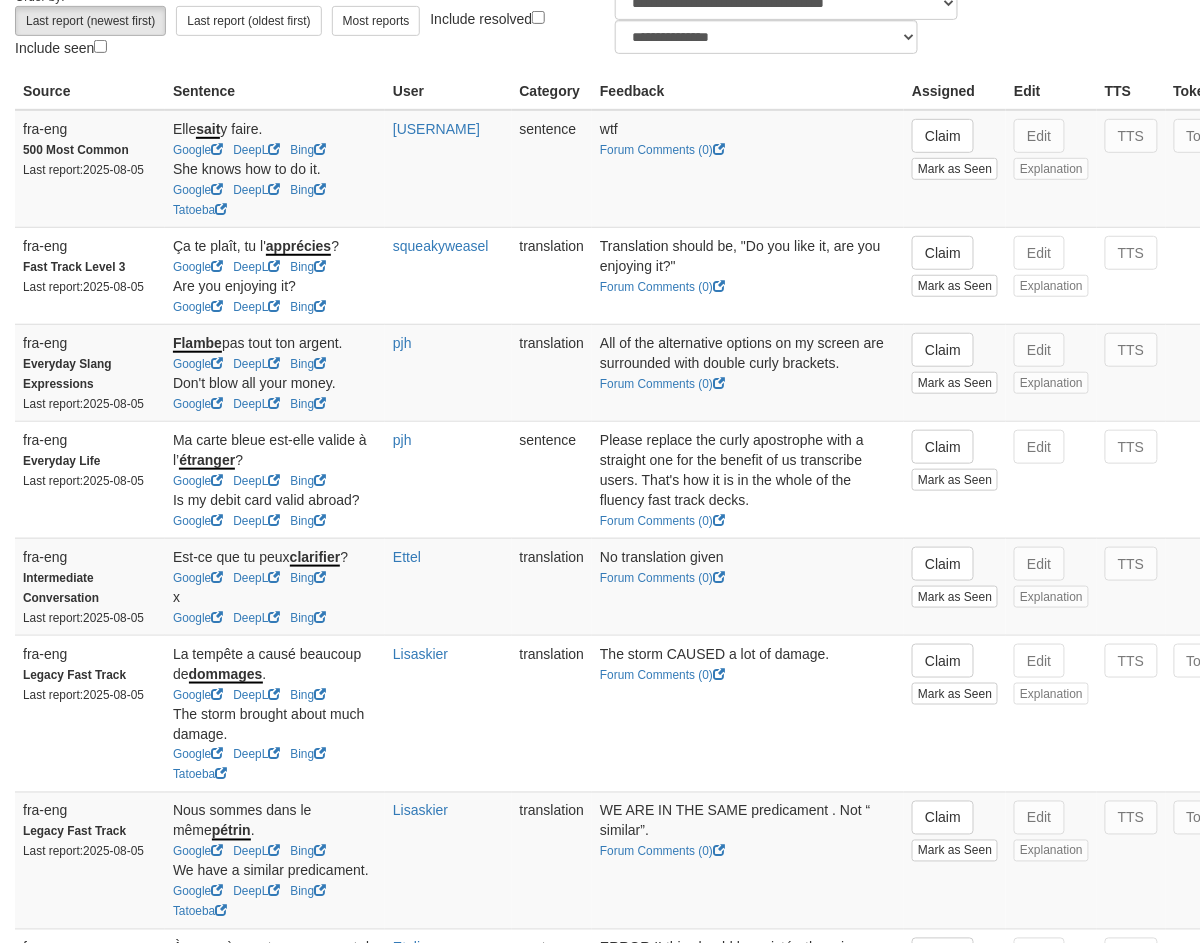 scroll, scrollTop: 444, scrollLeft: 0, axis: vertical 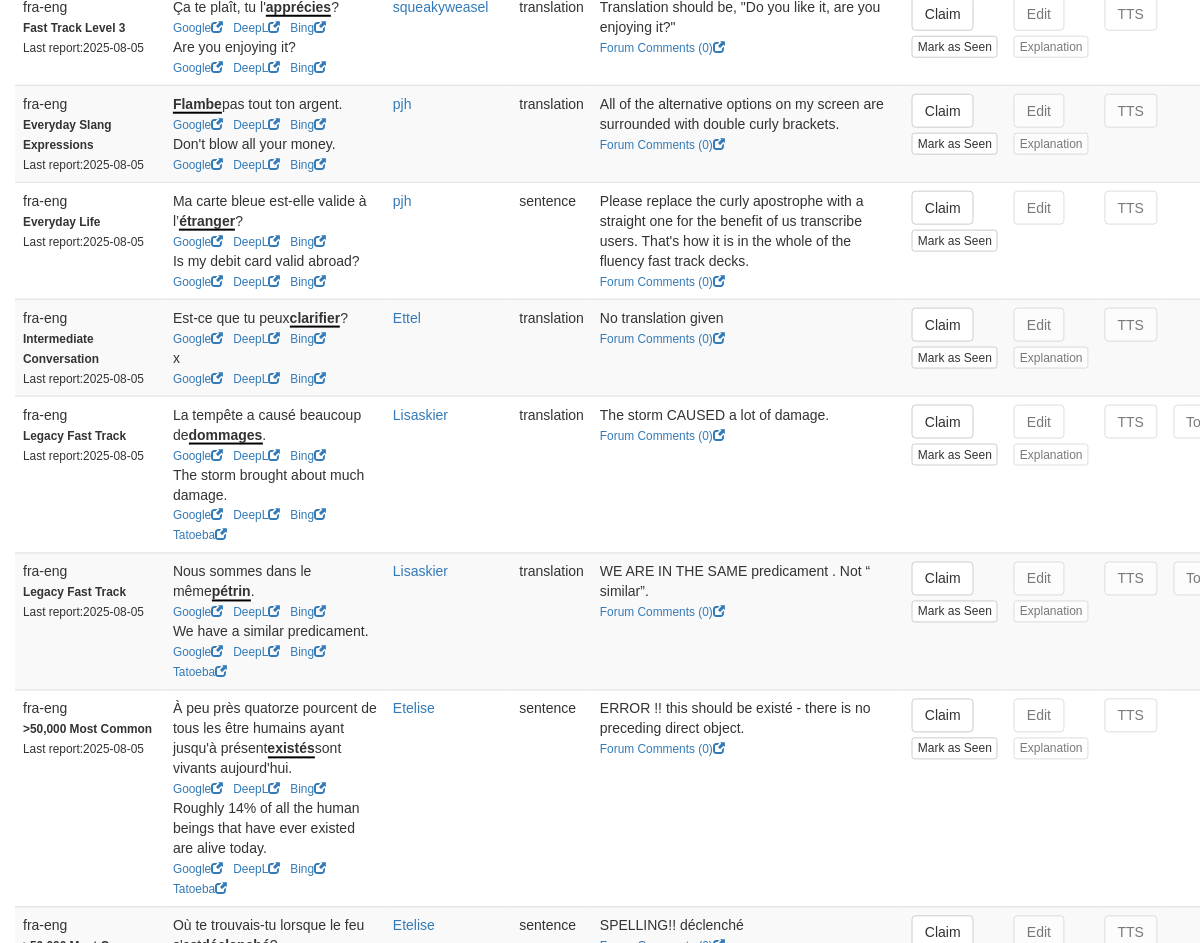 drag, startPoint x: 295, startPoint y: 434, endPoint x: 317, endPoint y: 438, distance: 22.36068 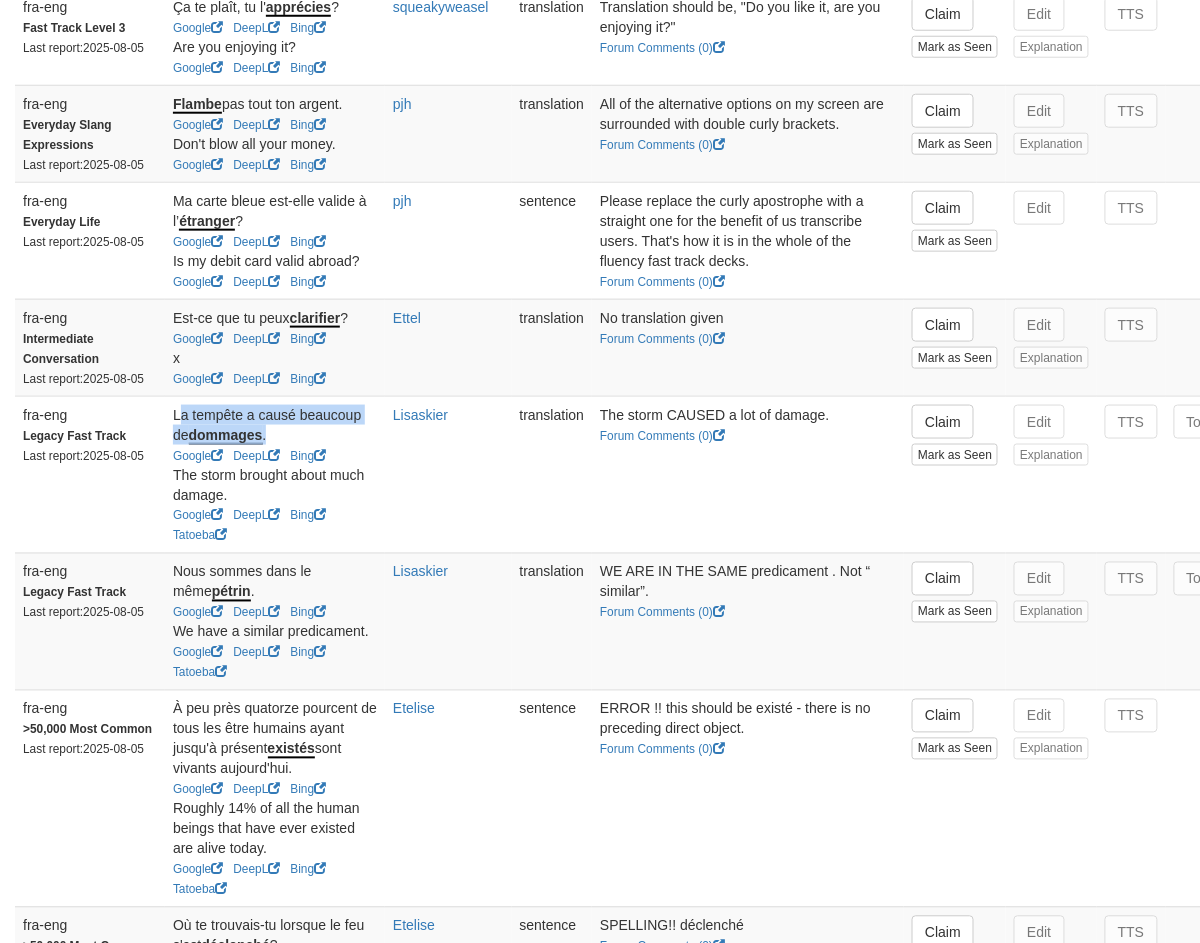 drag, startPoint x: 317, startPoint y: 436, endPoint x: 178, endPoint y: 413, distance: 140.89003 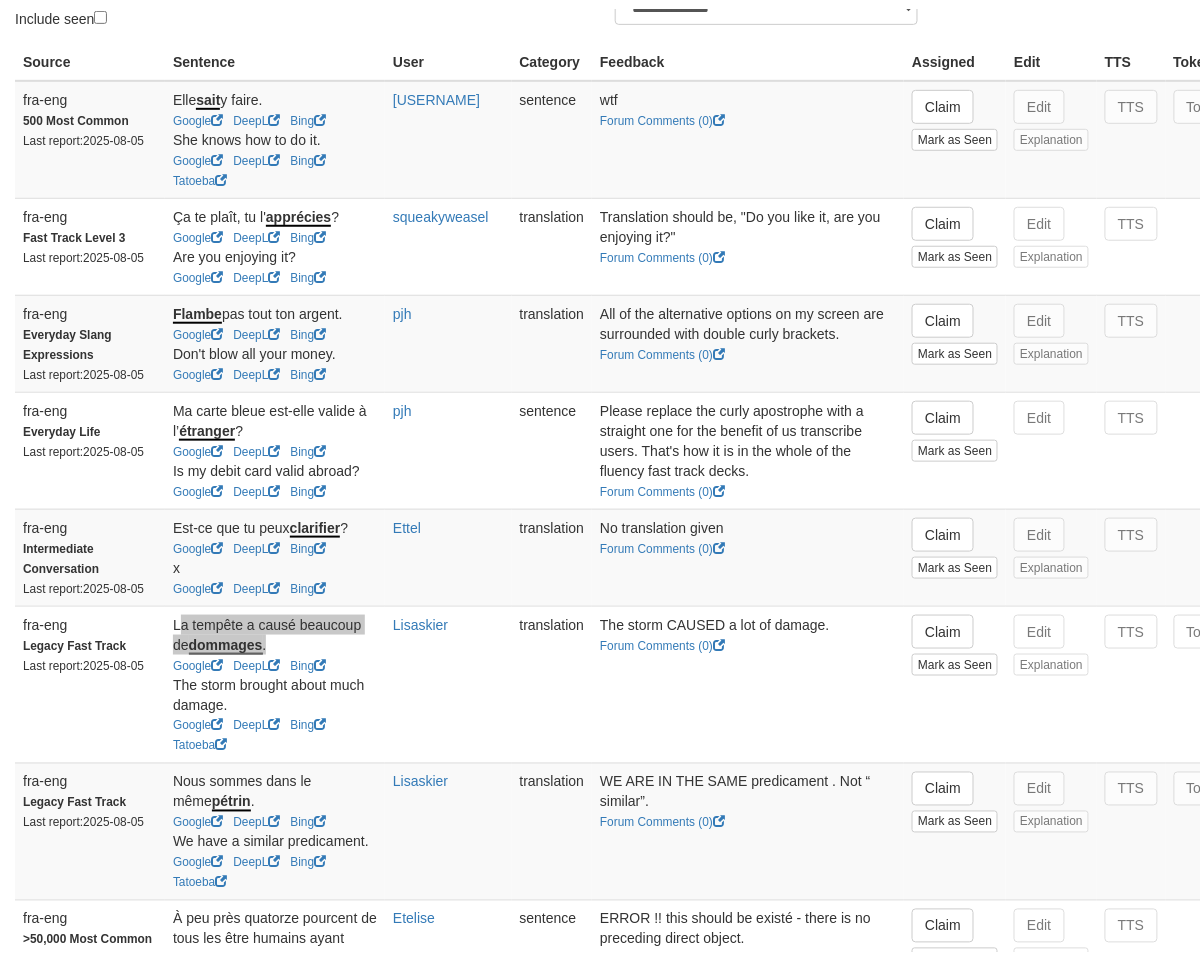 scroll, scrollTop: 0, scrollLeft: 0, axis: both 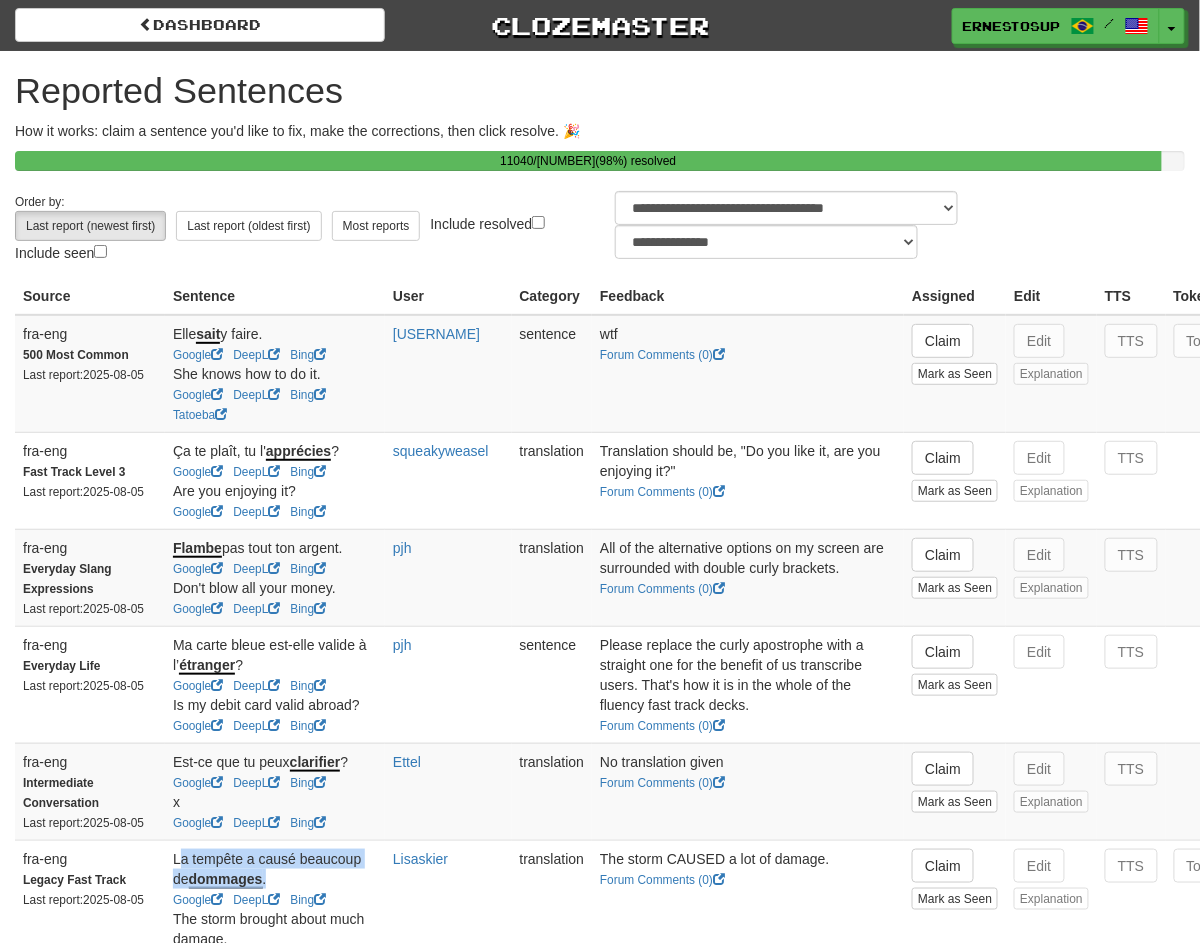click on "Include resolved" at bounding box center [487, 223] 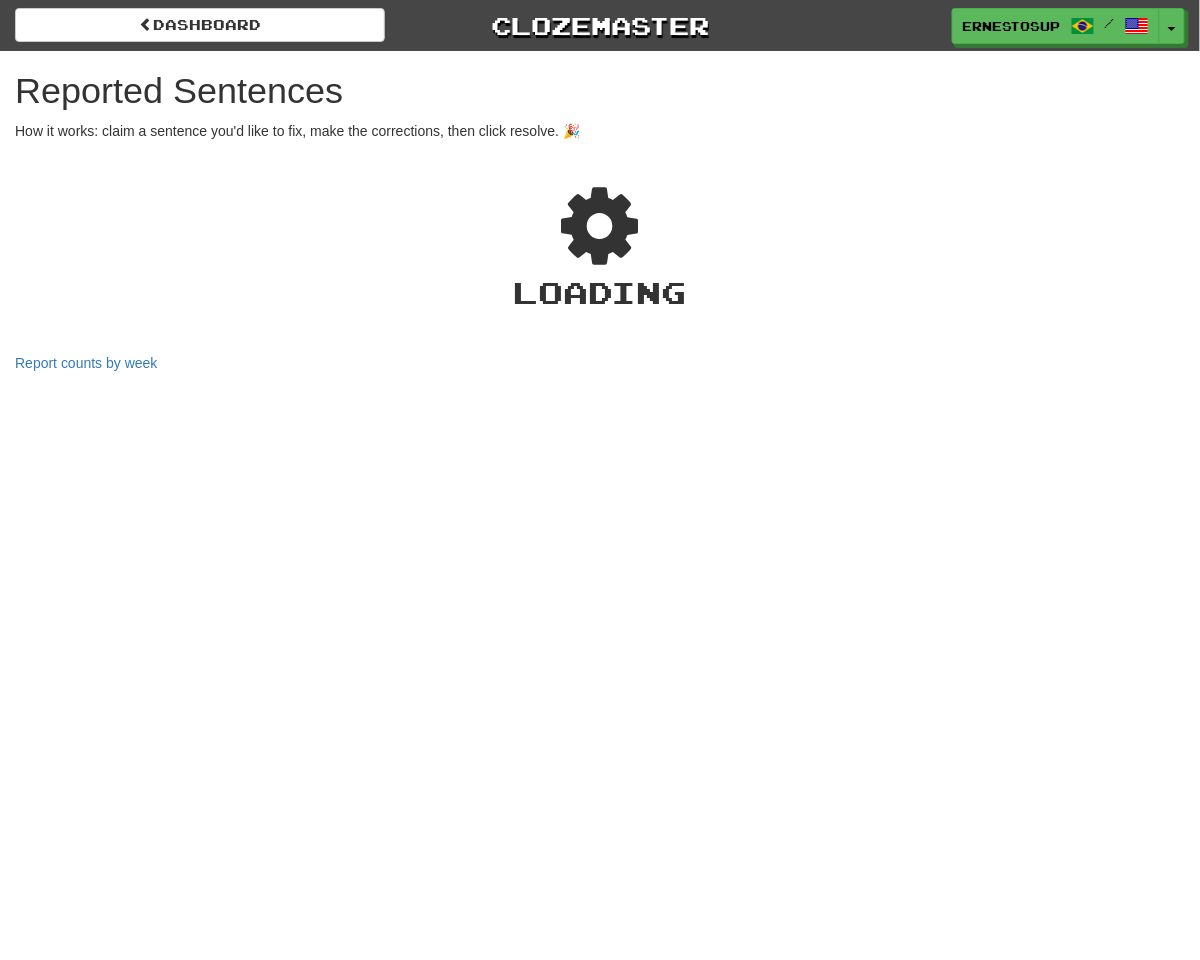 select on "***" 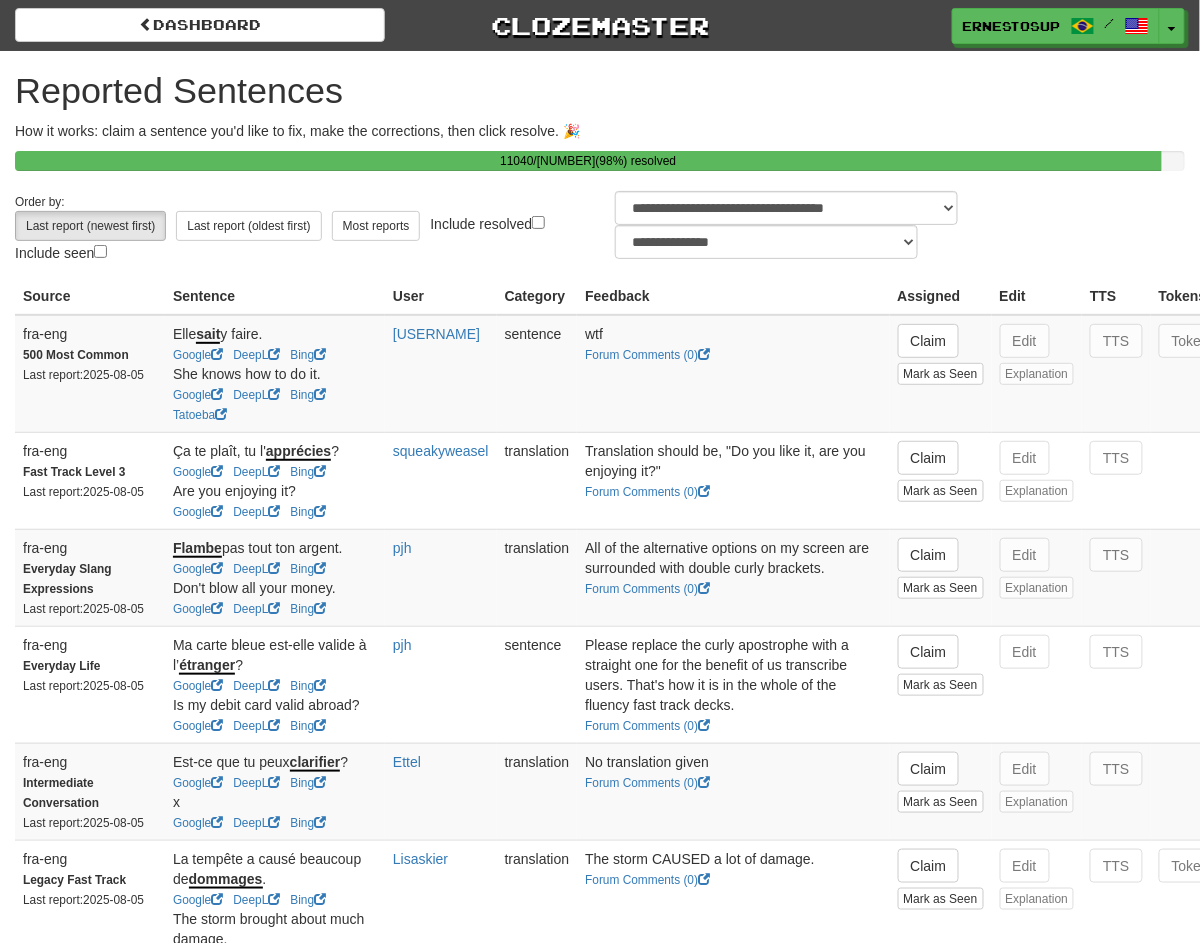 click on "Sentence" at bounding box center [275, 296] 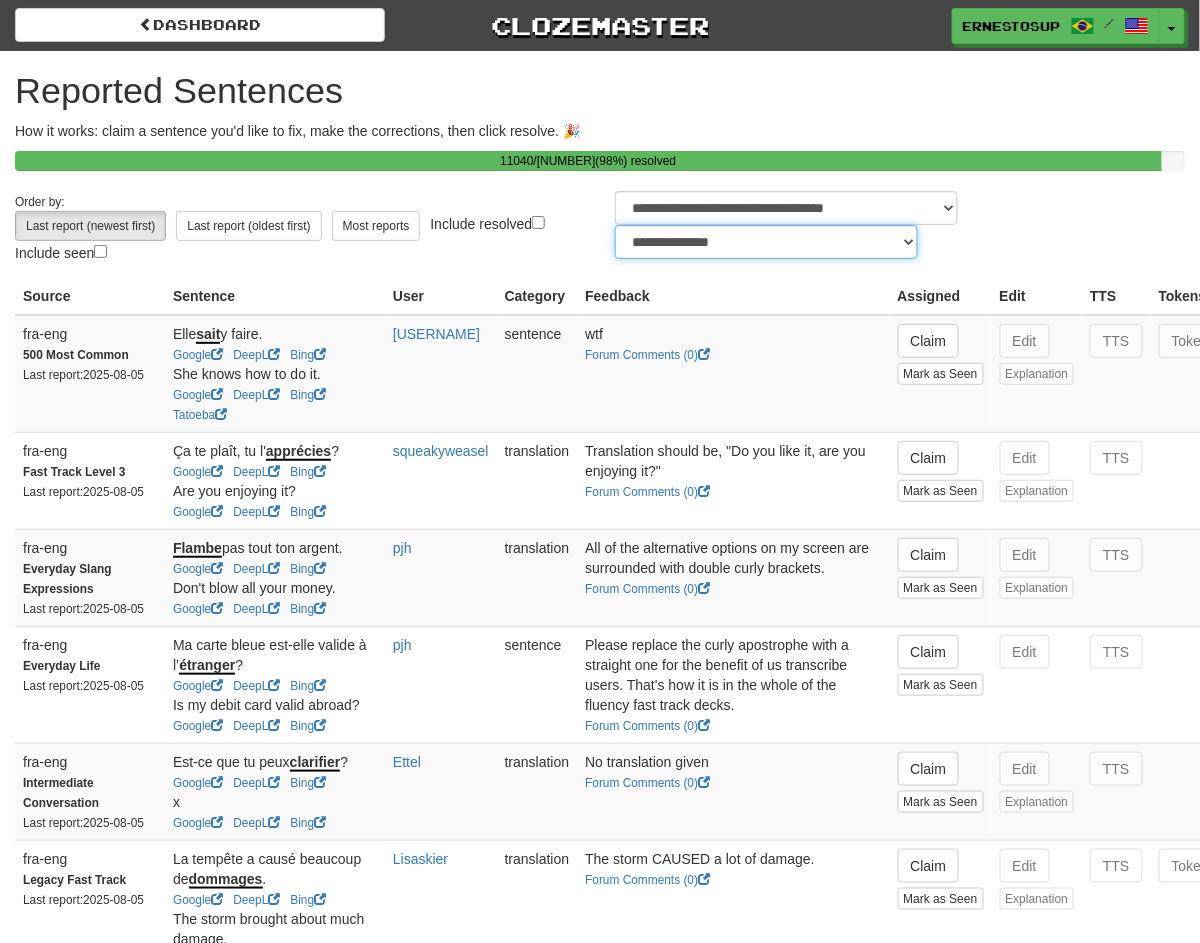 click on "**********" at bounding box center (766, 242) 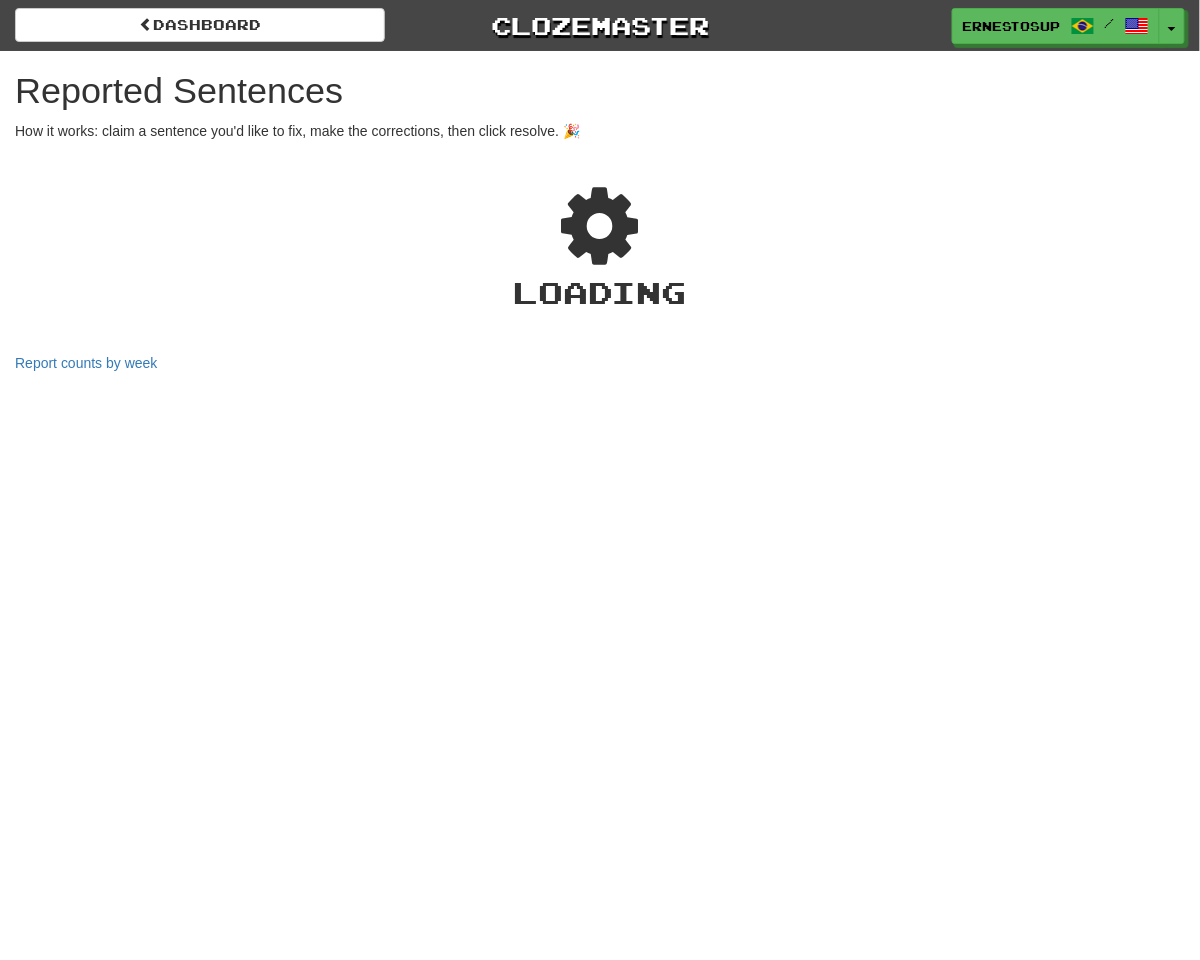 select on "***" 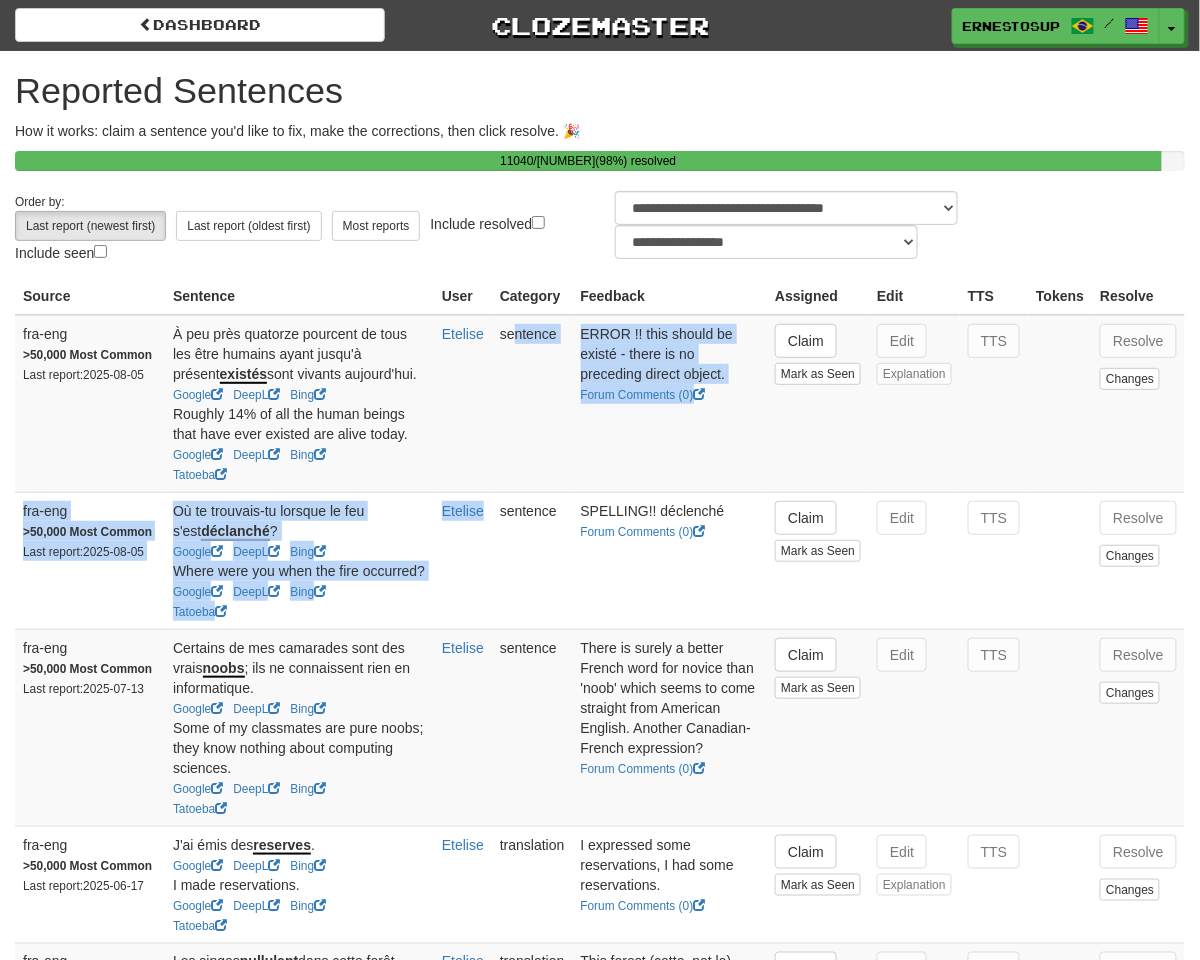 drag, startPoint x: 513, startPoint y: 424, endPoint x: 483, endPoint y: 493, distance: 75.23962 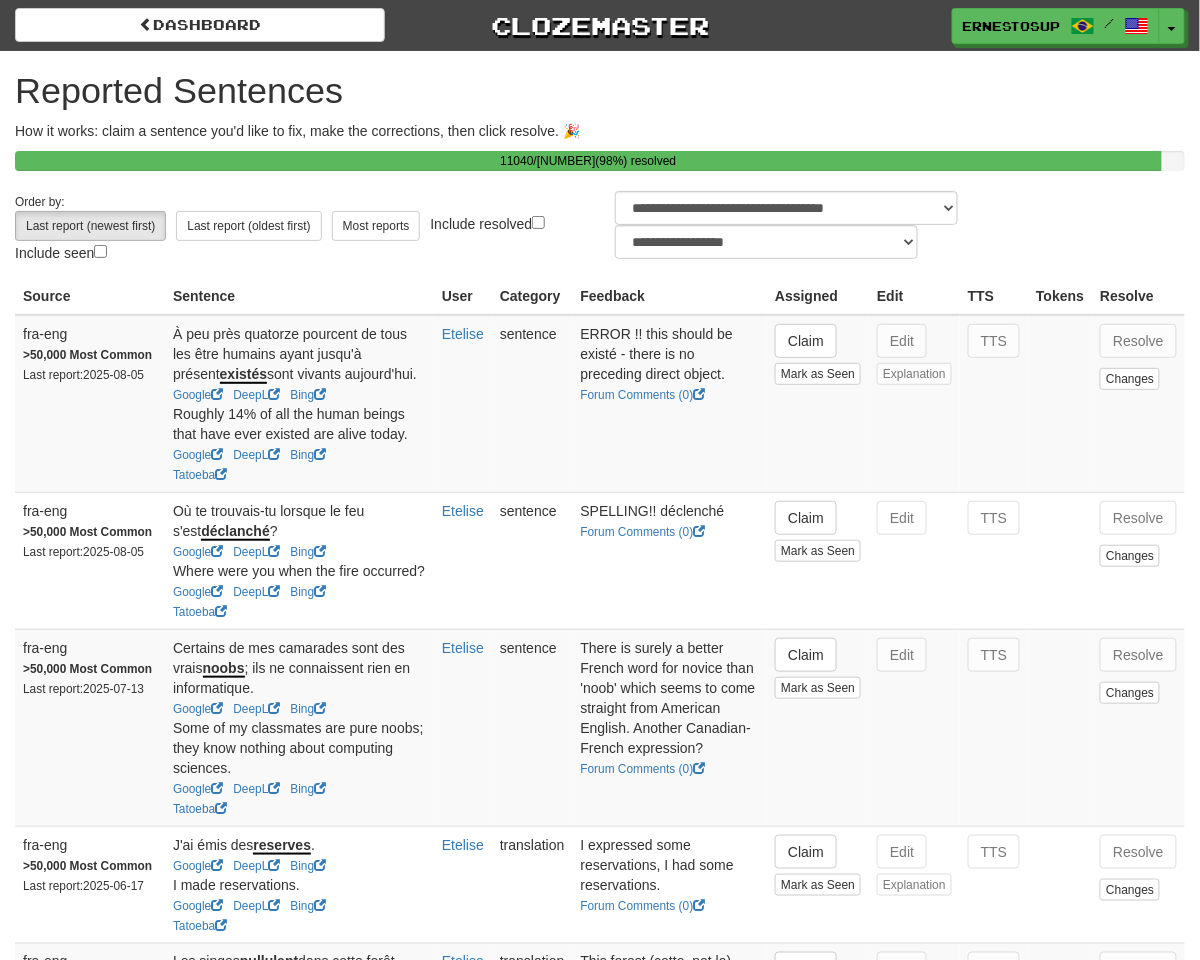 click on "sentence" at bounding box center [532, 560] 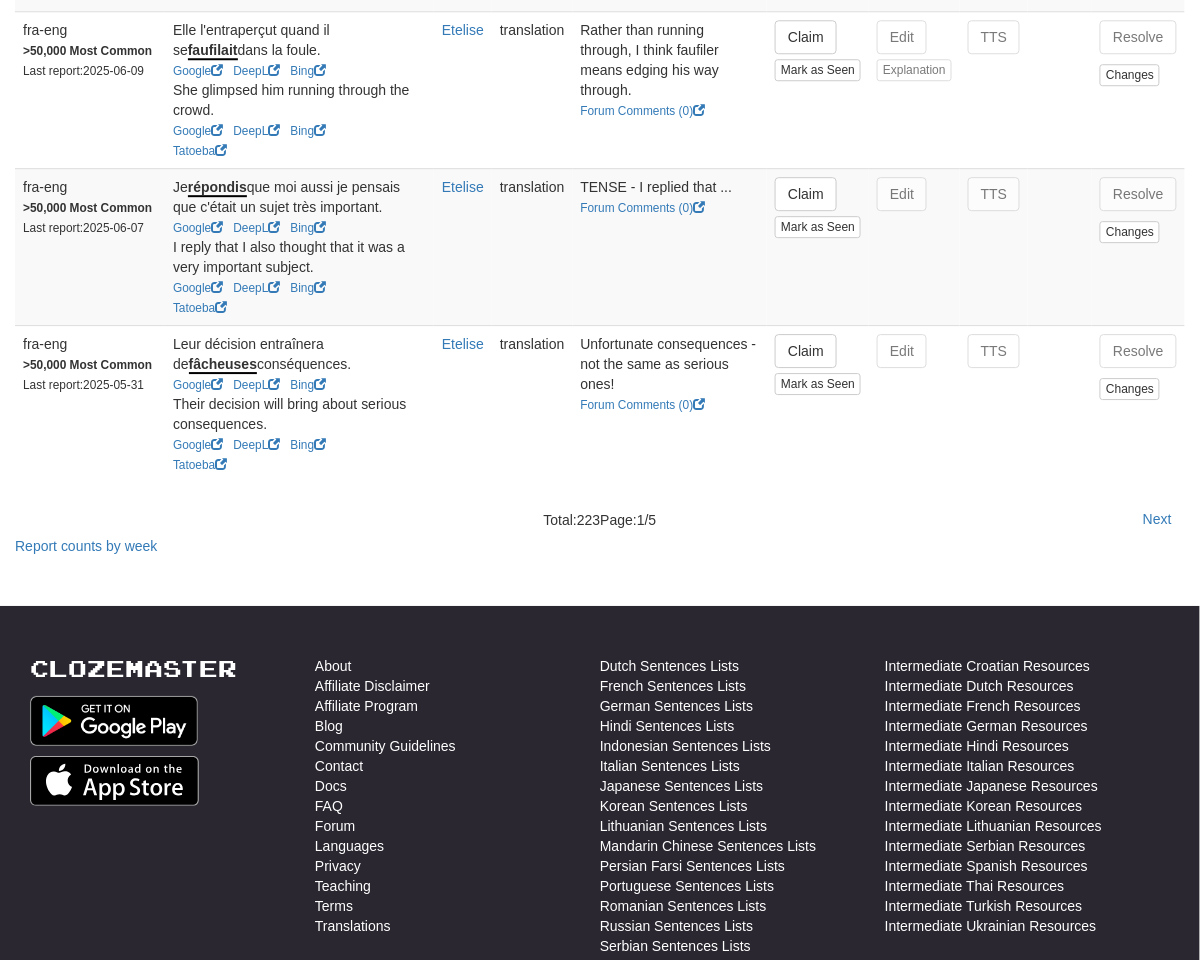 scroll, scrollTop: 1333, scrollLeft: 0, axis: vertical 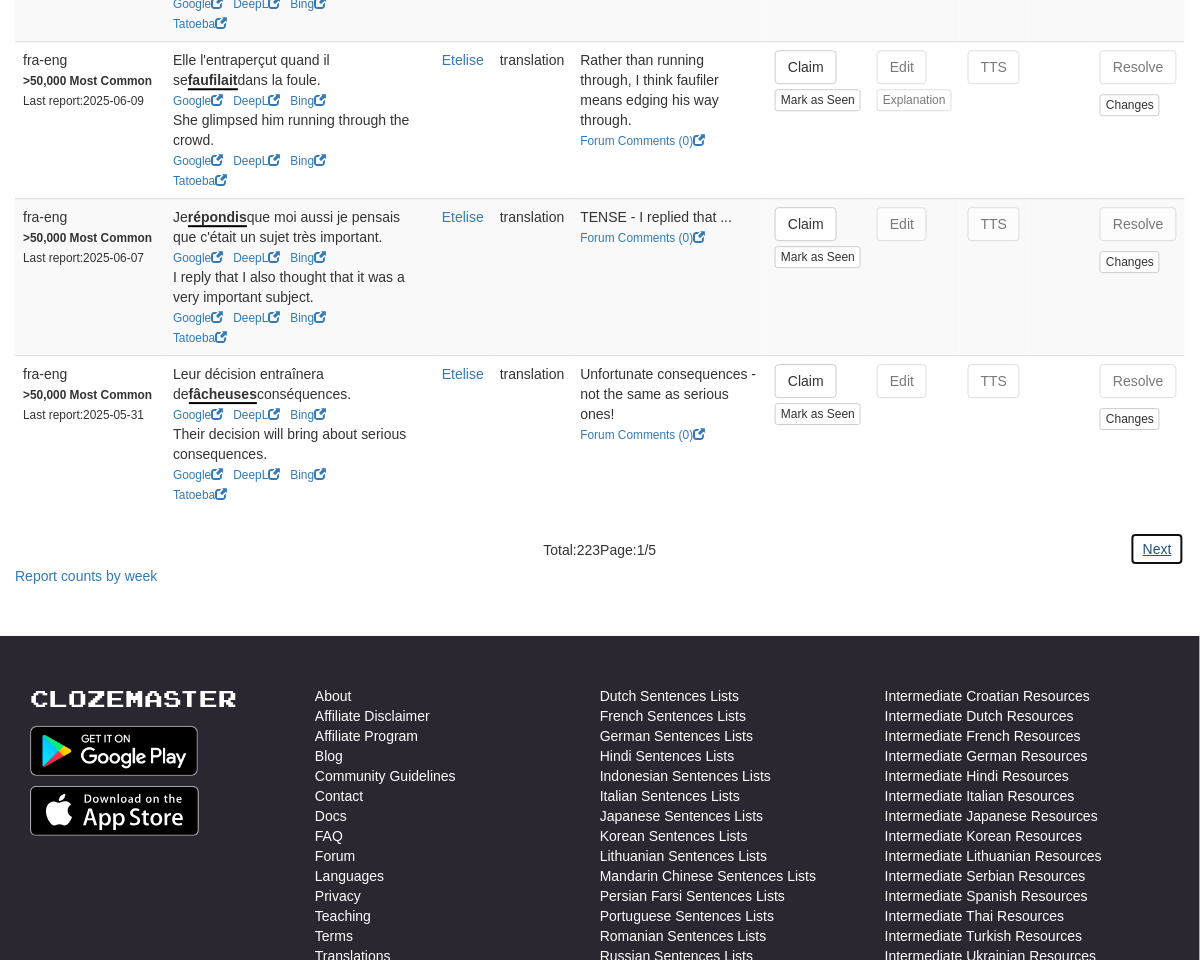 click on "Next" at bounding box center [1157, 549] 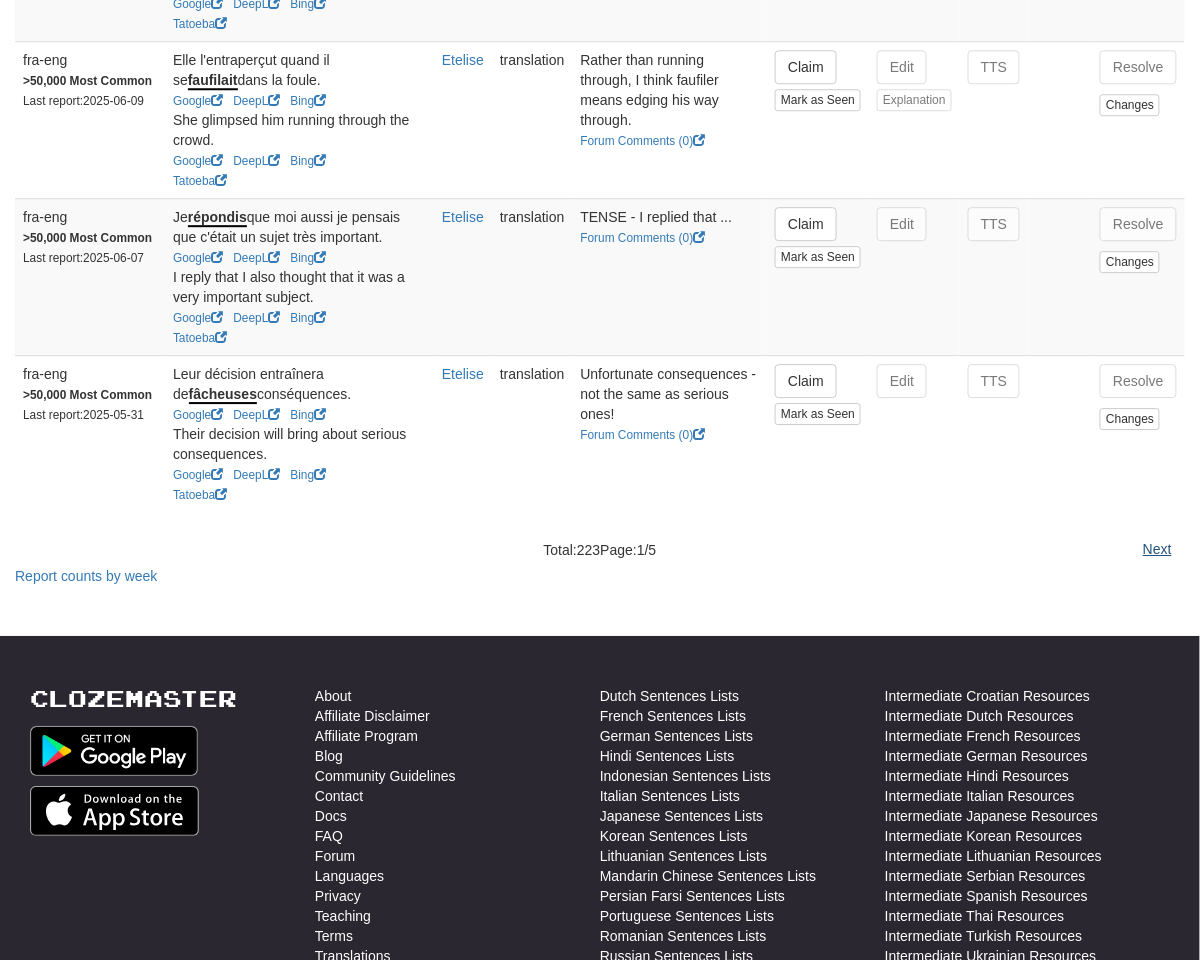 scroll, scrollTop: 0, scrollLeft: 0, axis: both 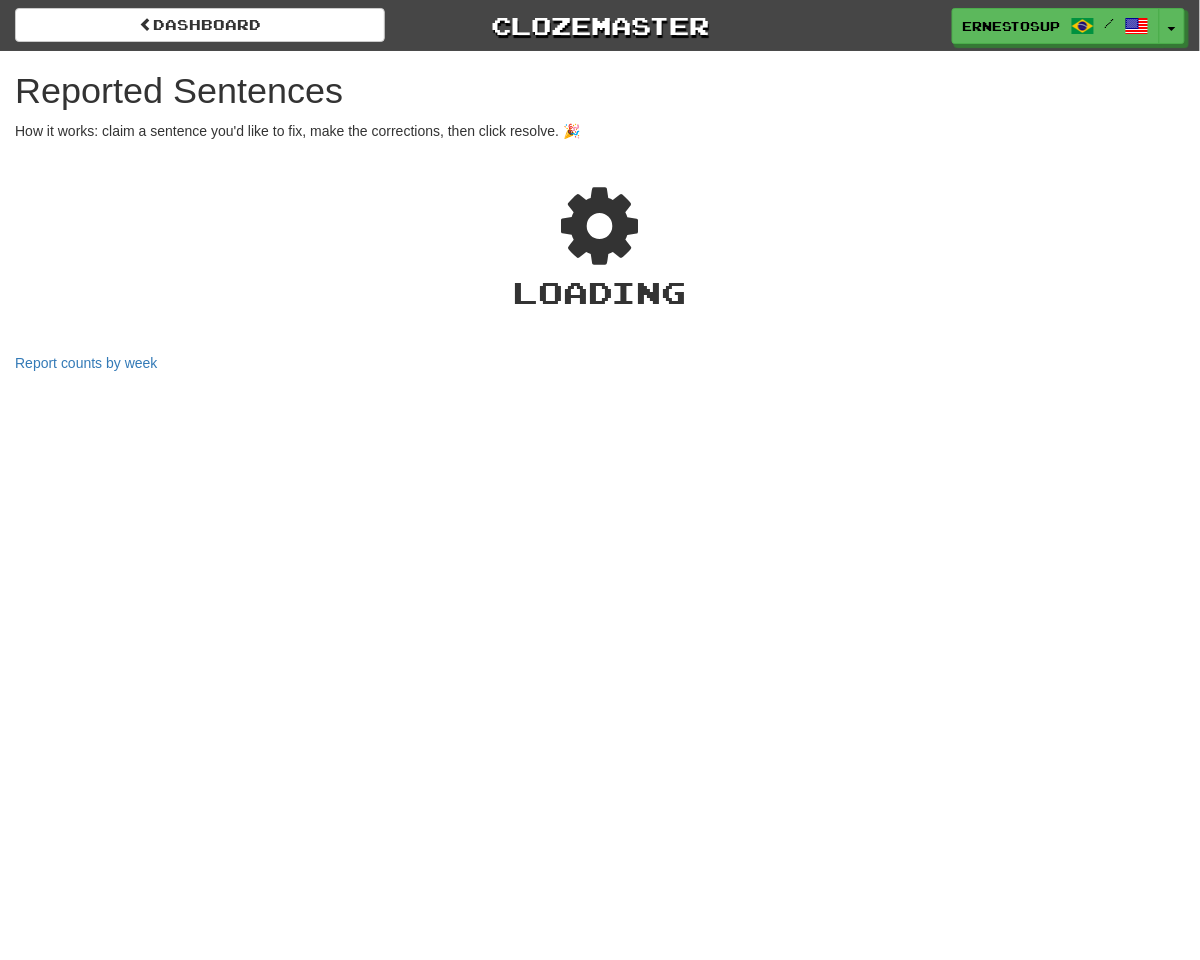 select on "***" 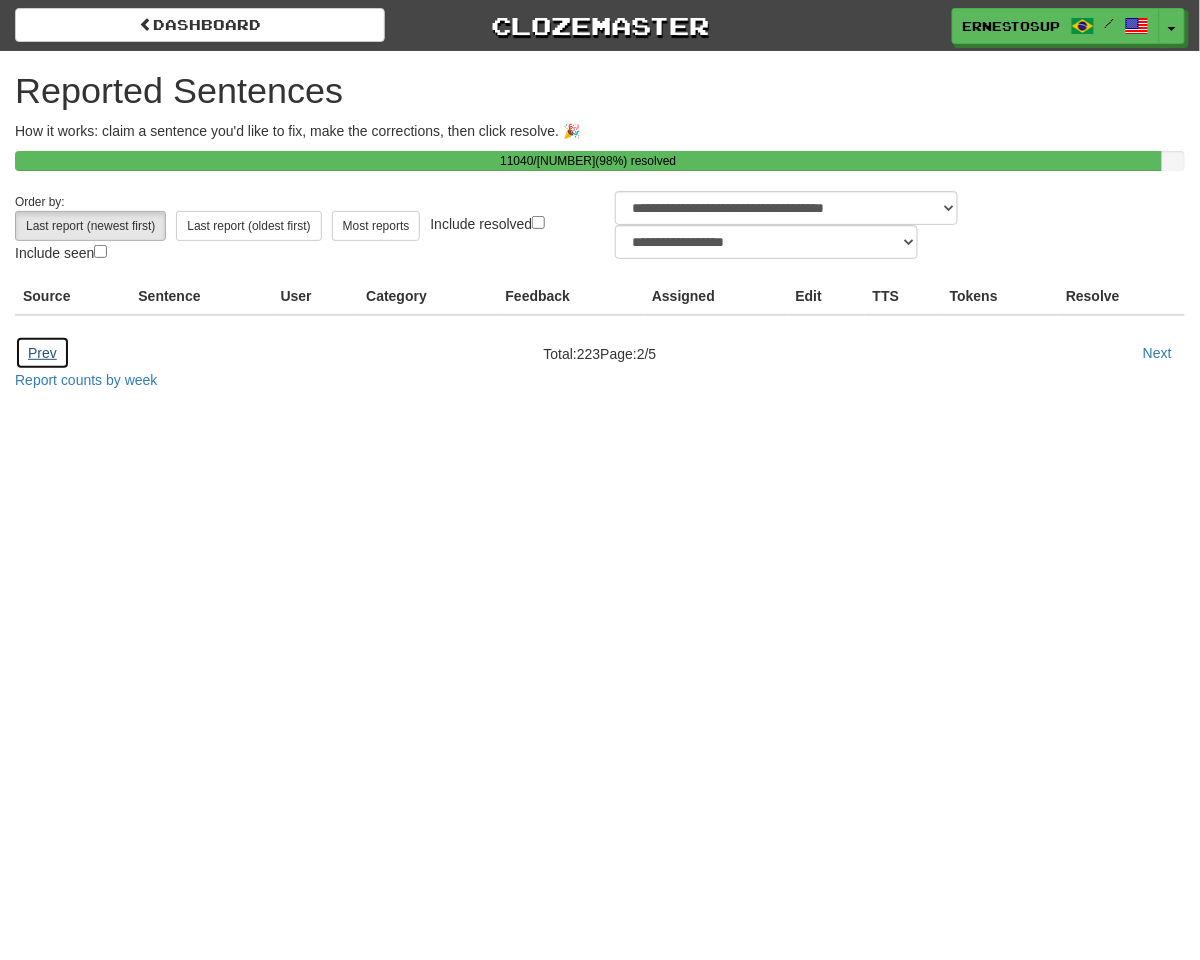 click on "Prev" at bounding box center (42, 353) 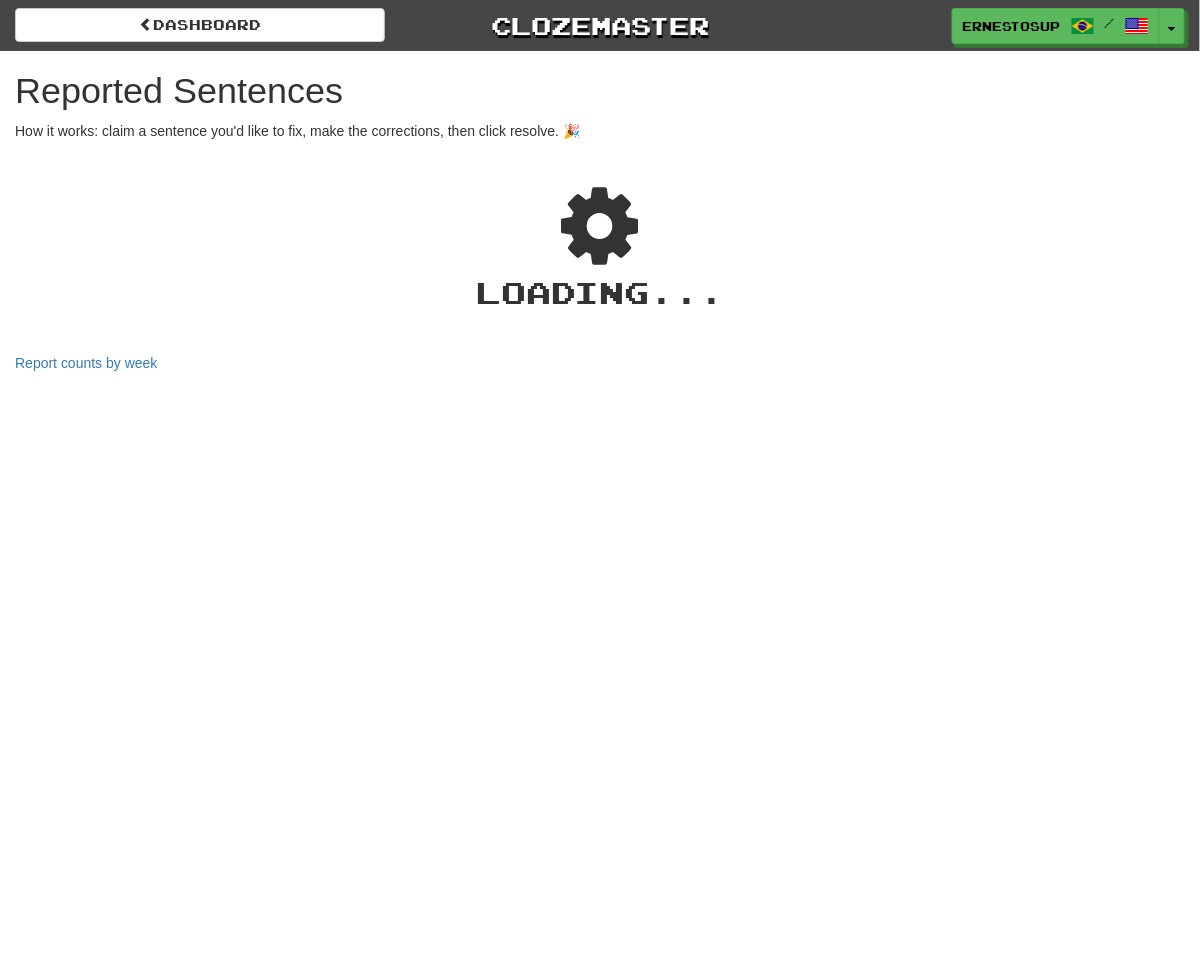 select on "***" 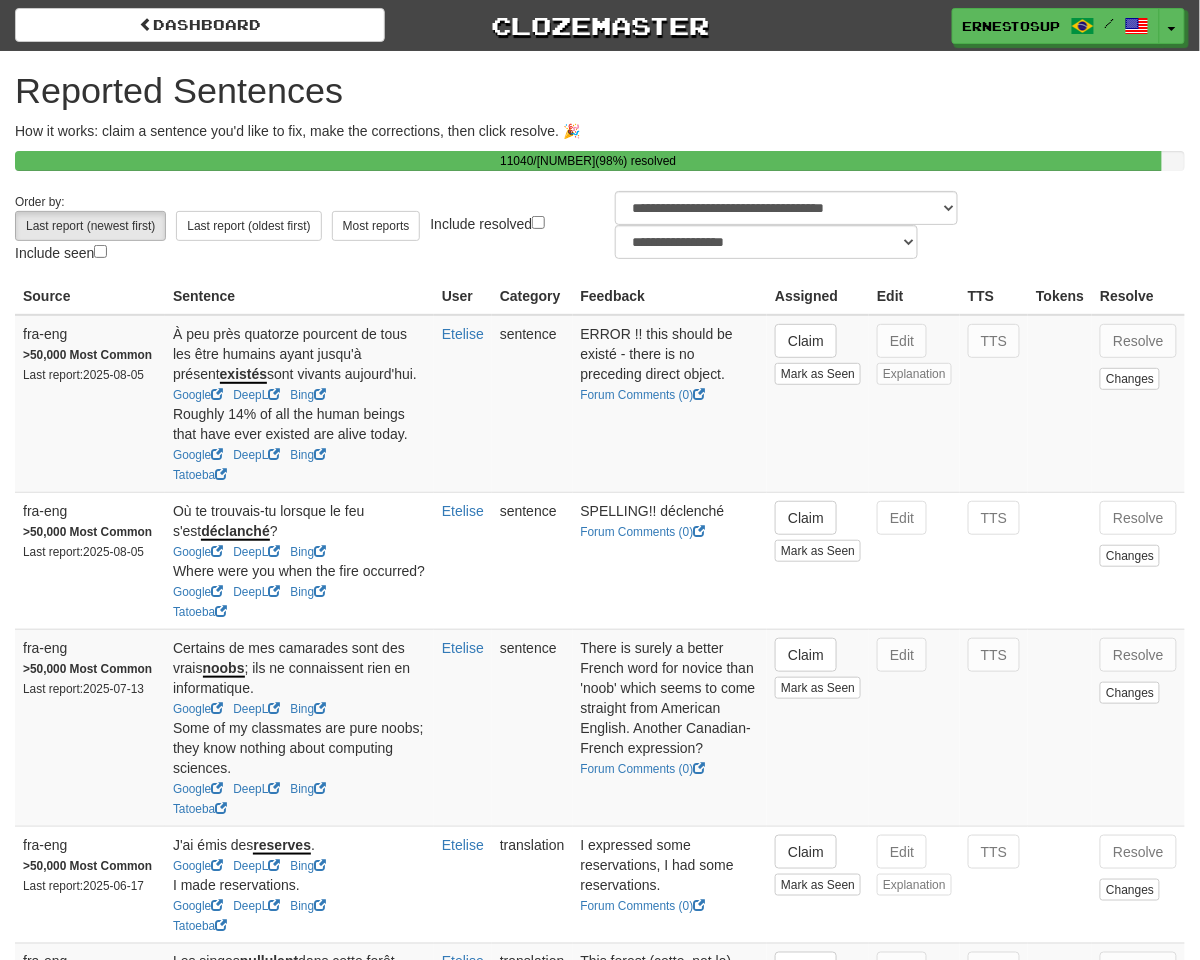 drag, startPoint x: 389, startPoint y: 380, endPoint x: 158, endPoint y: 328, distance: 236.78049 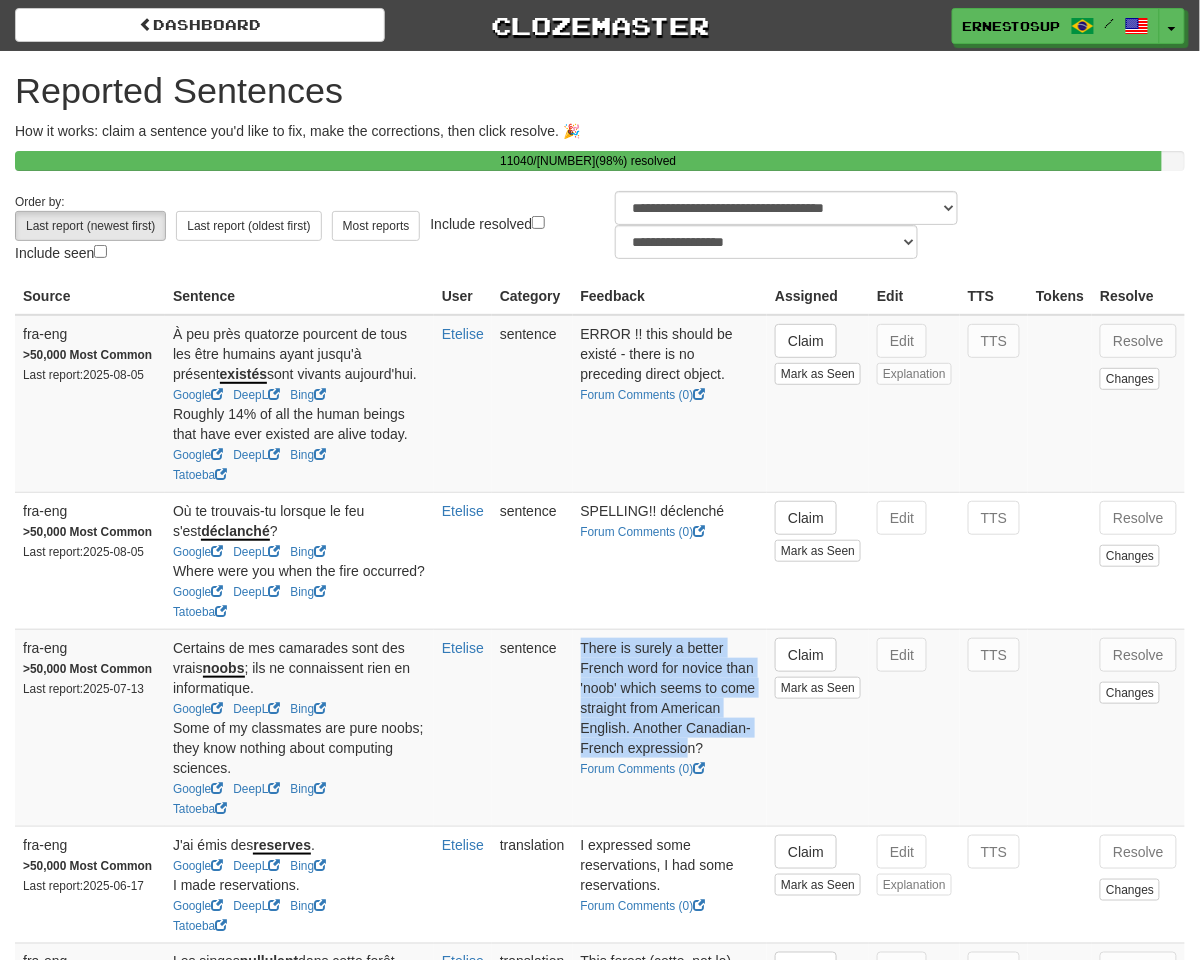 drag, startPoint x: 565, startPoint y: 638, endPoint x: 693, endPoint y: 744, distance: 166.19266 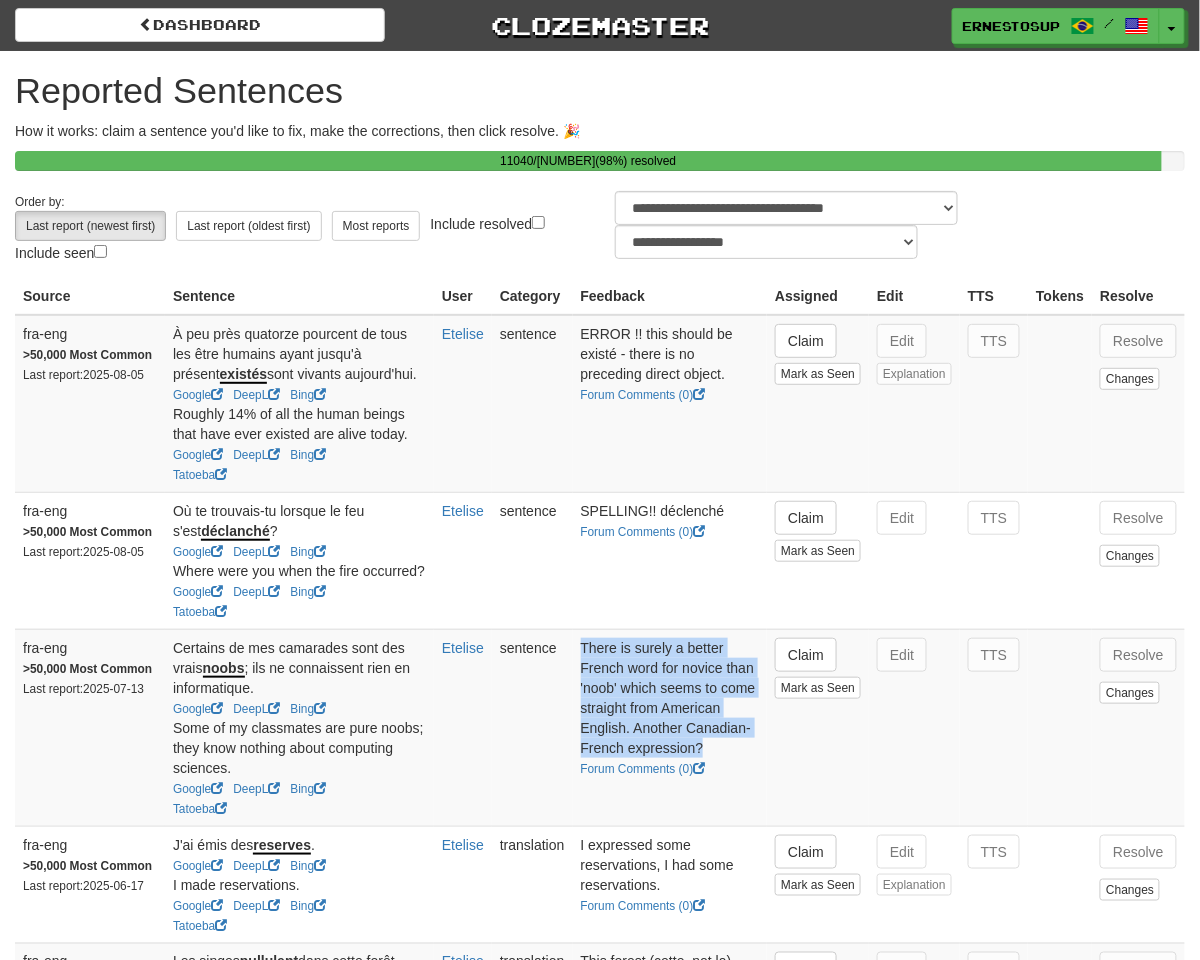 drag, startPoint x: 704, startPoint y: 740, endPoint x: 580, endPoint y: 635, distance: 162.48384 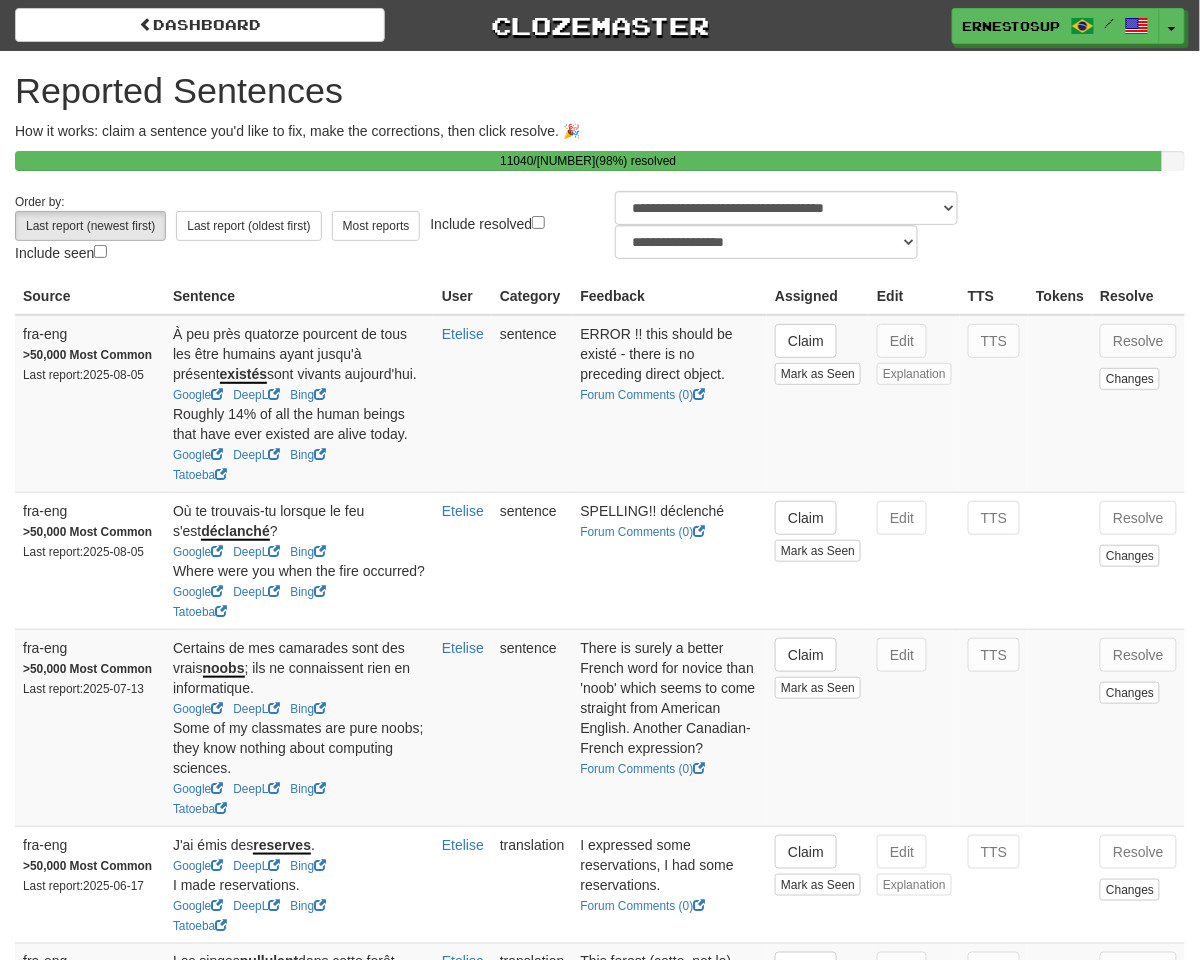click on "Claim Mark as Seen" at bounding box center [818, 727] 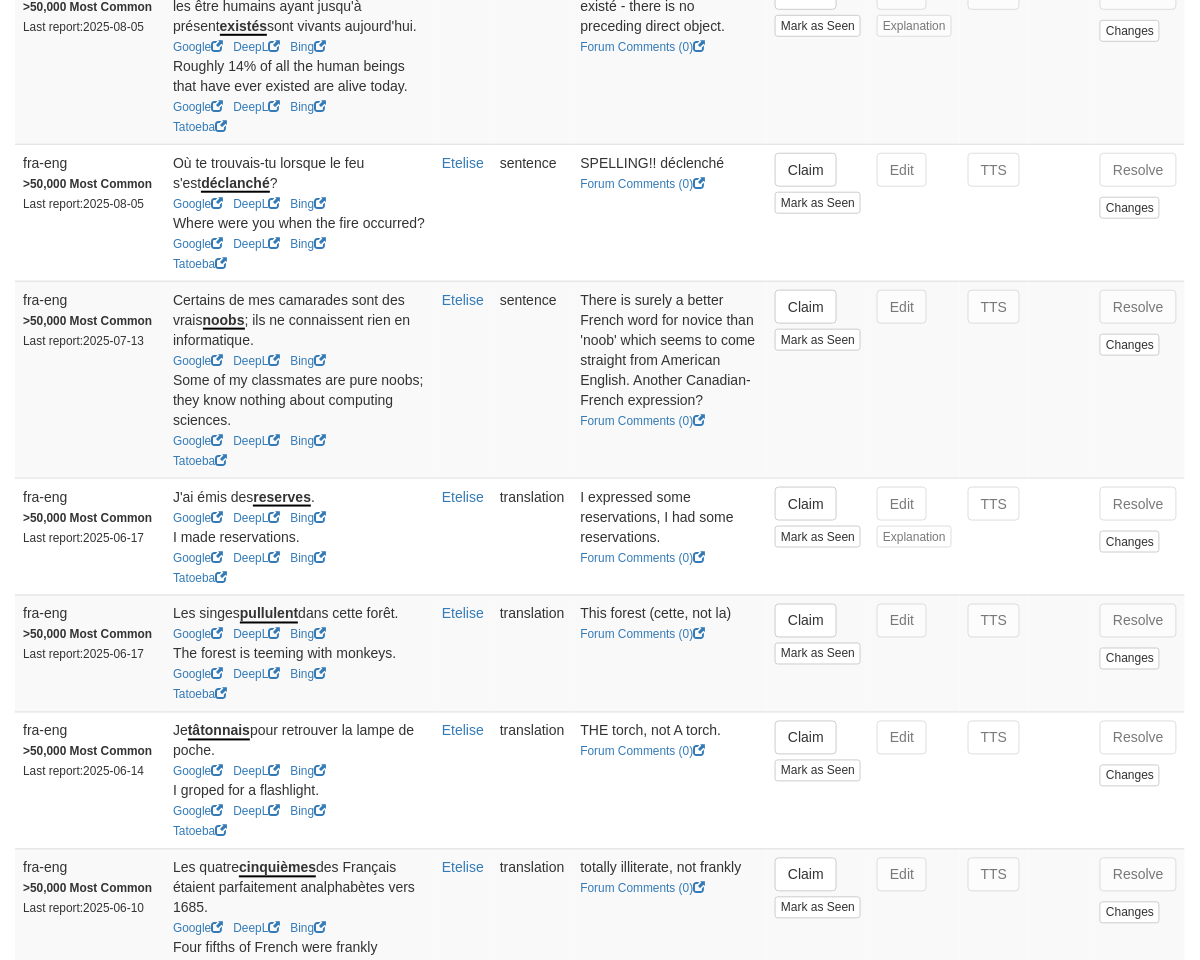 scroll, scrollTop: 555, scrollLeft: 0, axis: vertical 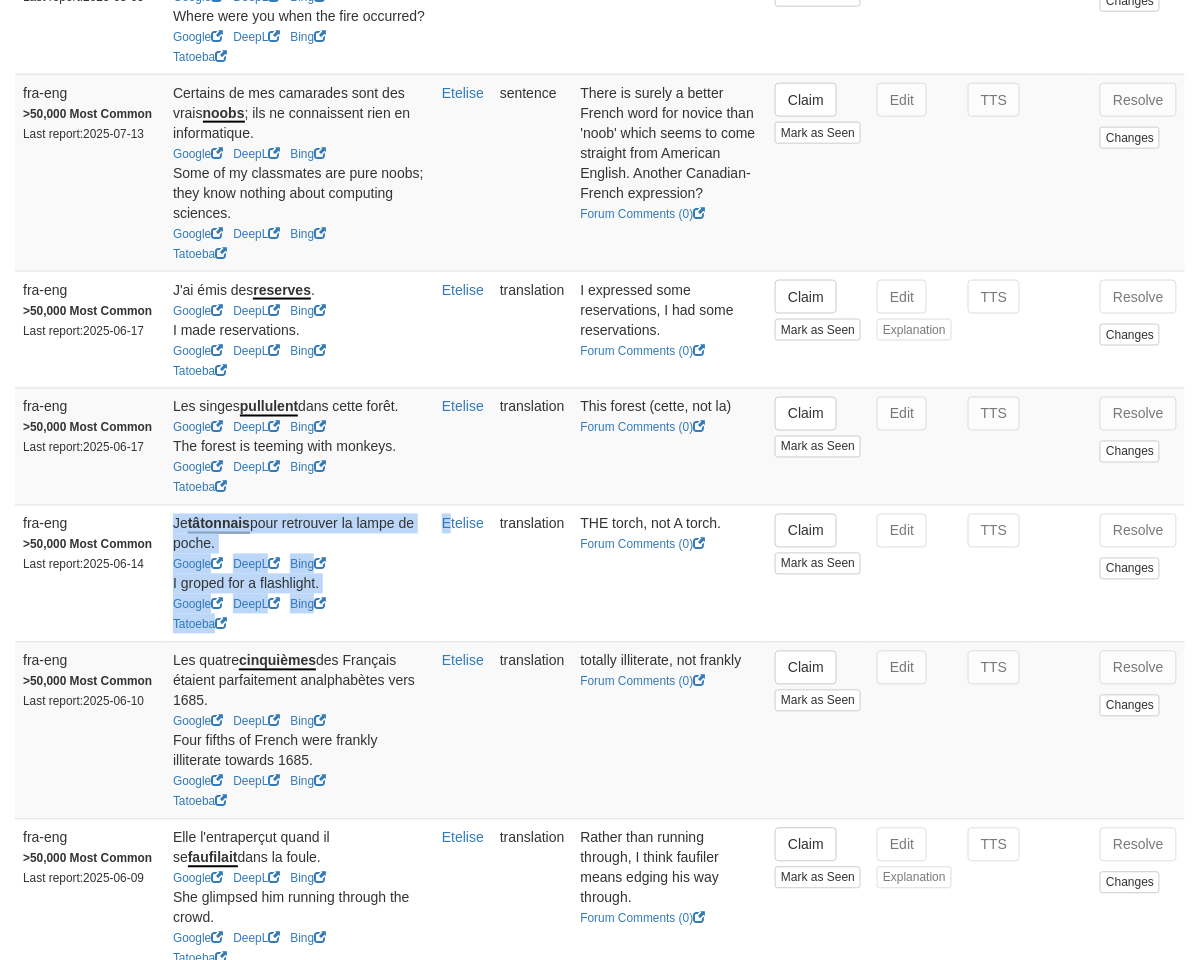 drag, startPoint x: 443, startPoint y: 582, endPoint x: 170, endPoint y: 514, distance: 281.34143 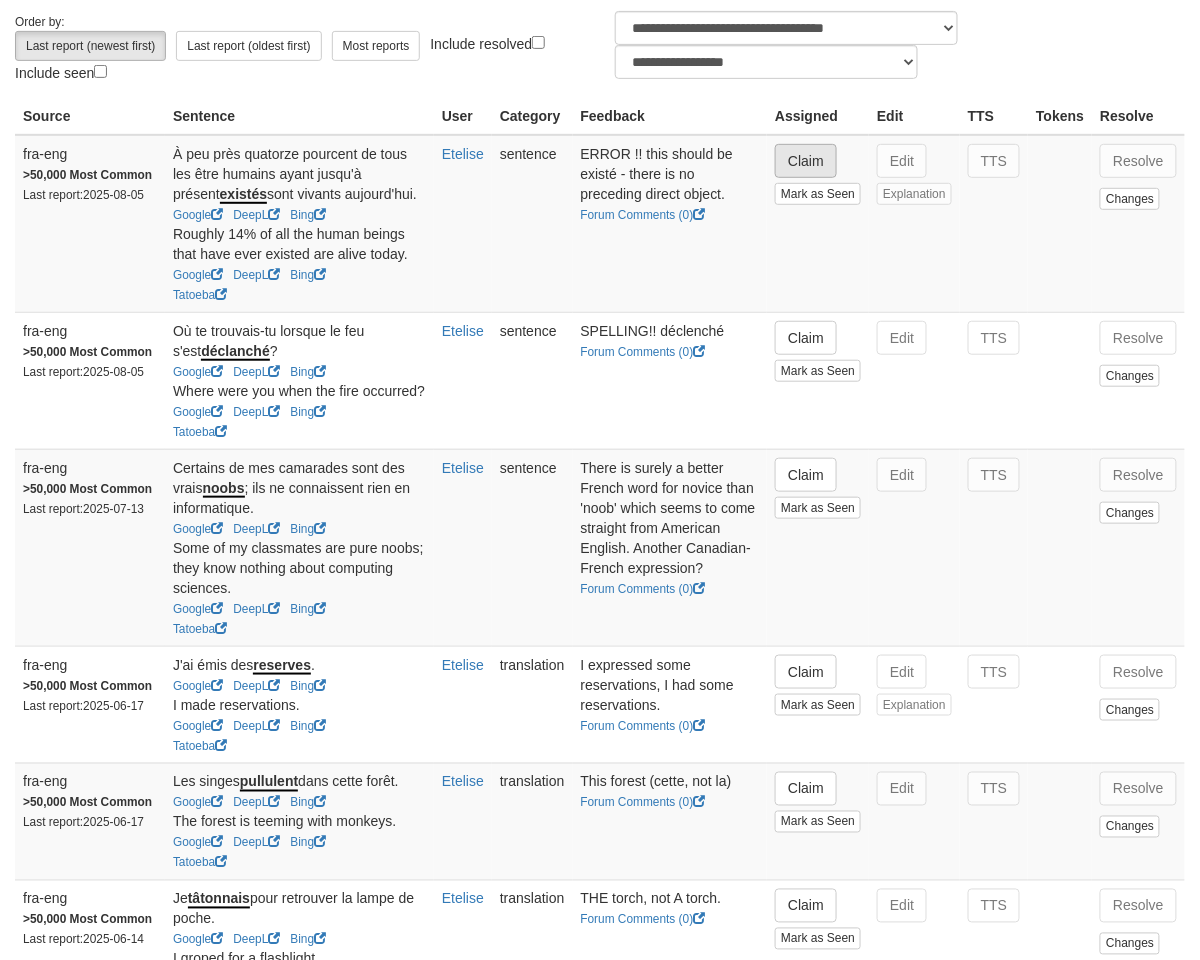 scroll, scrollTop: 0, scrollLeft: 0, axis: both 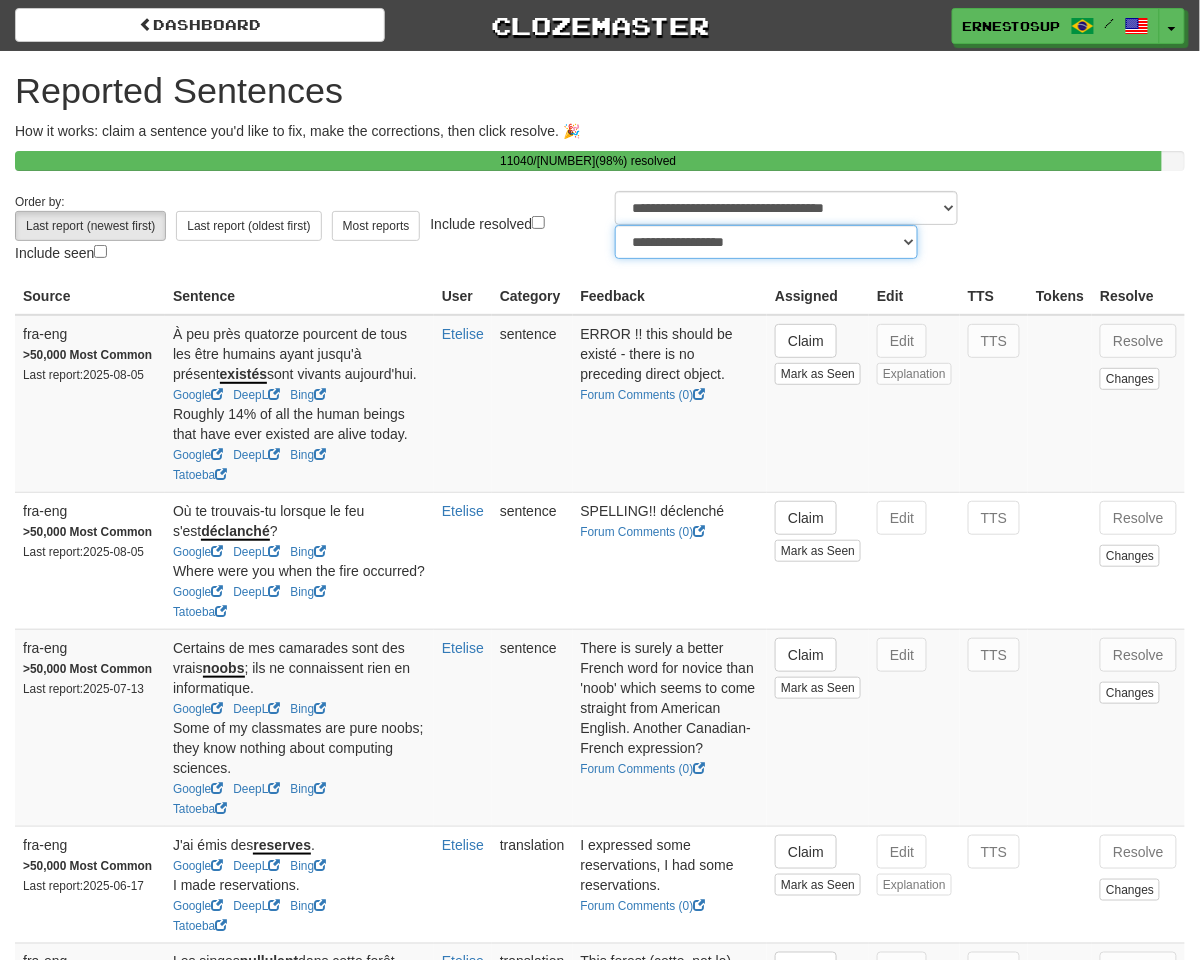 click on "**********" at bounding box center [766, 242] 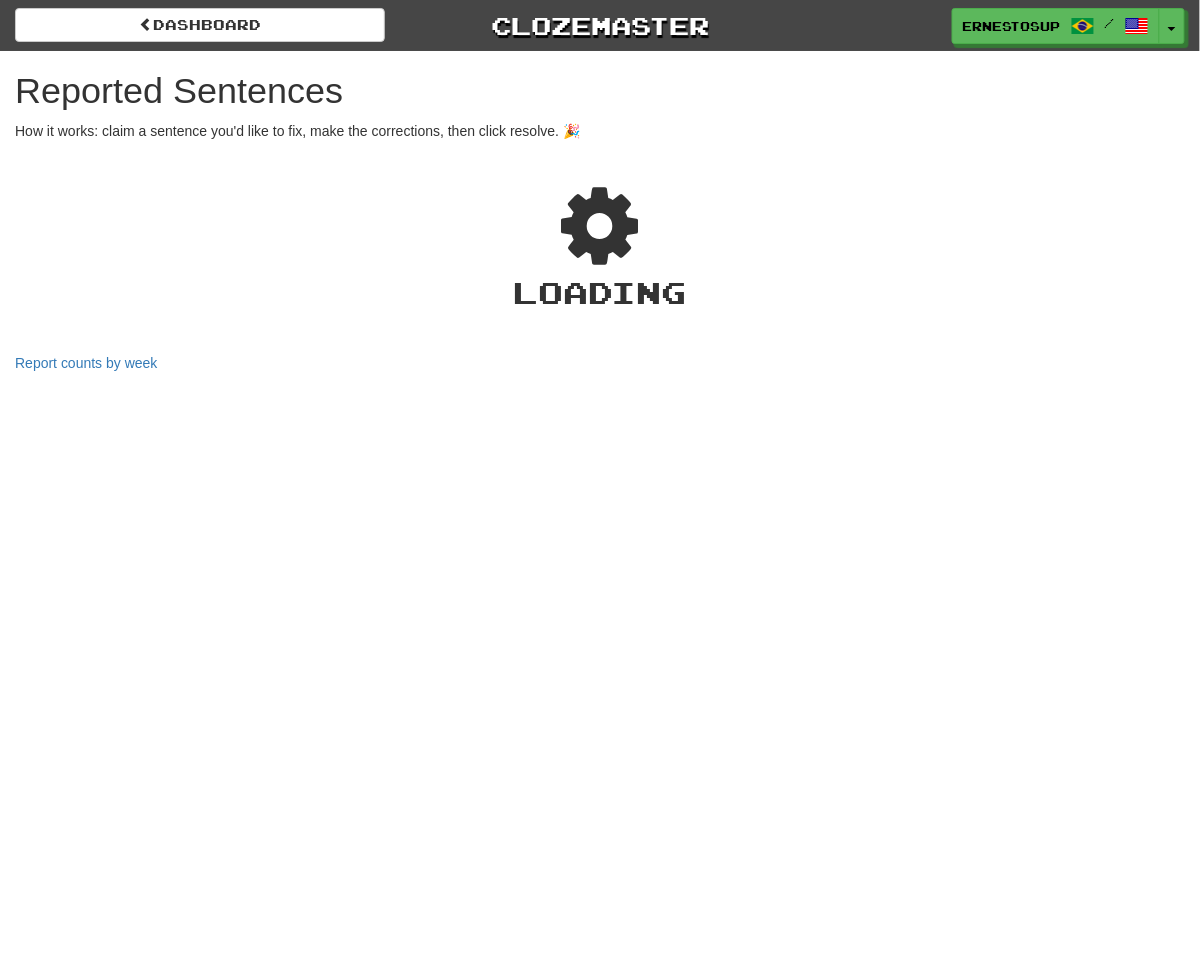 select on "***" 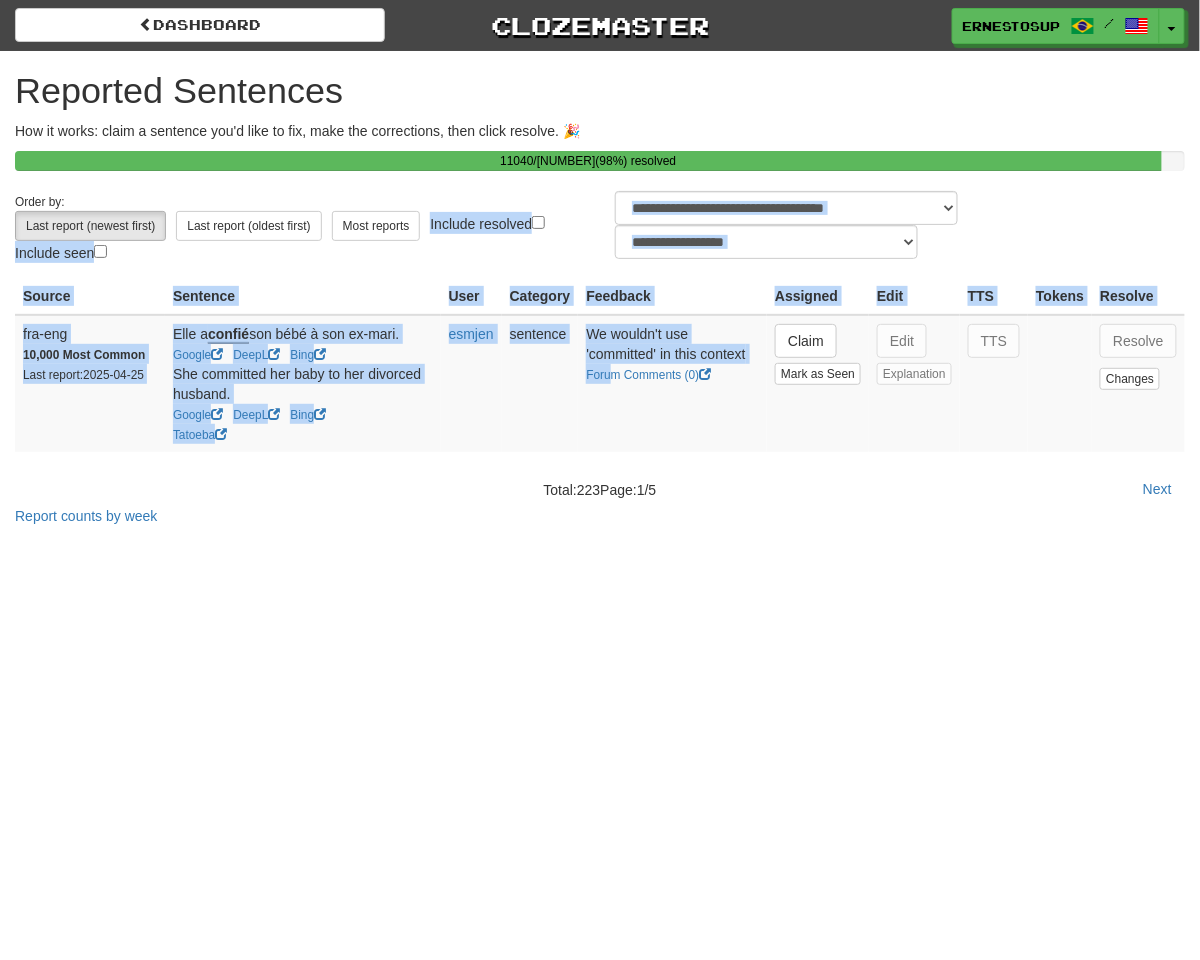 drag, startPoint x: 610, startPoint y: 440, endPoint x: 259, endPoint y: 208, distance: 420.74338 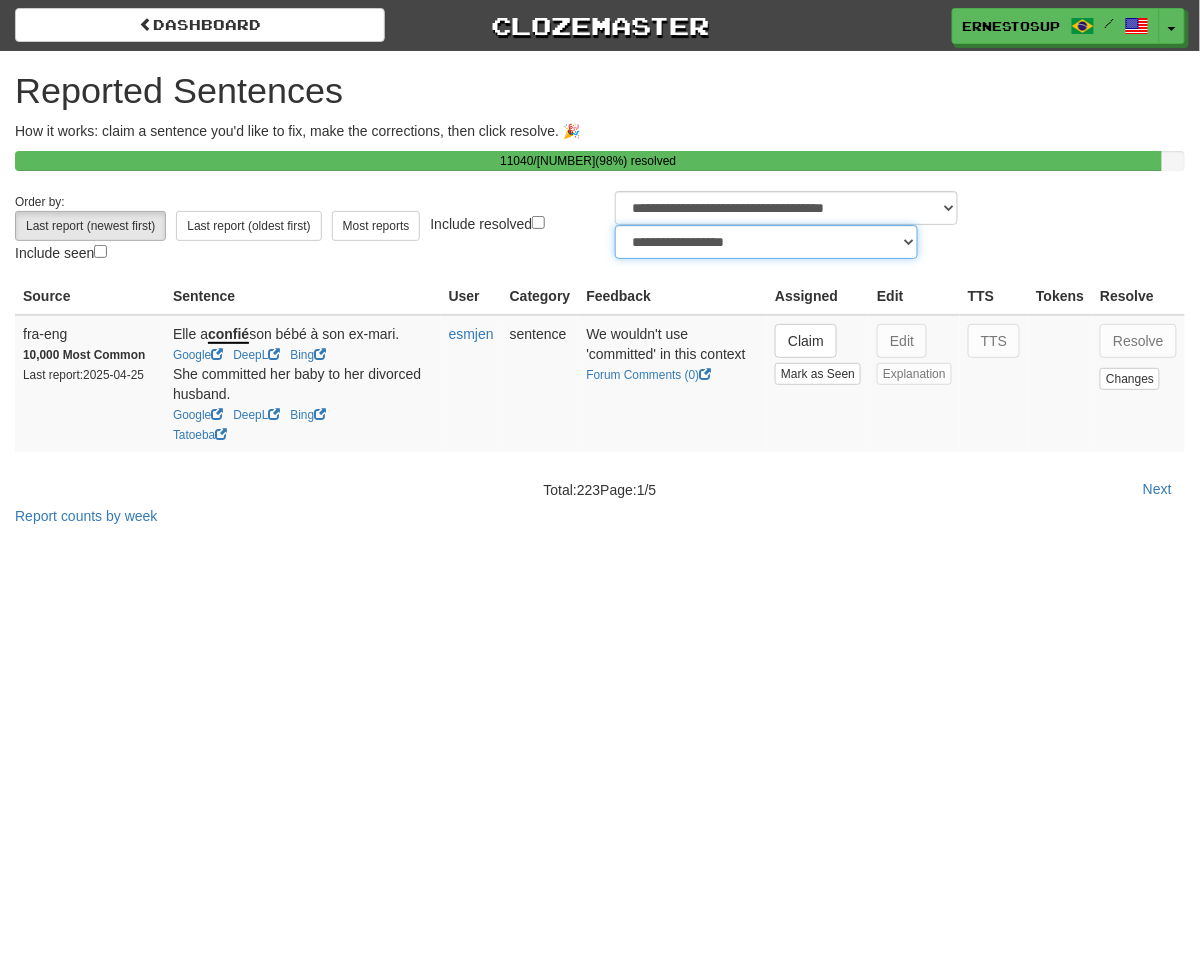 click on "**********" at bounding box center (766, 242) 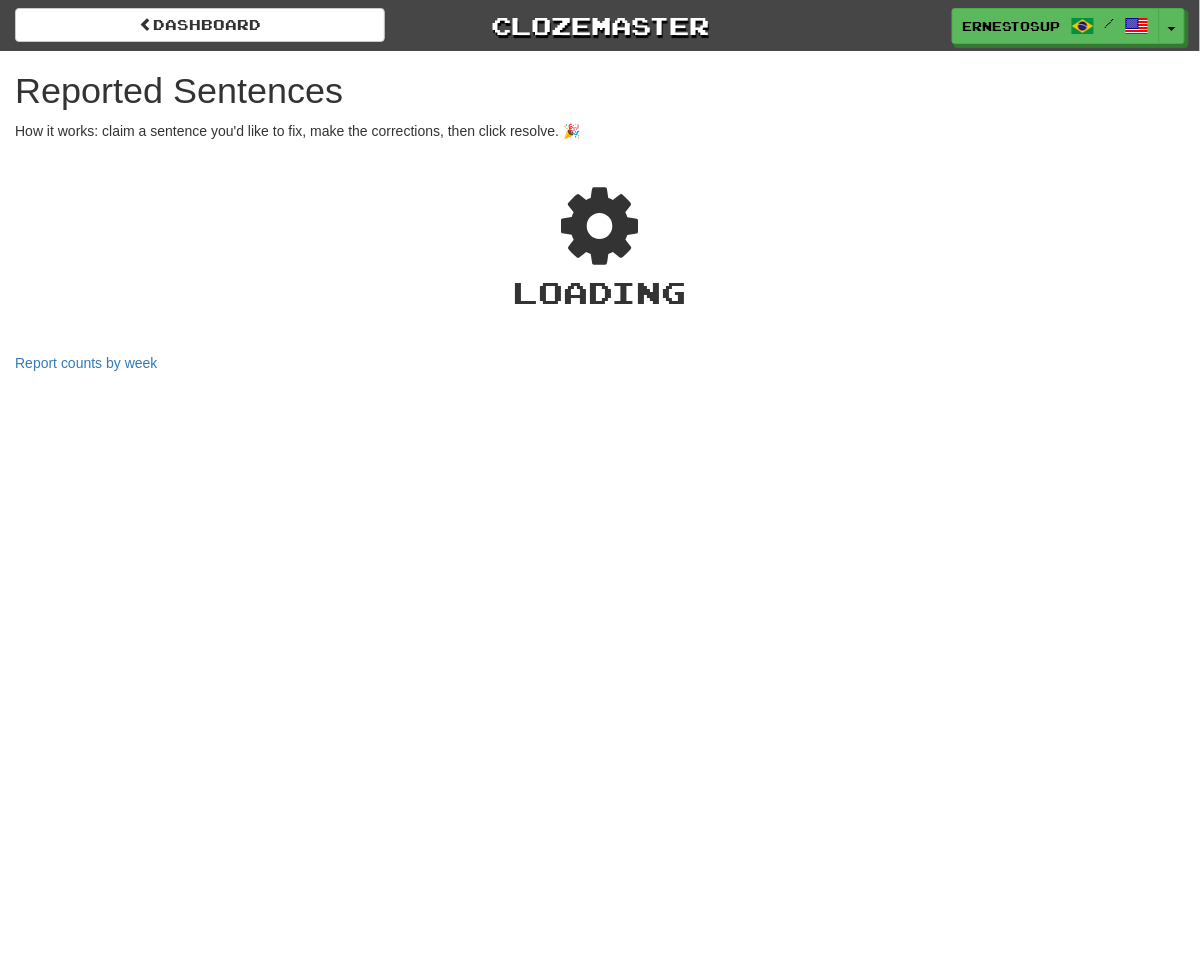 select on "***" 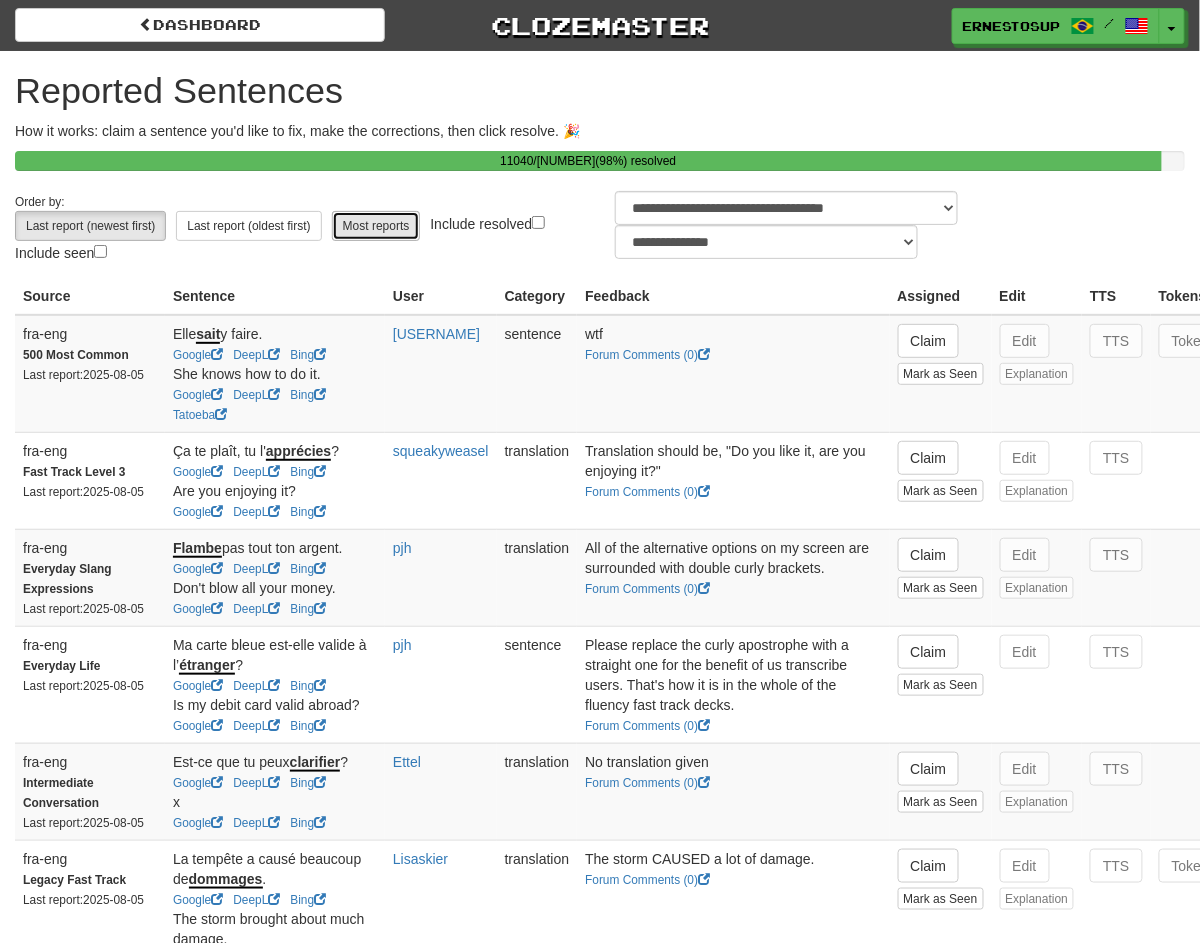 click on "Most reports" at bounding box center (376, 226) 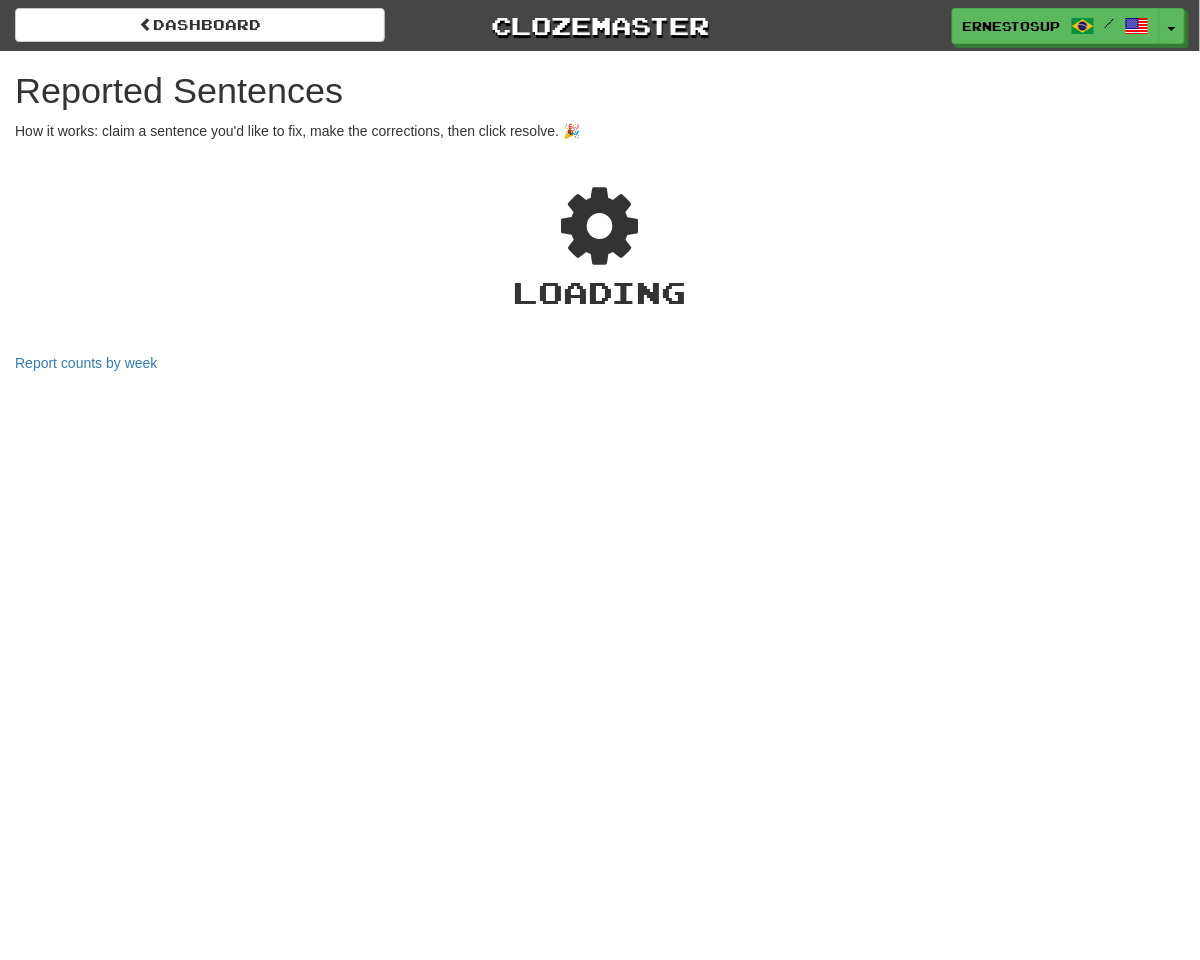 select on "***" 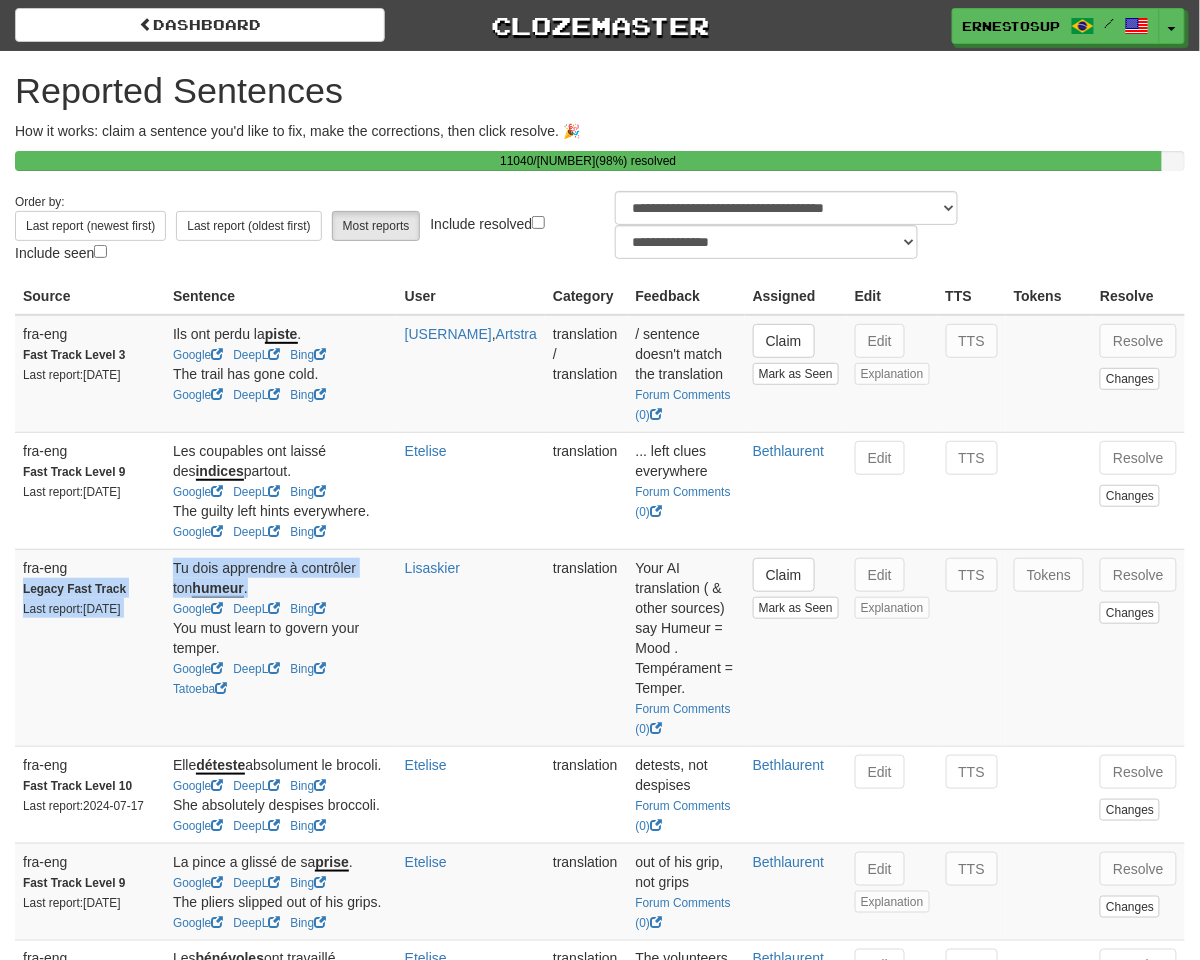 drag, startPoint x: 359, startPoint y: 592, endPoint x: 145, endPoint y: 567, distance: 215.45534 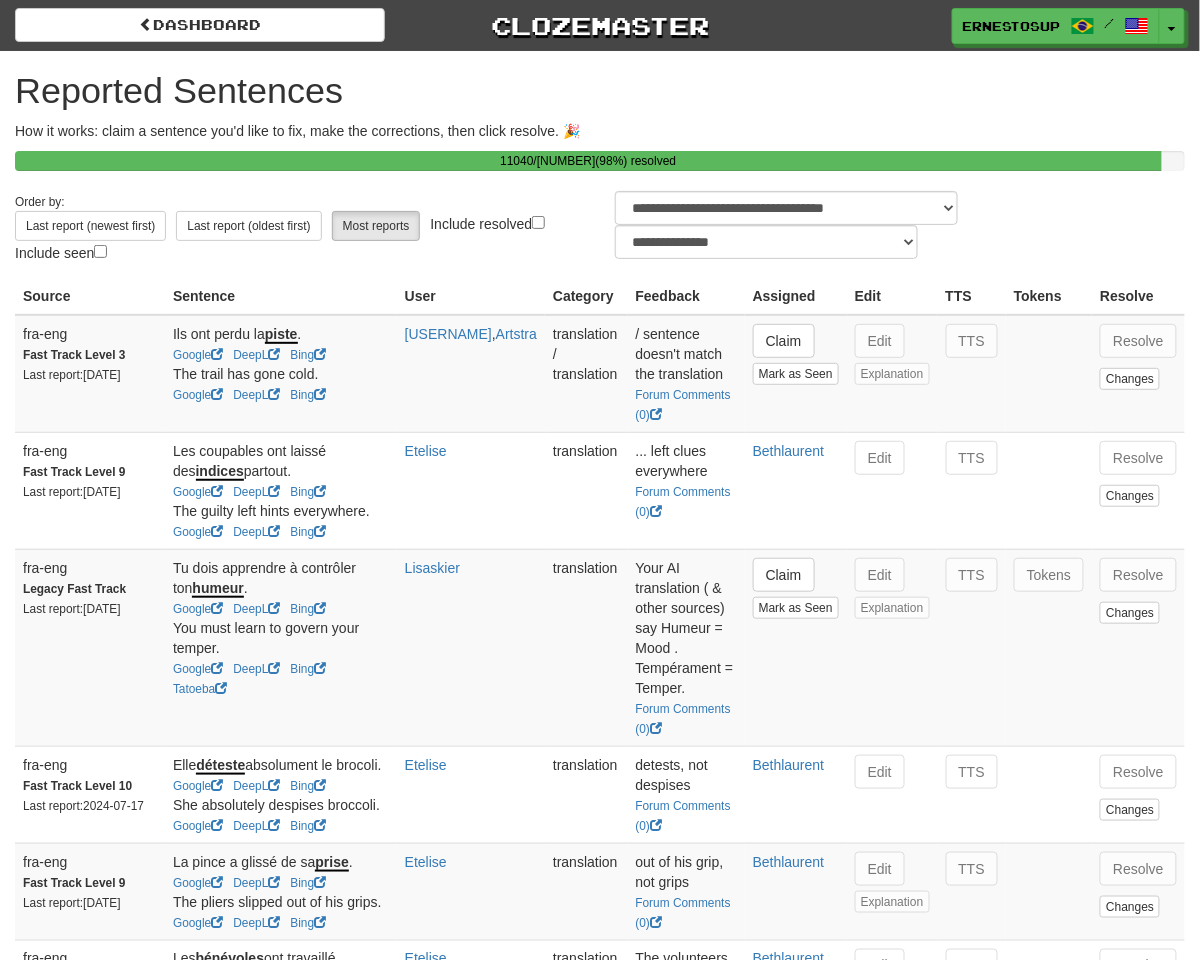 click on "You must learn to govern your temper." at bounding box center [281, 638] 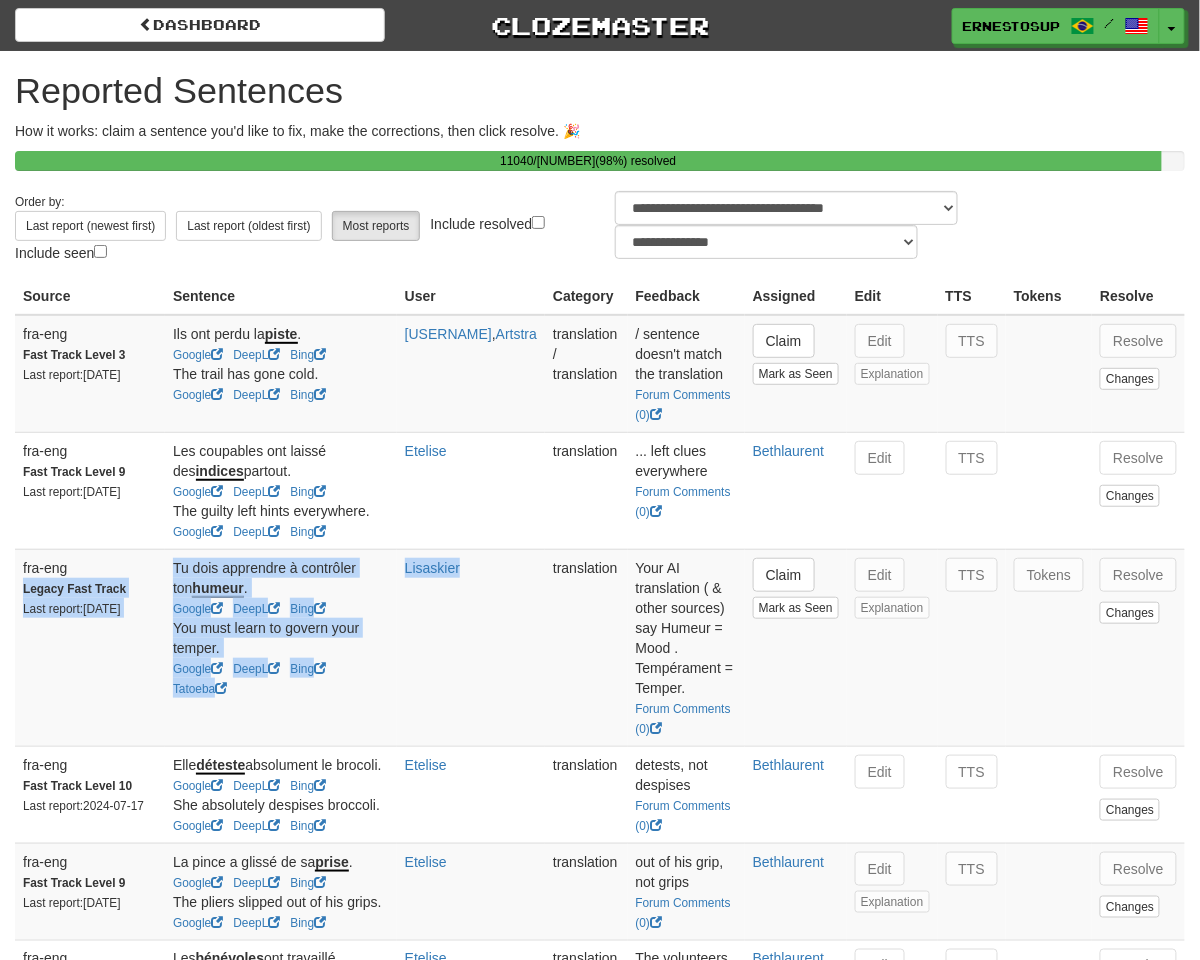 drag, startPoint x: 482, startPoint y: 630, endPoint x: 148, endPoint y: 567, distance: 339.88968 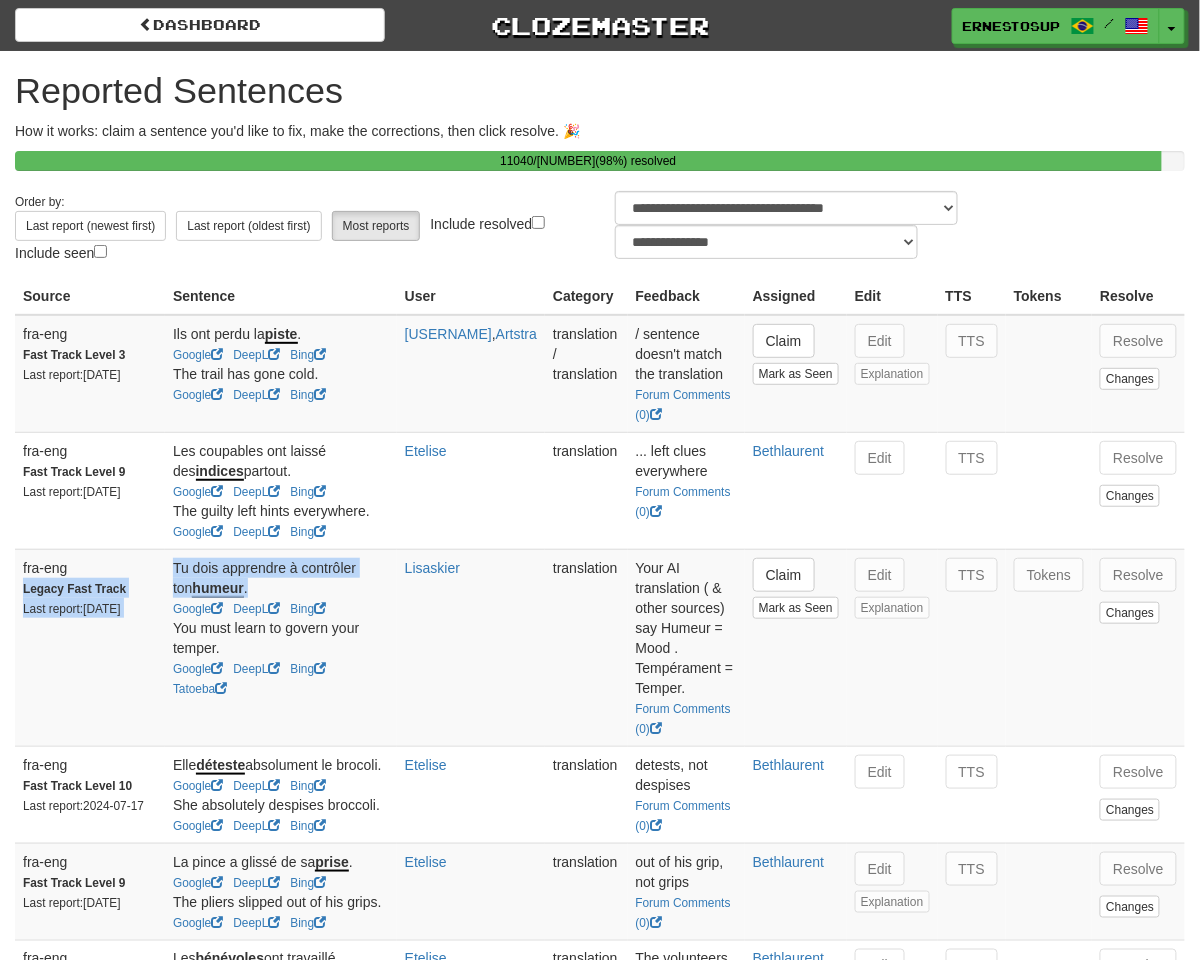 drag, startPoint x: 156, startPoint y: 556, endPoint x: 260, endPoint y: 582, distance: 107.200745 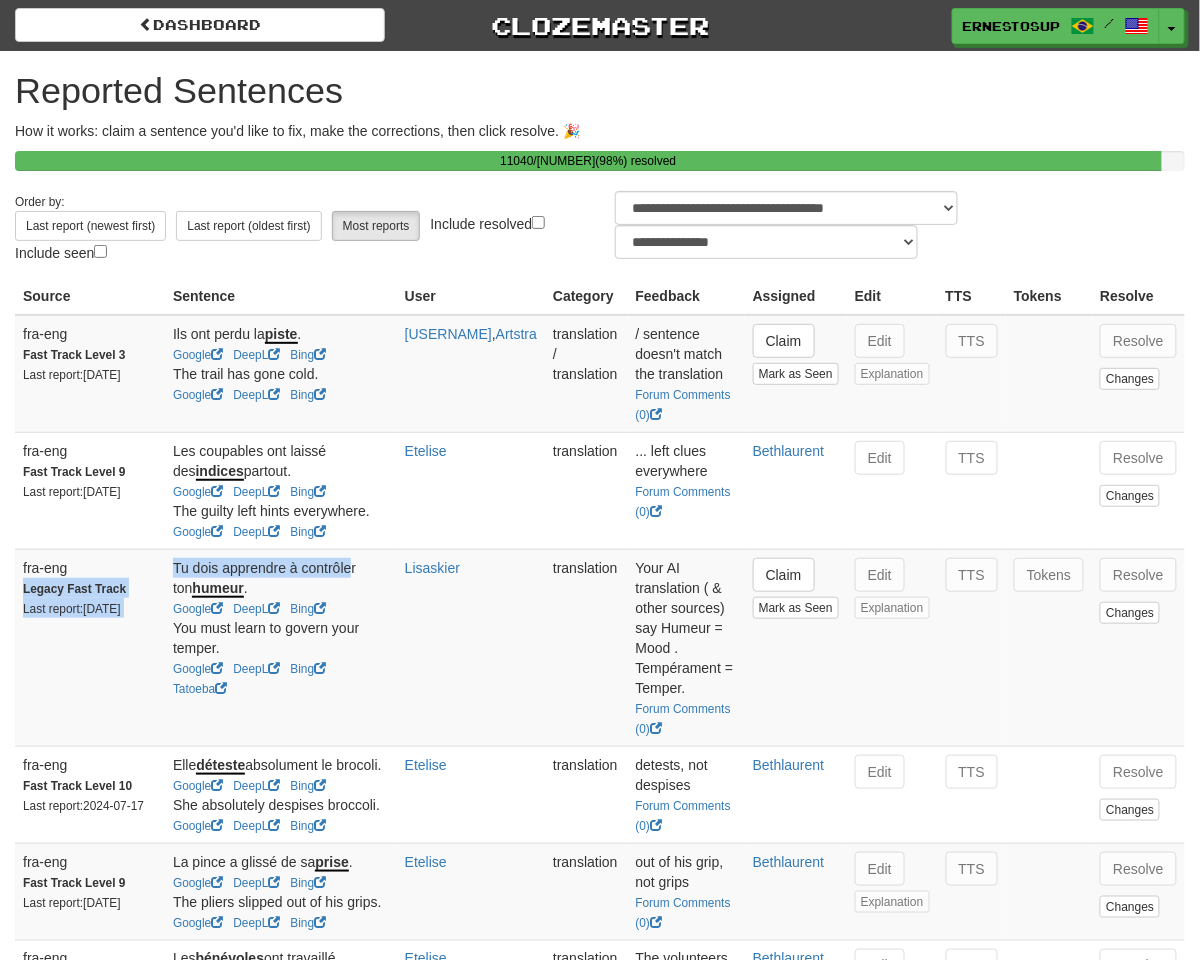 drag, startPoint x: 313, startPoint y: 566, endPoint x: 158, endPoint y: 560, distance: 155.11609 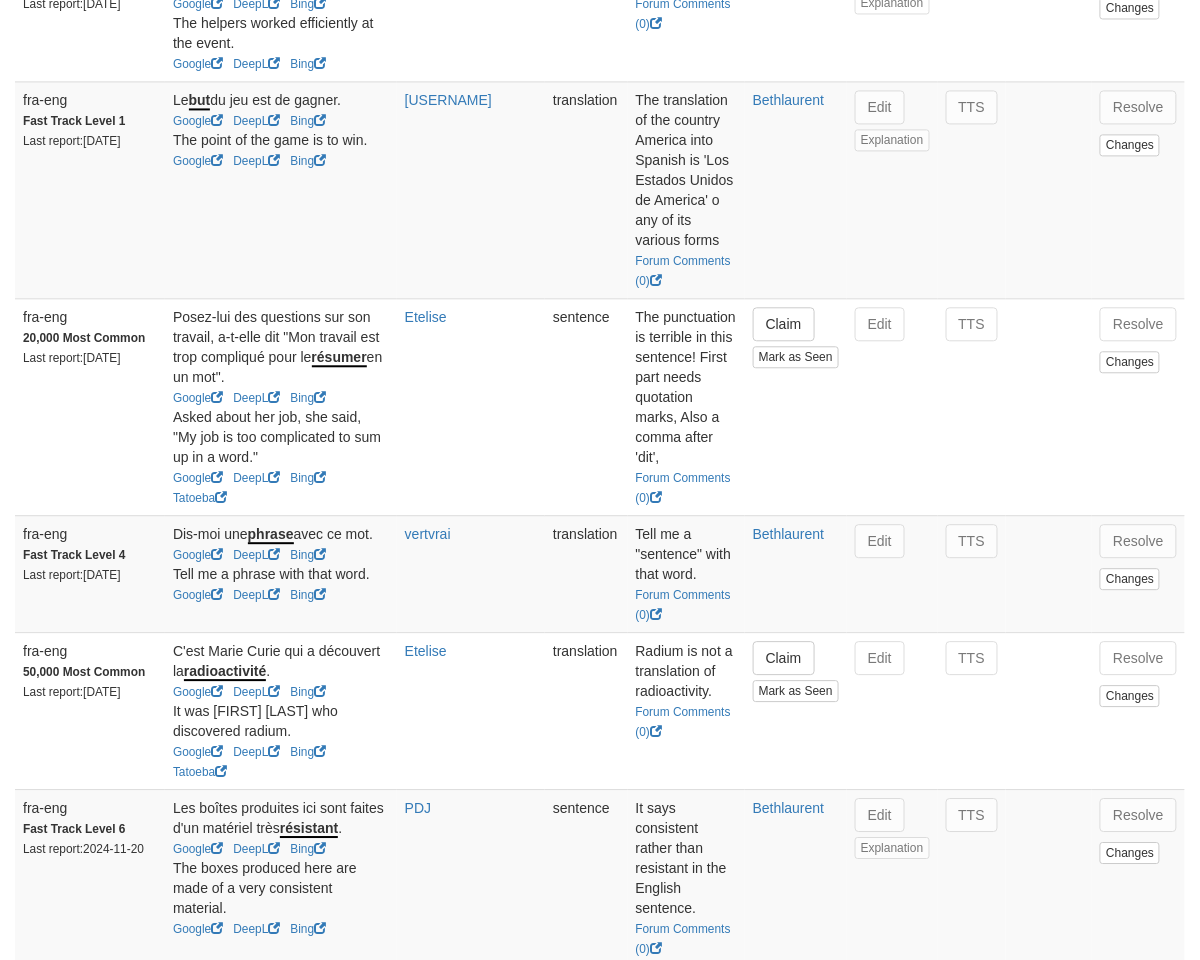scroll, scrollTop: 1000, scrollLeft: 0, axis: vertical 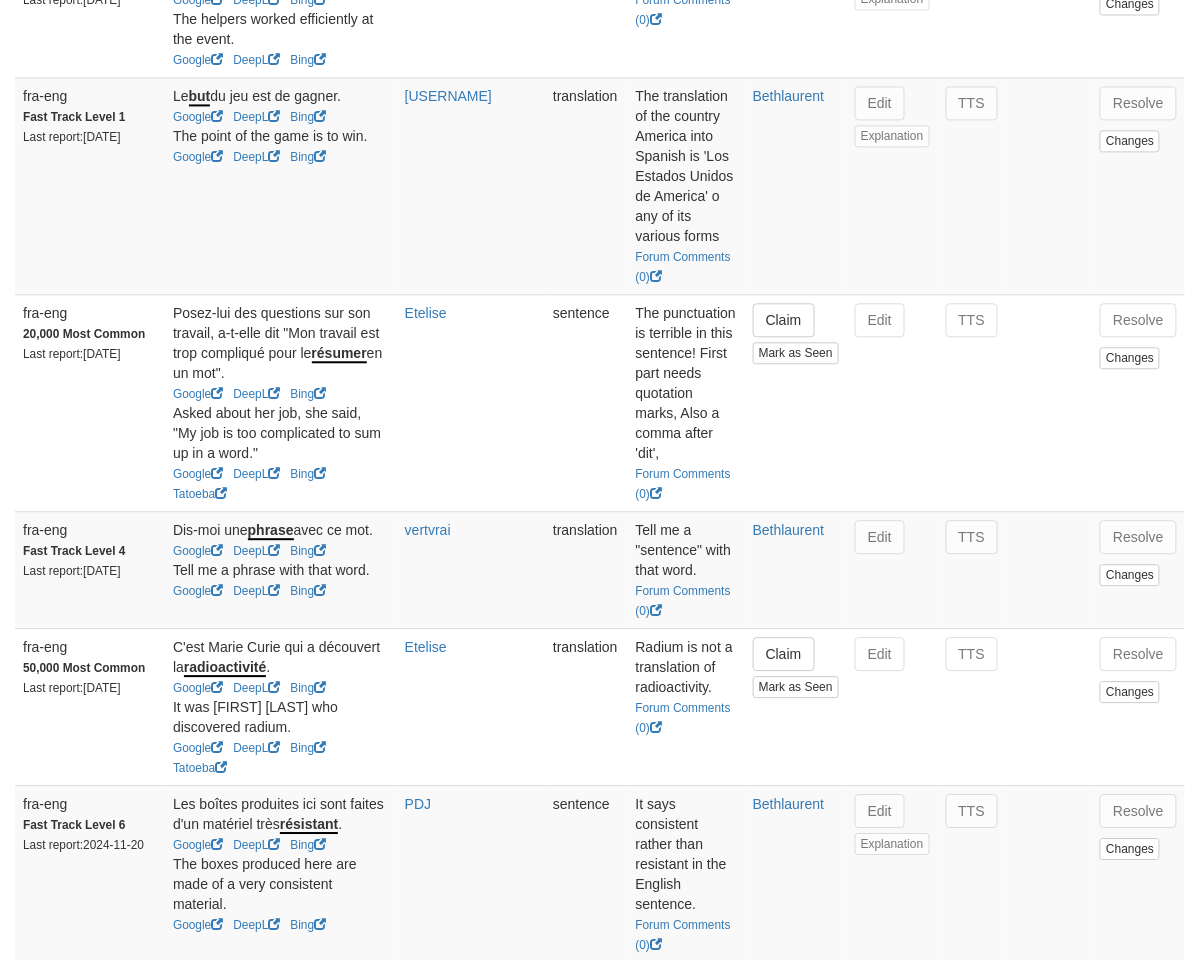 drag, startPoint x: 442, startPoint y: 314, endPoint x: 477, endPoint y: 260, distance: 64.3506 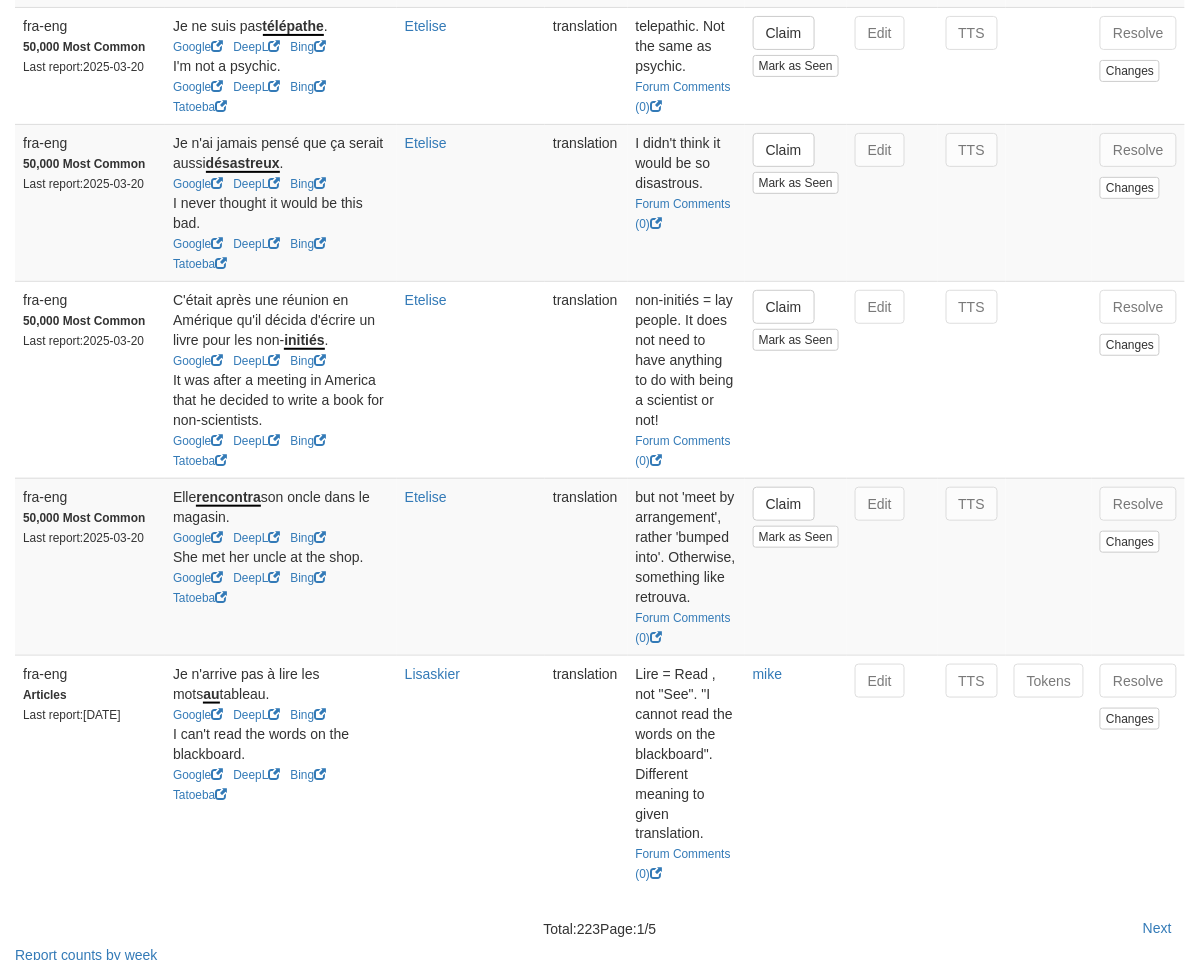 scroll, scrollTop: 3888, scrollLeft: 0, axis: vertical 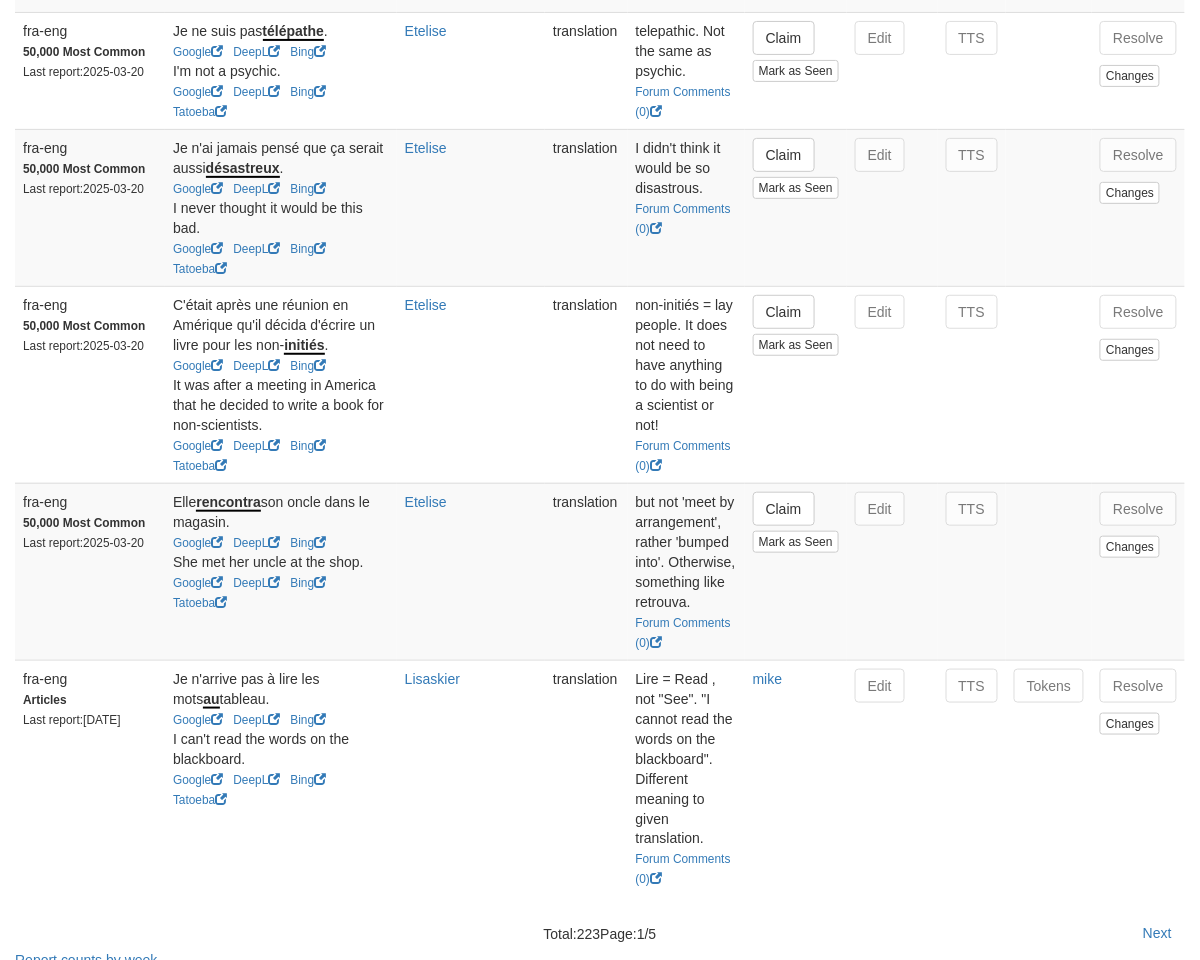 drag, startPoint x: 318, startPoint y: 581, endPoint x: 173, endPoint y: 565, distance: 145.88008 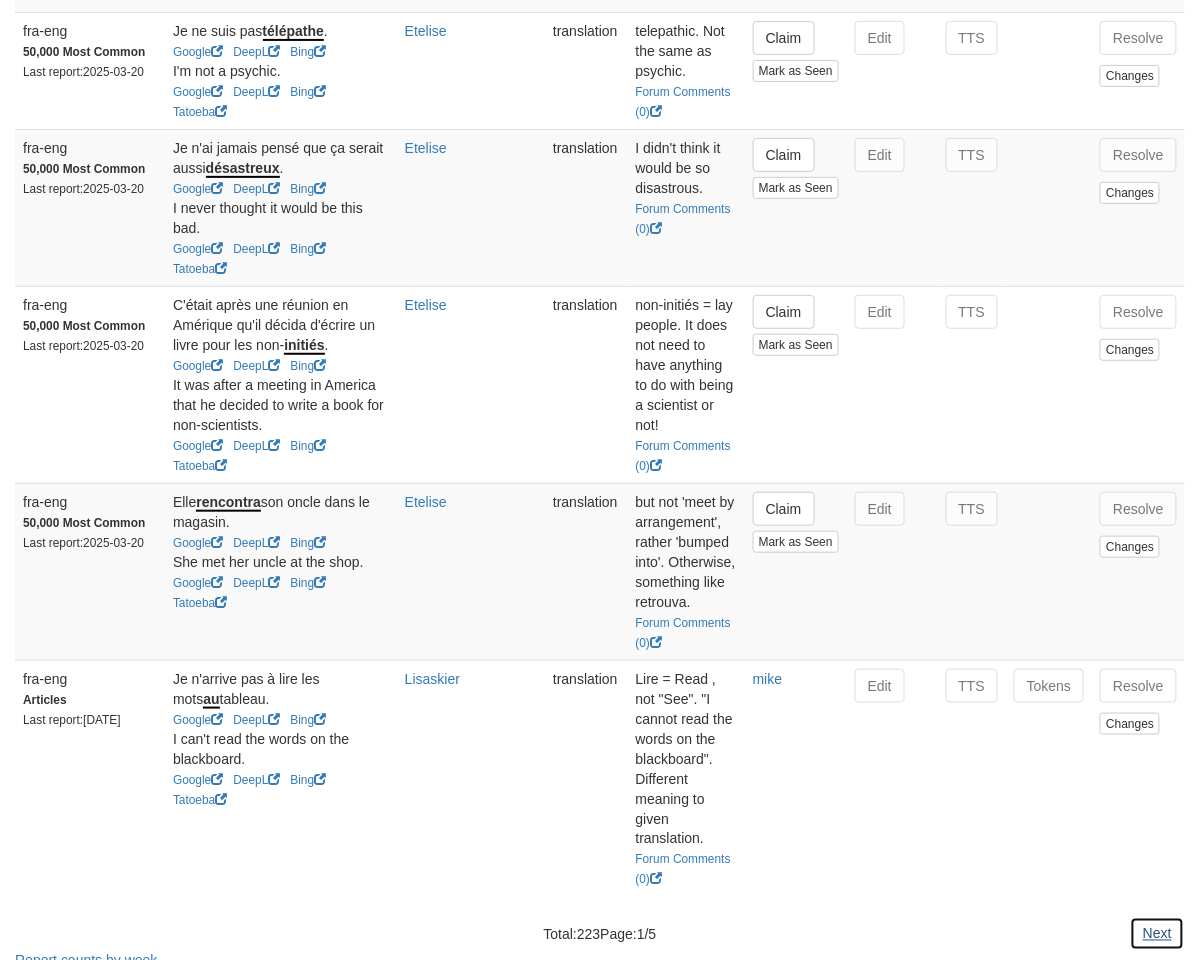 click on "Next" at bounding box center (1157, 934) 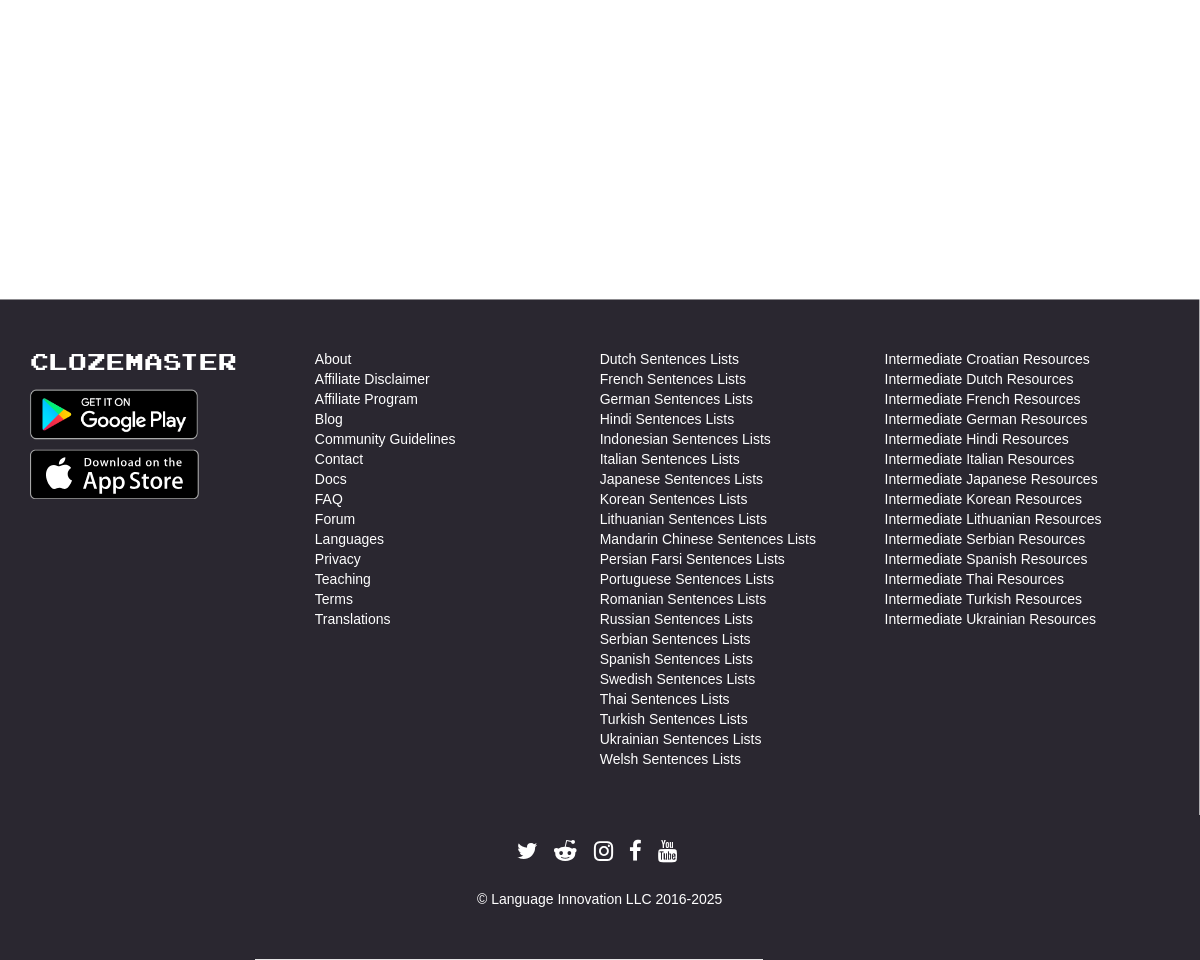 scroll, scrollTop: 0, scrollLeft: 0, axis: both 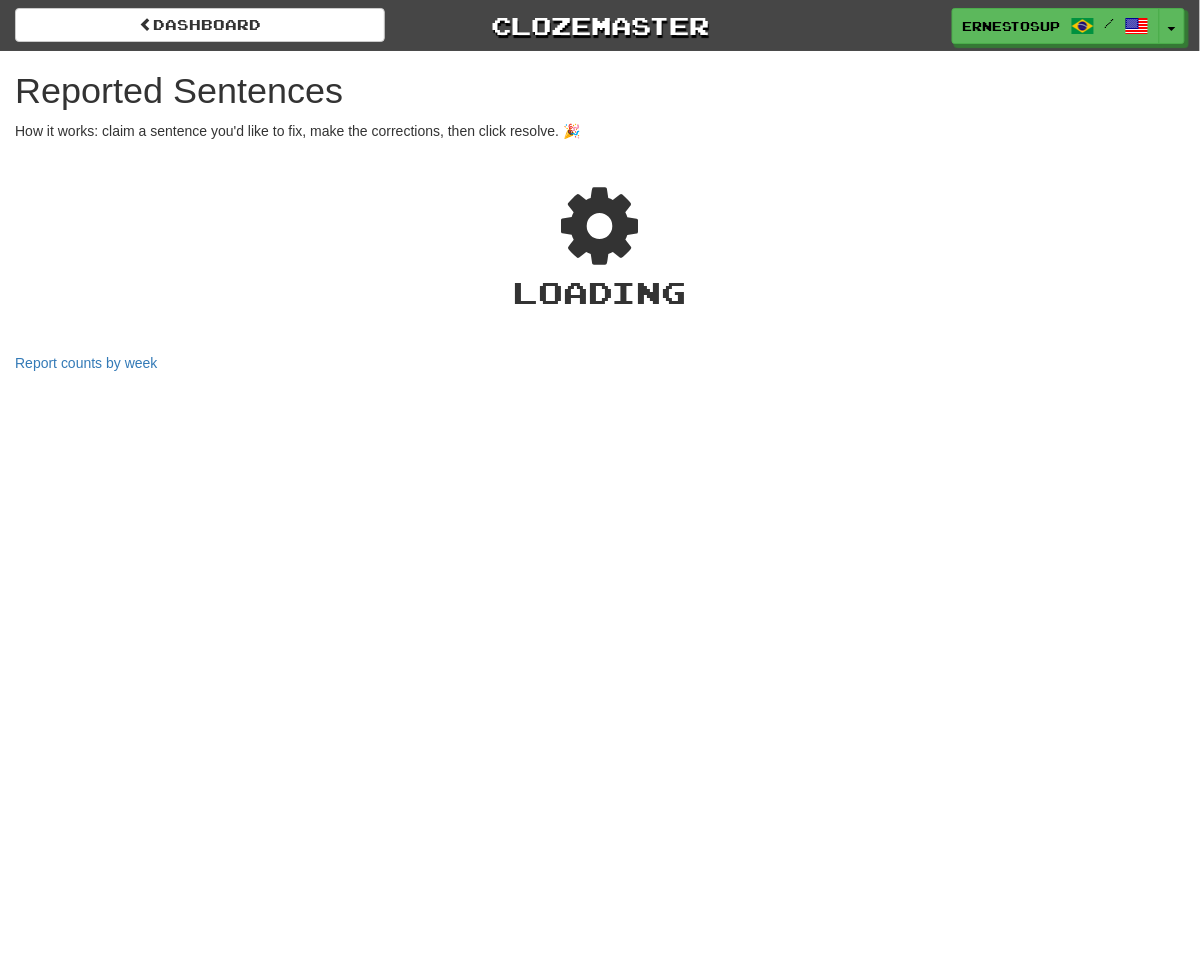 select on "***" 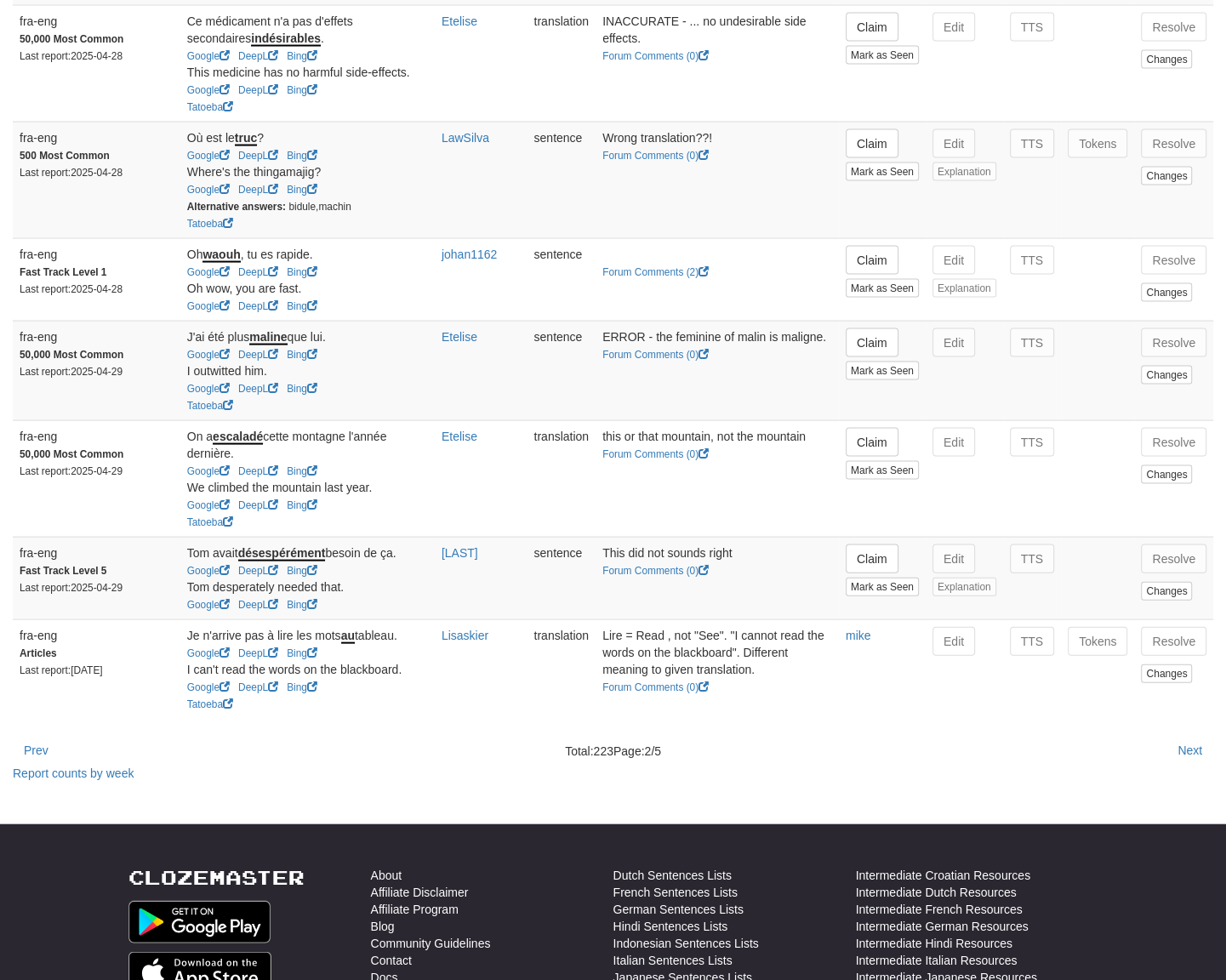 scroll, scrollTop: 2608, scrollLeft: 0, axis: vertical 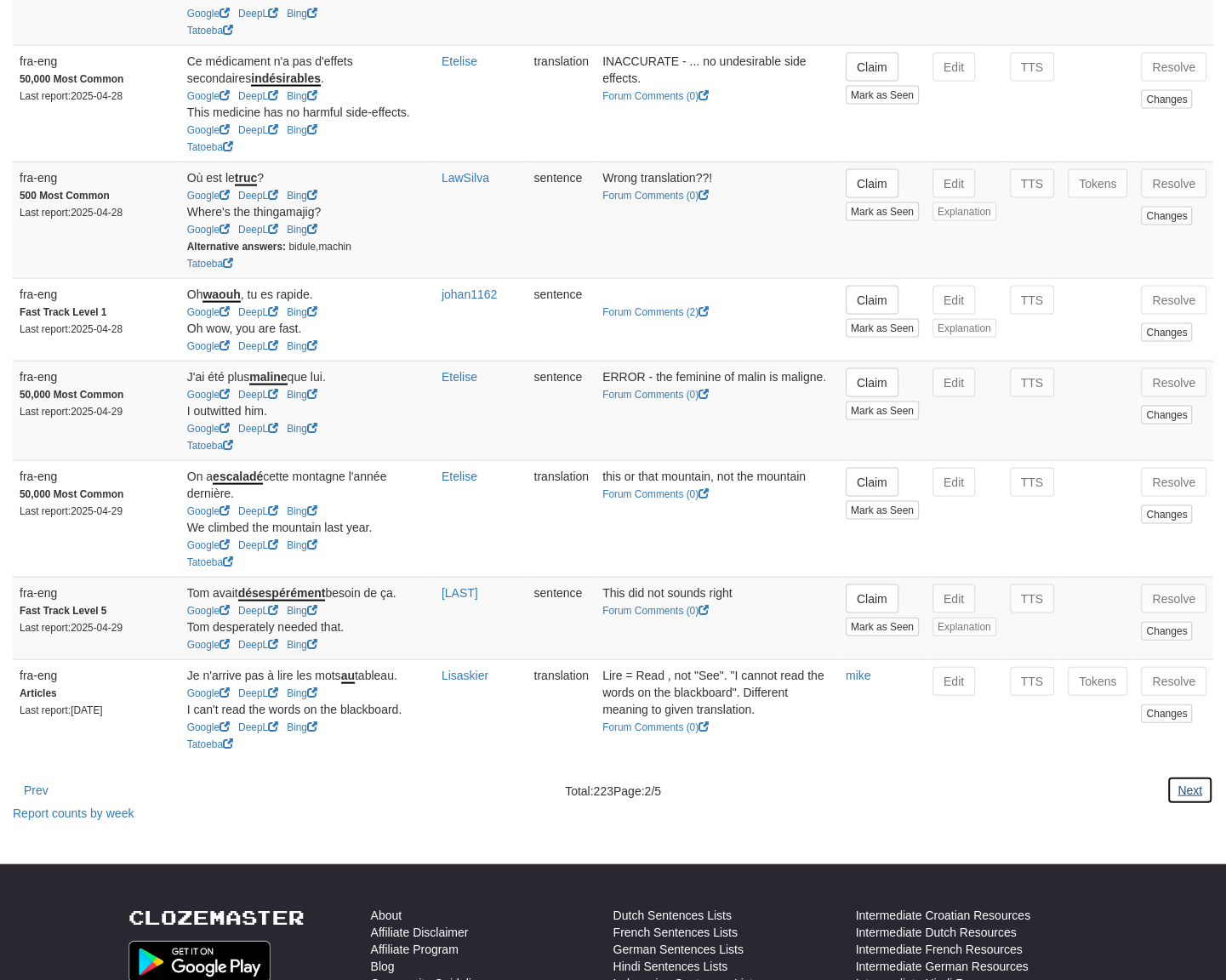 click on "Next" at bounding box center [1189, 790] 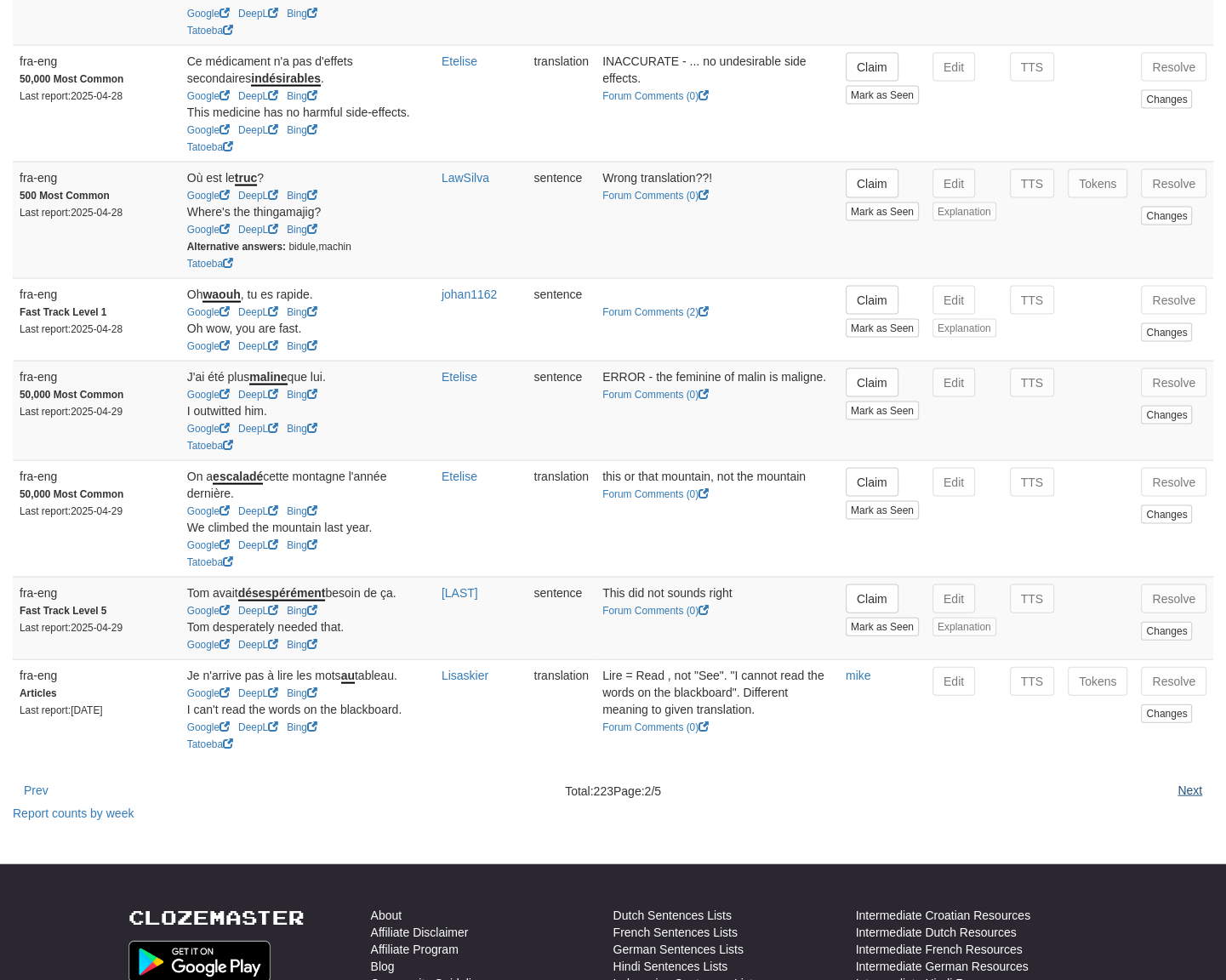 scroll, scrollTop: 0, scrollLeft: 0, axis: both 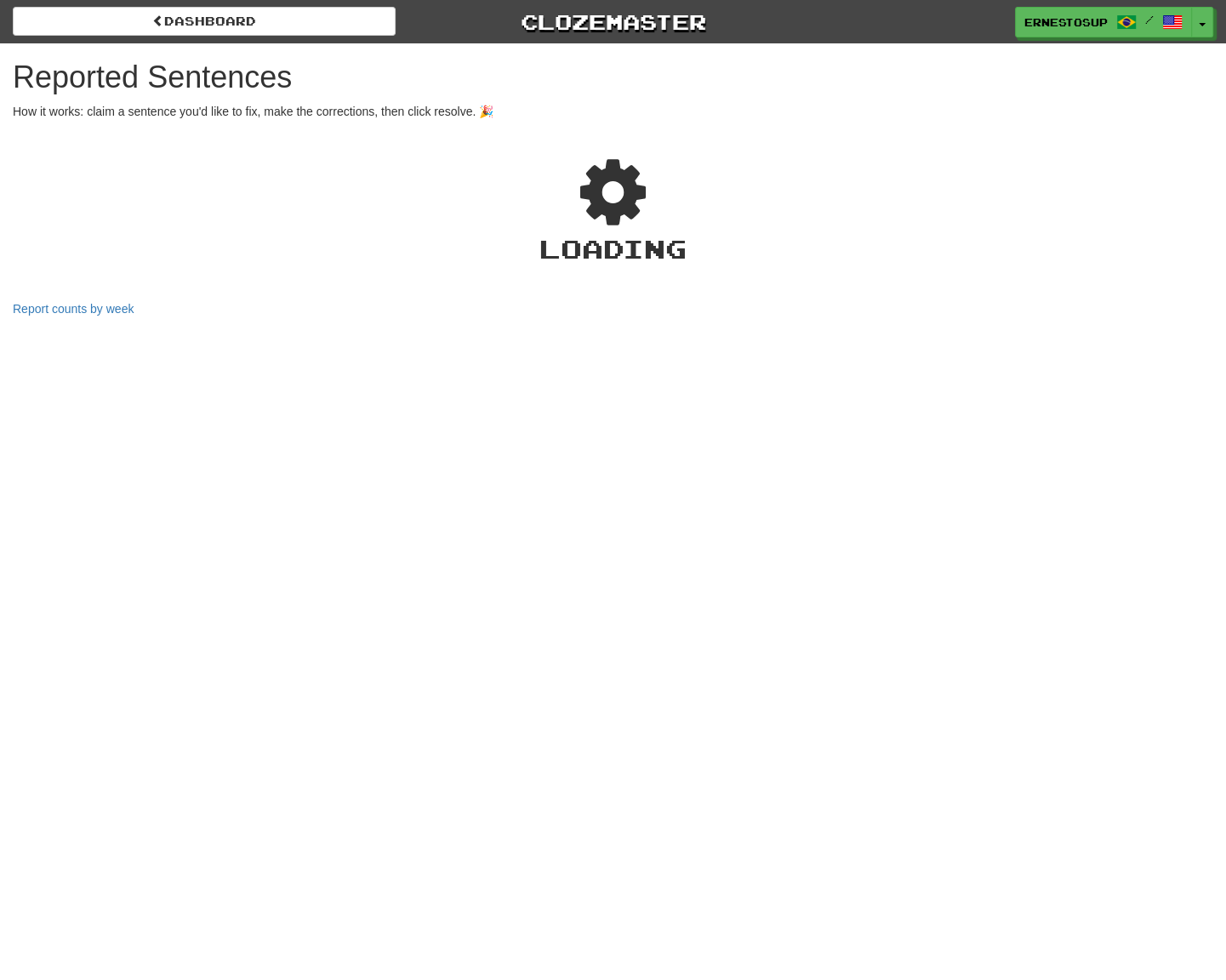 select on "***" 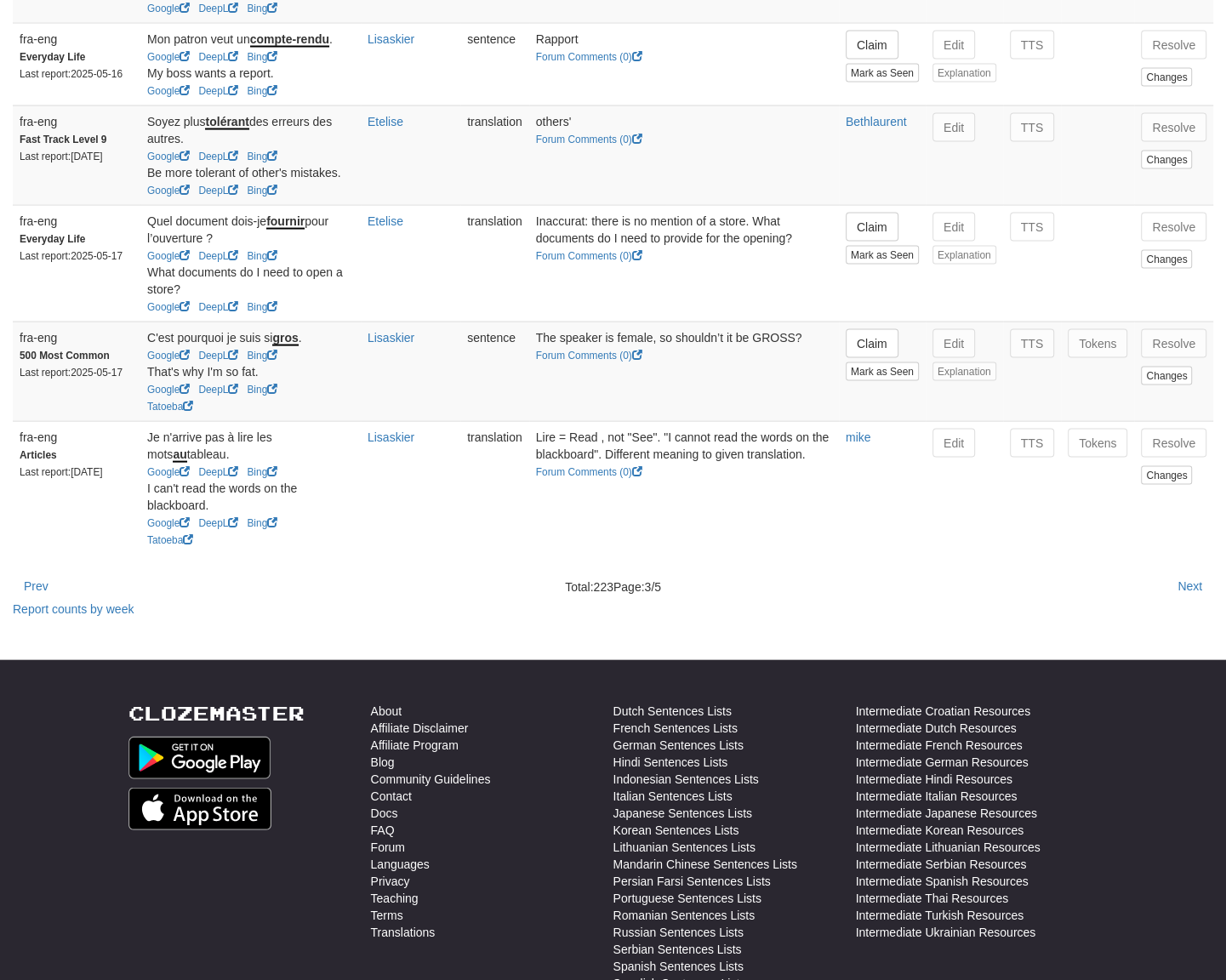 scroll, scrollTop: 2926, scrollLeft: 0, axis: vertical 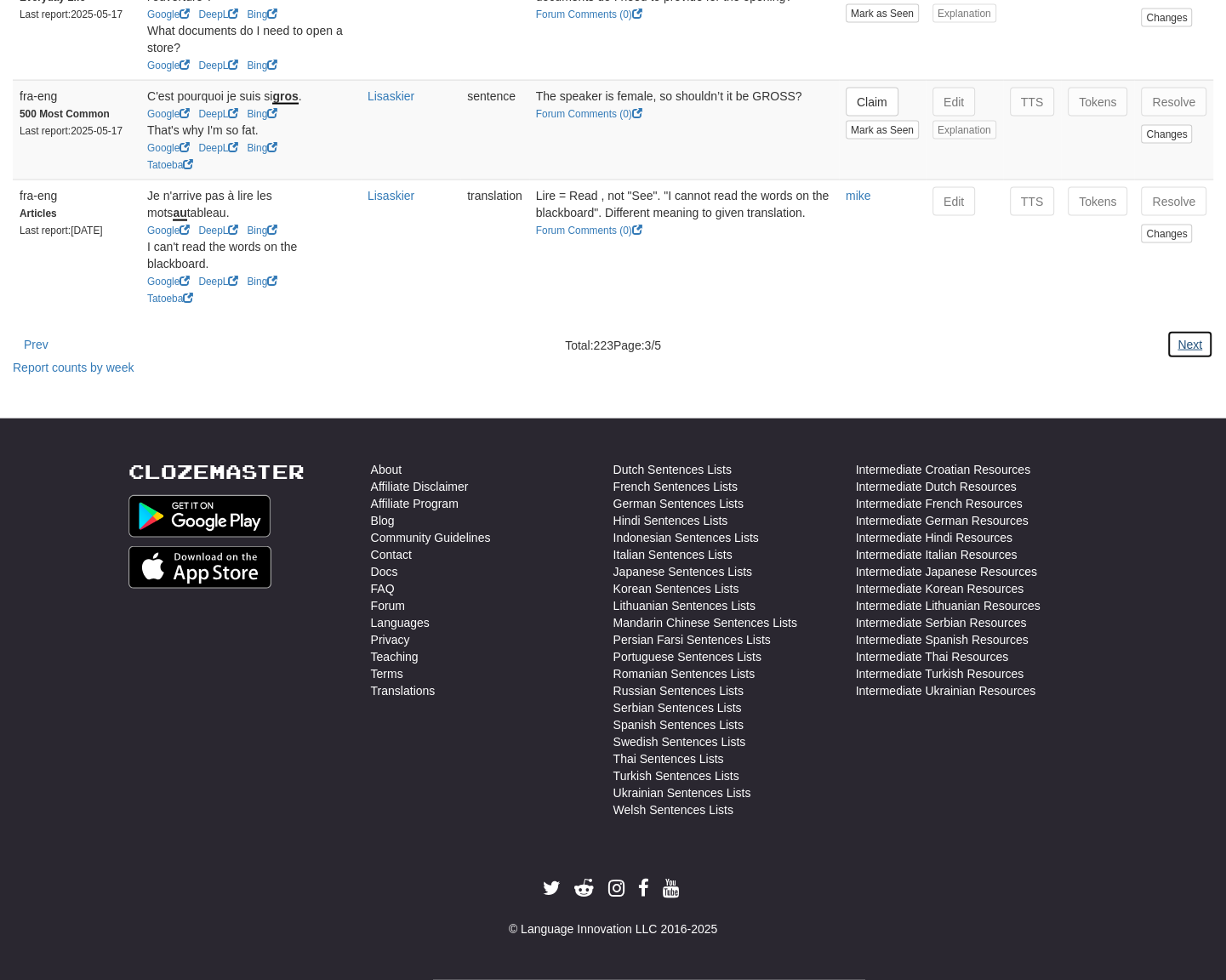 click on "Next" at bounding box center (1189, 345) 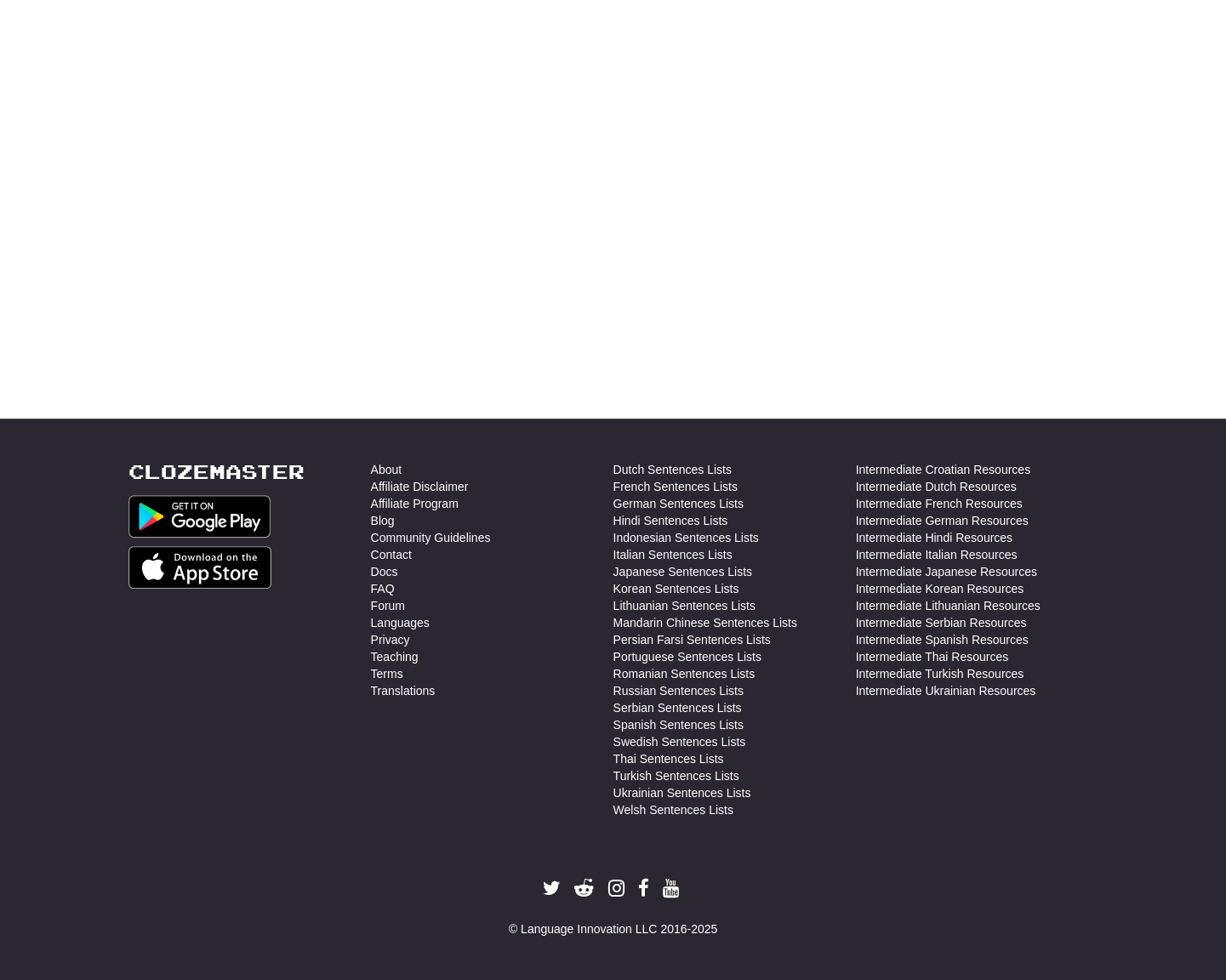 scroll, scrollTop: 0, scrollLeft: 0, axis: both 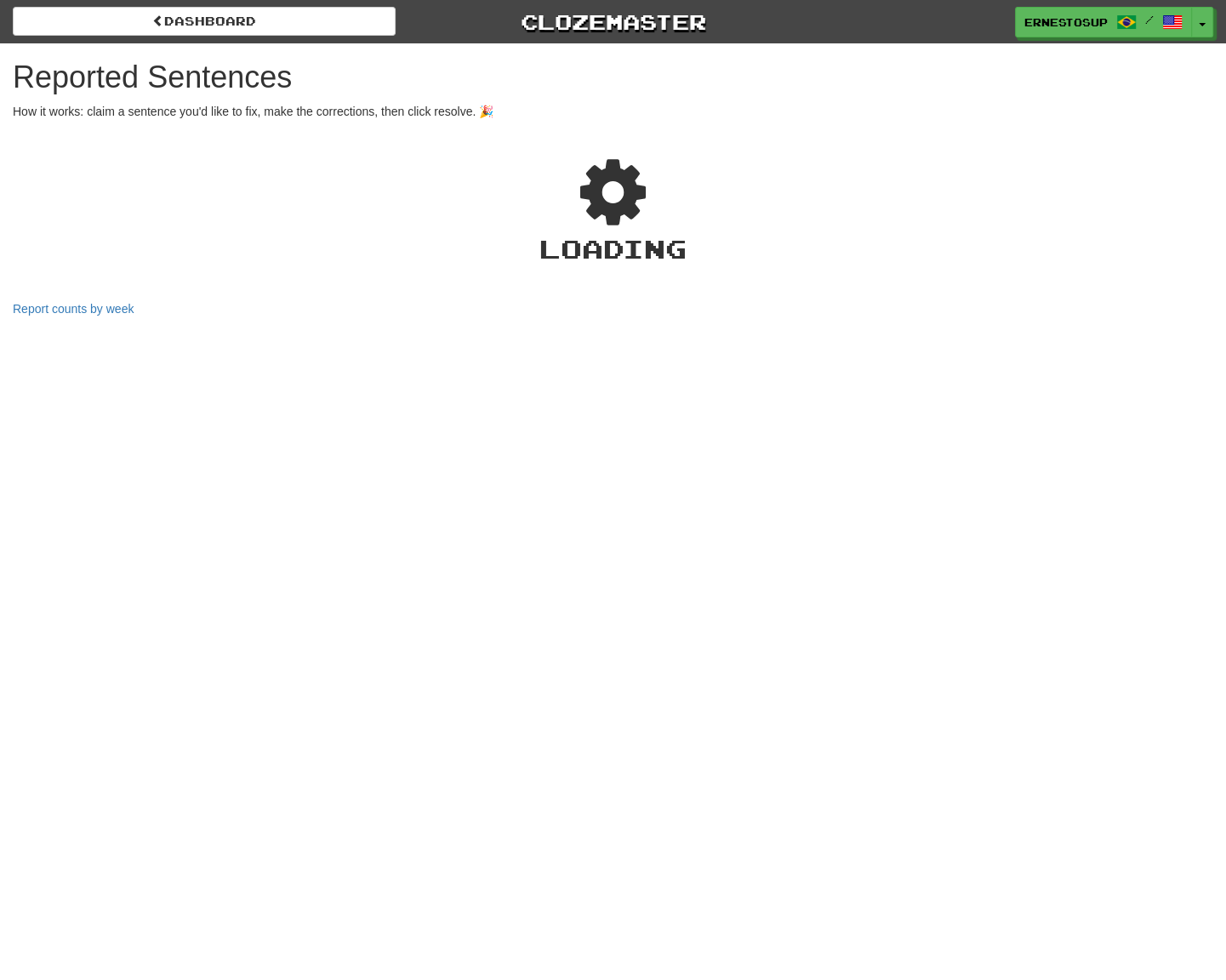 select on "***" 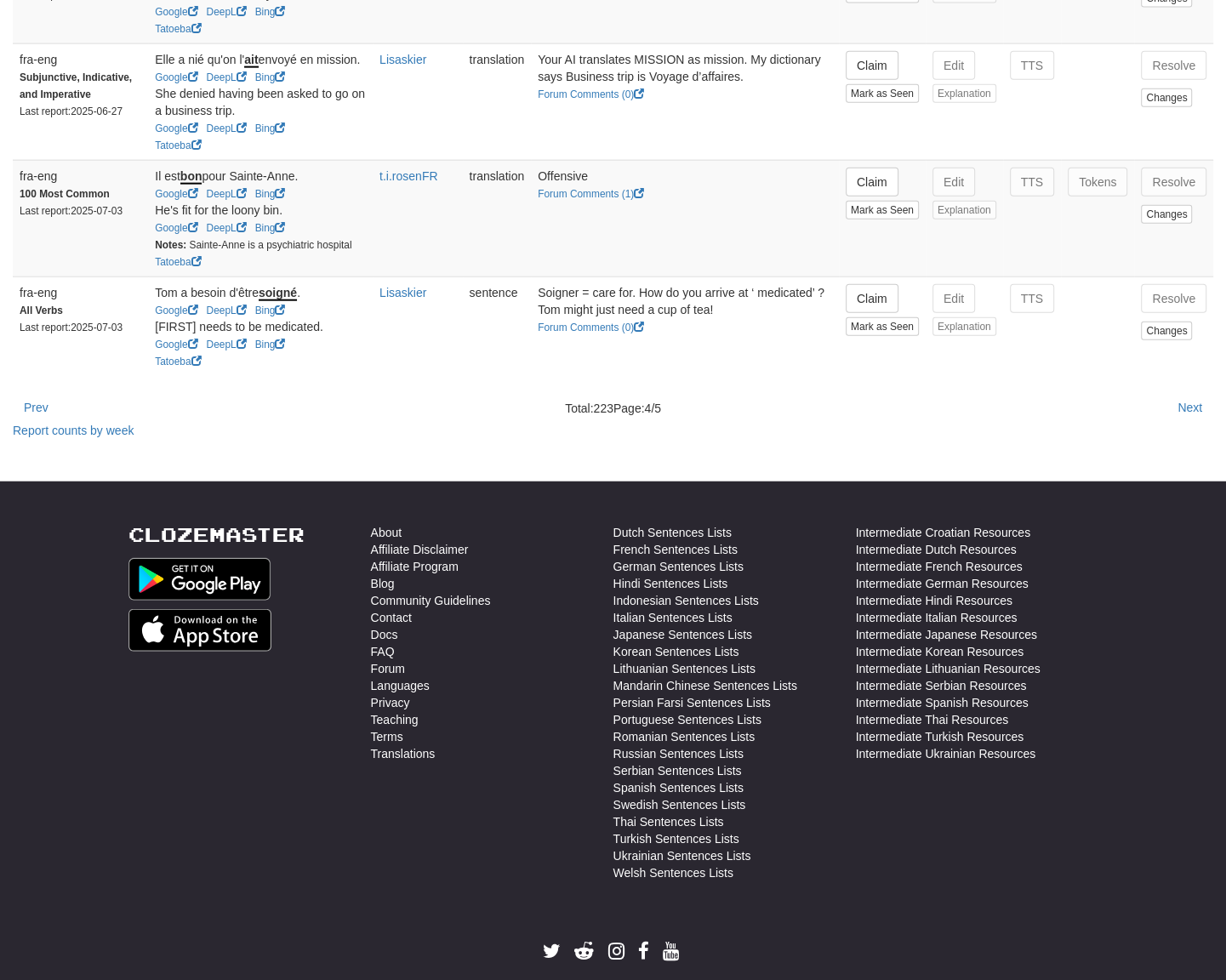 scroll, scrollTop: 3267, scrollLeft: 0, axis: vertical 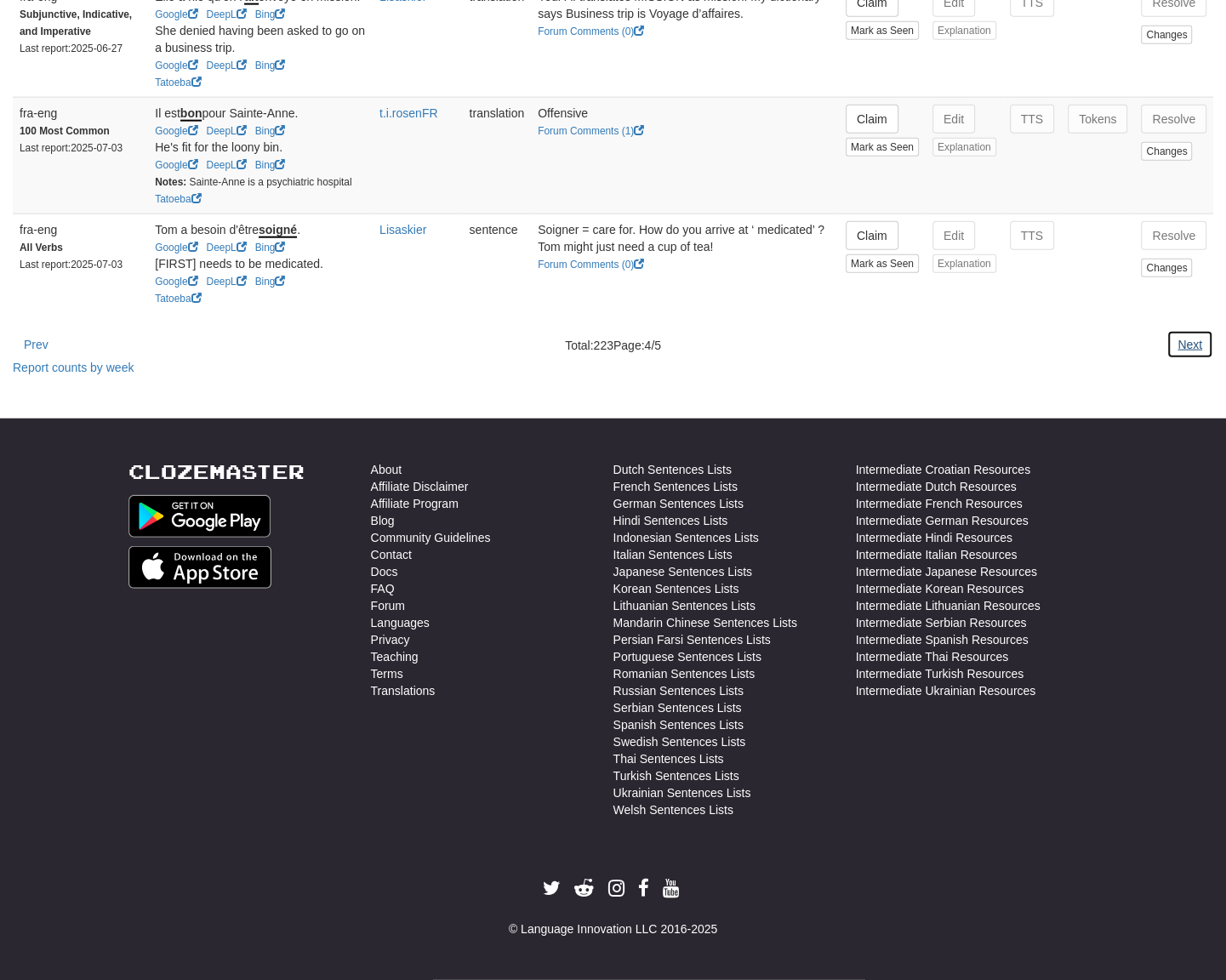 click on "Next" at bounding box center (1189, 345) 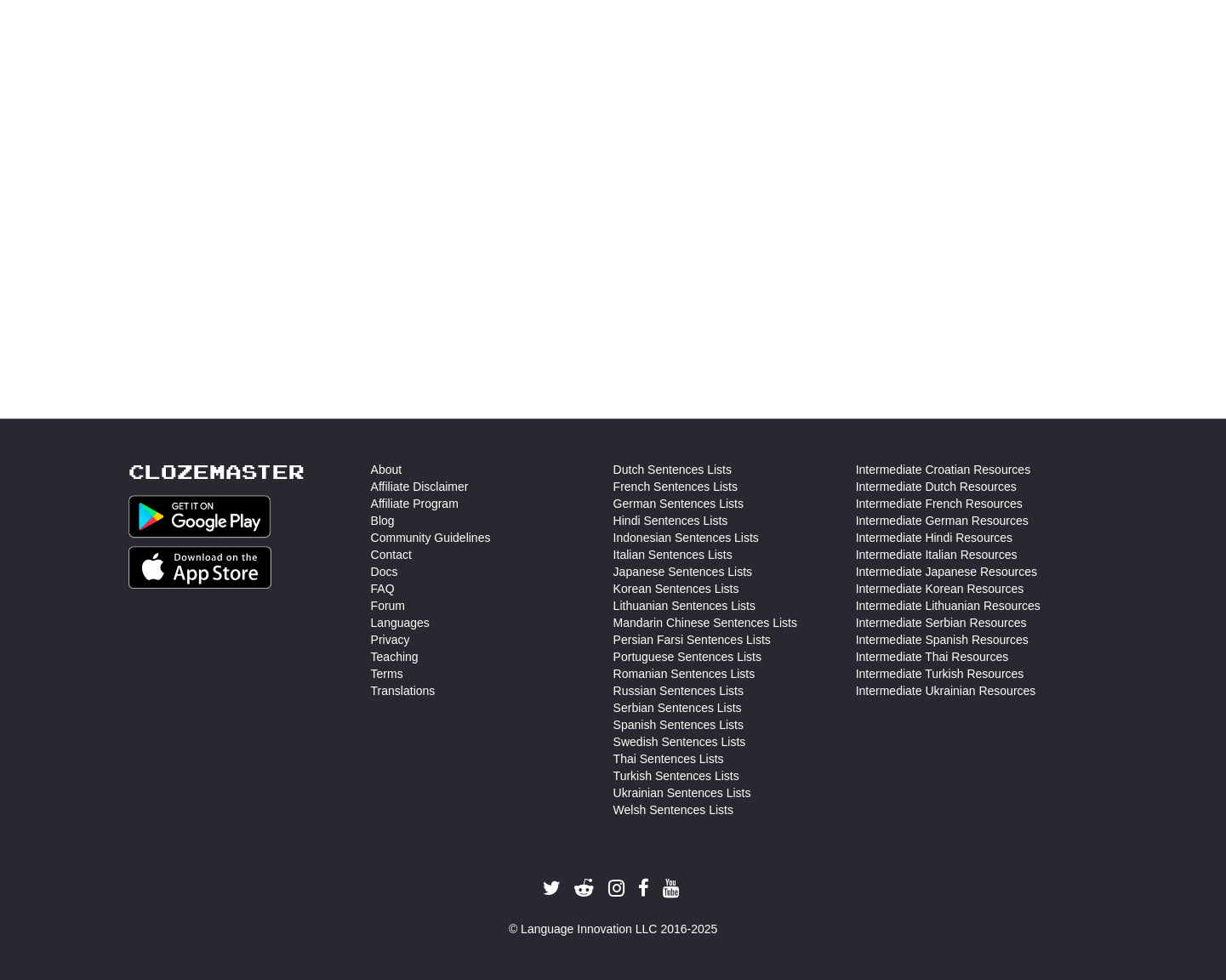 scroll, scrollTop: 0, scrollLeft: 0, axis: both 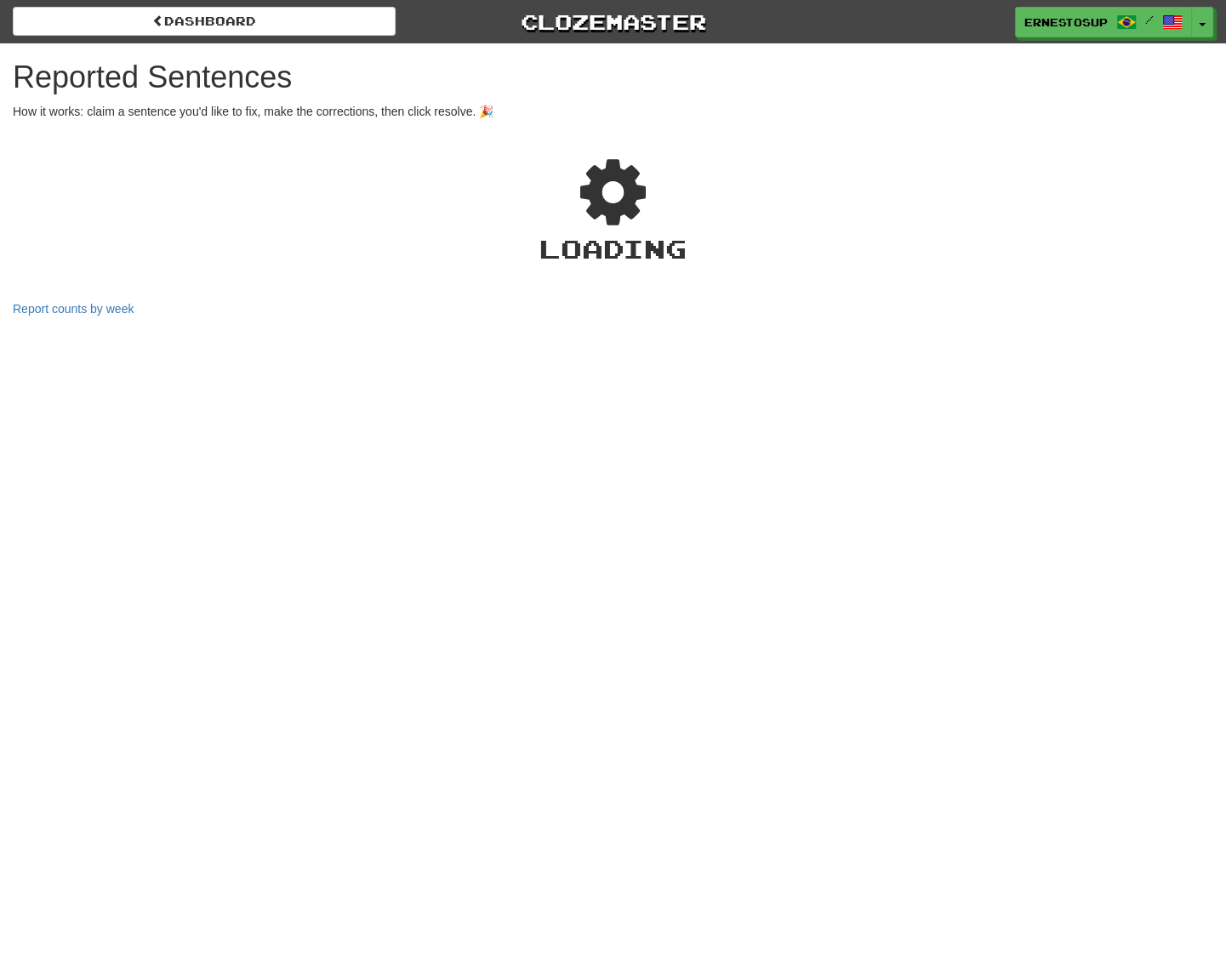 select on "***" 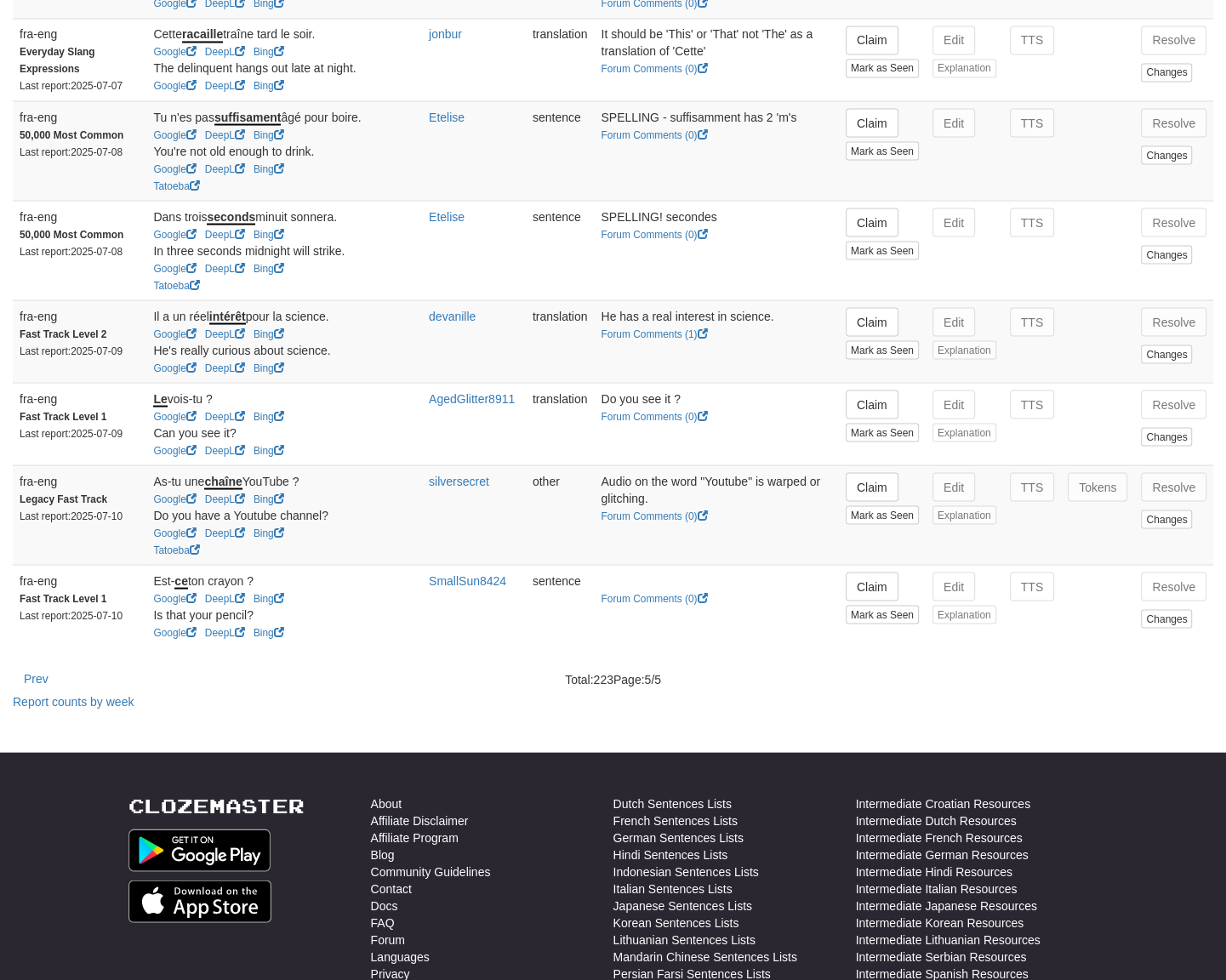 scroll, scrollTop: 2835, scrollLeft: 0, axis: vertical 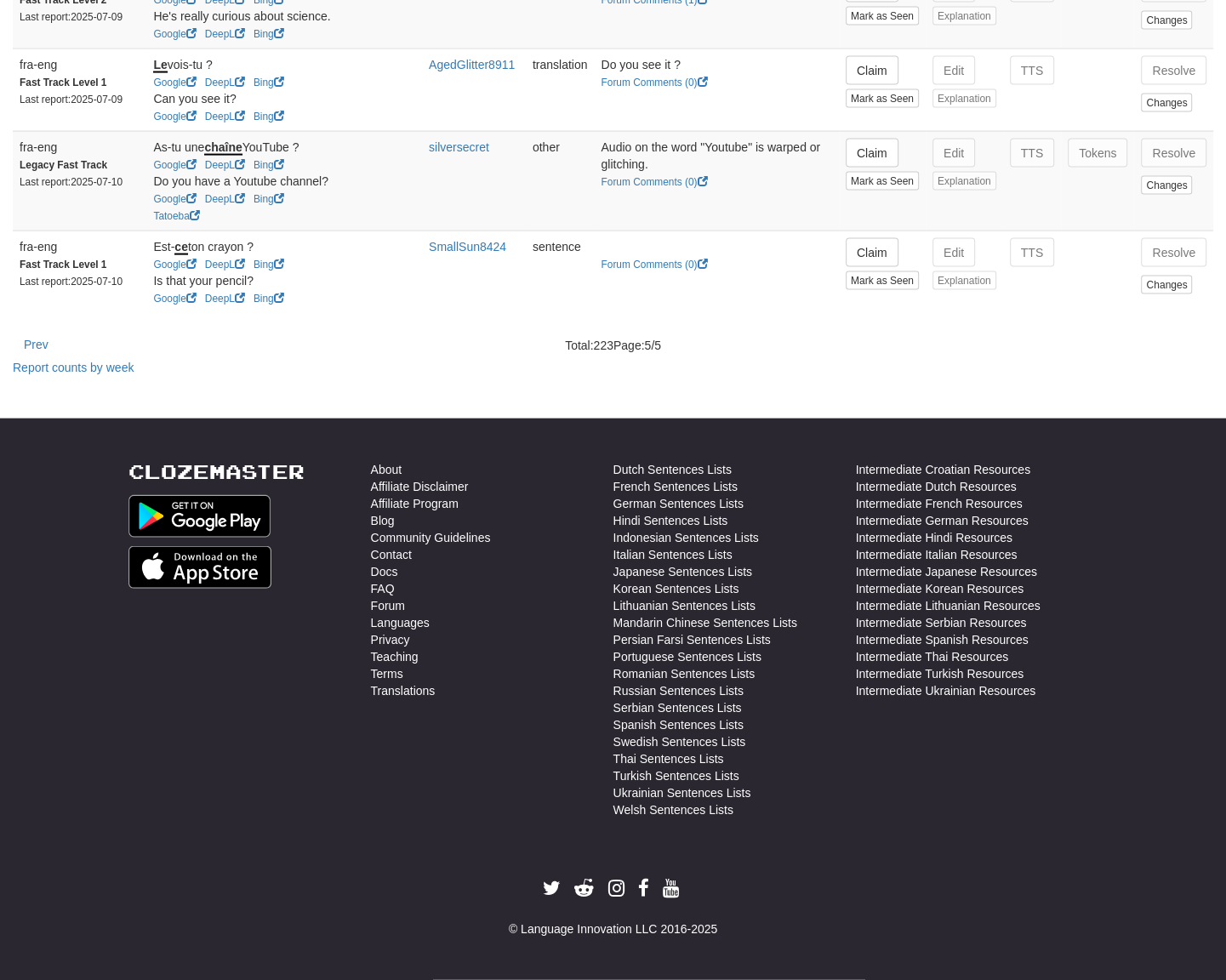 click on "**********" at bounding box center (613, -1165) 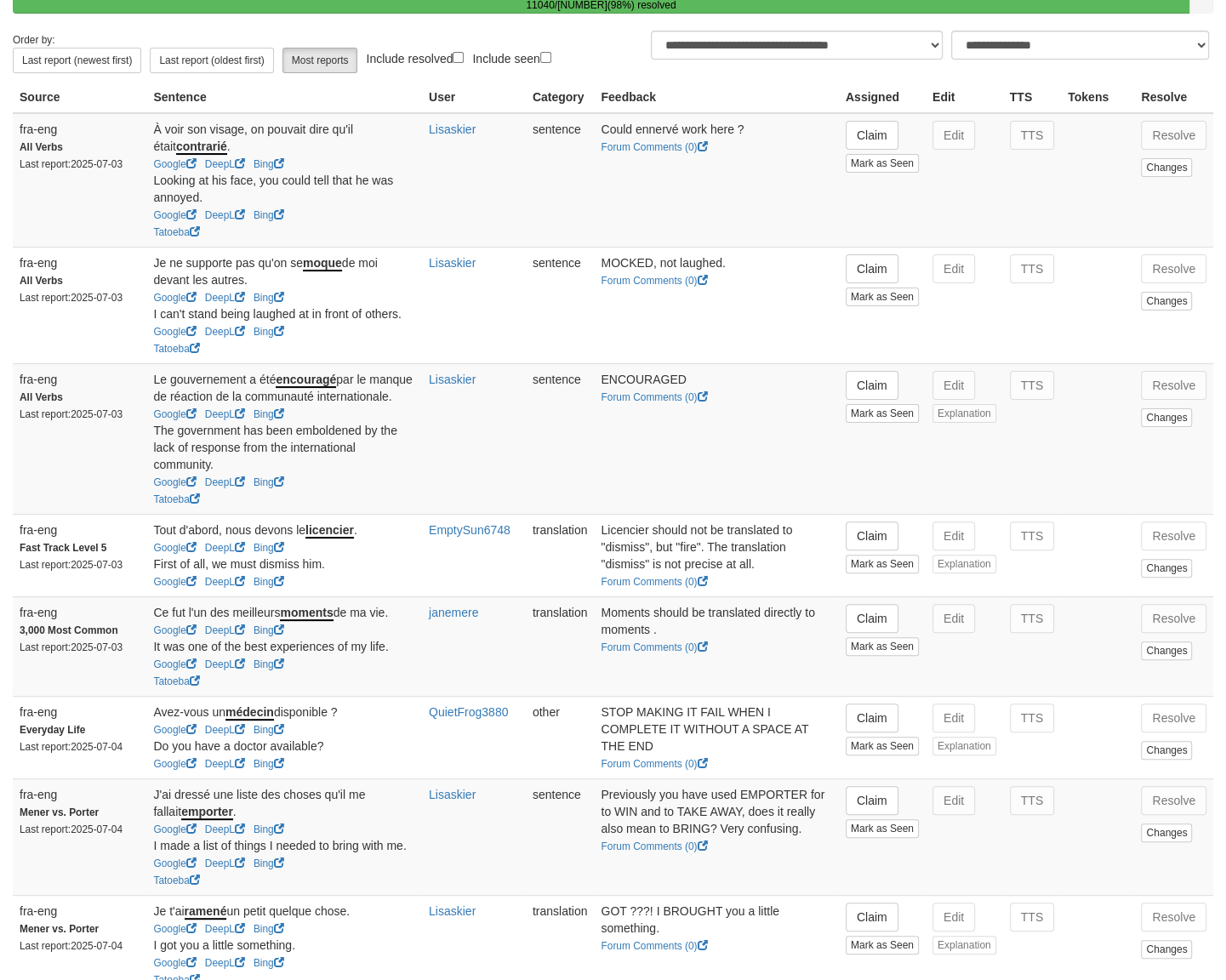scroll, scrollTop: 0, scrollLeft: 0, axis: both 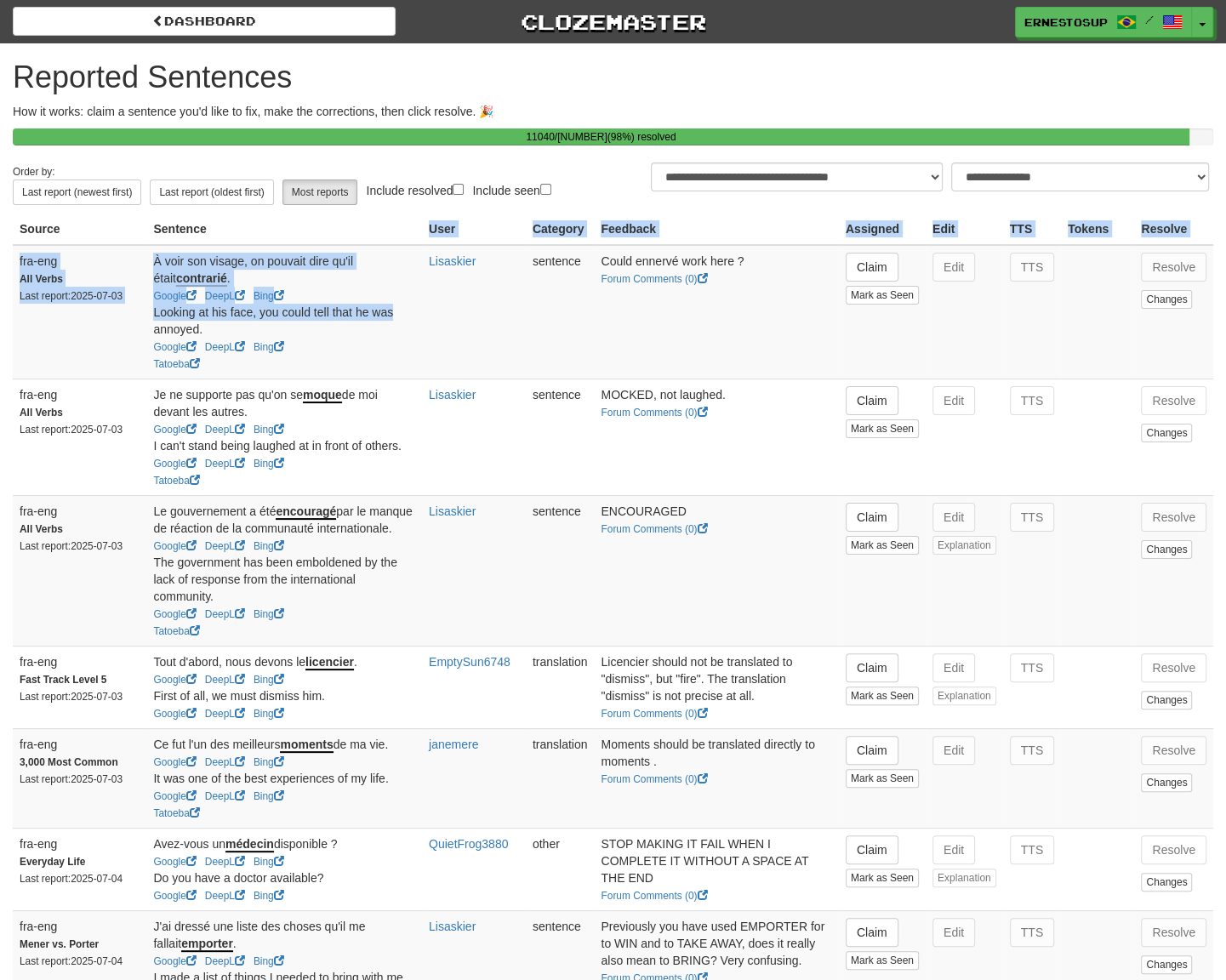 drag, startPoint x: 395, startPoint y: 319, endPoint x: 260, endPoint y: 226, distance: 163.93291 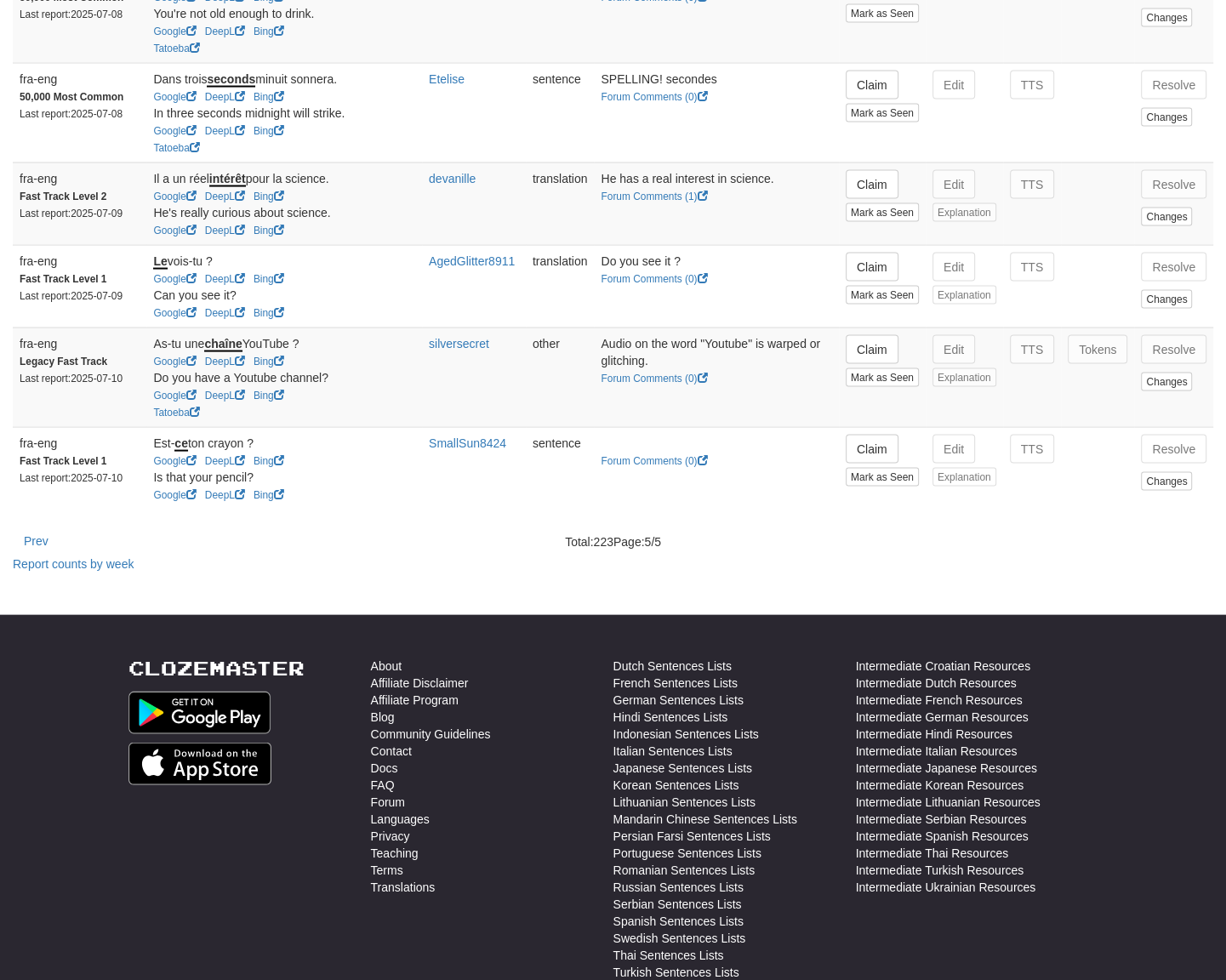 scroll, scrollTop: 2858, scrollLeft: 0, axis: vertical 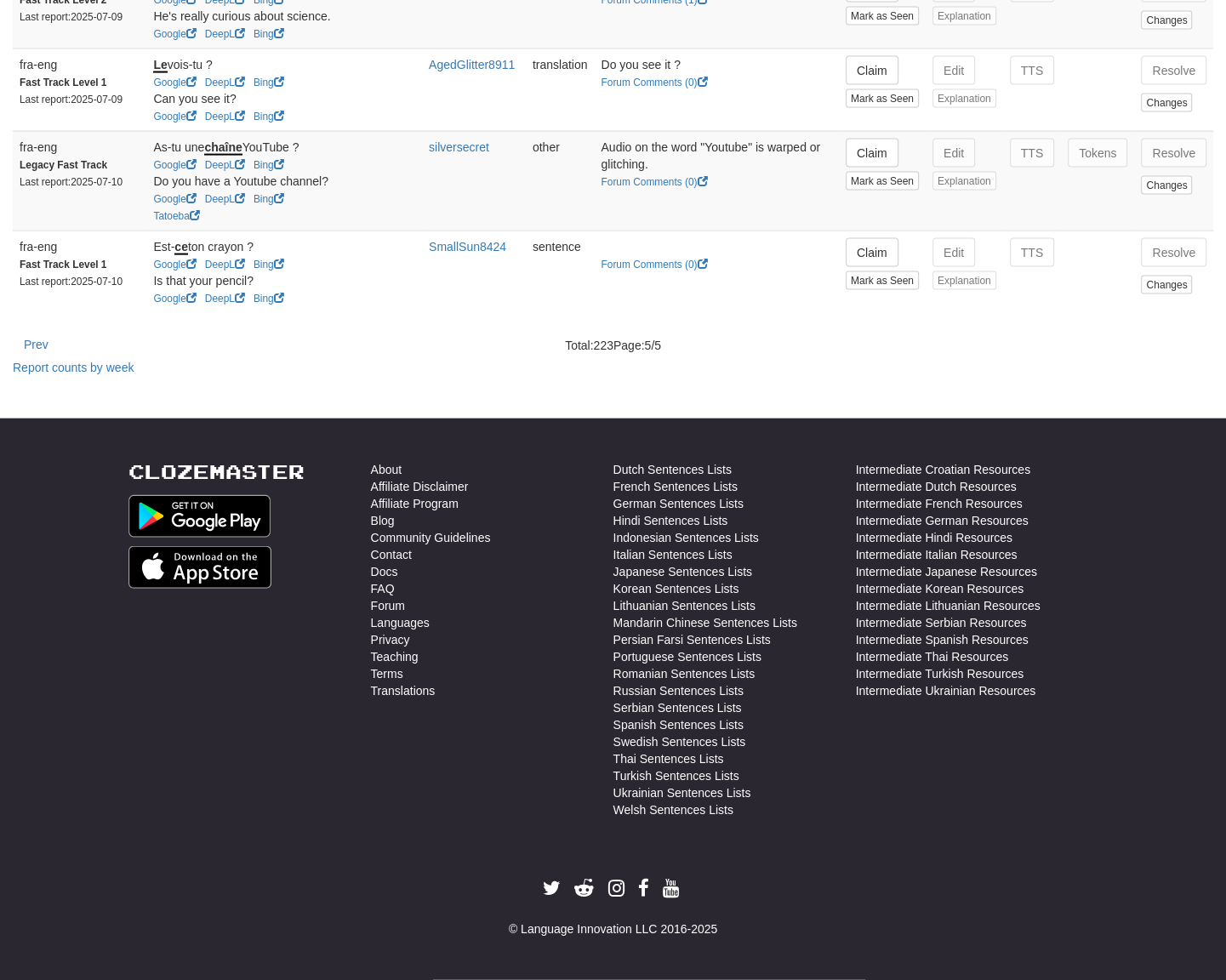 drag, startPoint x: 656, startPoint y: 380, endPoint x: 647, endPoint y: 378, distance: 9.219544 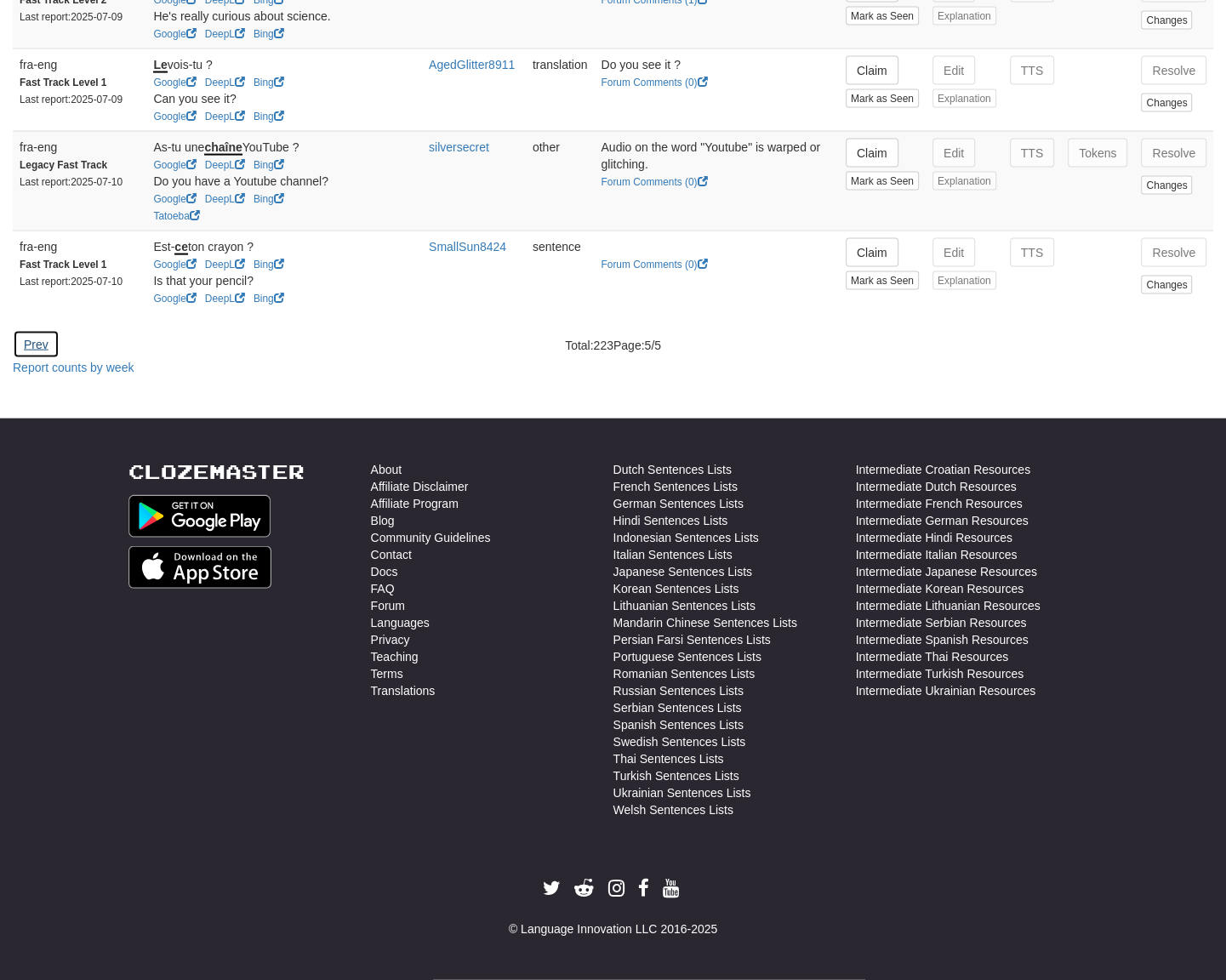click on "Prev" at bounding box center [36, 345] 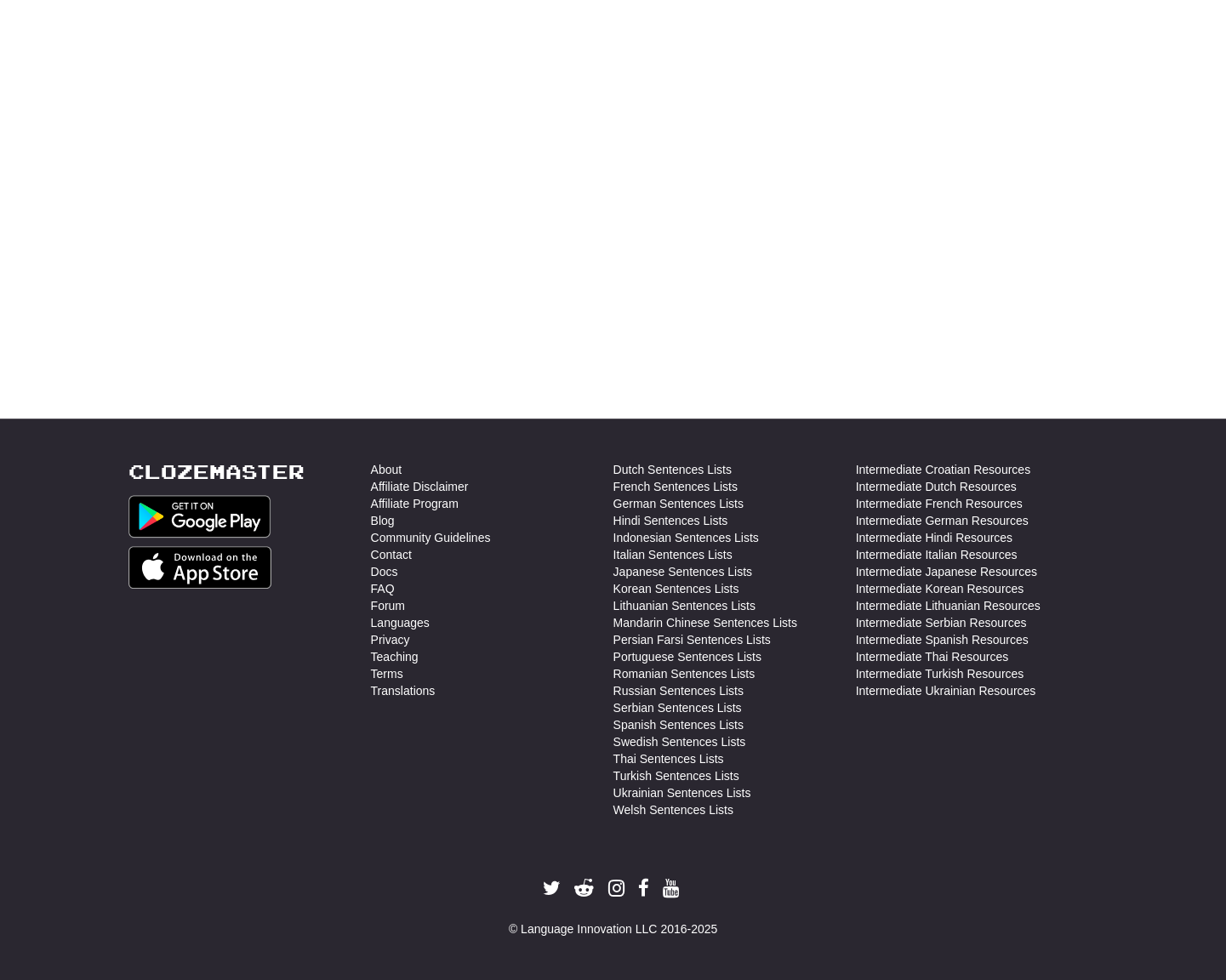 scroll, scrollTop: 0, scrollLeft: 0, axis: both 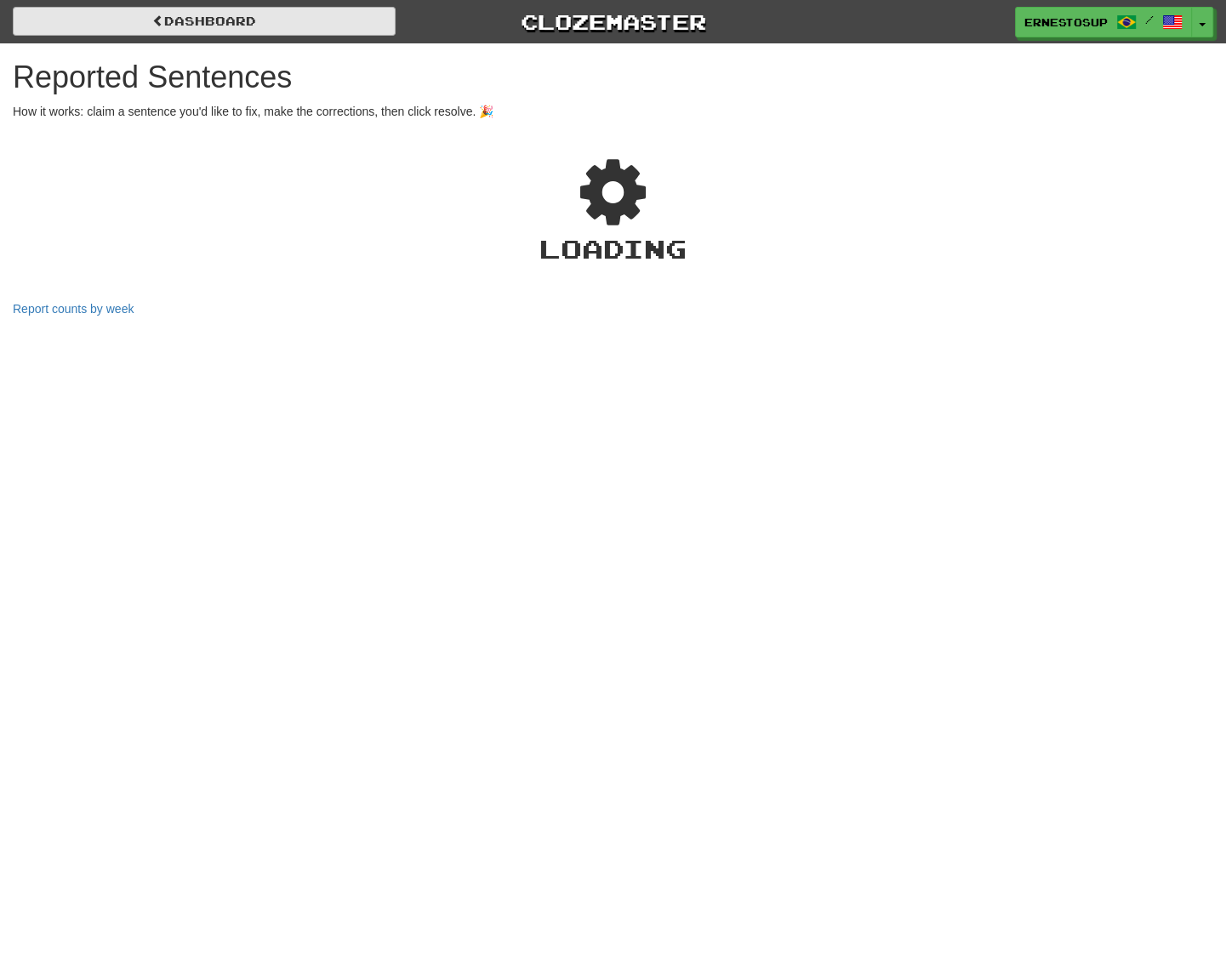 select on "***" 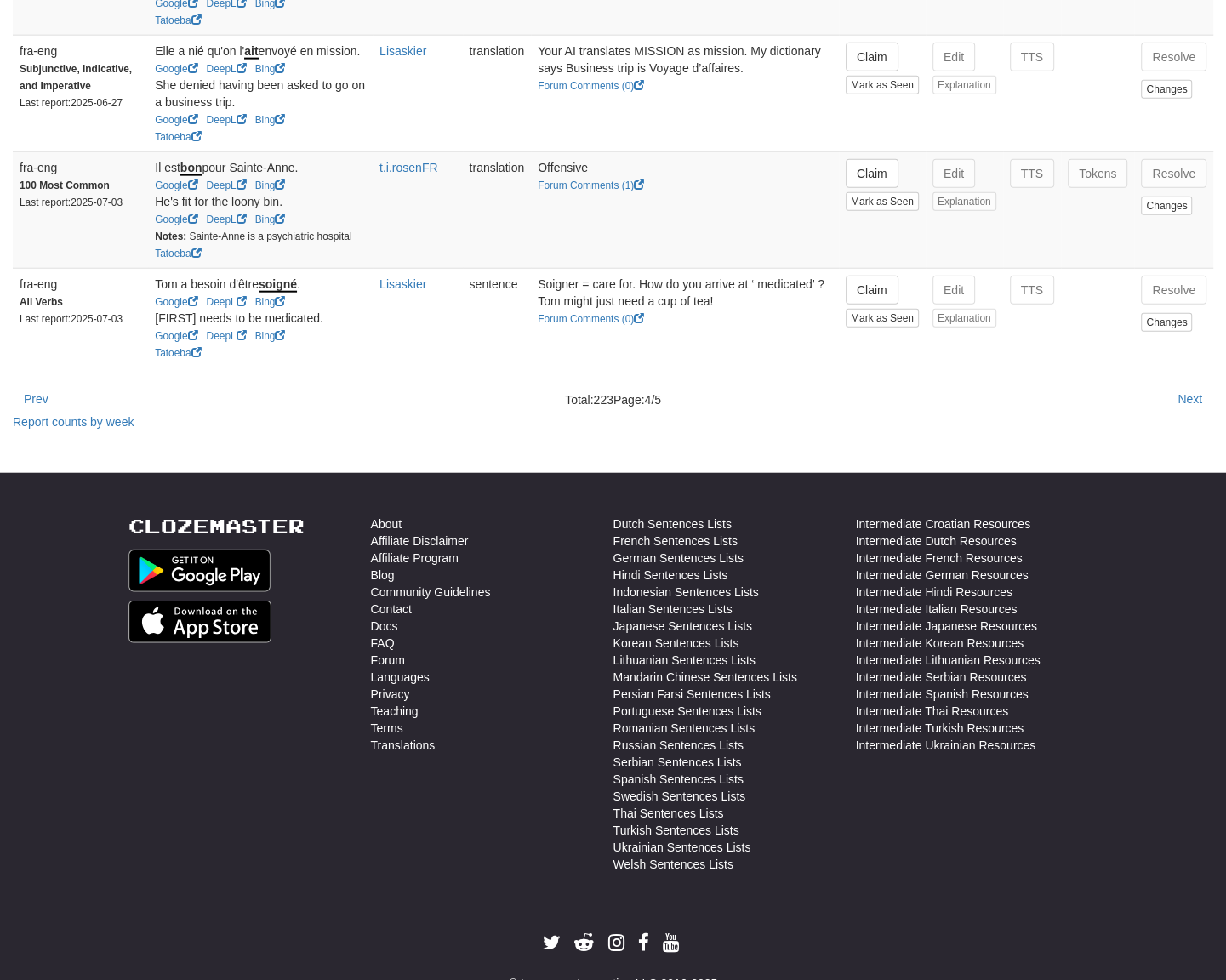 scroll, scrollTop: 3267, scrollLeft: 0, axis: vertical 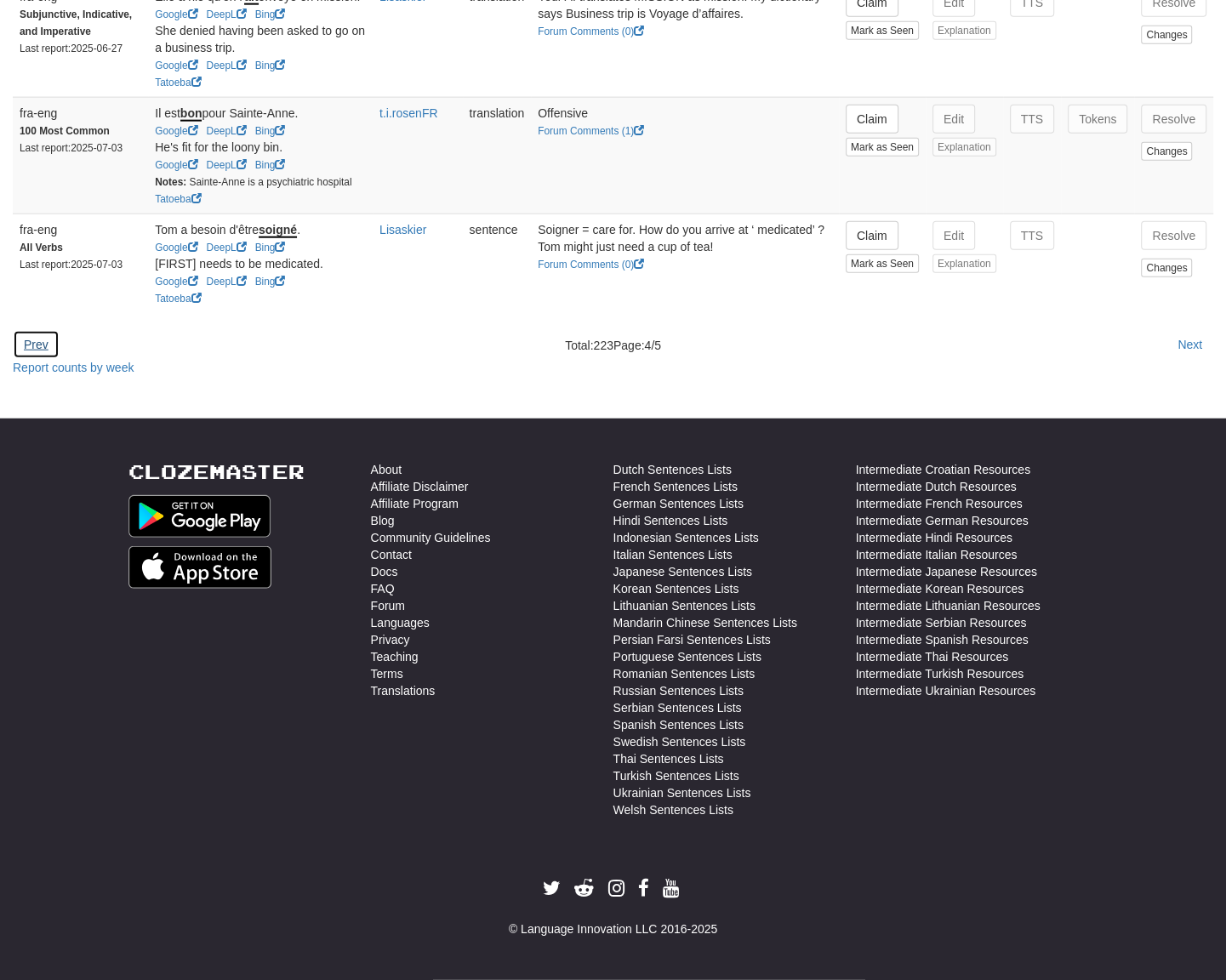 click on "Prev" at bounding box center (36, 345) 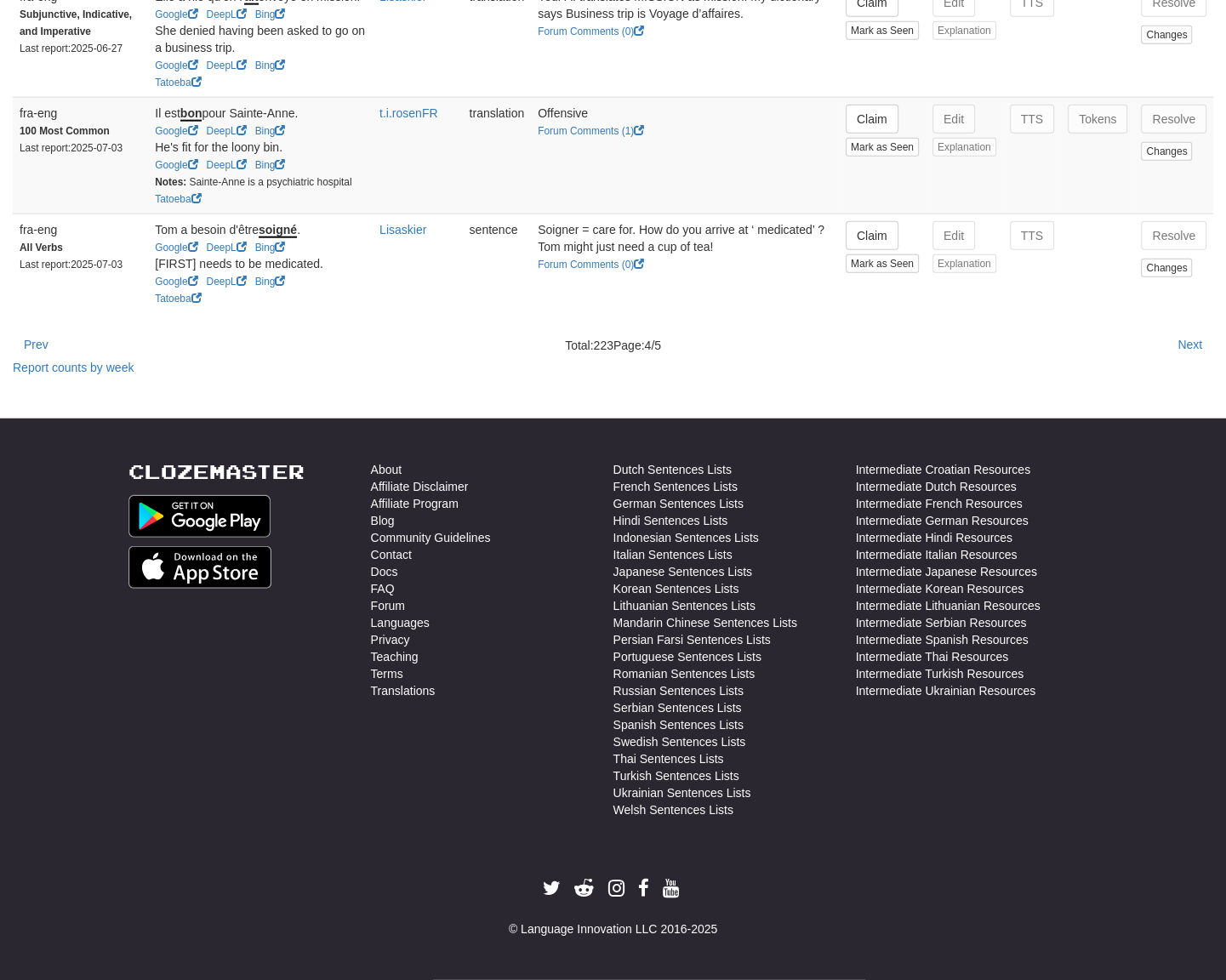 scroll, scrollTop: 0, scrollLeft: 0, axis: both 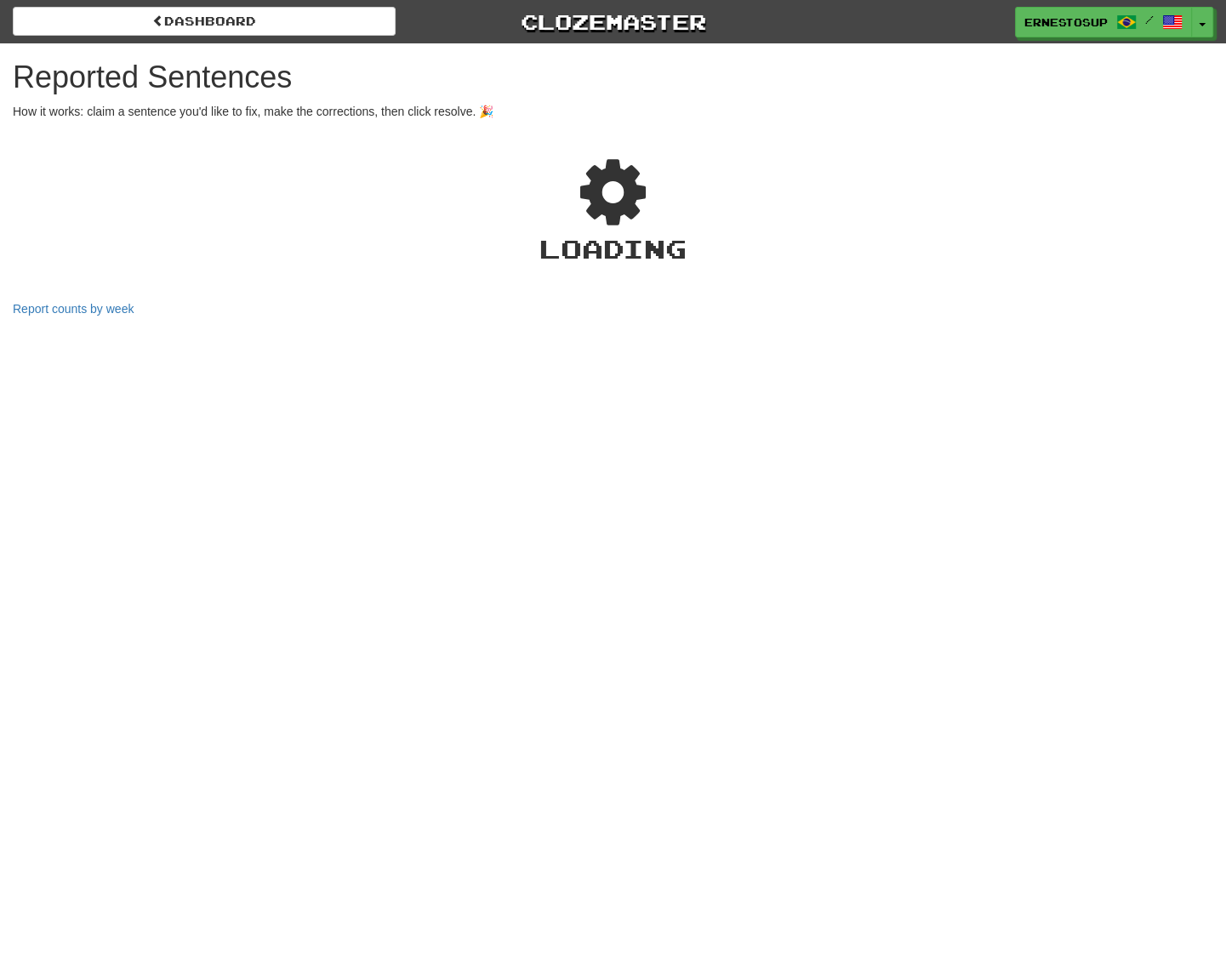 select on "***" 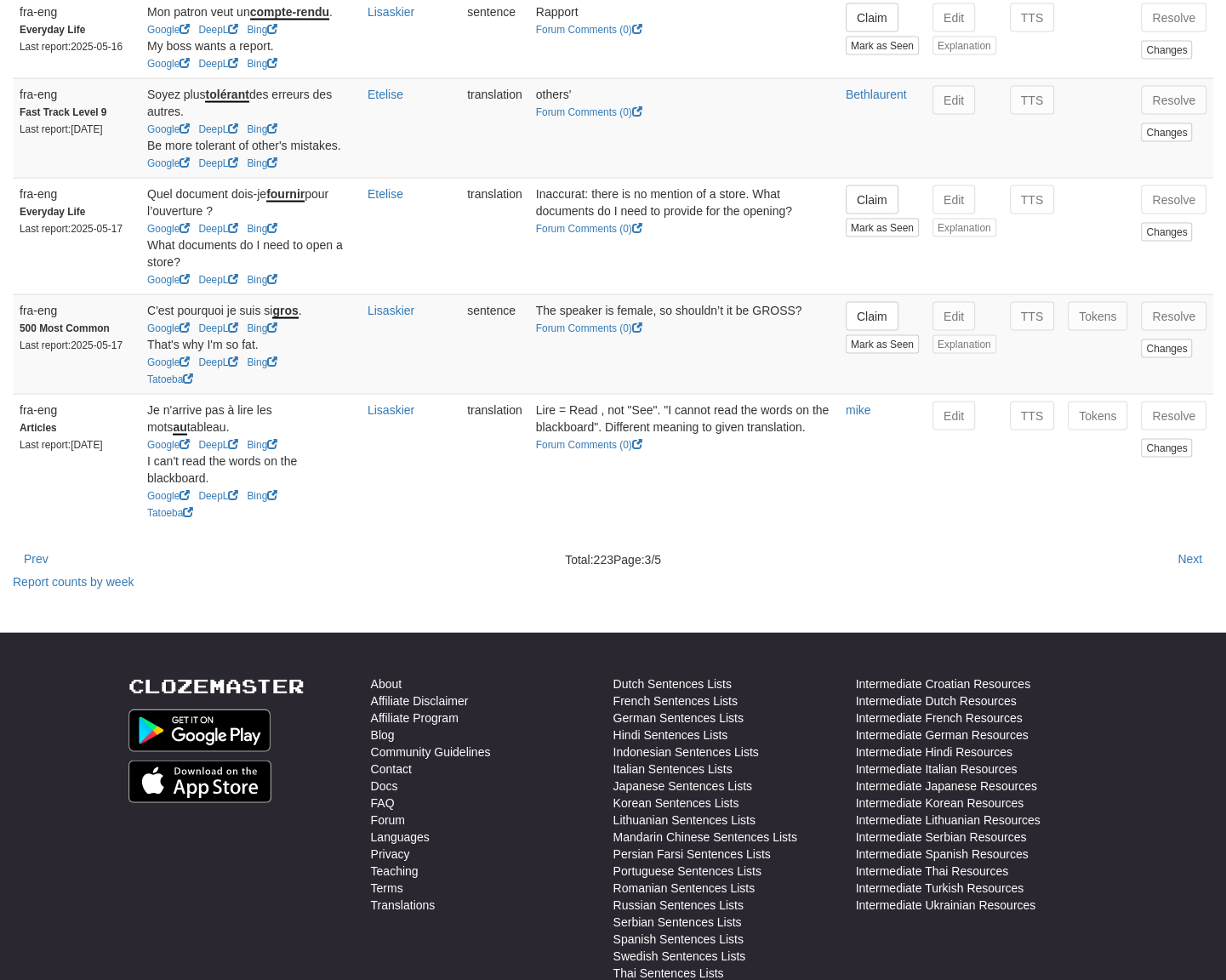 scroll, scrollTop: 2926, scrollLeft: 0, axis: vertical 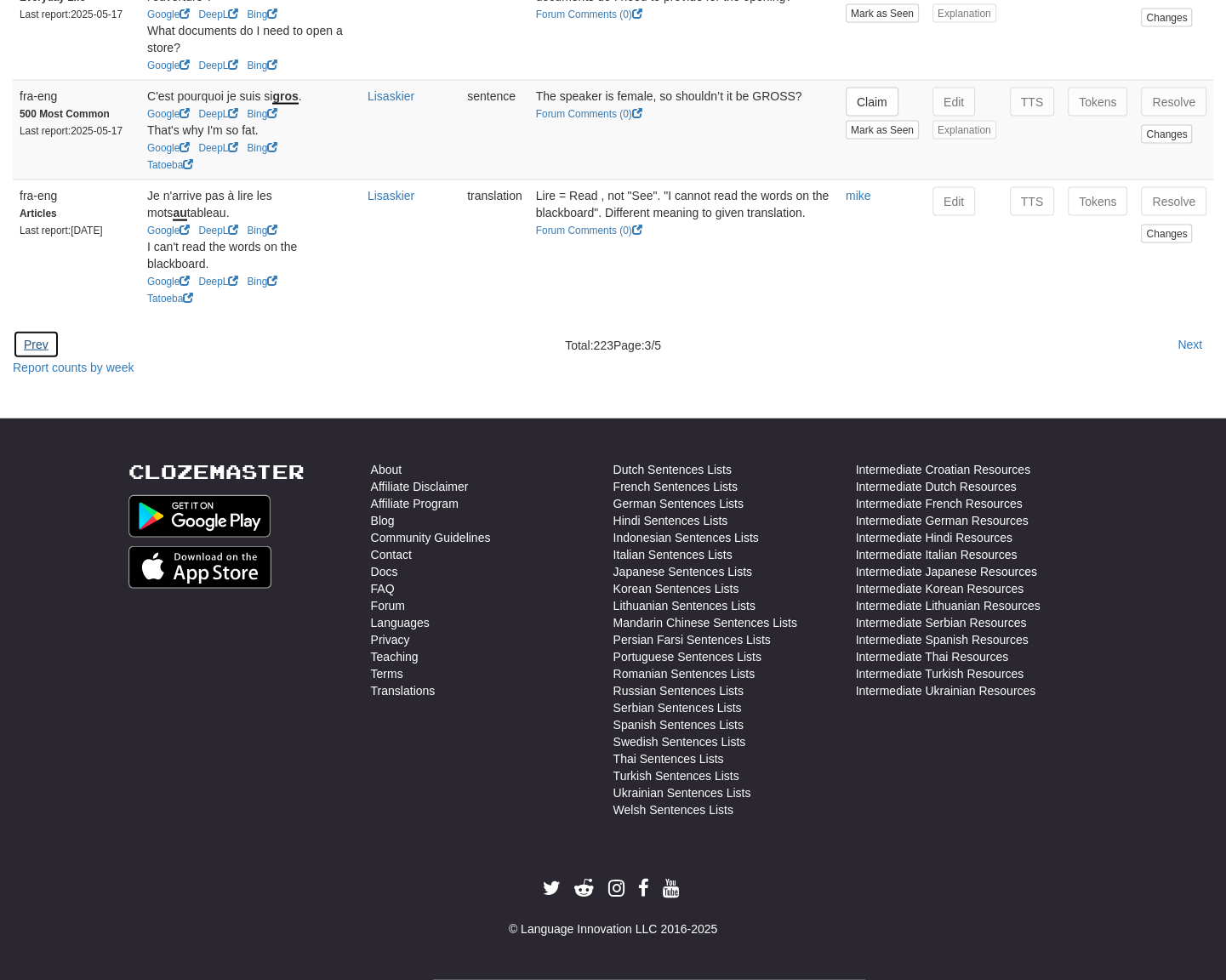click on "Prev" at bounding box center [36, 345] 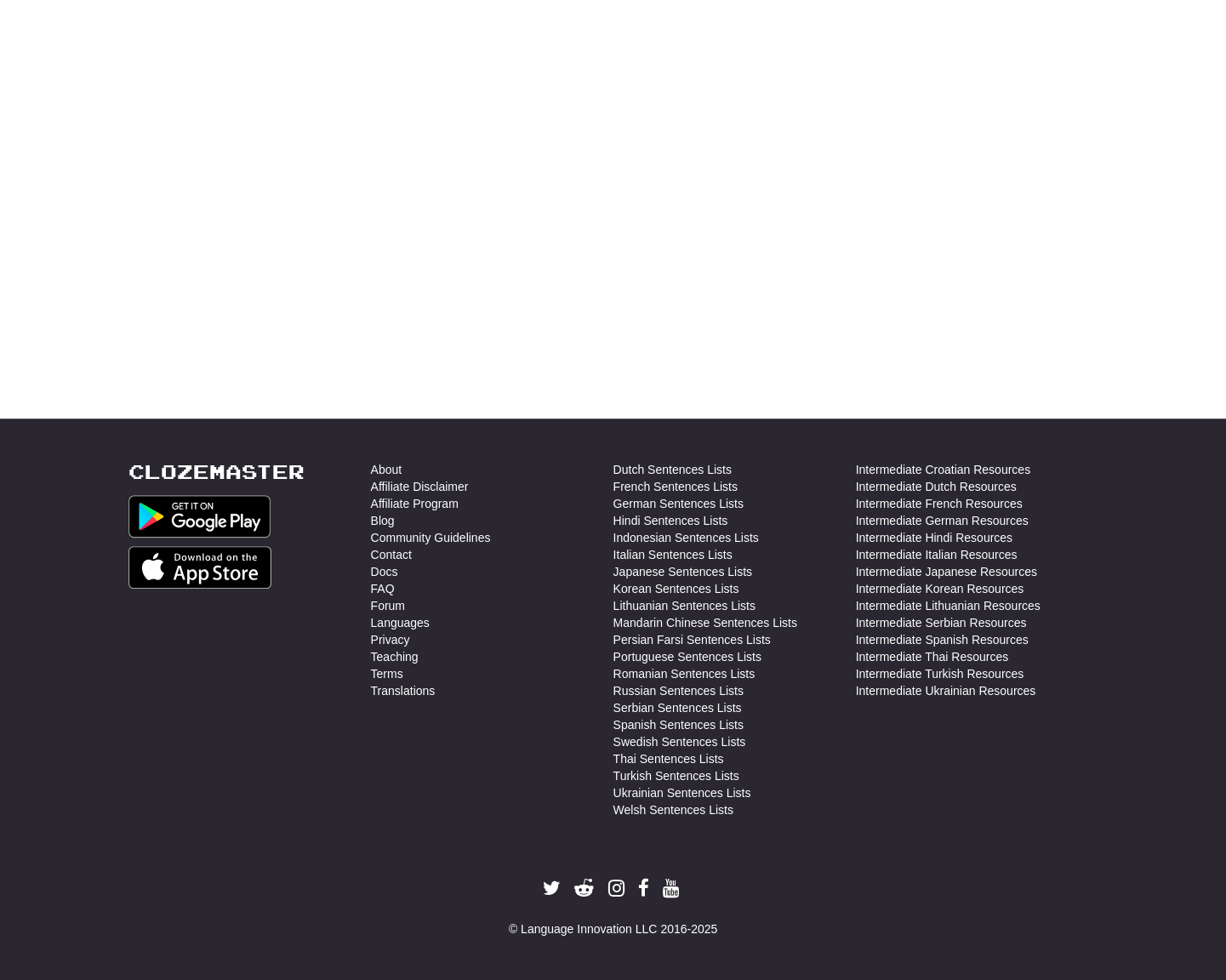 scroll, scrollTop: 0, scrollLeft: 0, axis: both 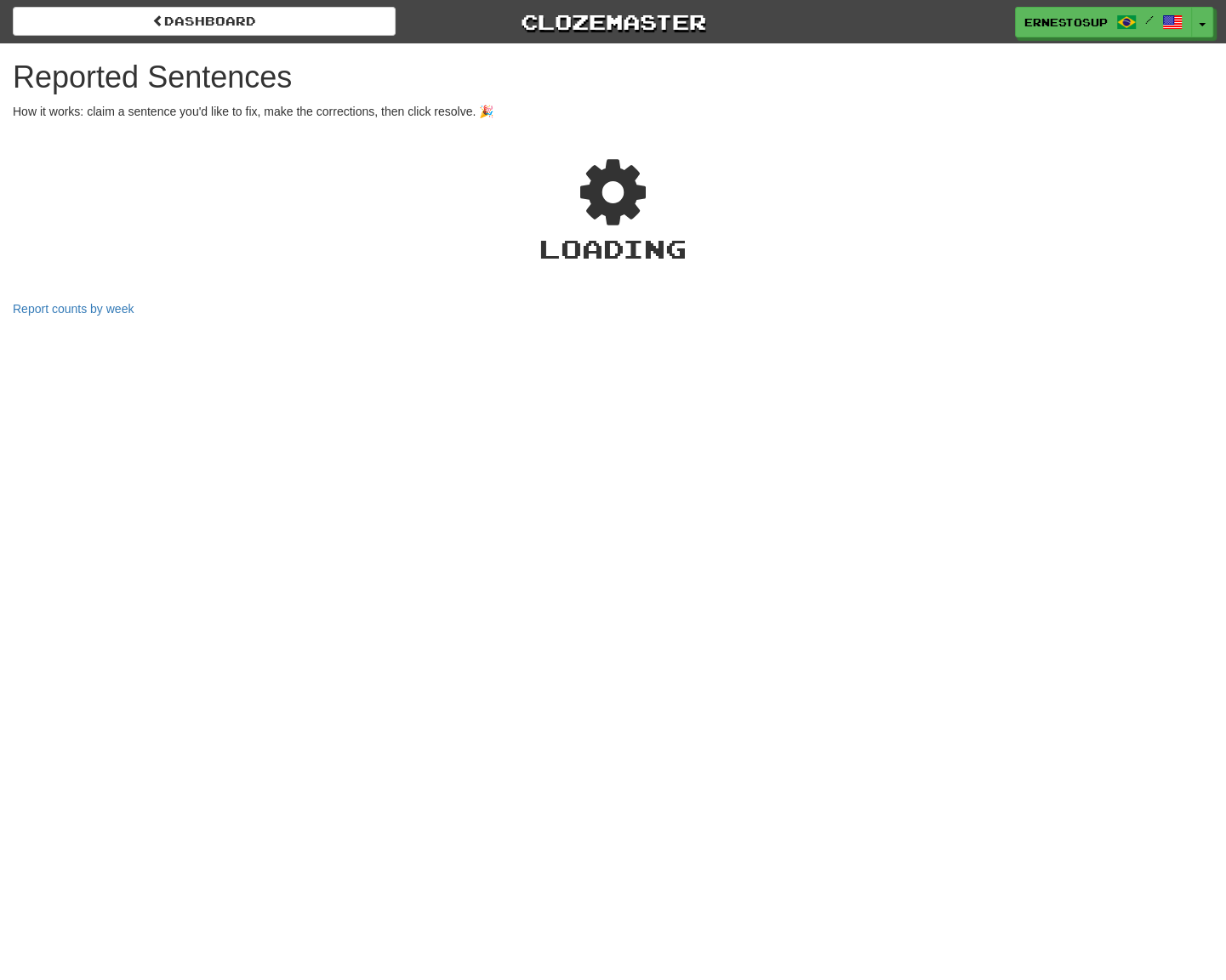 select on "***" 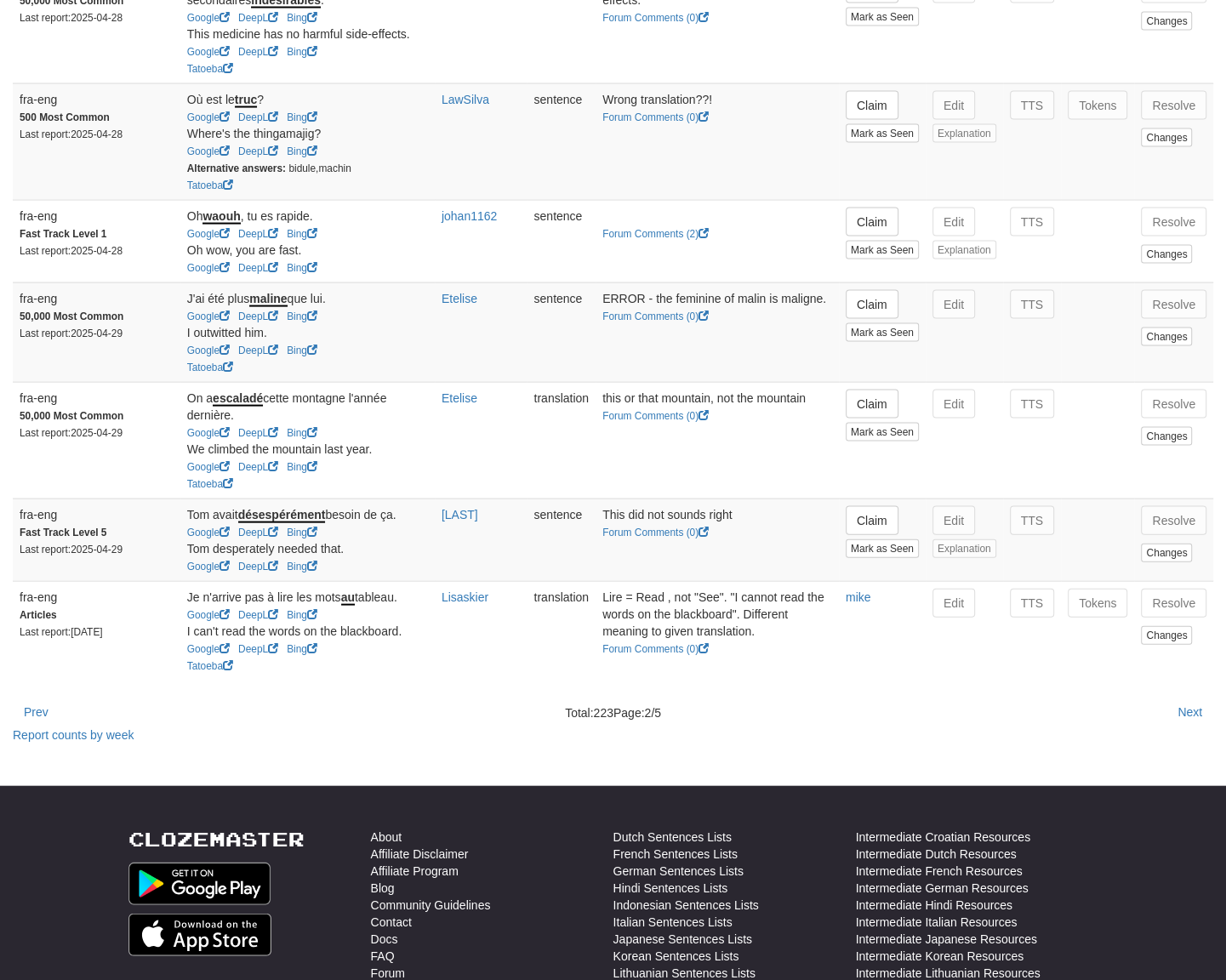 scroll, scrollTop: 3062, scrollLeft: 0, axis: vertical 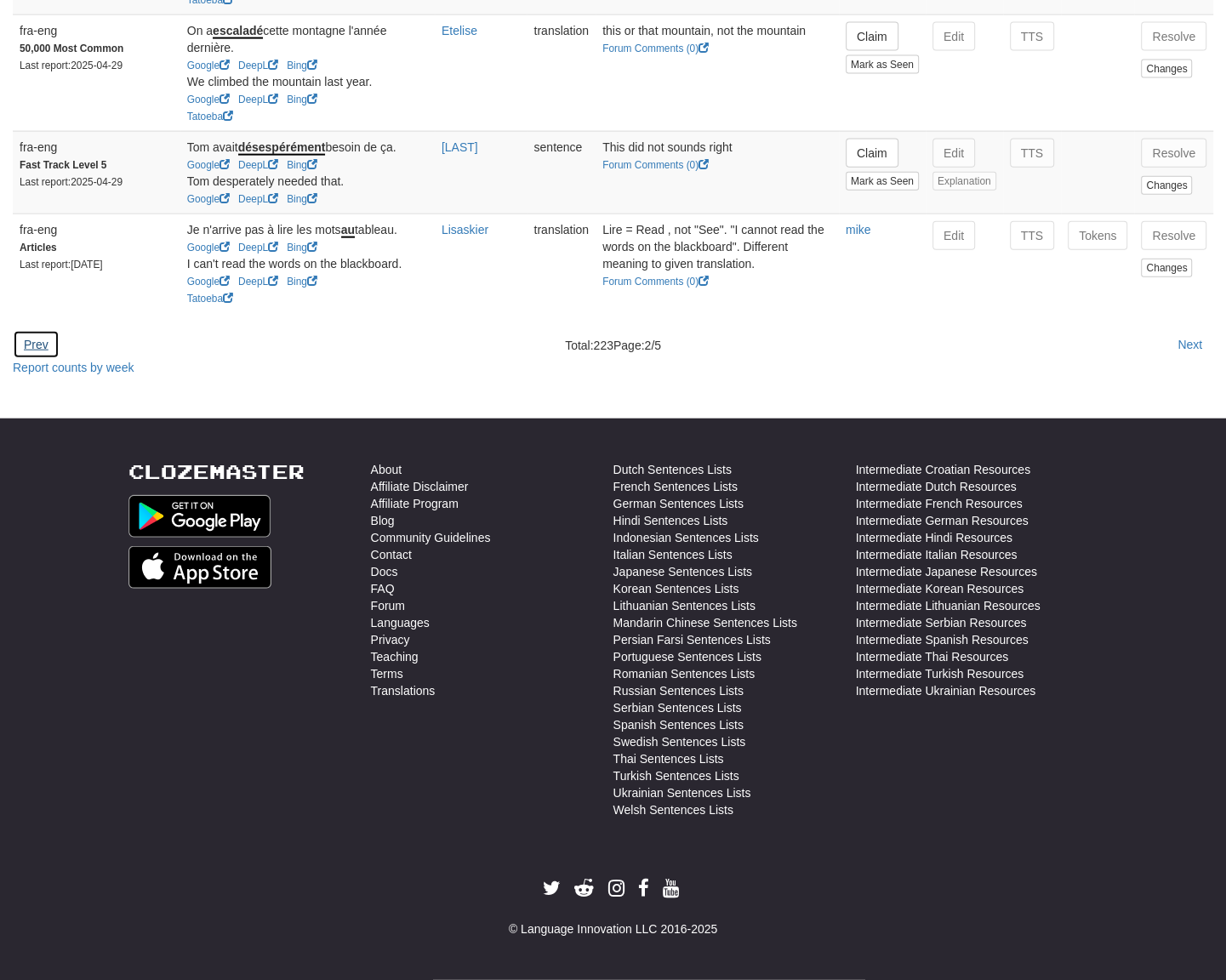 click on "Prev" at bounding box center [36, 345] 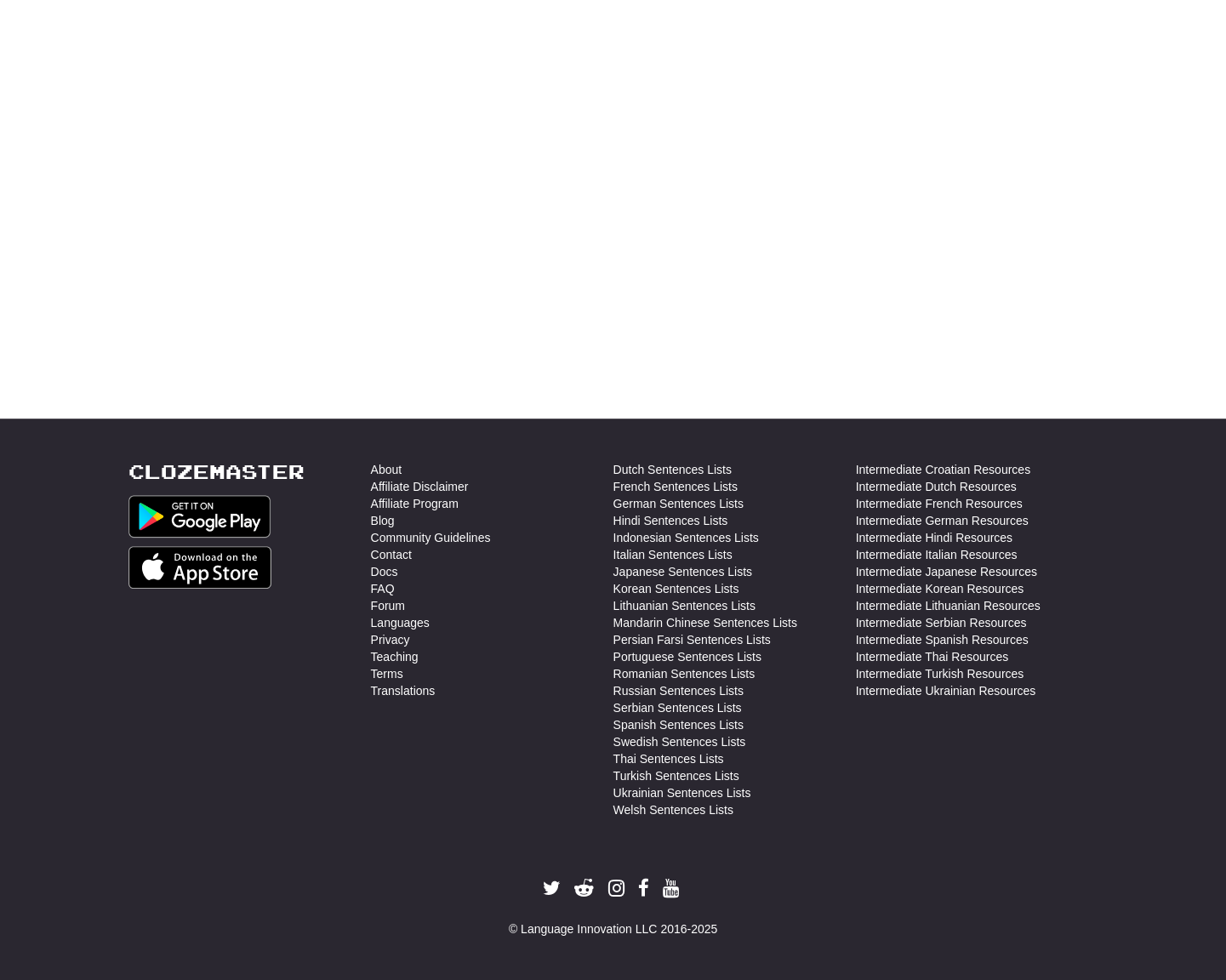 scroll, scrollTop: 0, scrollLeft: 0, axis: both 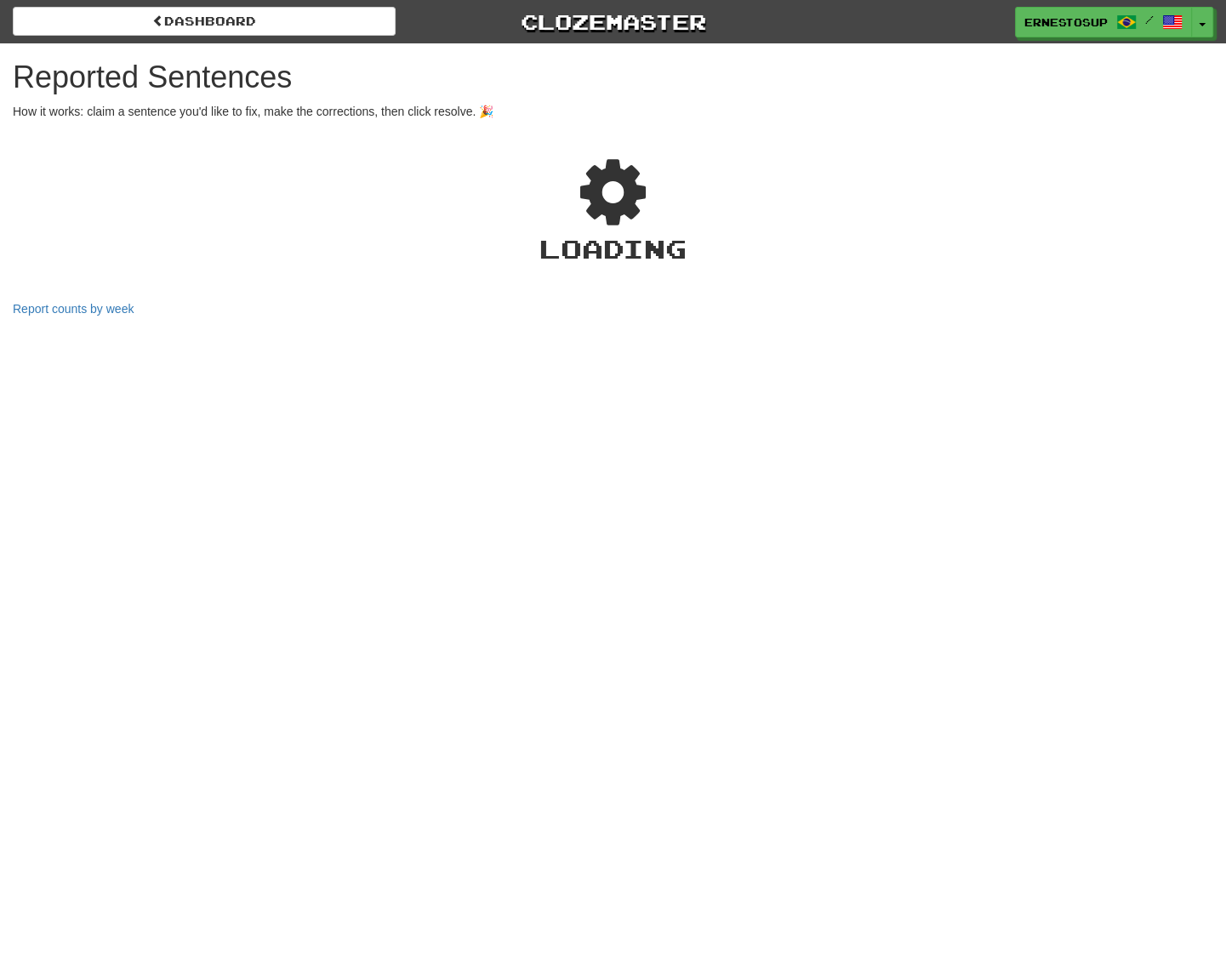 select on "***" 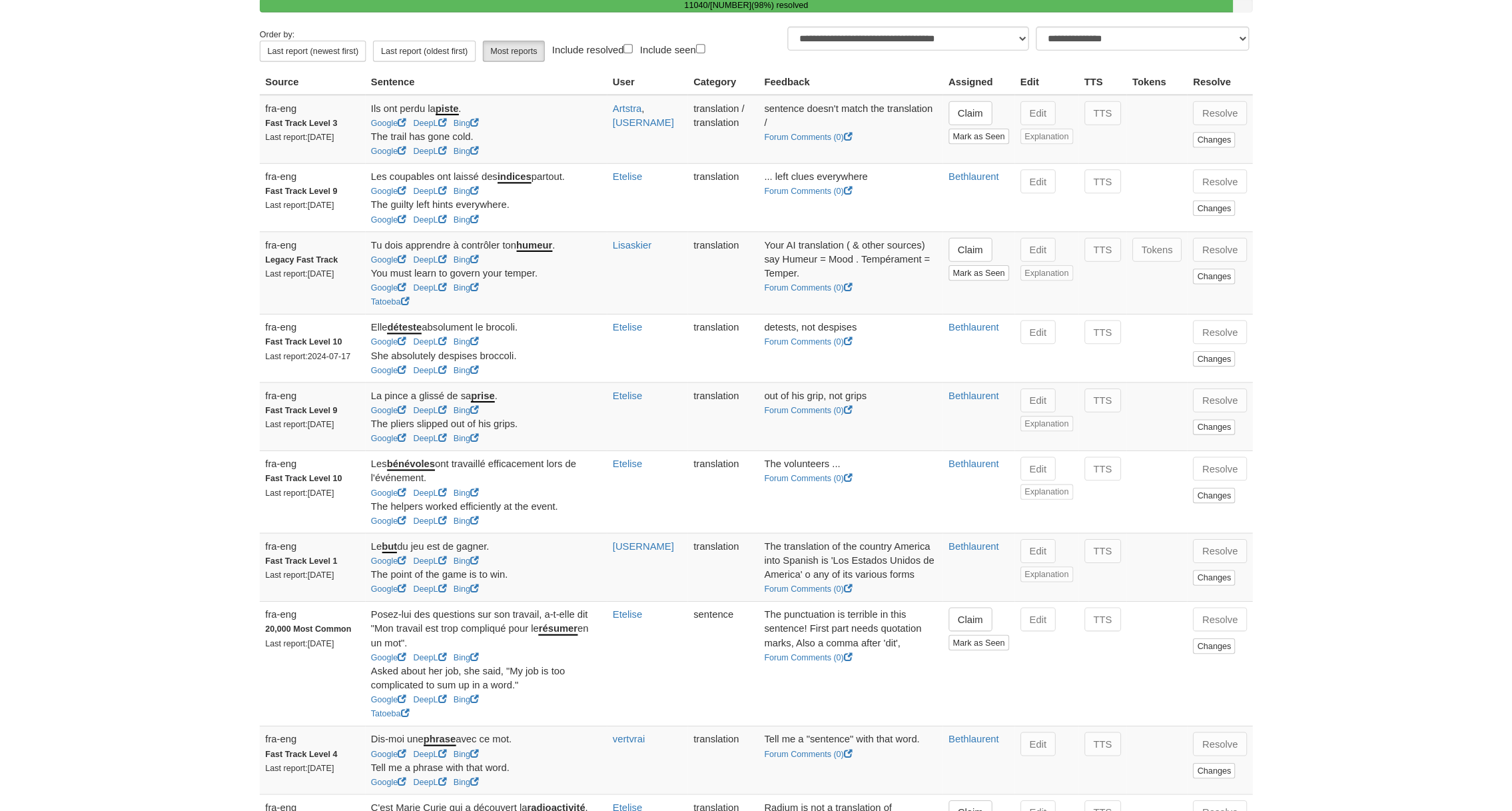 scroll, scrollTop: 0, scrollLeft: 0, axis: both 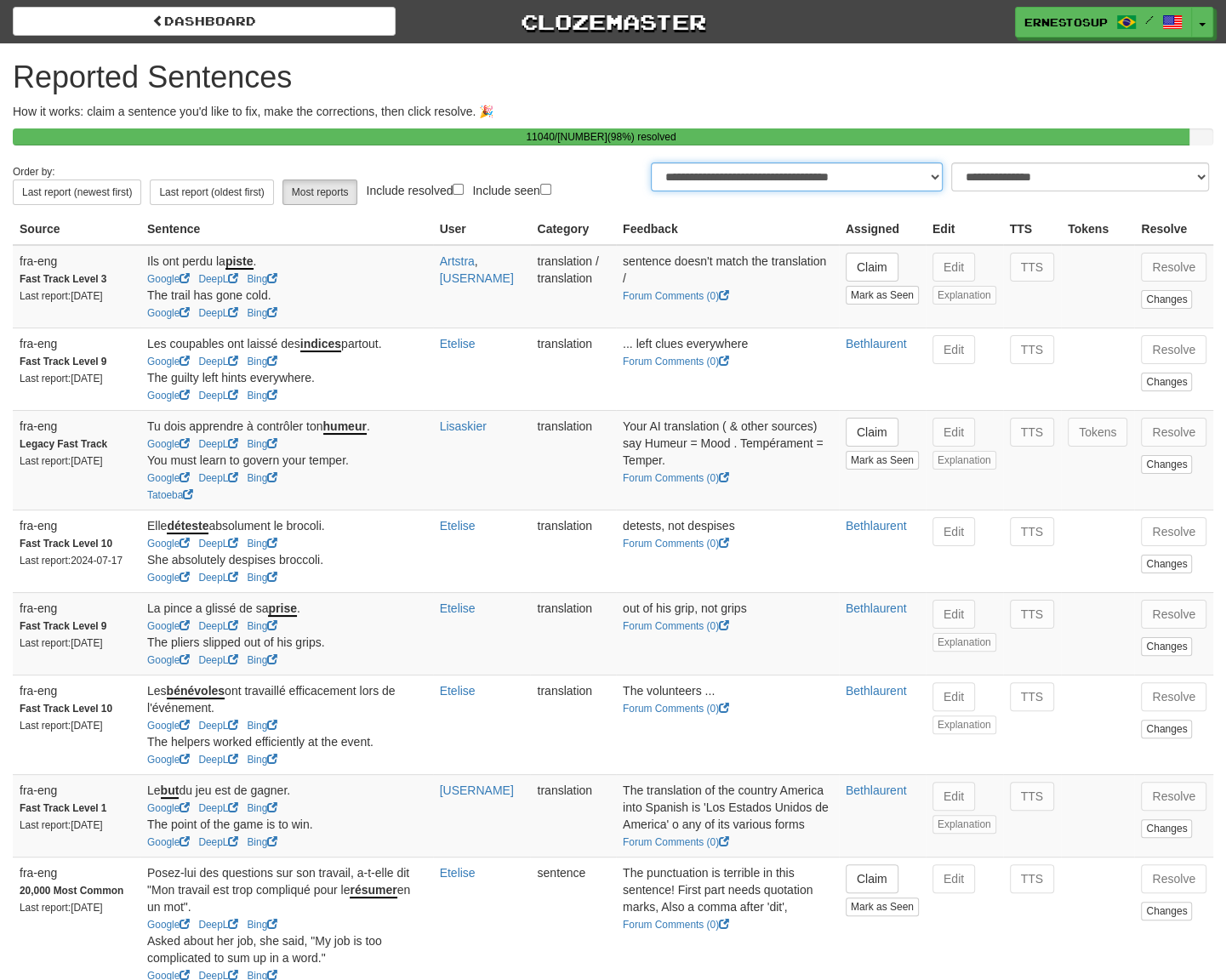 drag, startPoint x: 927, startPoint y: 171, endPoint x: 907, endPoint y: 146, distance: 32.01562 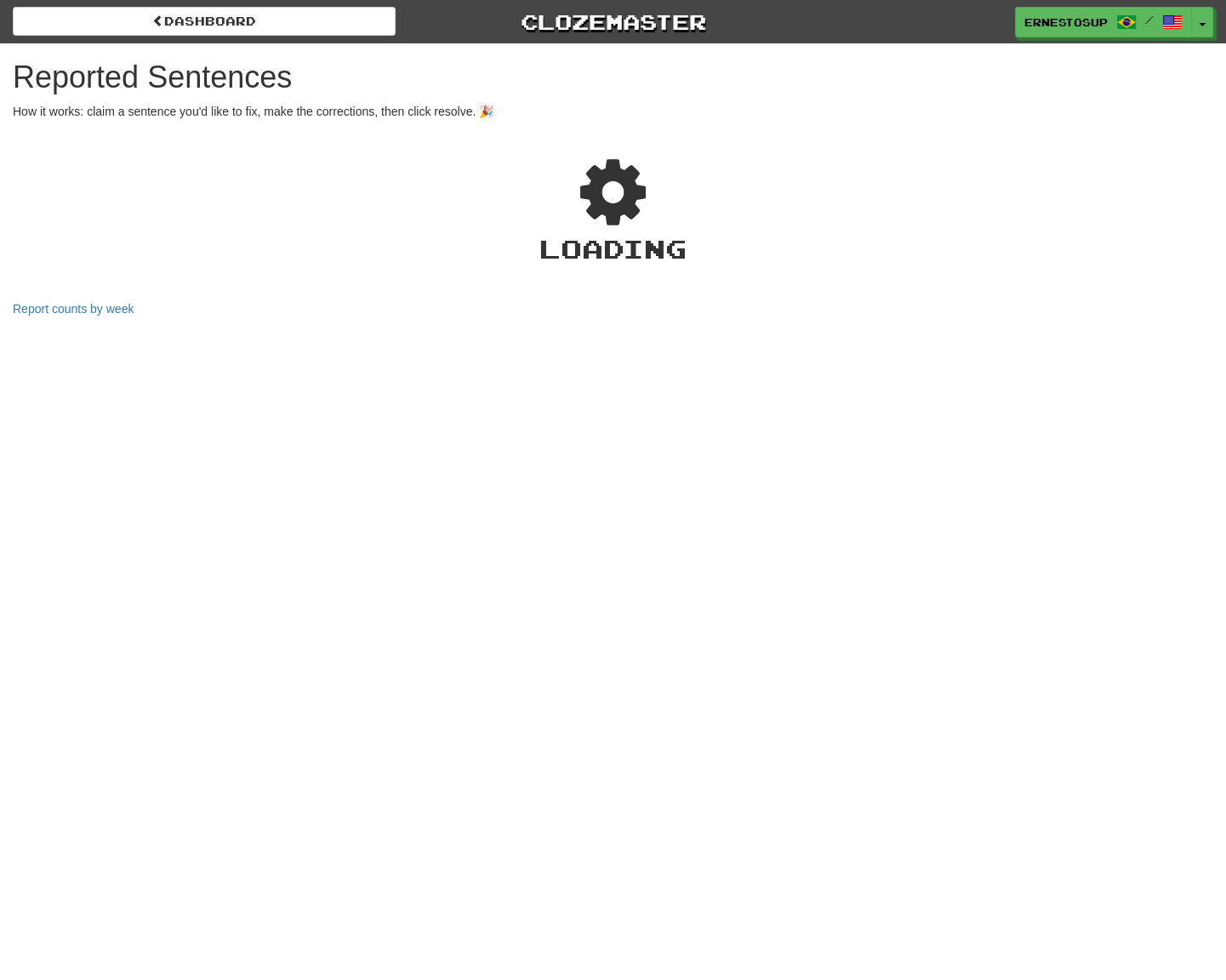 select on "**" 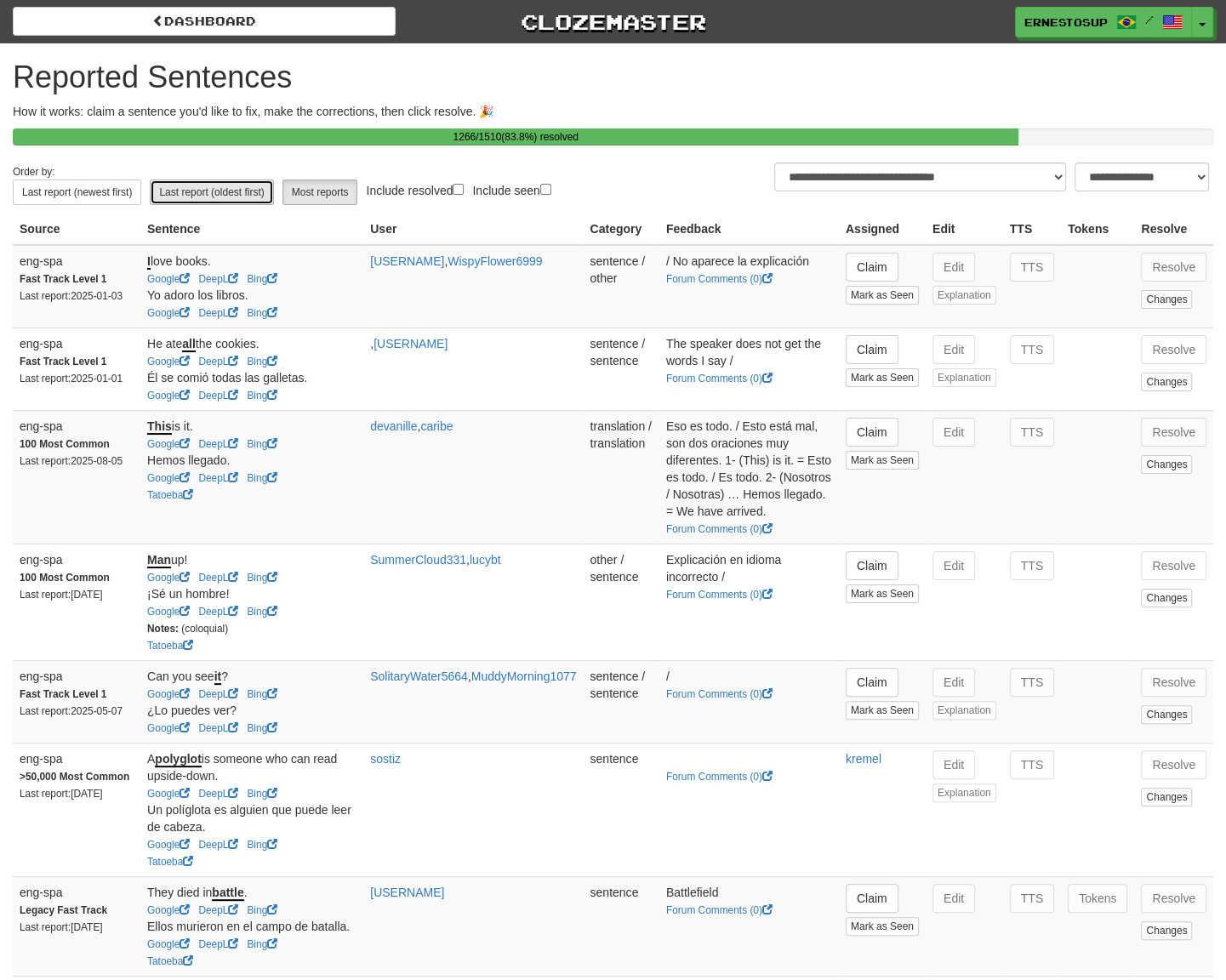 click on "Last report (oldest first)" at bounding box center [211, 192] 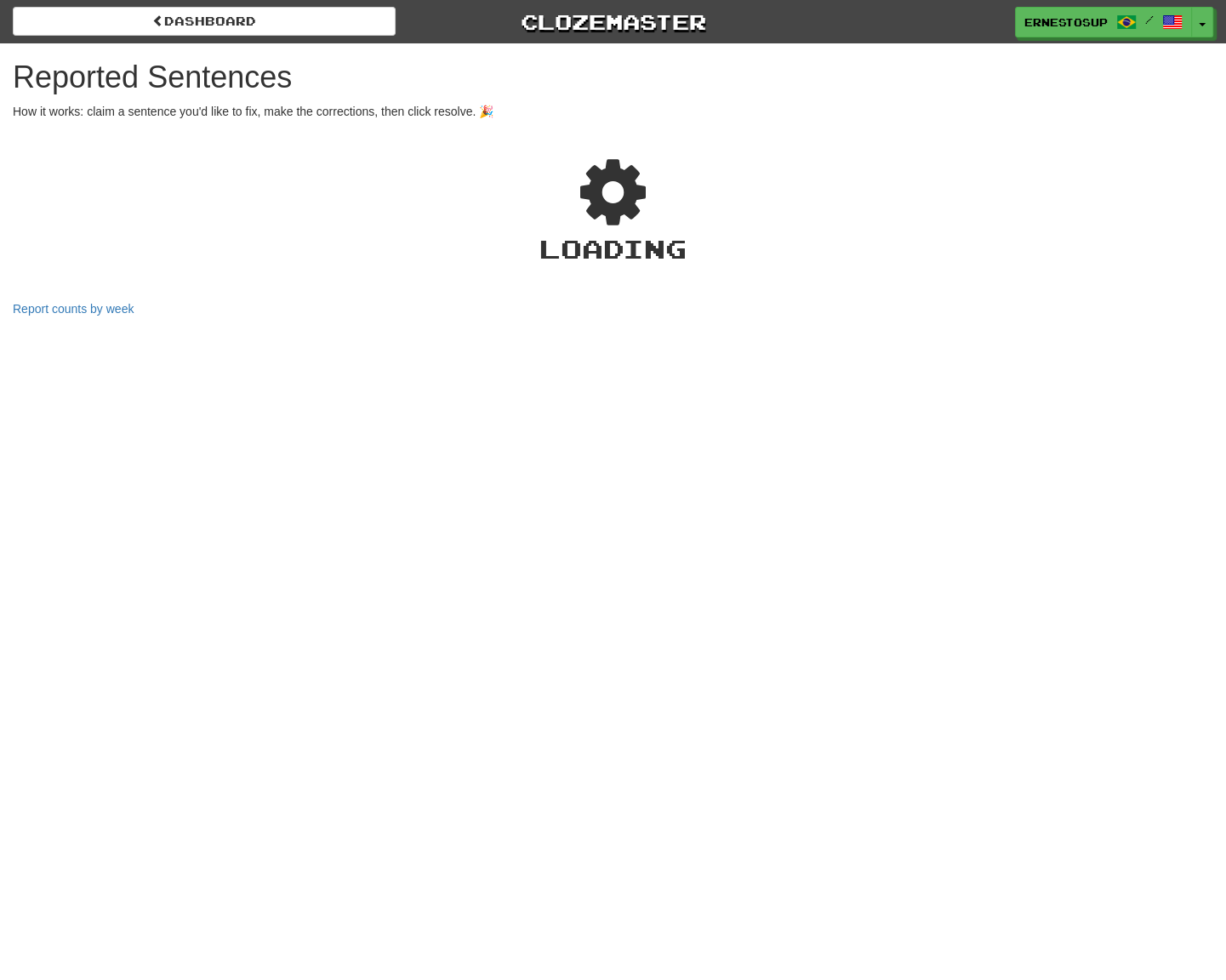 select on "**" 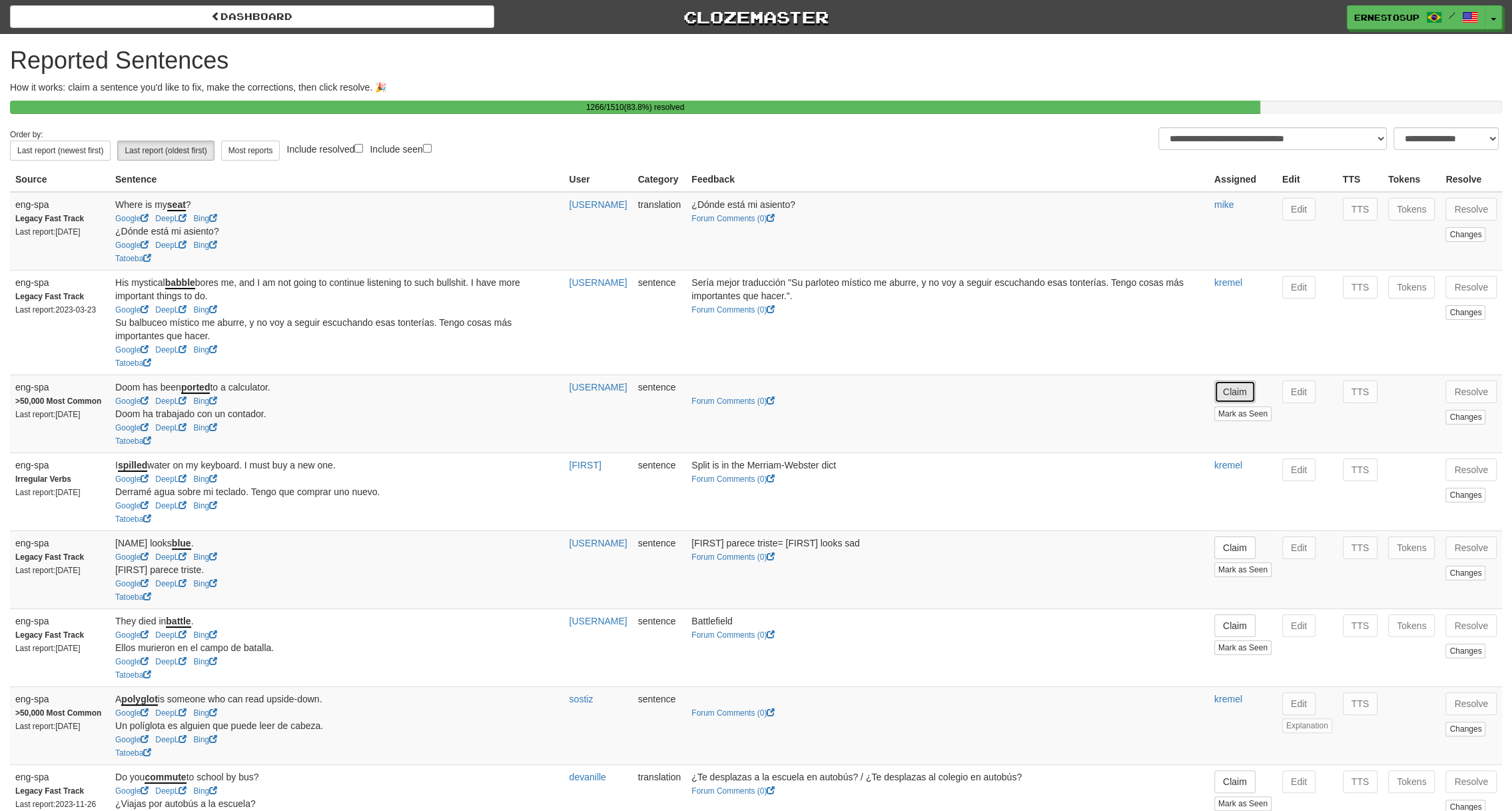 click on "Claim" at bounding box center (1235, 392) 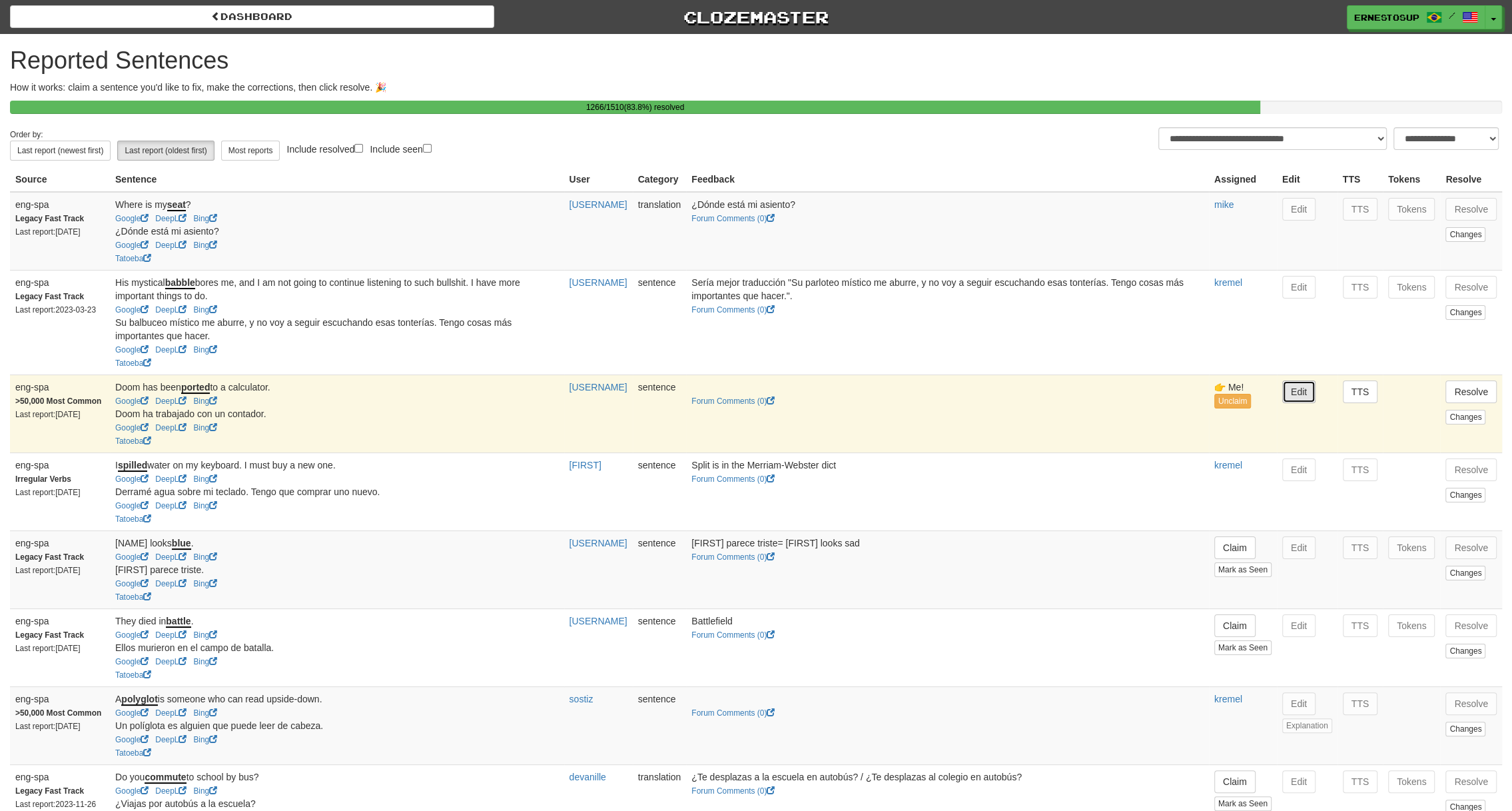 click on "Edit" at bounding box center (1299, 392) 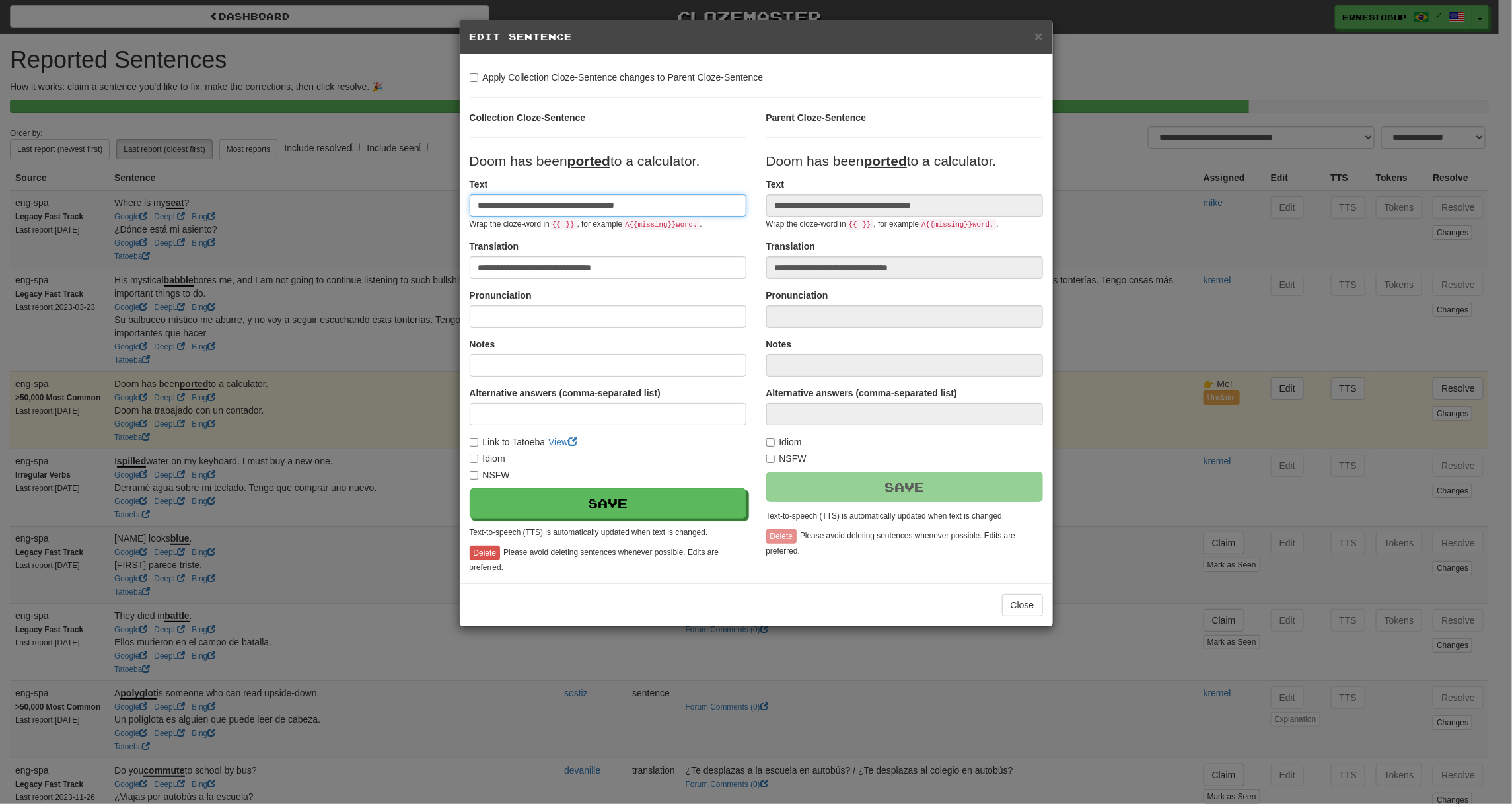 click on "**********" at bounding box center [608, 205] 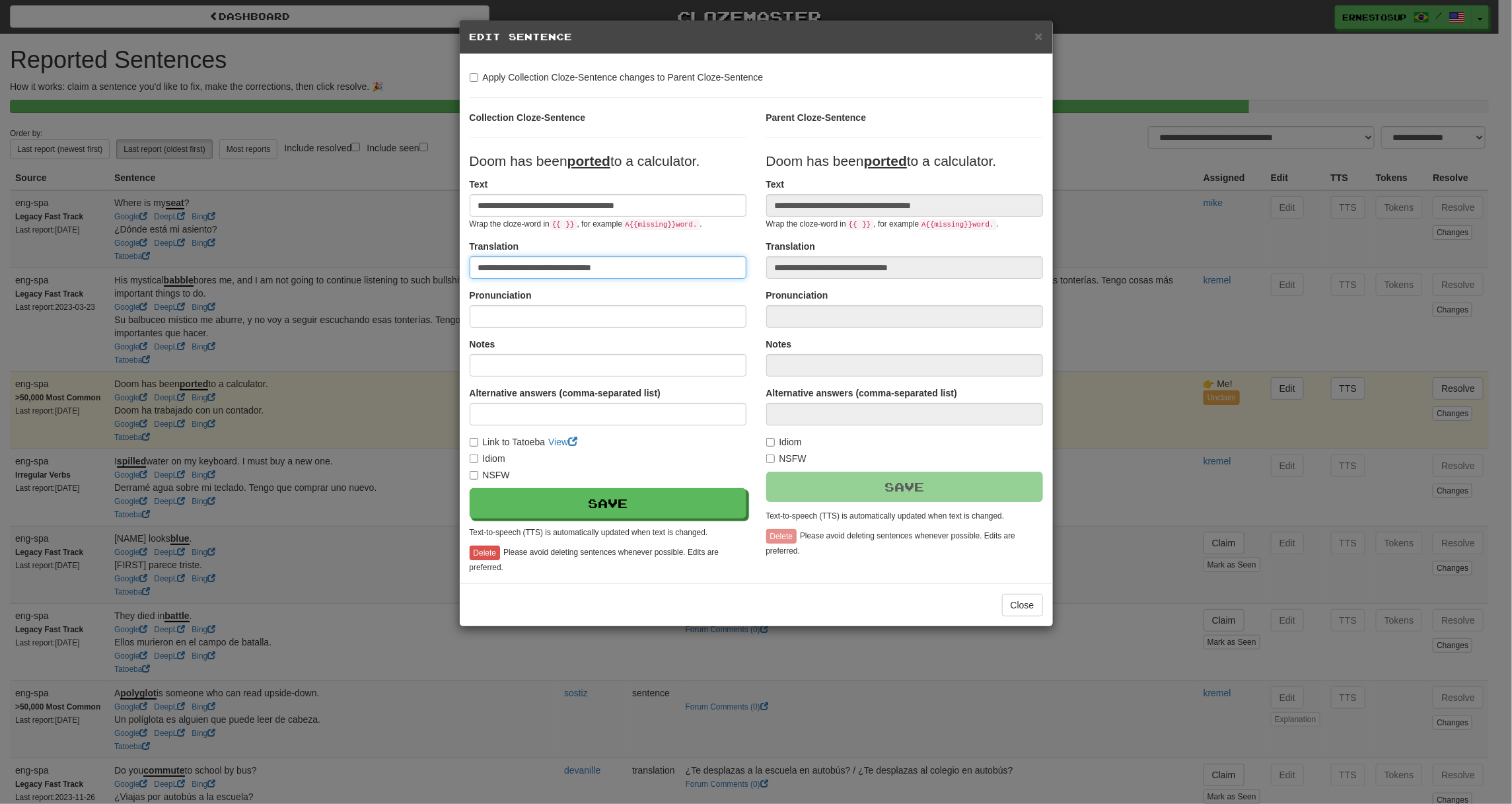 drag, startPoint x: 639, startPoint y: 267, endPoint x: 505, endPoint y: 272, distance: 134.09325 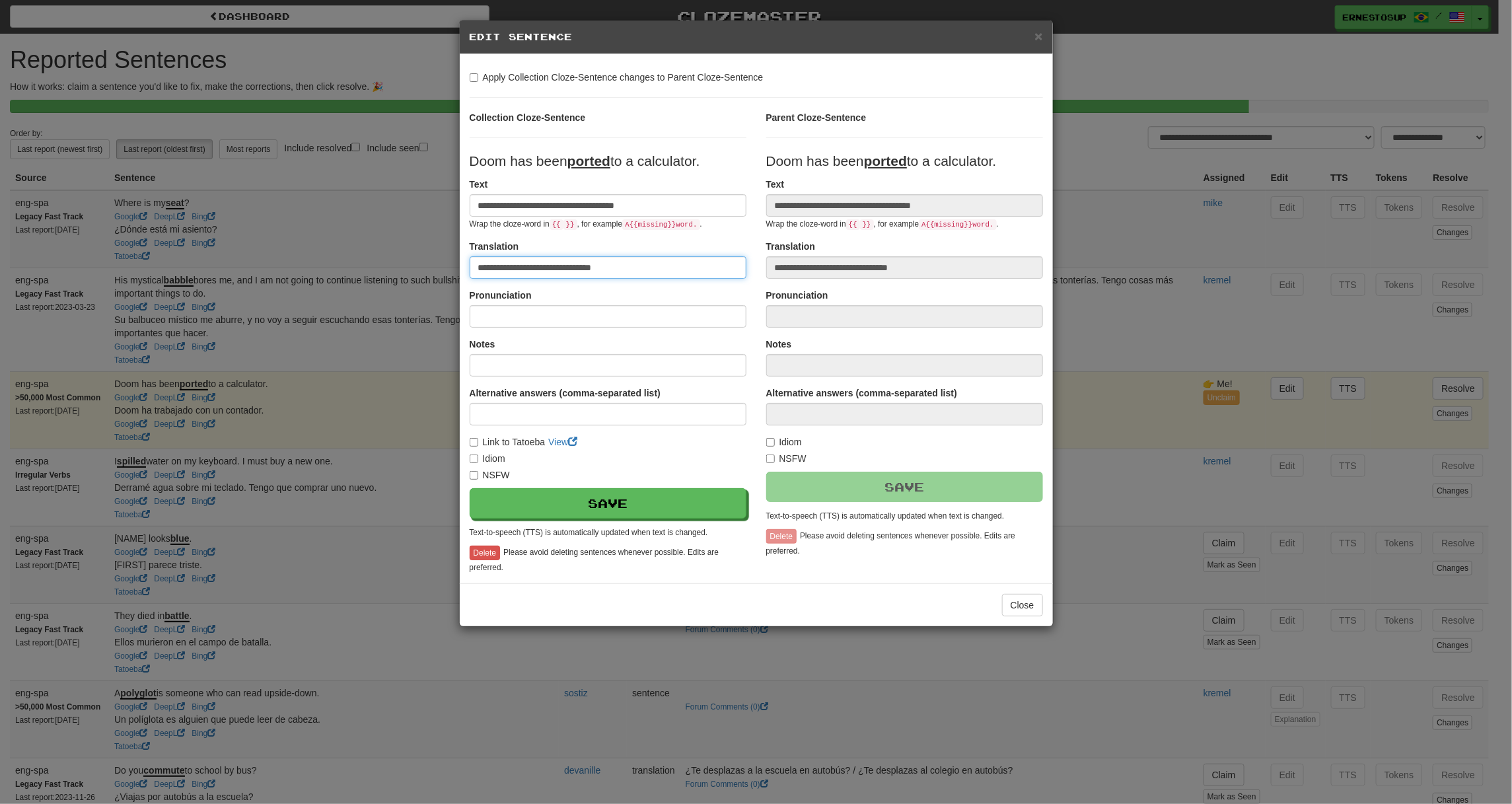 click on "**********" at bounding box center (608, 268) 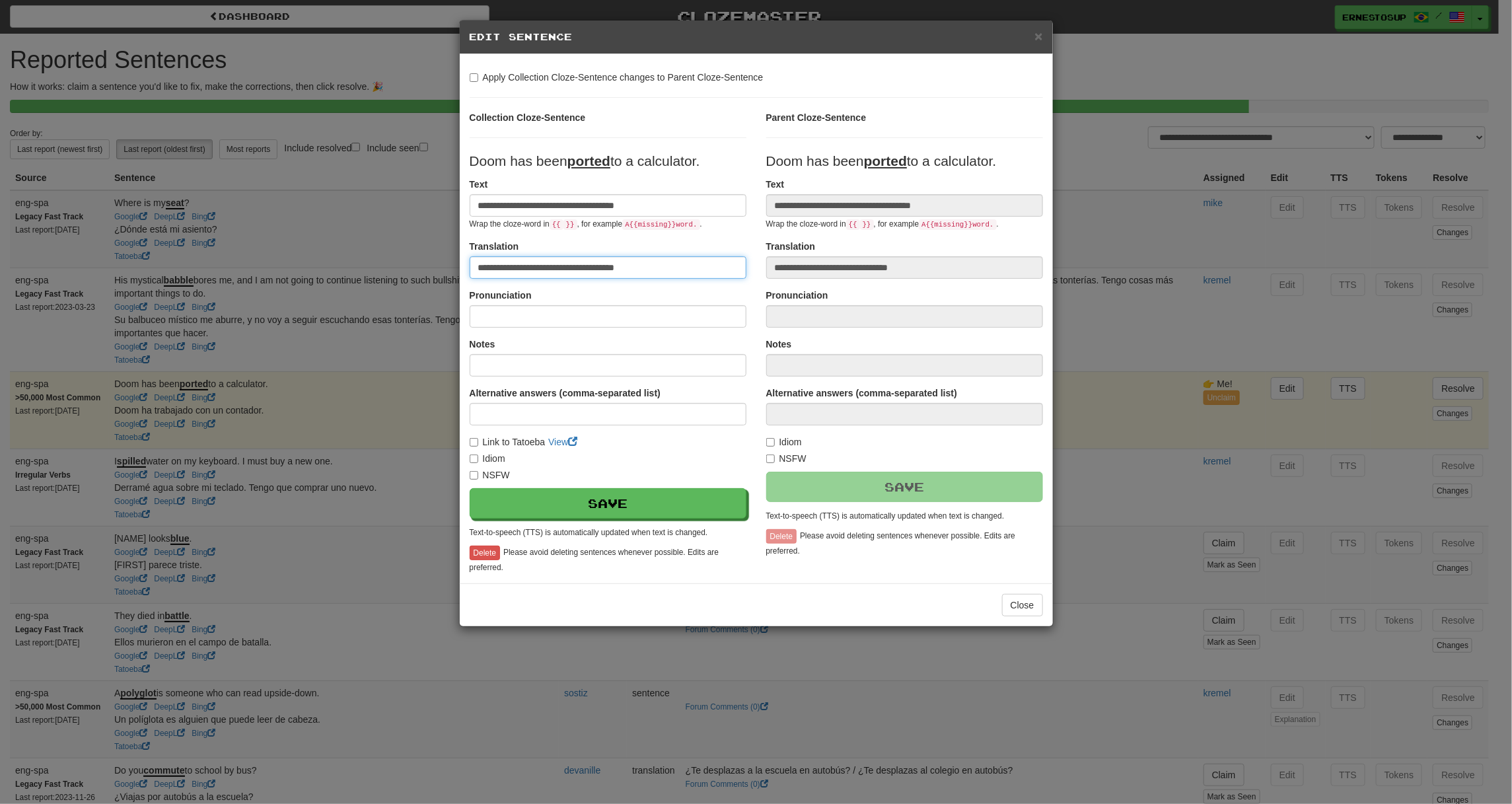 drag, startPoint x: 587, startPoint y: 268, endPoint x: 570, endPoint y: 268, distance: 17 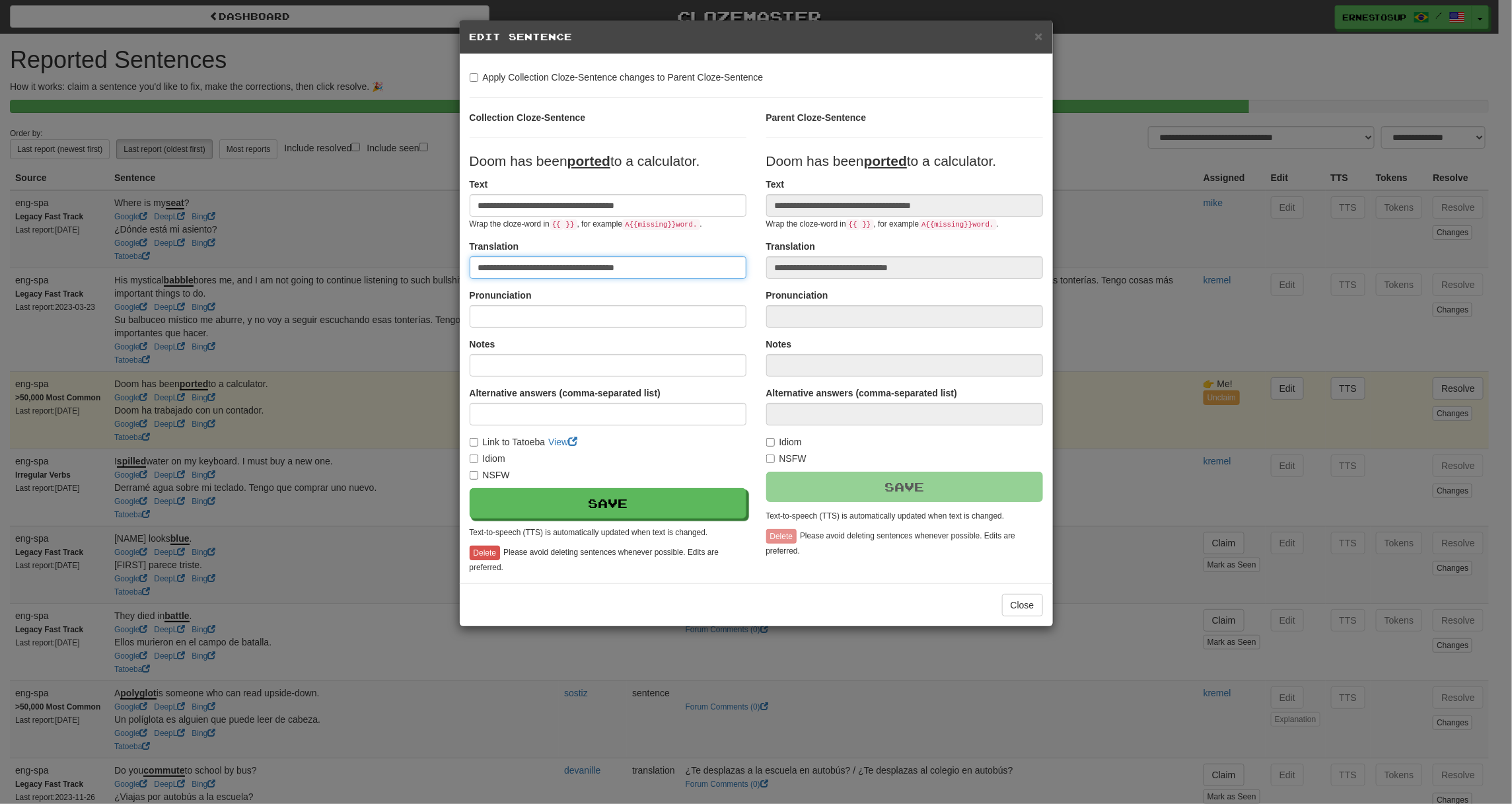 click on "**********" at bounding box center [608, 268] 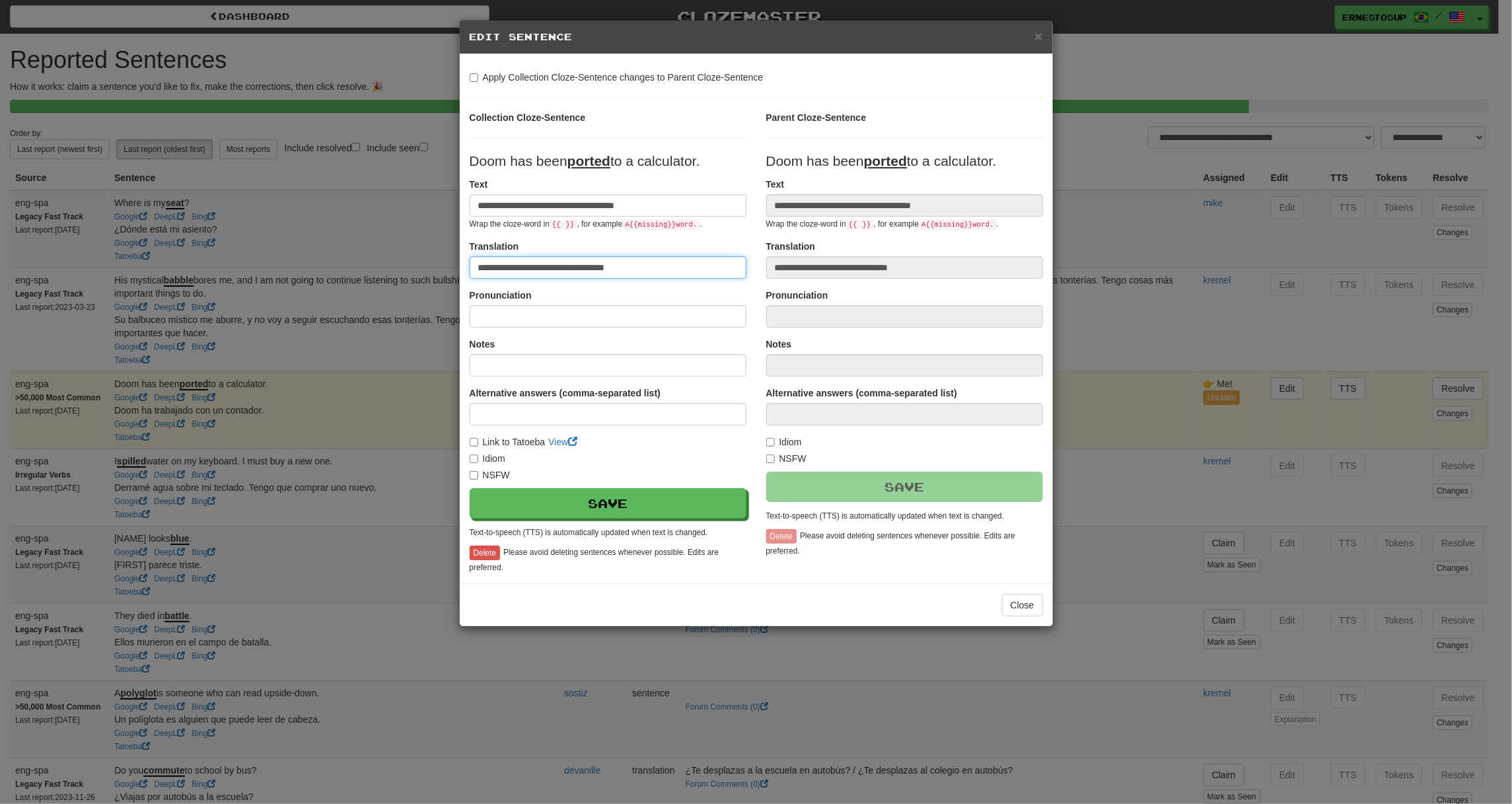 click on "**********" at bounding box center [608, 268] 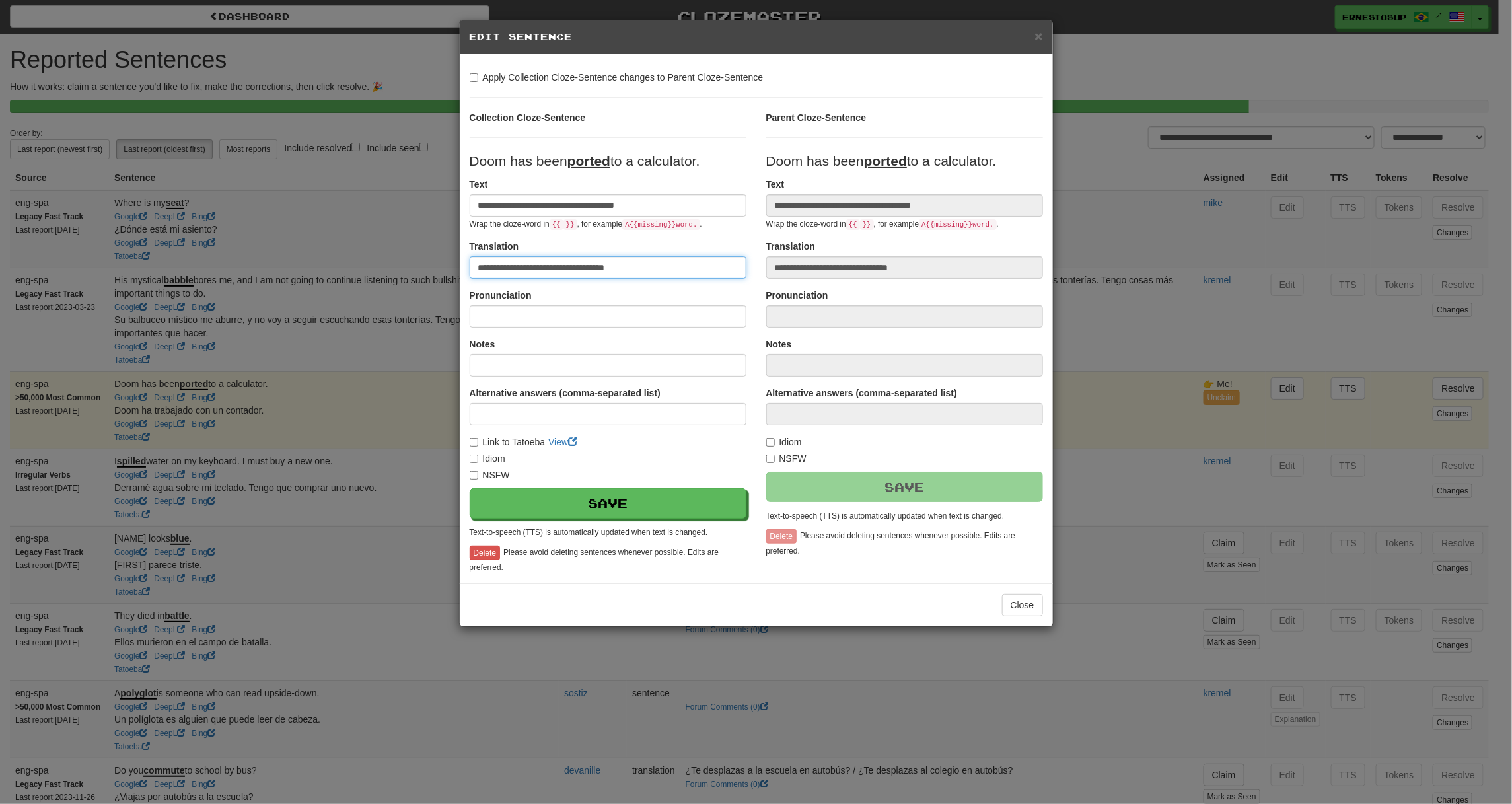 click on "**********" at bounding box center [608, 268] 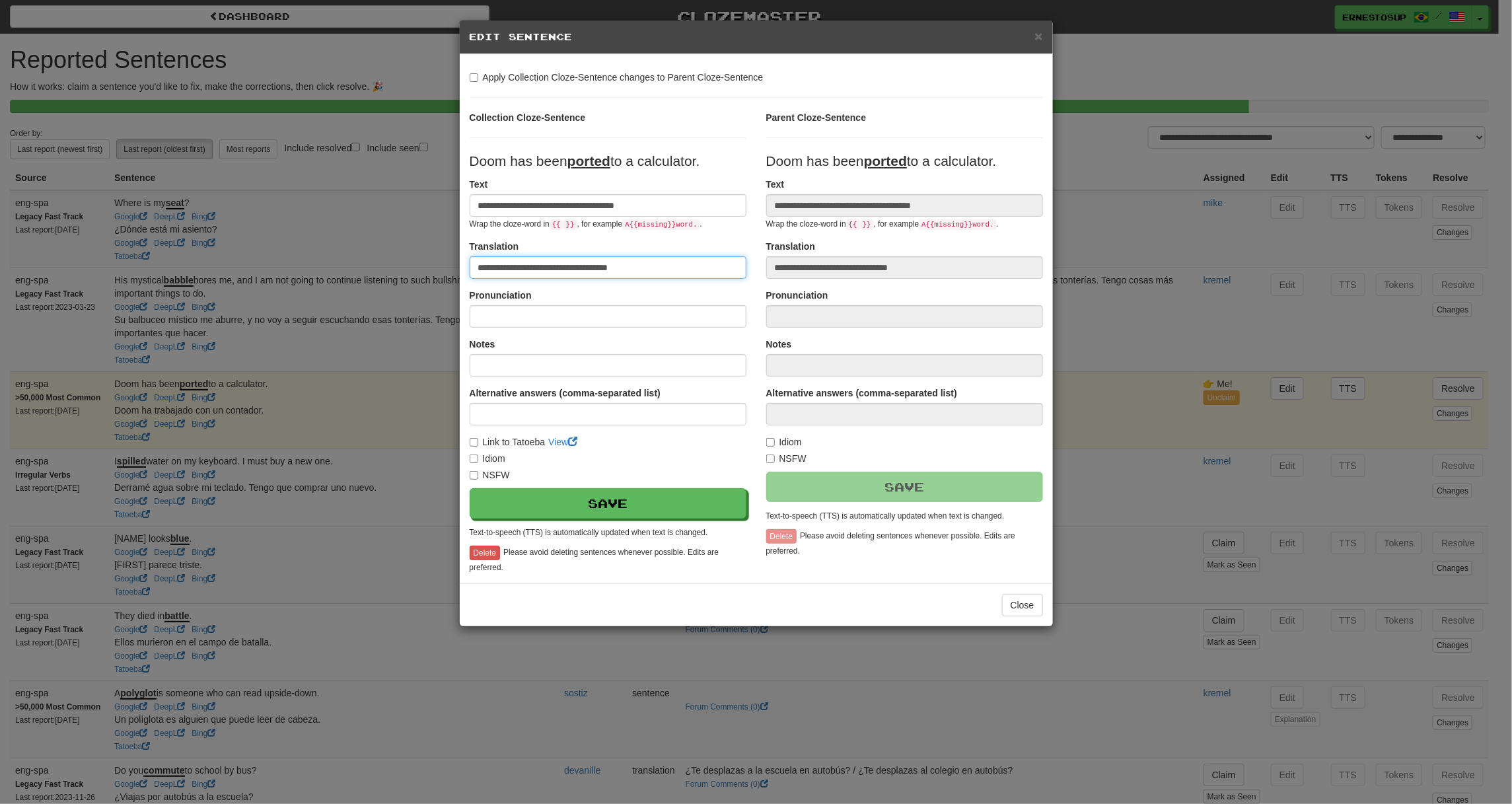 click on "**********" at bounding box center (608, 268) 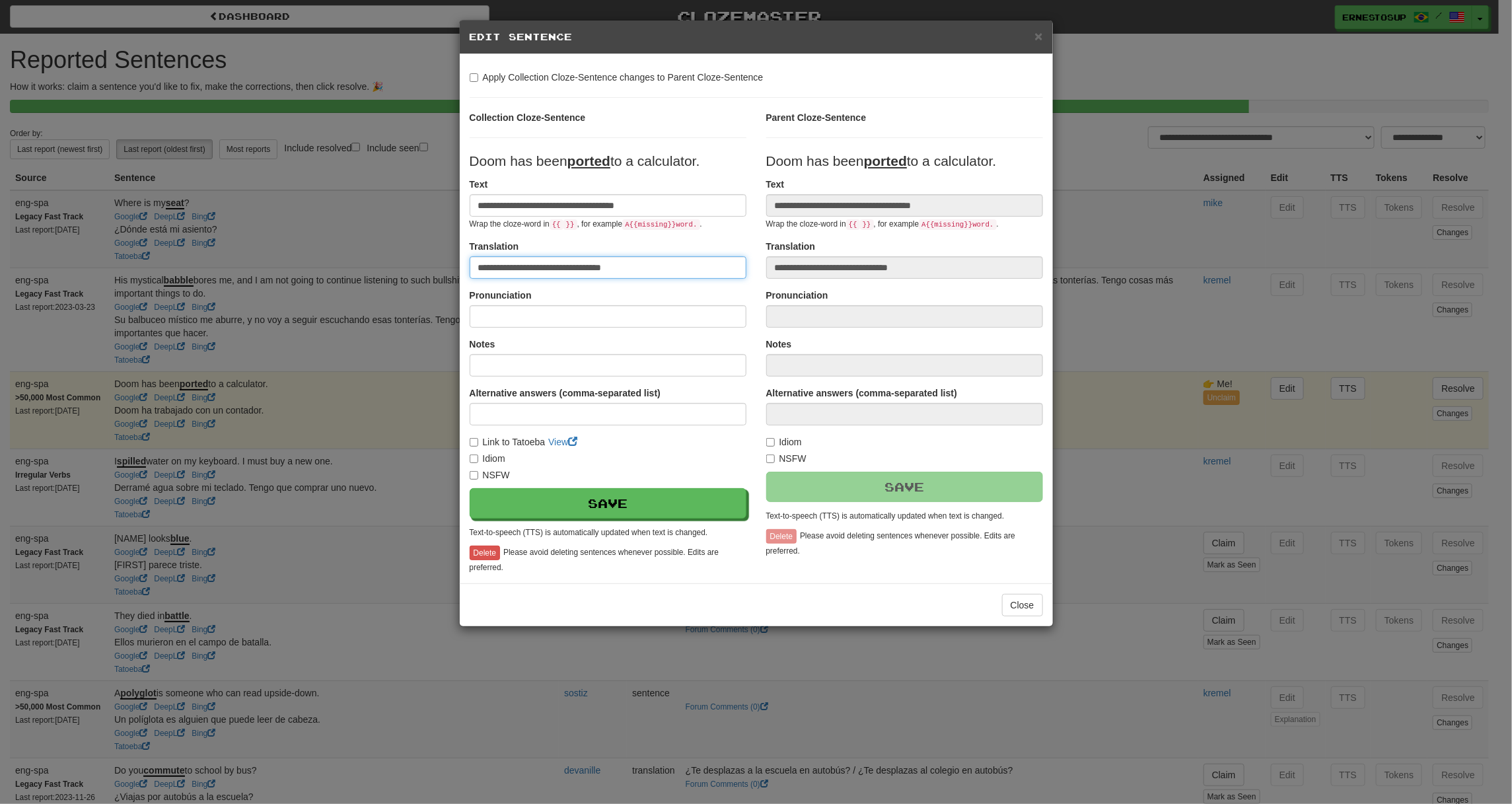 click on "**********" at bounding box center (608, 268) 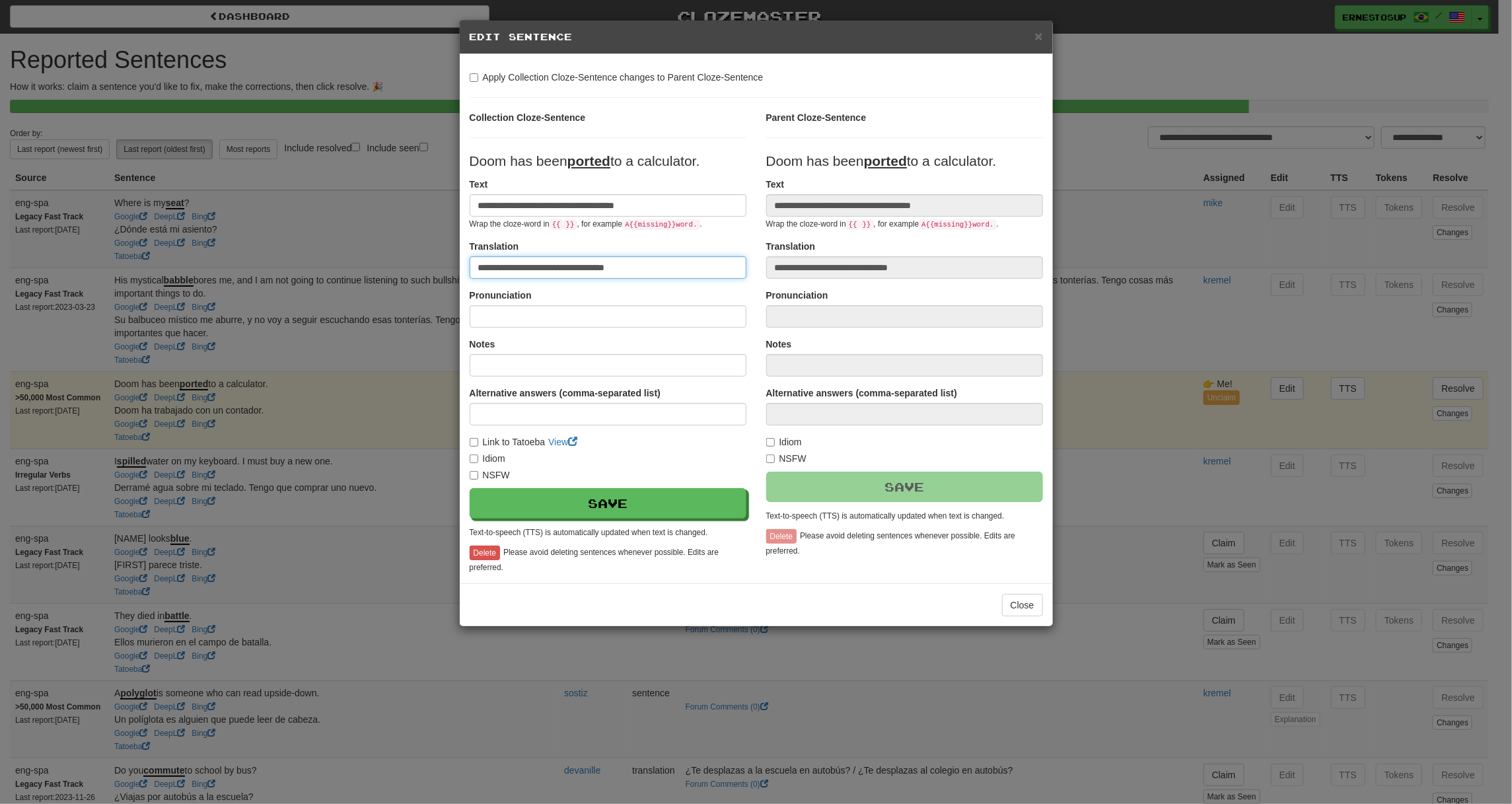 click on "**********" at bounding box center (608, 268) 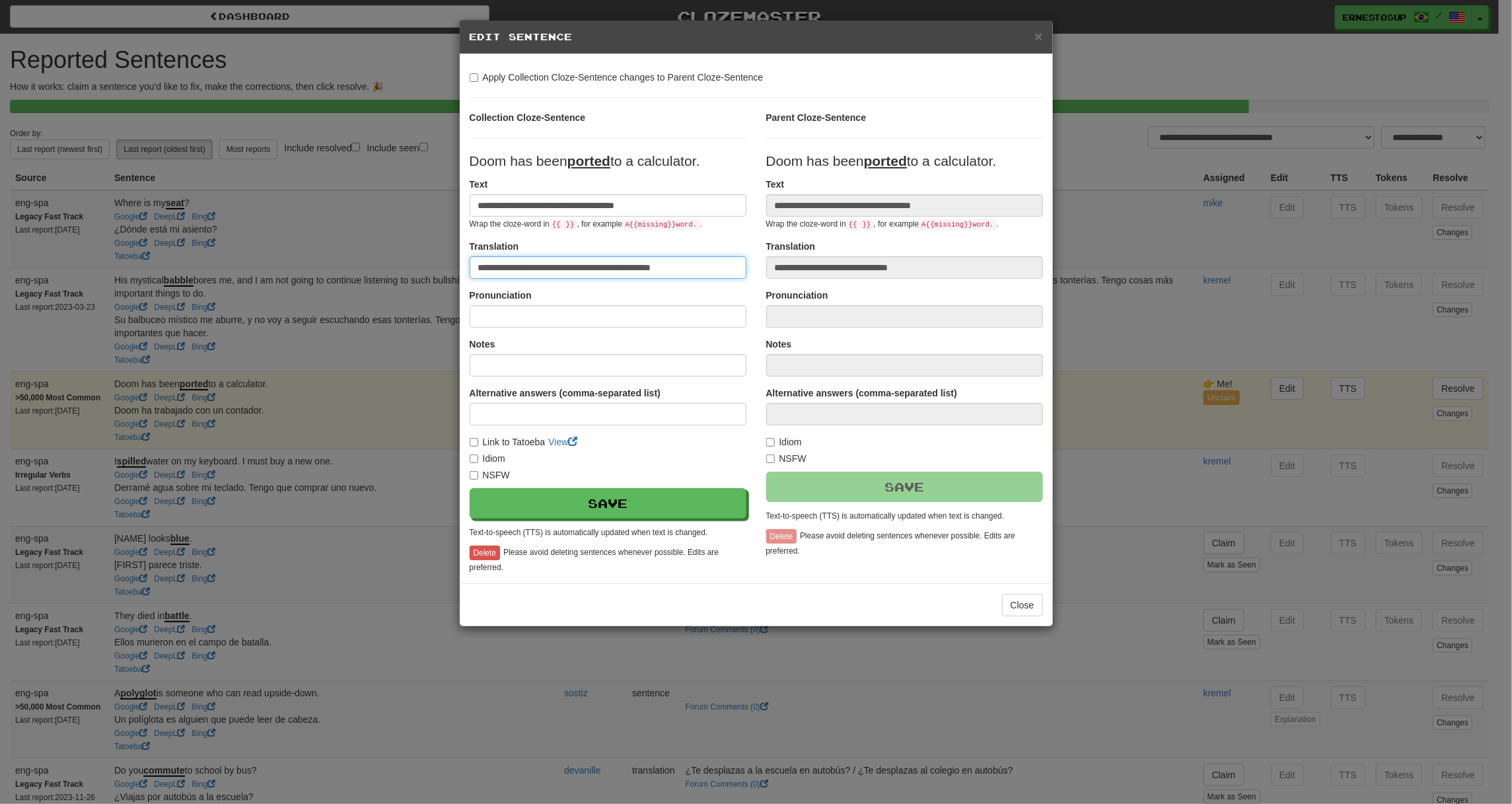 type on "**********" 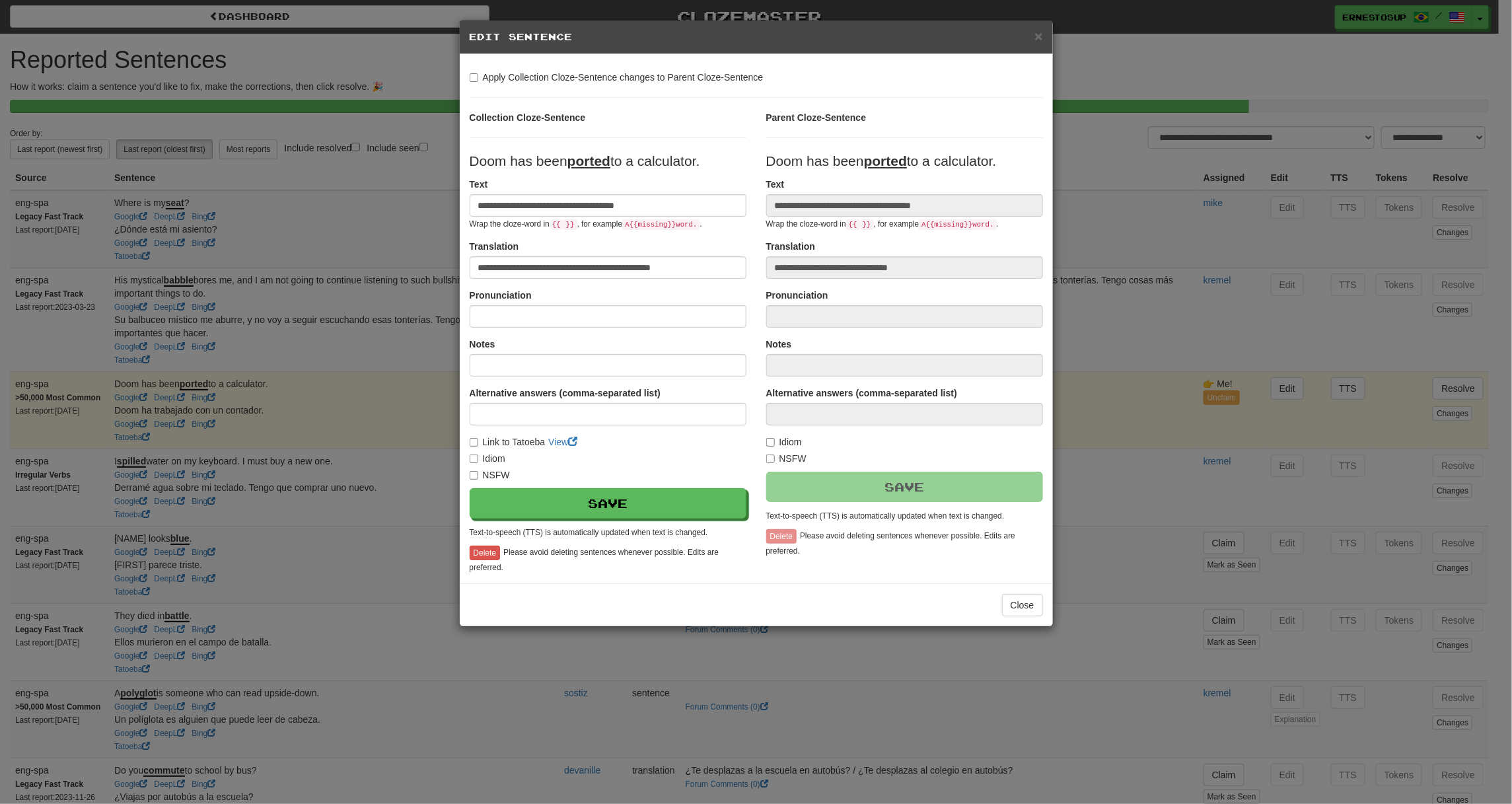 click on "Link to Tatoeba" at bounding box center [507, 442] 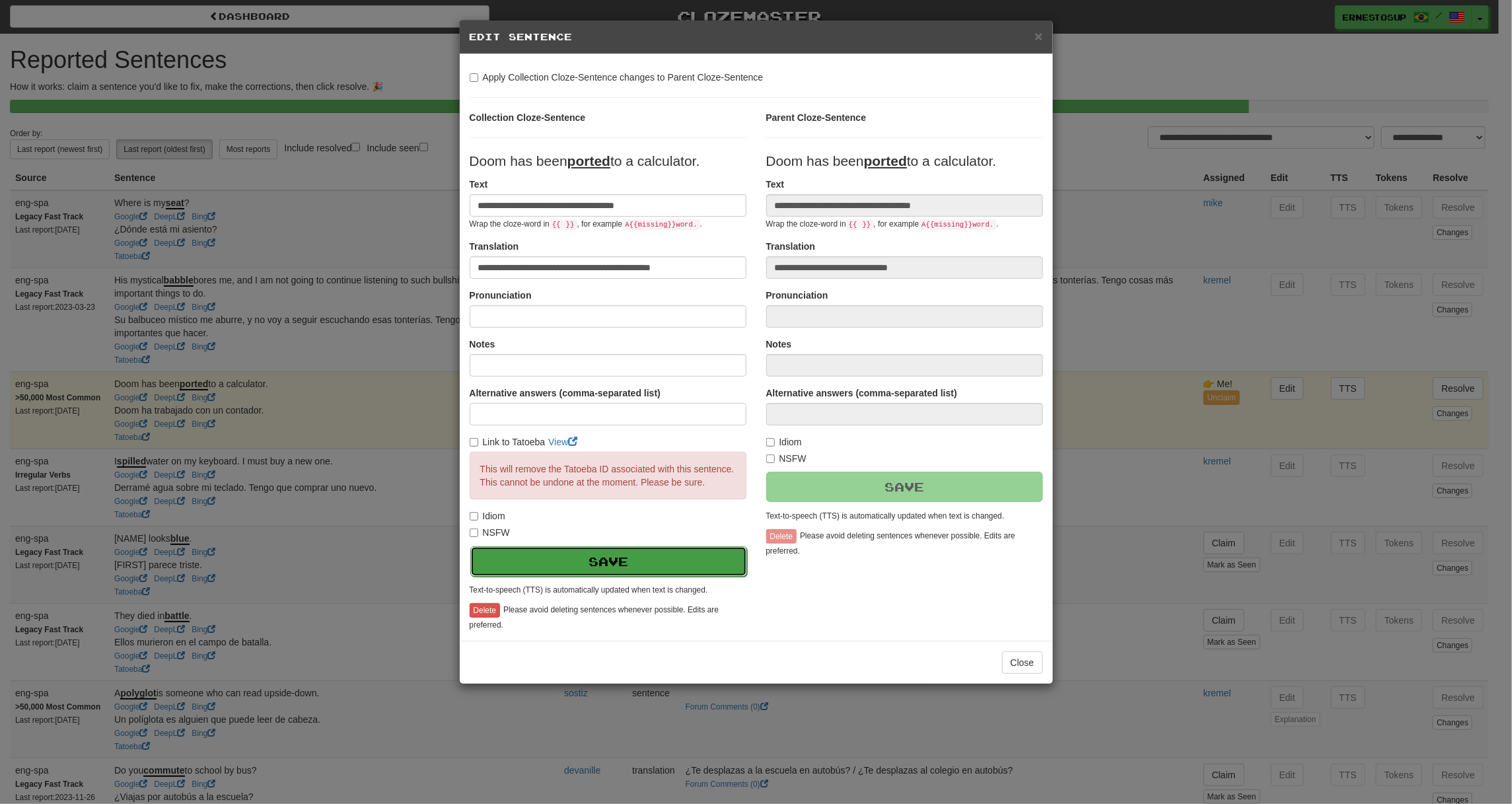 click on "Save" at bounding box center (608, 562) 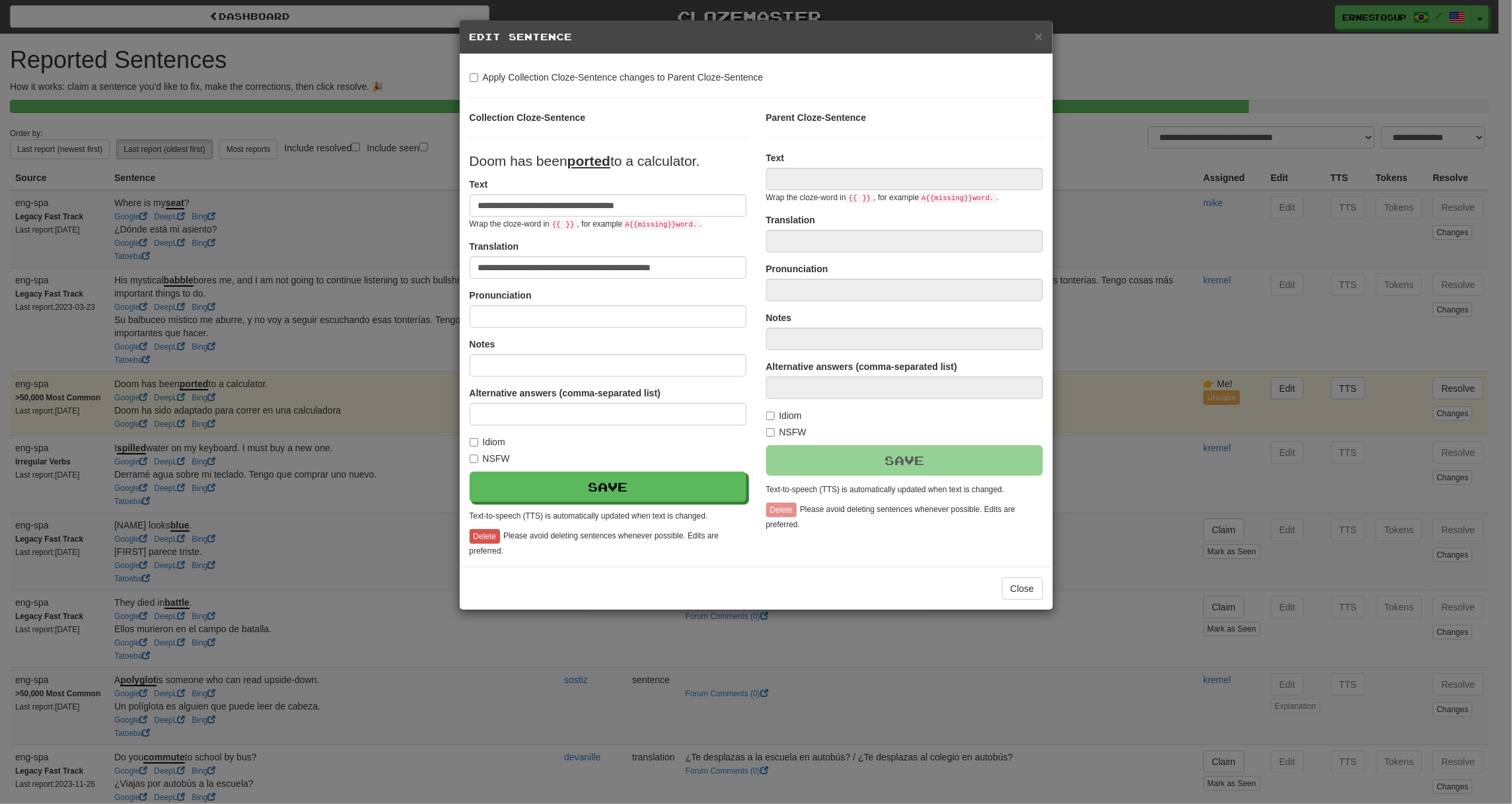 type on "**********" 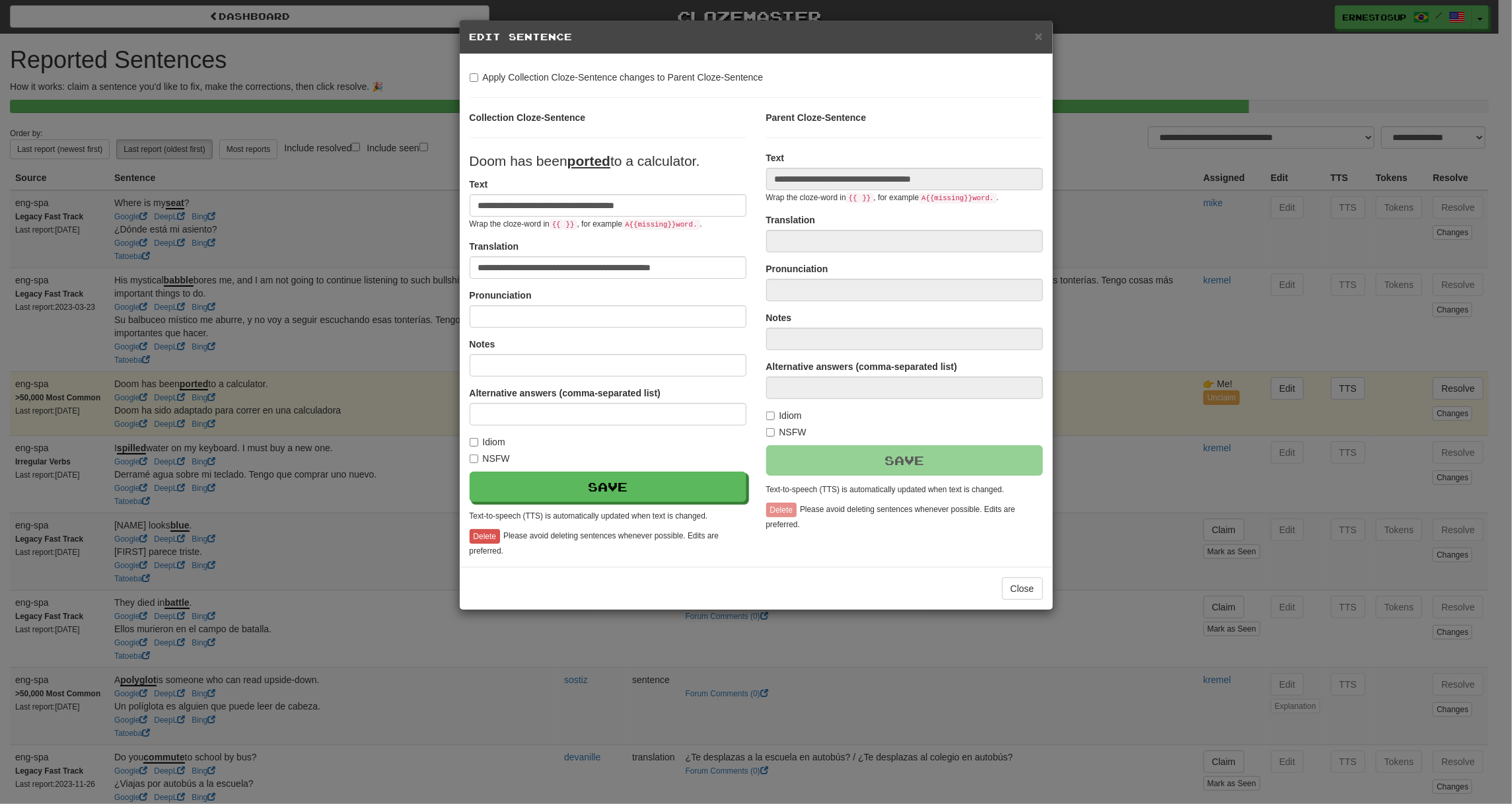 type on "**********" 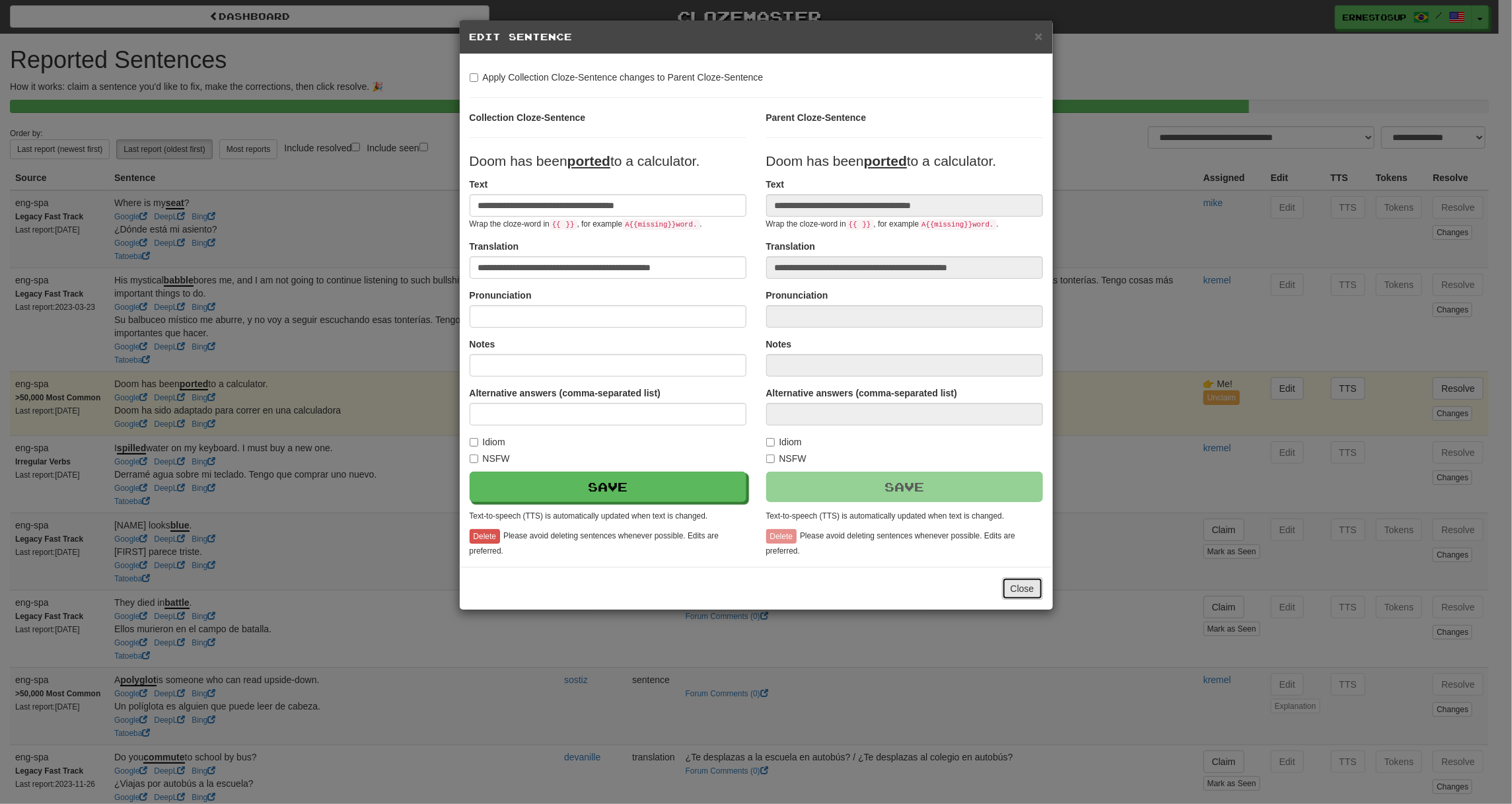 click on "Close" at bounding box center (1023, 589) 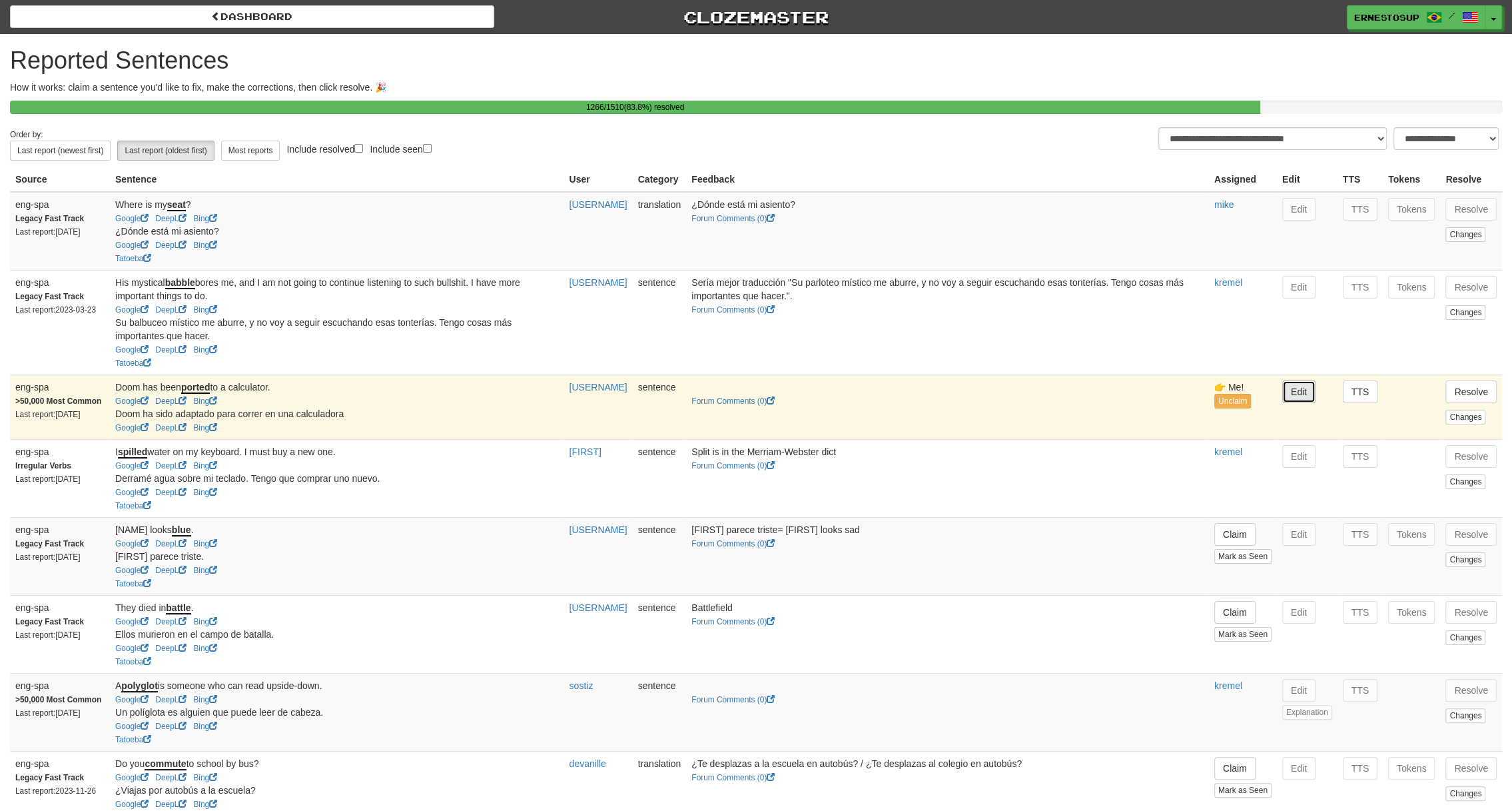 click on "Edit" at bounding box center (1299, 392) 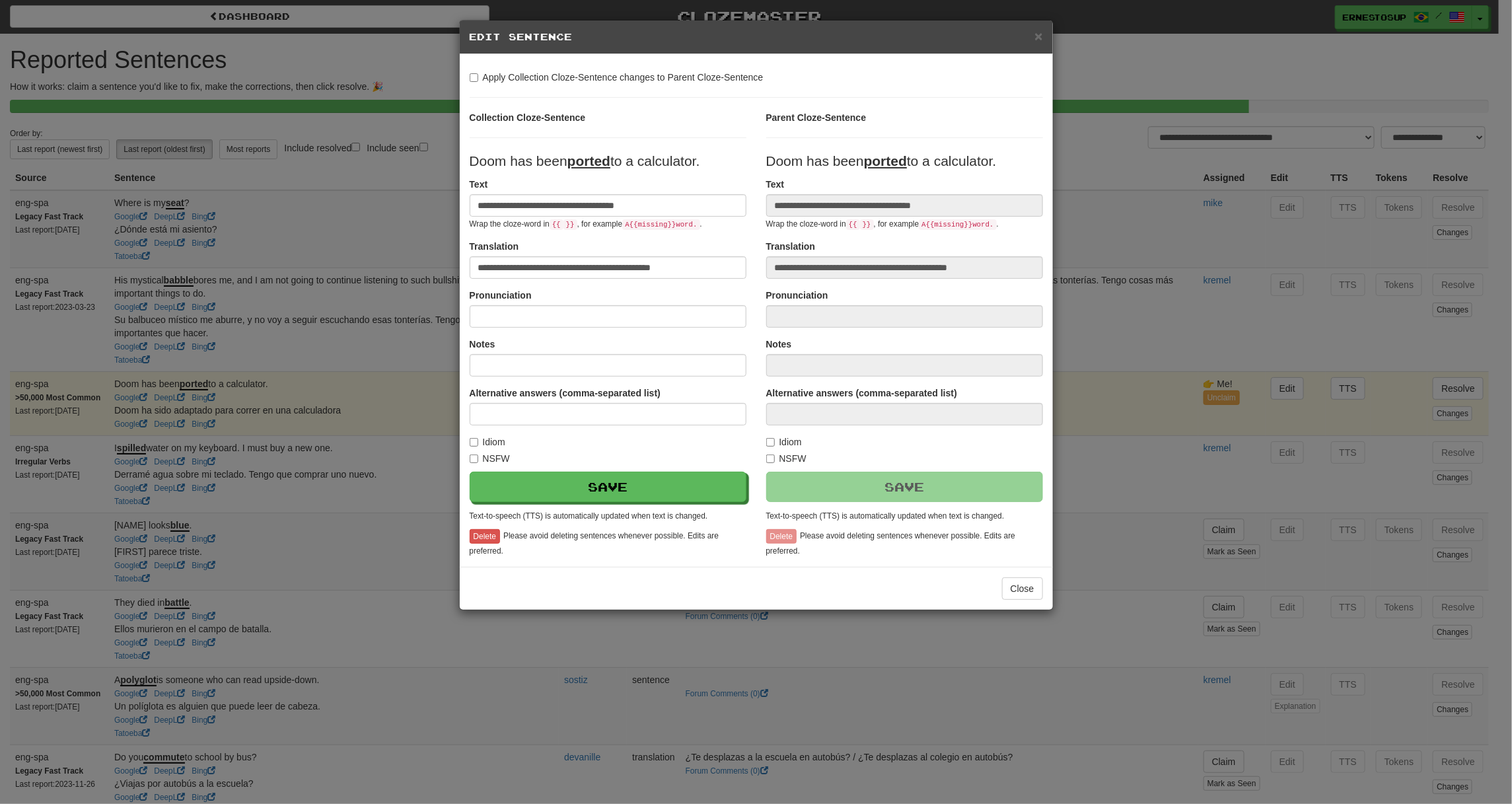 click on "**********" at bounding box center (756, 402) 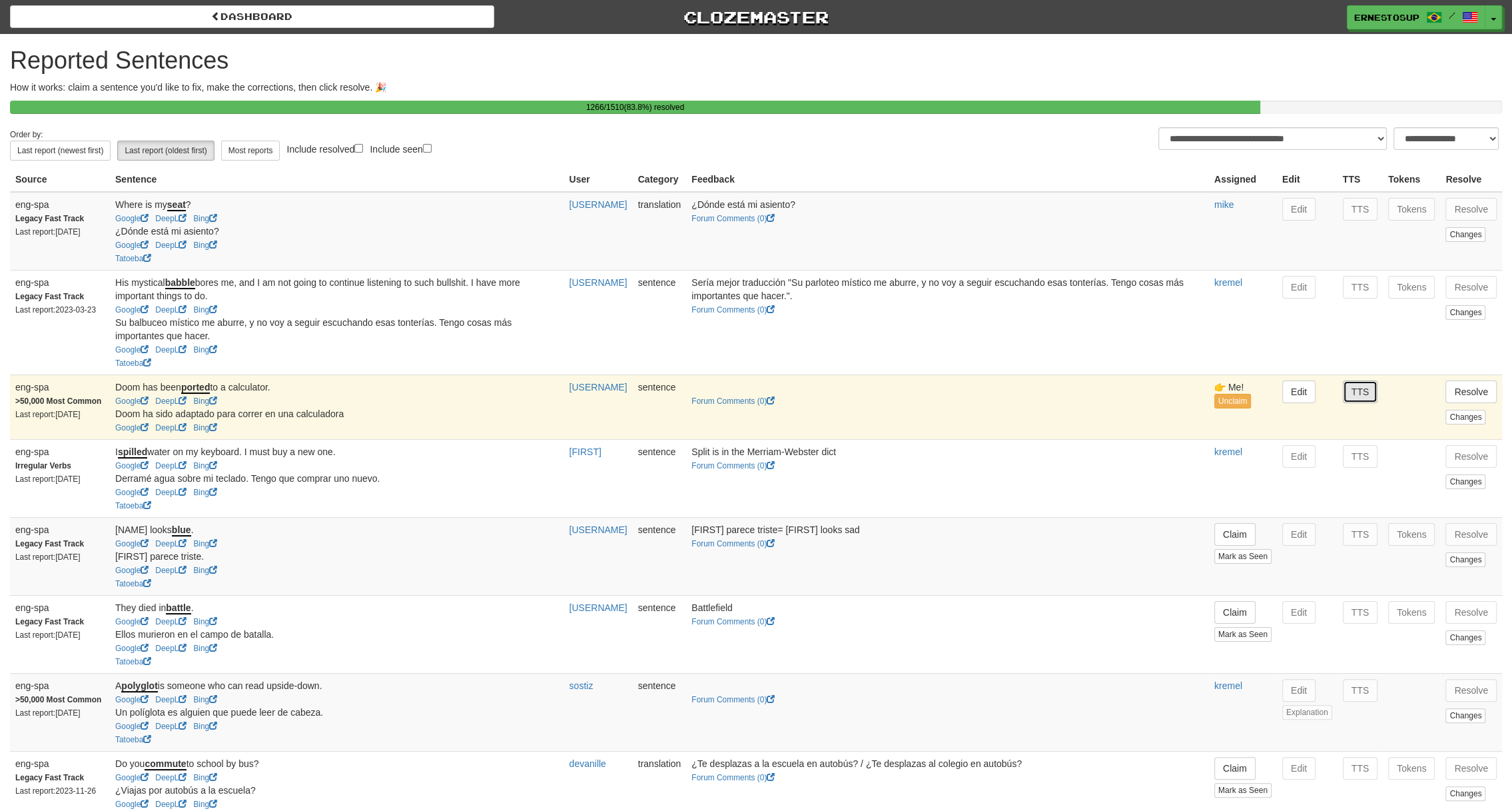 click on "TTS" at bounding box center [1360, 392] 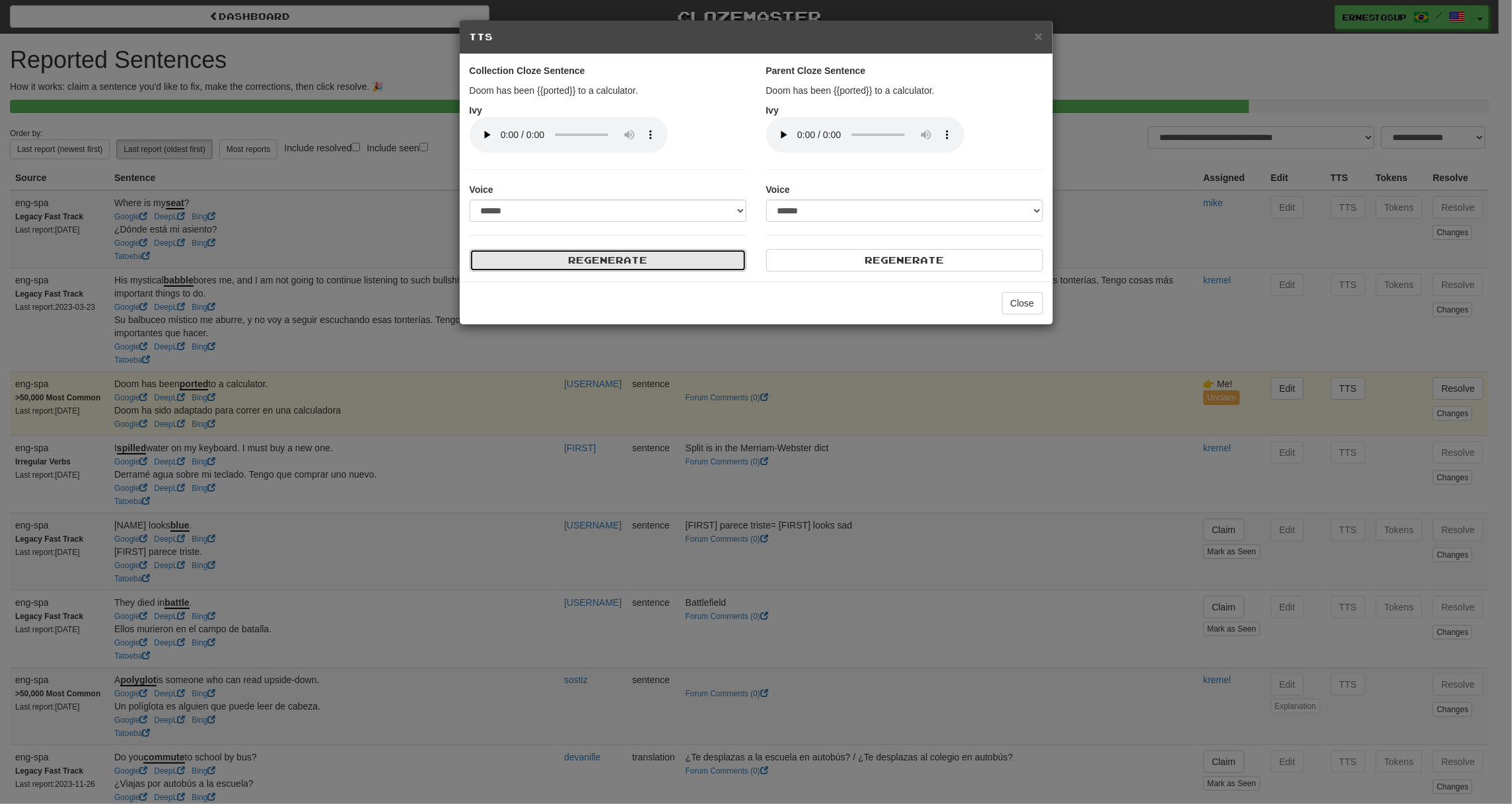 click on "Regenerate" at bounding box center (608, 260) 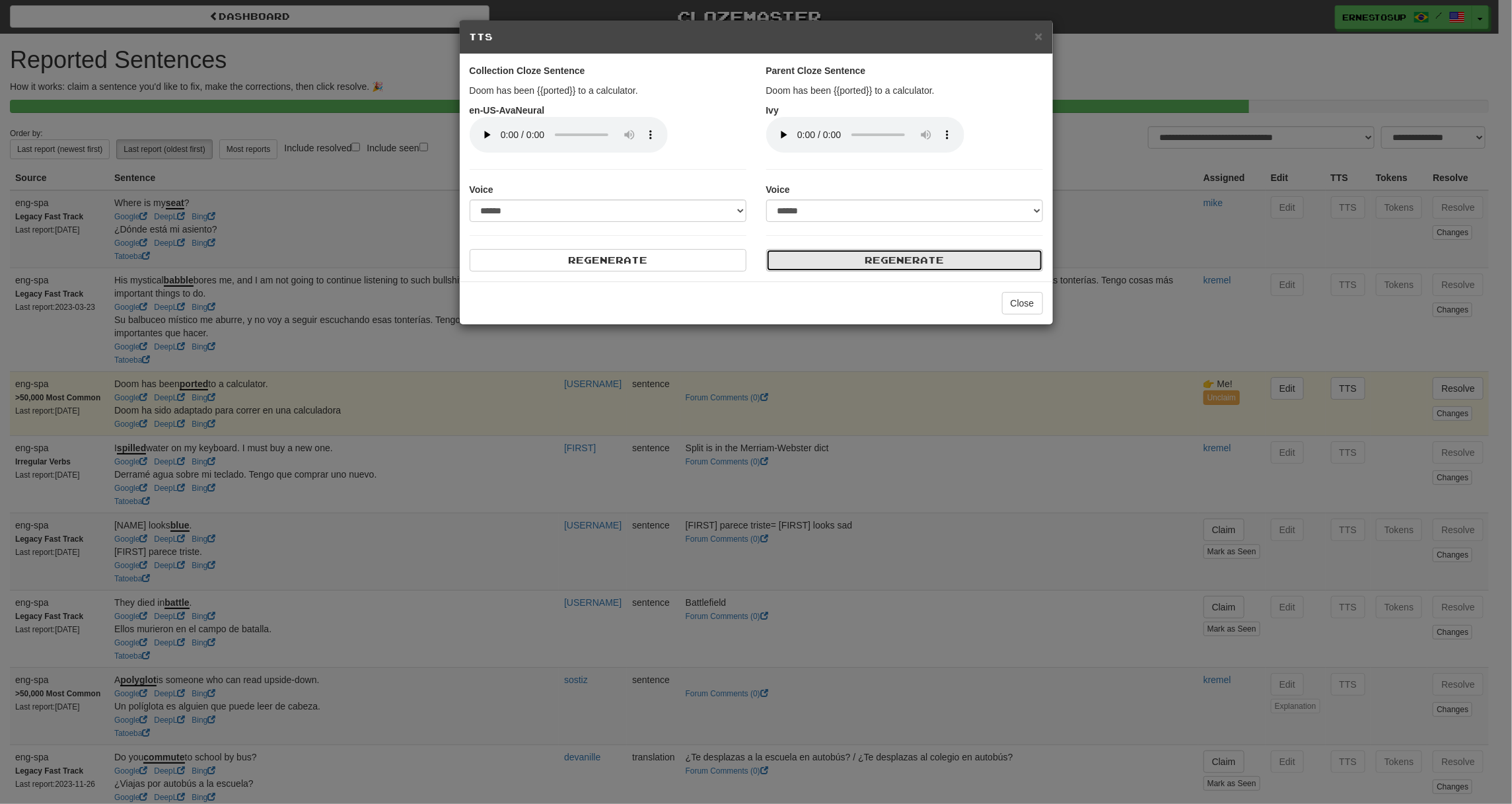 click on "Regenerate" at bounding box center (904, 260) 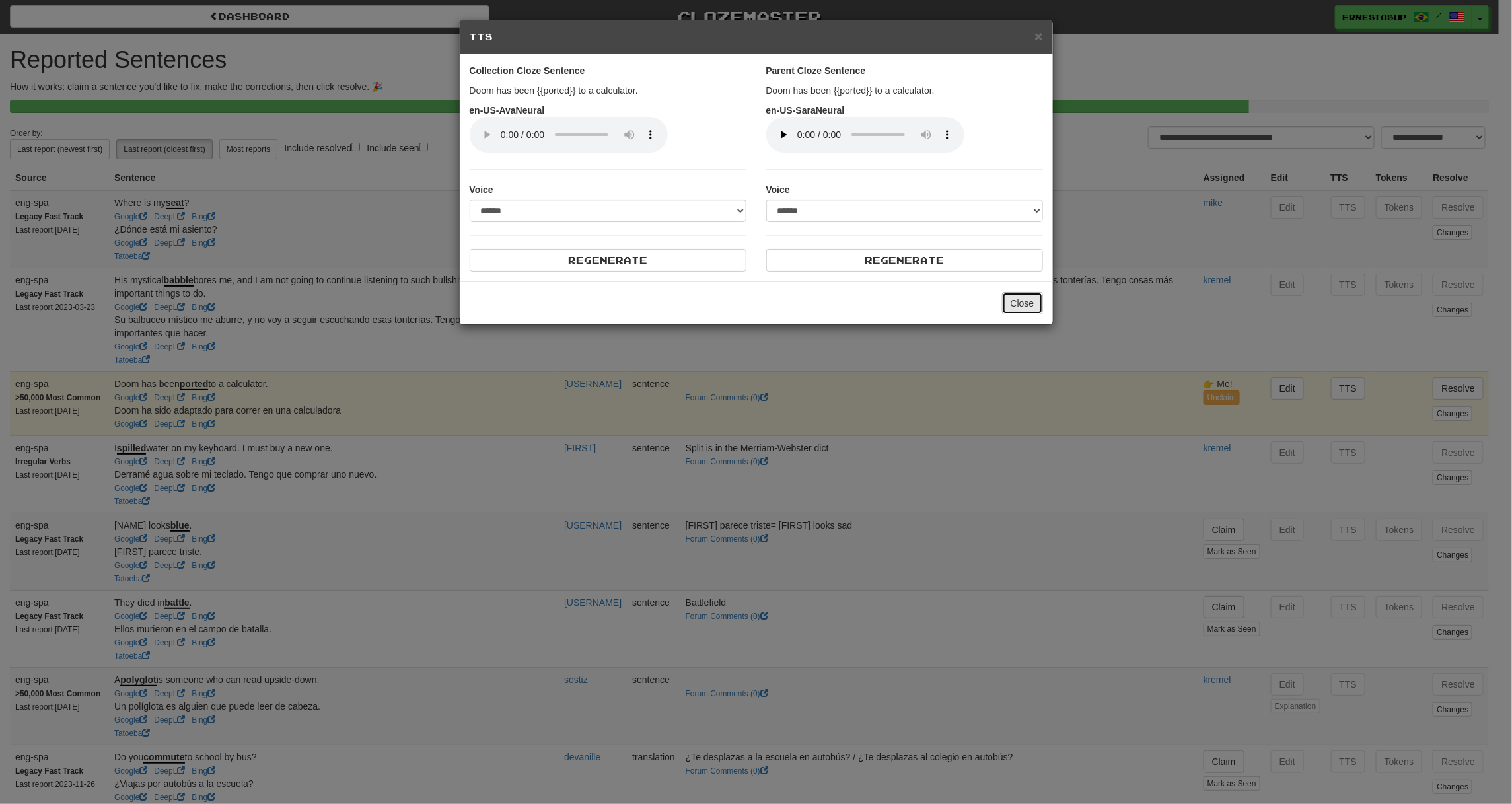 click on "Close" at bounding box center [1023, 303] 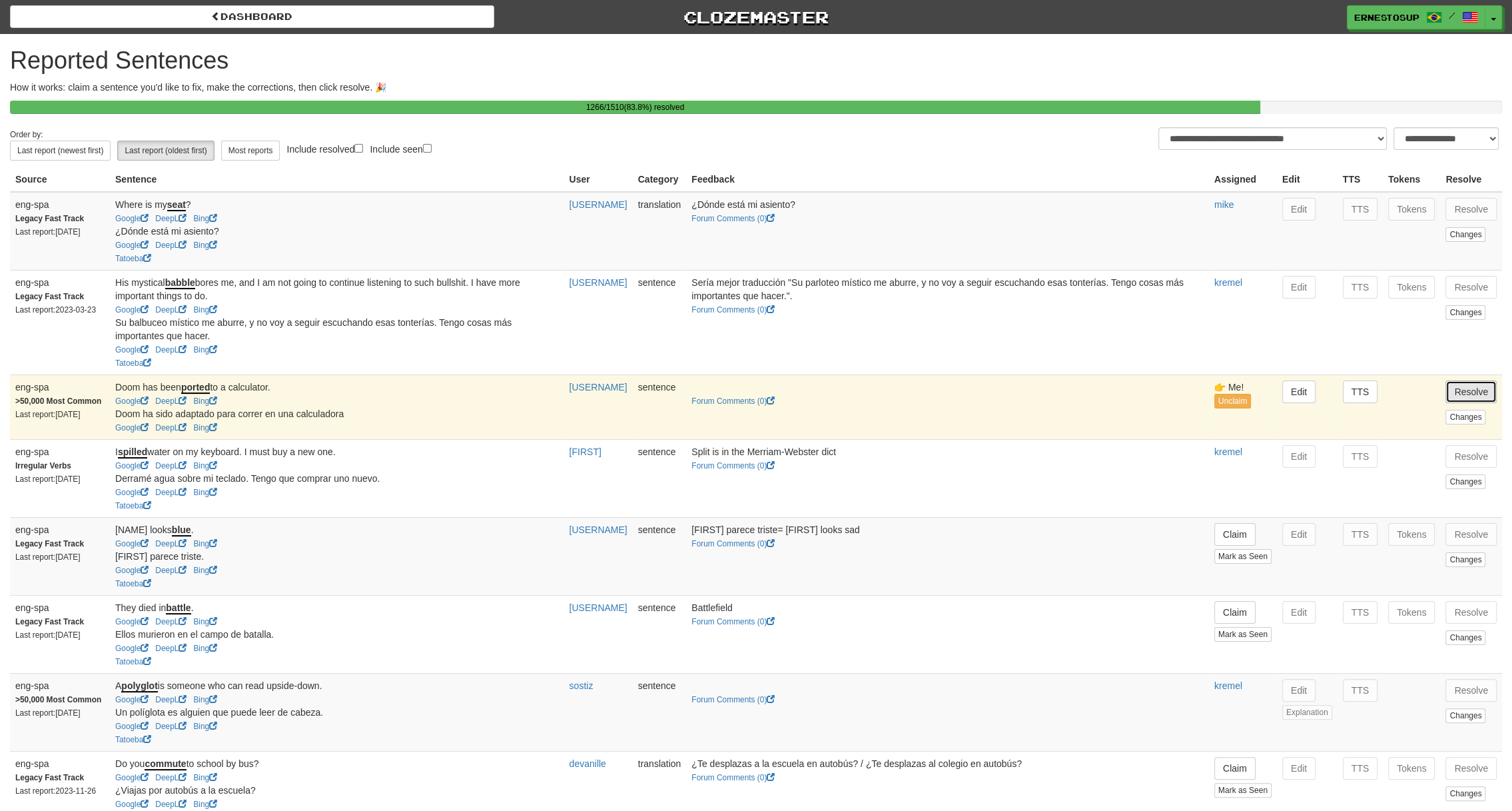 click on "Resolve" at bounding box center [1471, 392] 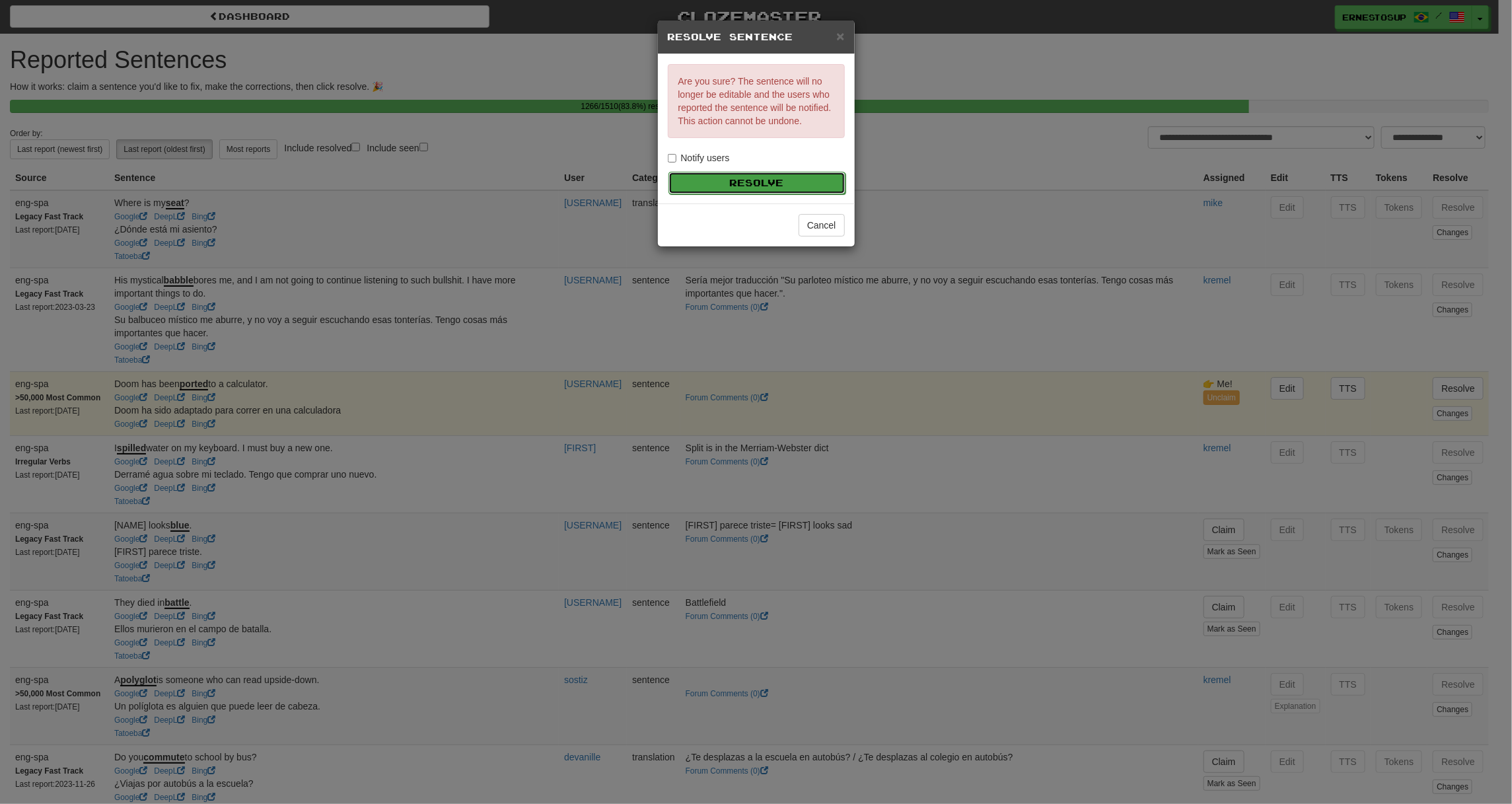 click on "Resolve" at bounding box center [757, 183] 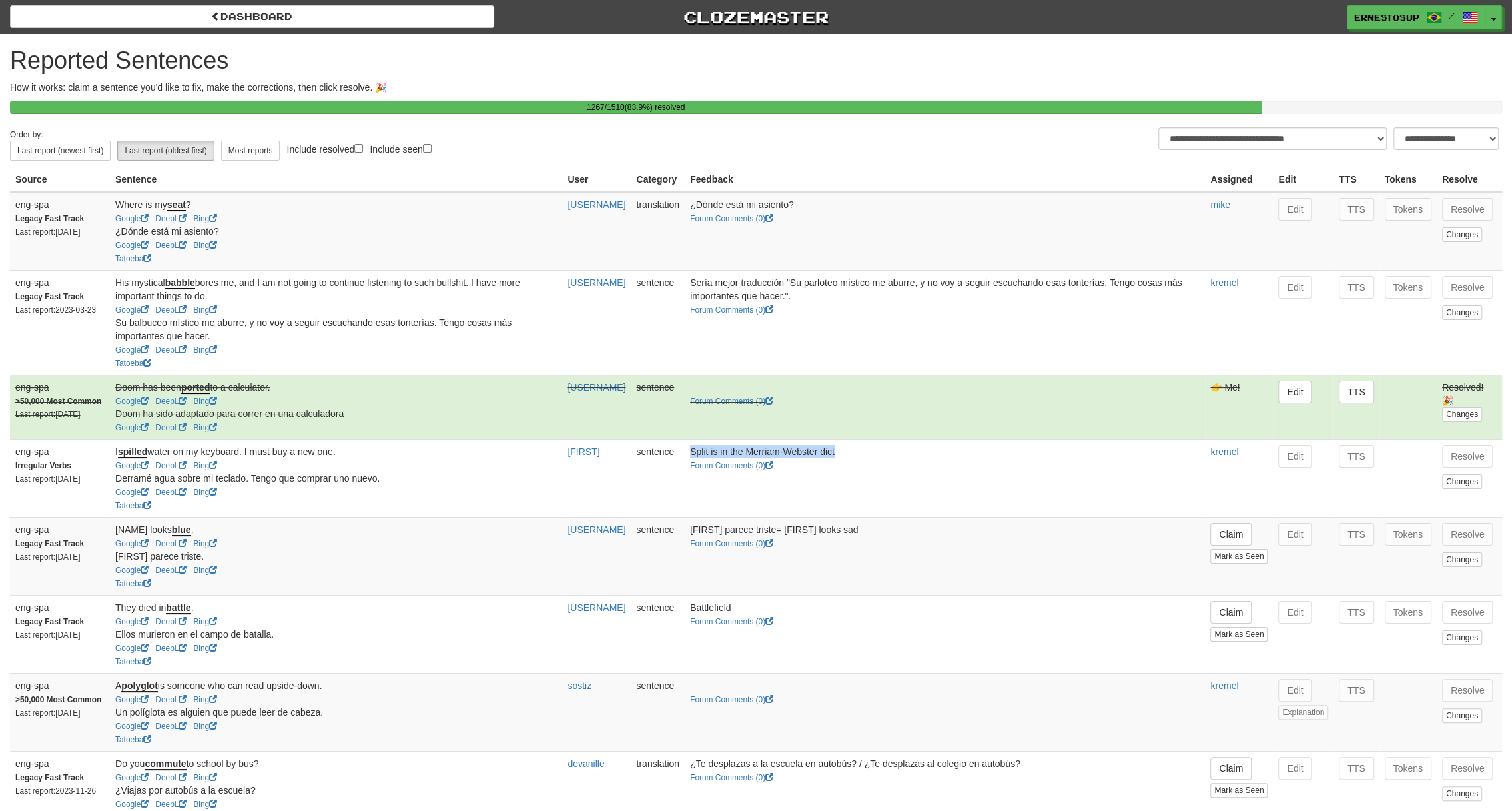 drag, startPoint x: 867, startPoint y: 451, endPoint x: 697, endPoint y: 449, distance: 170.01176 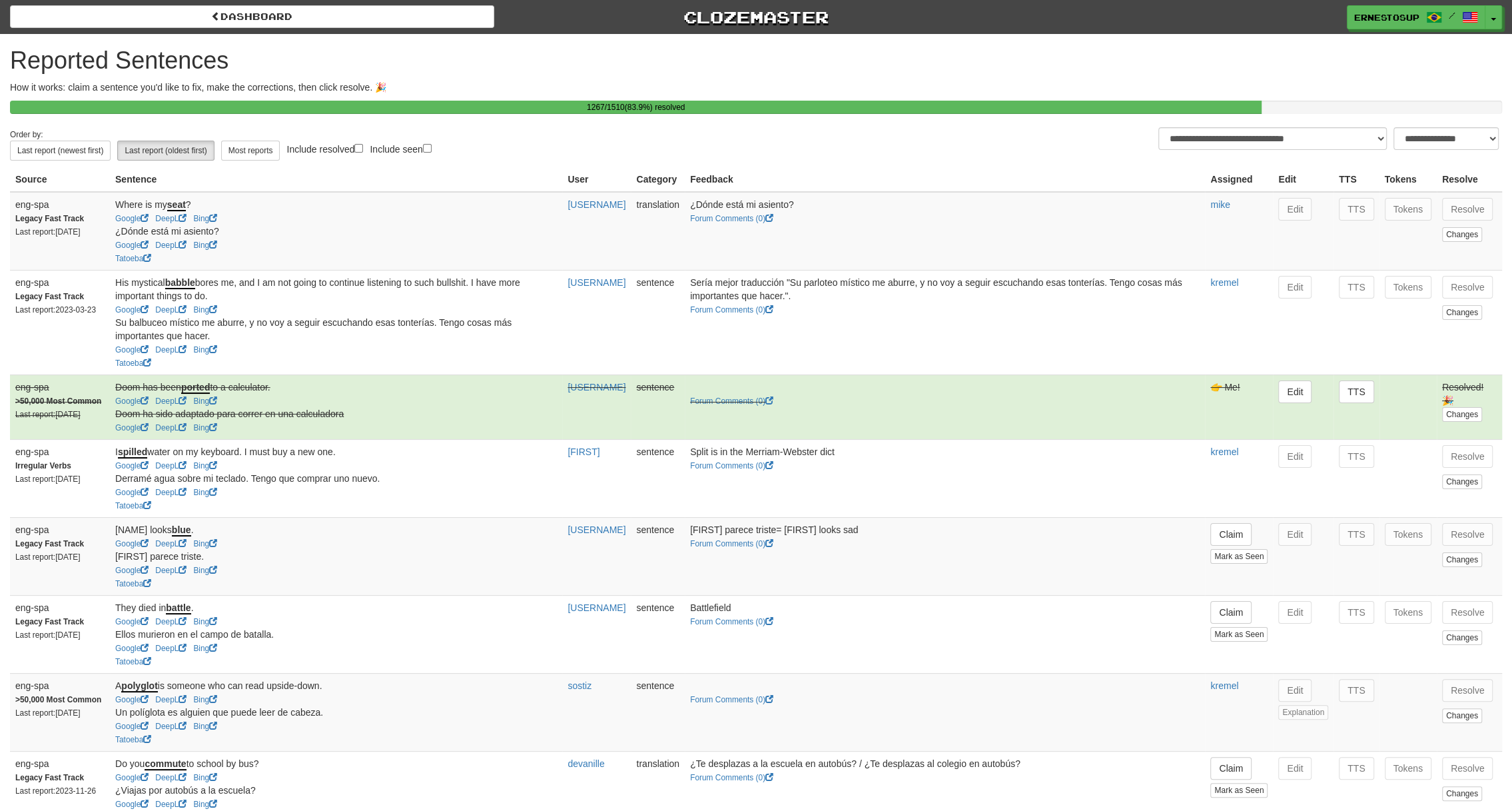 click on "Derramé agua sobre mi teclado. Tengo que comprar uno nuevo." at bounding box center (336, 478) 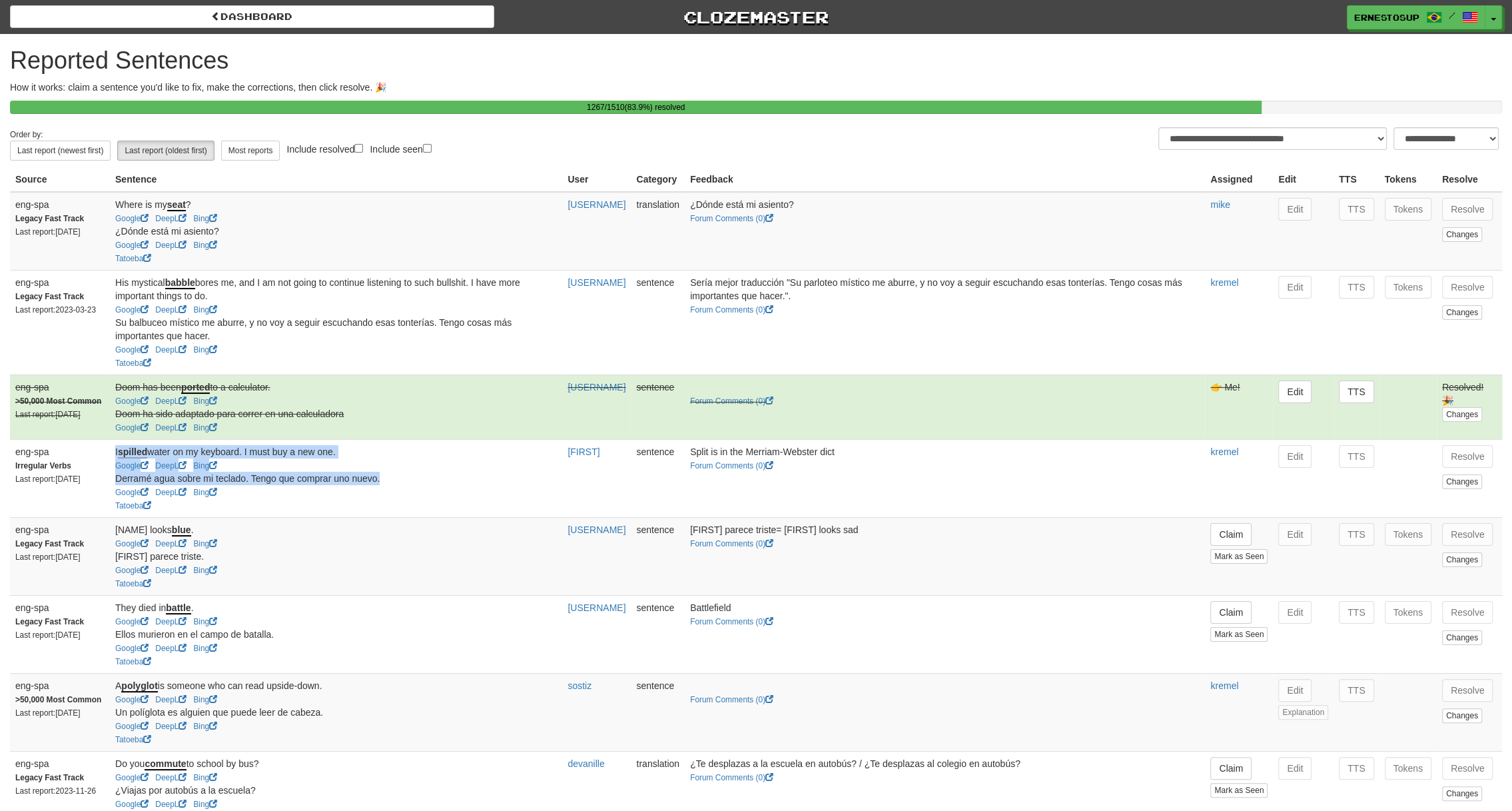 drag, startPoint x: 406, startPoint y: 476, endPoint x: 111, endPoint y: 447, distance: 296.422 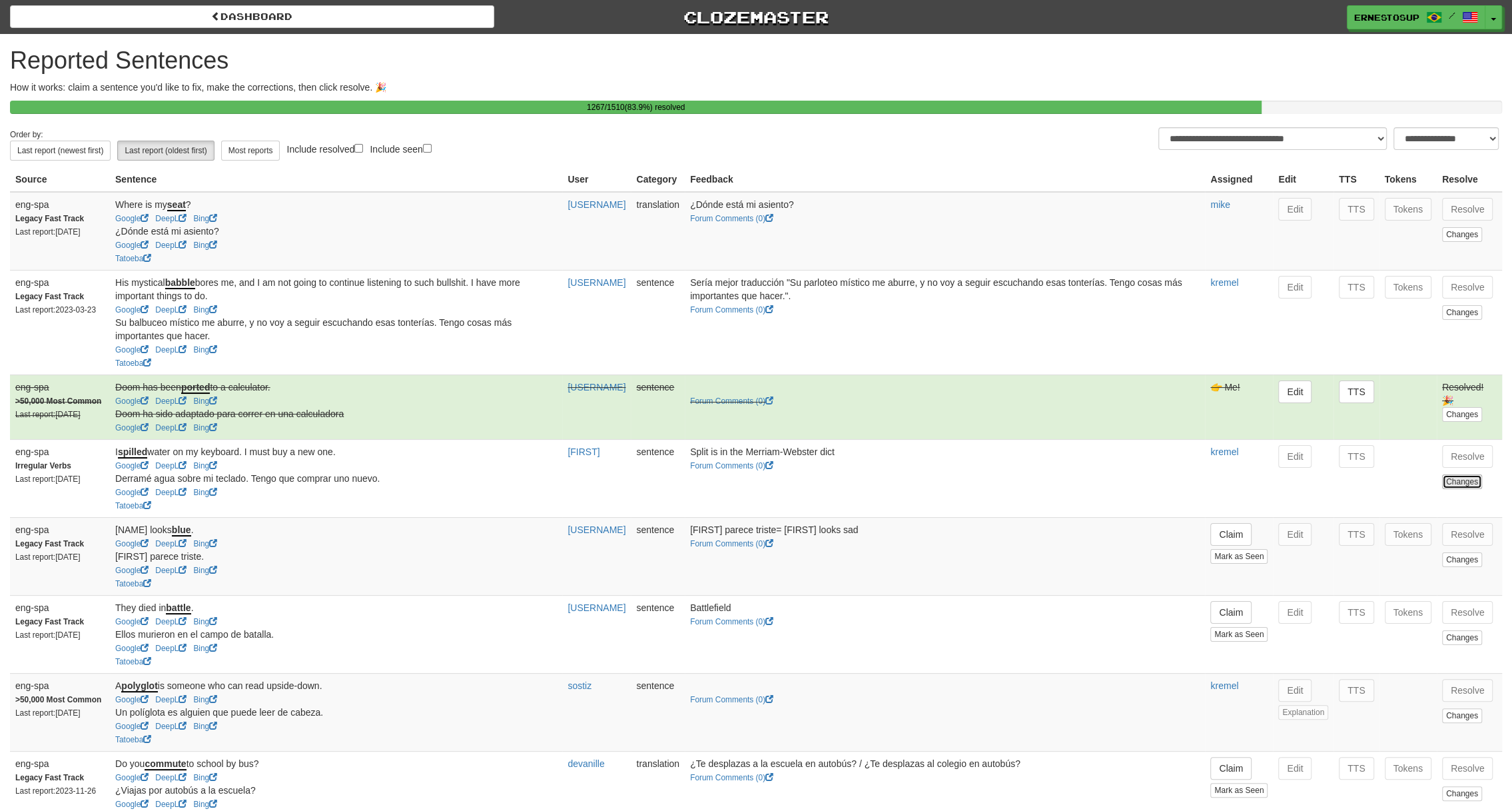 click on "Changes" at bounding box center (1462, 482) 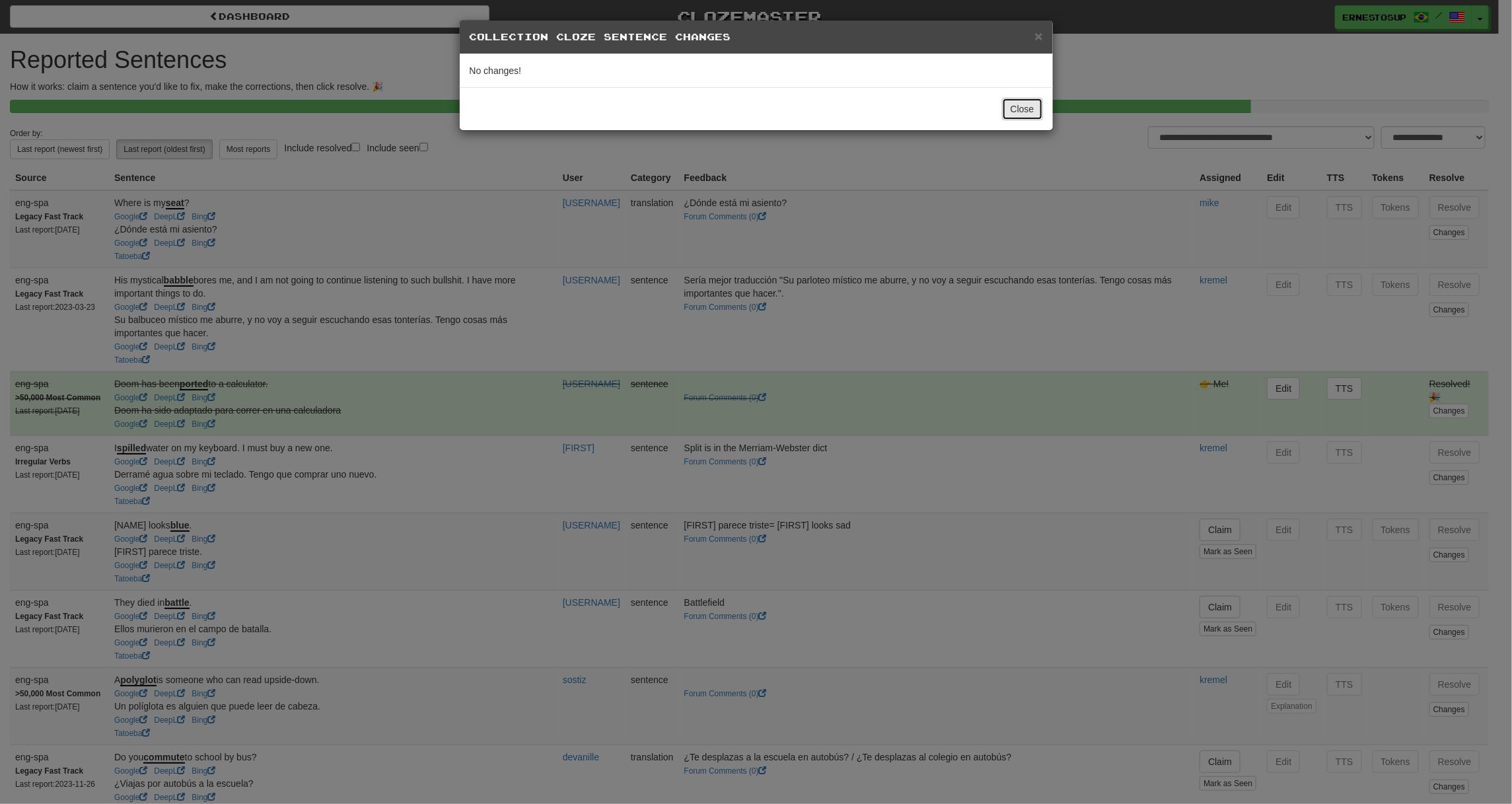 click on "Close" at bounding box center (1023, 109) 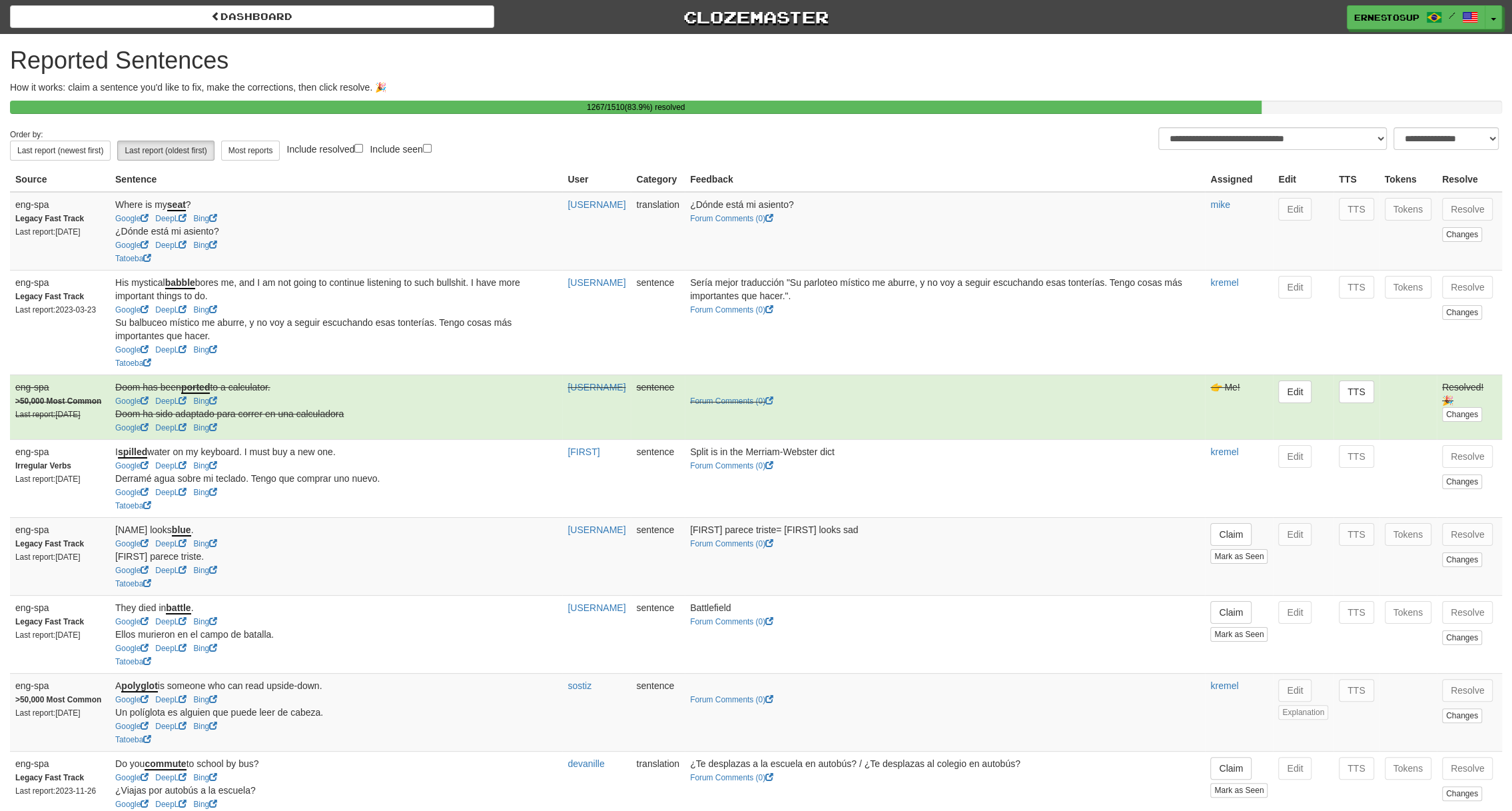 click on "[USERNAME]" at bounding box center (596, 406) 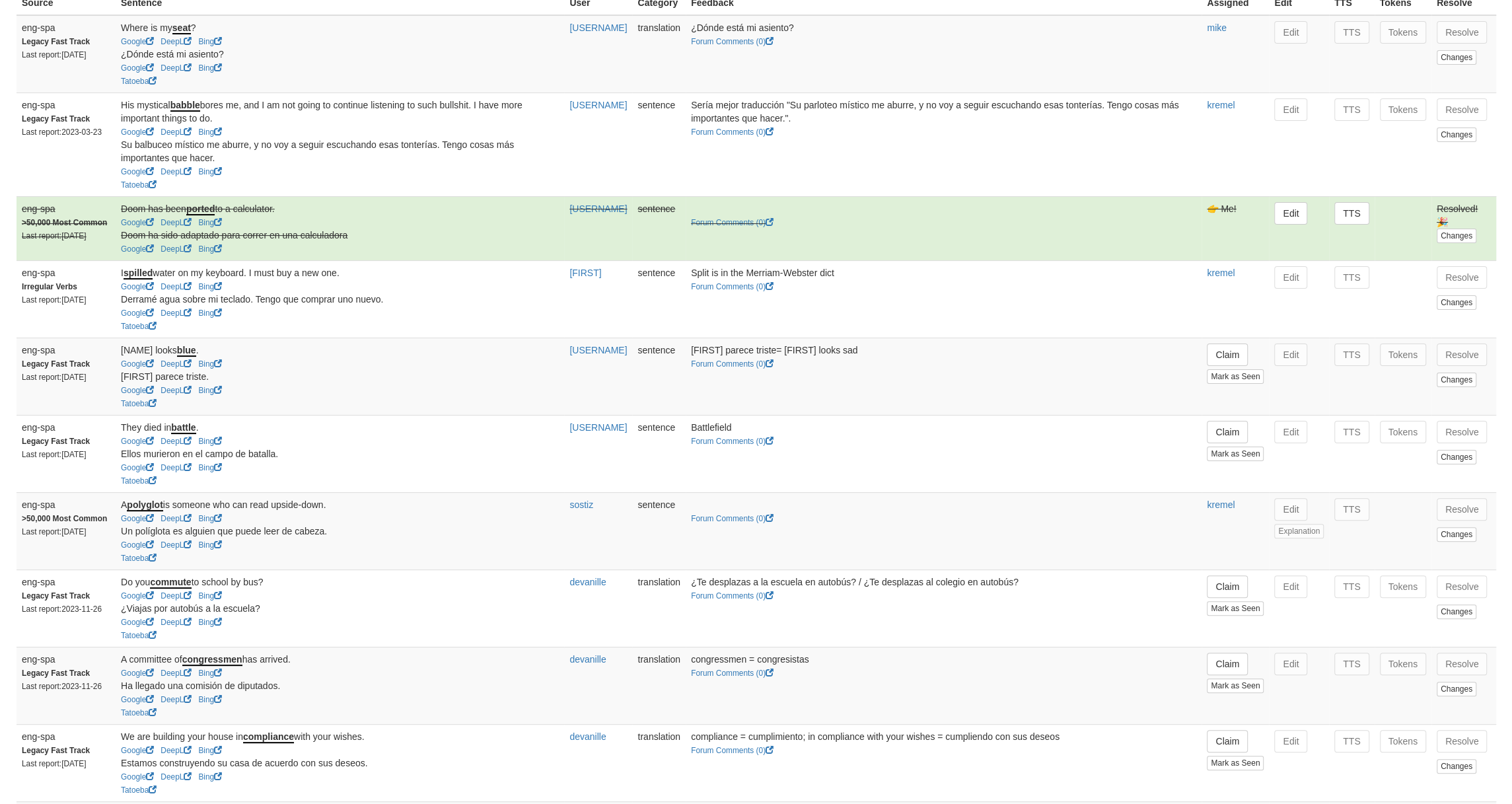 scroll, scrollTop: 176, scrollLeft: 0, axis: vertical 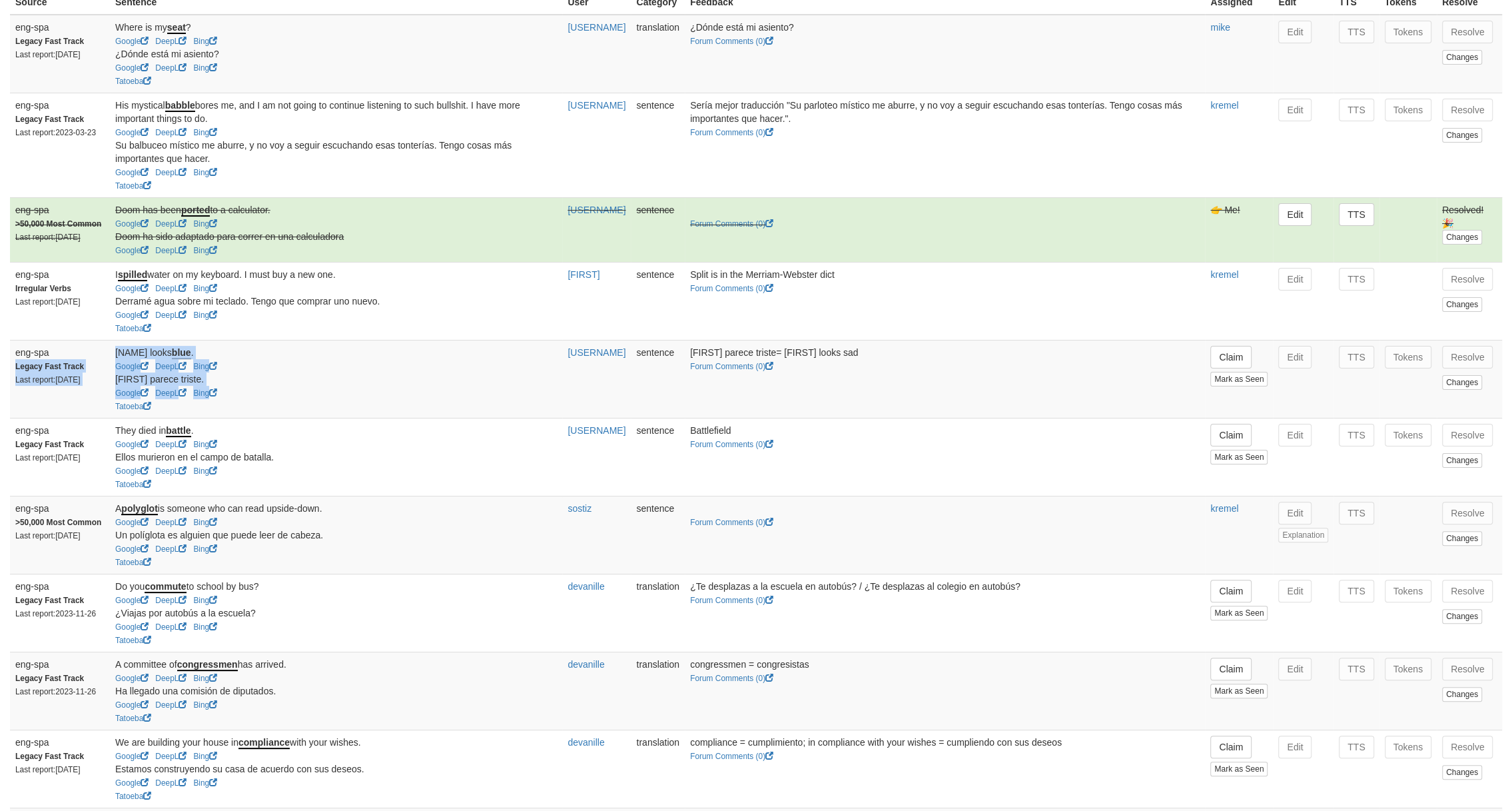 drag, startPoint x: 281, startPoint y: 393, endPoint x: 83, endPoint y: 351, distance: 202.4055 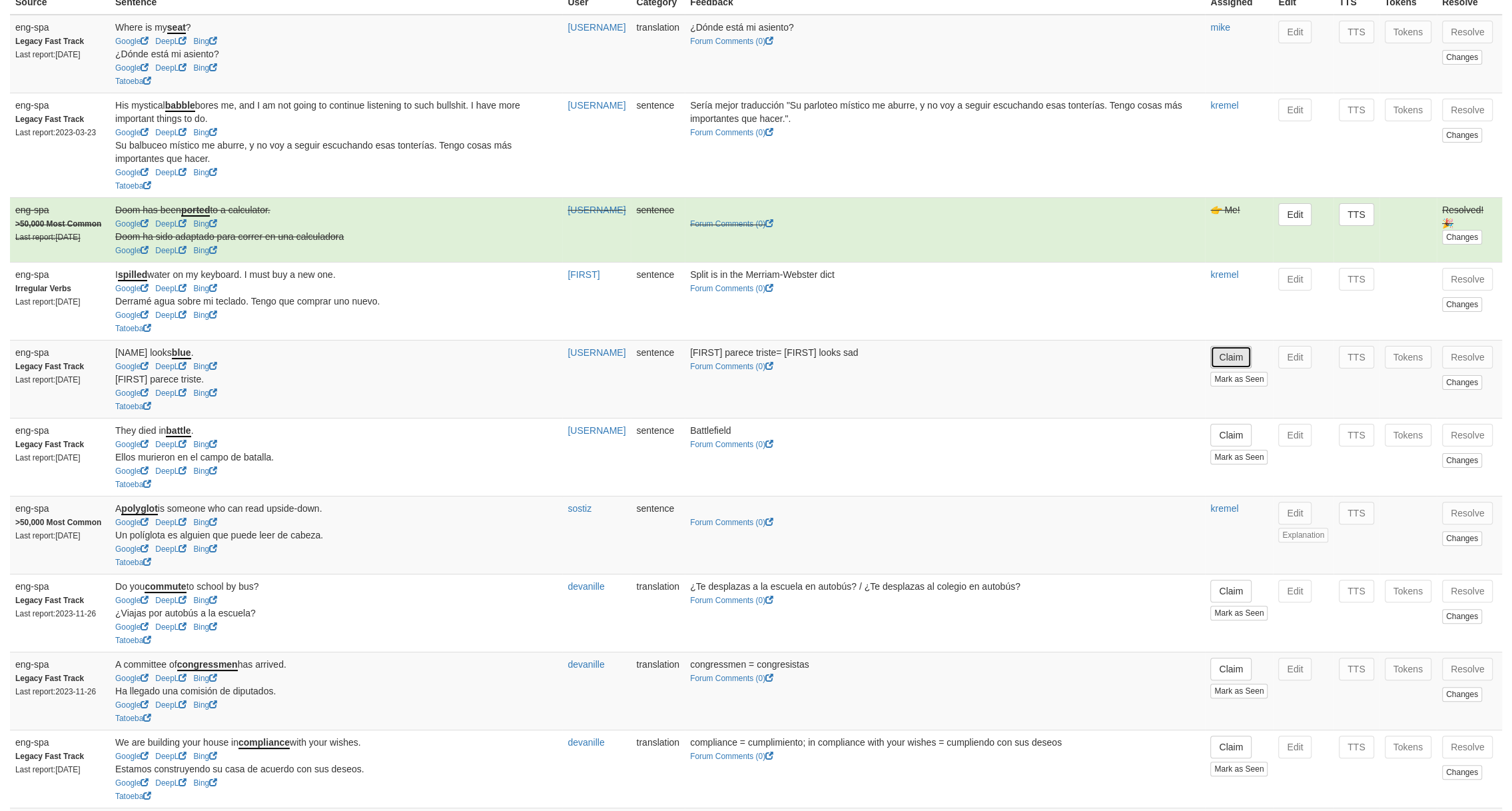 click on "Claim" at bounding box center (1231, 357) 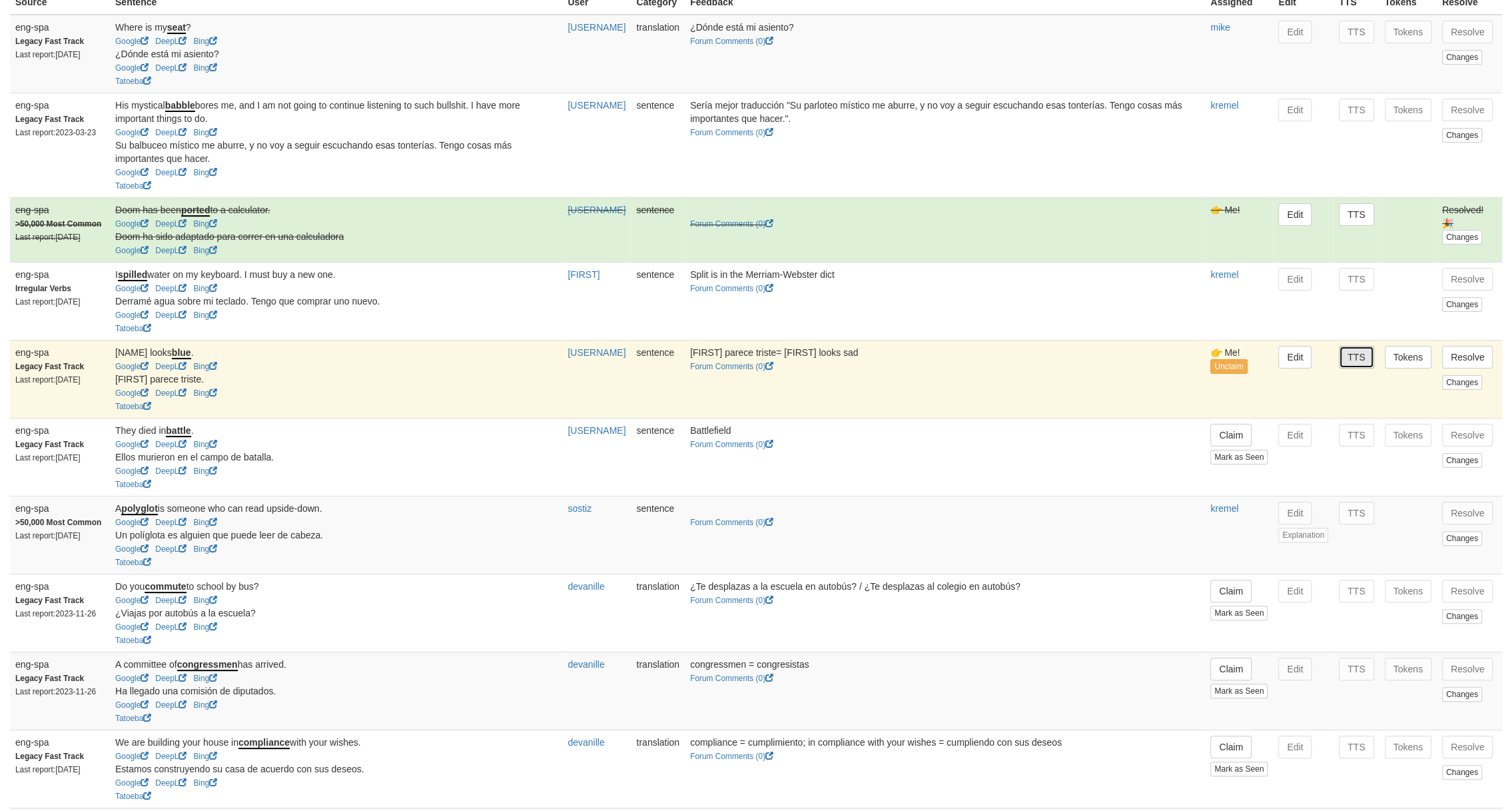 click on "TTS" at bounding box center [1356, 357] 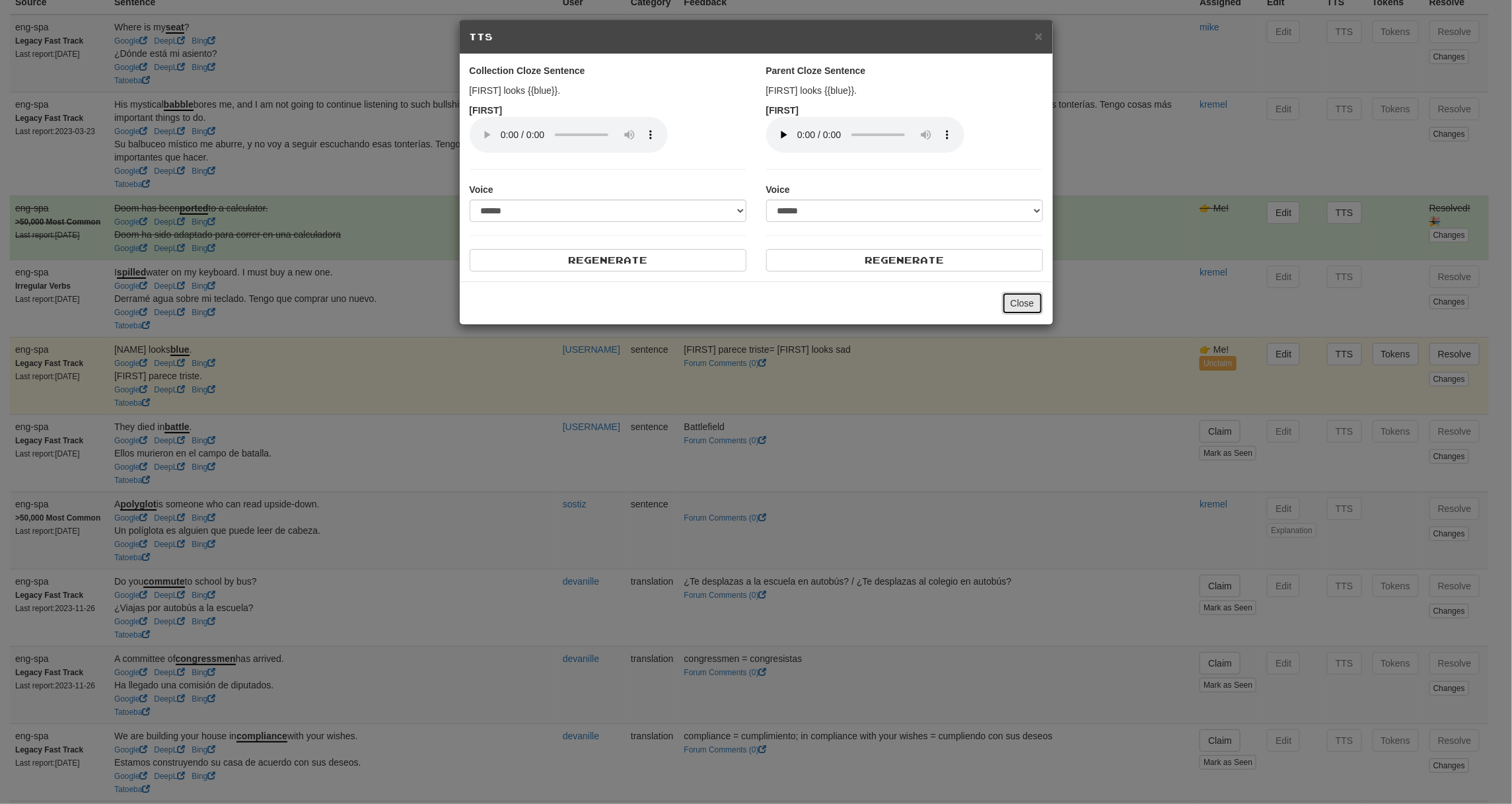 click on "Close" at bounding box center [1023, 303] 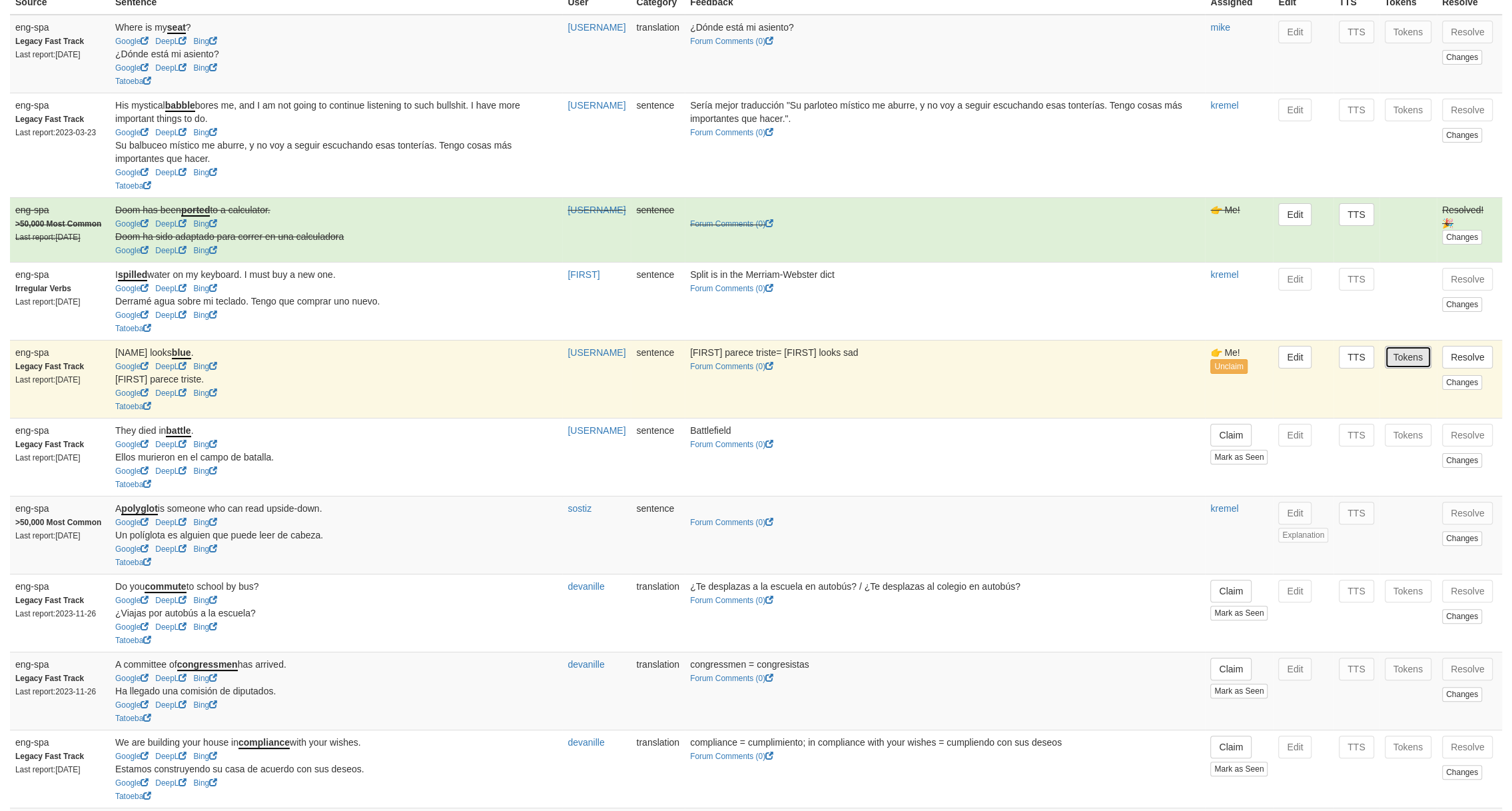 click on "Tokens" at bounding box center (1408, 357) 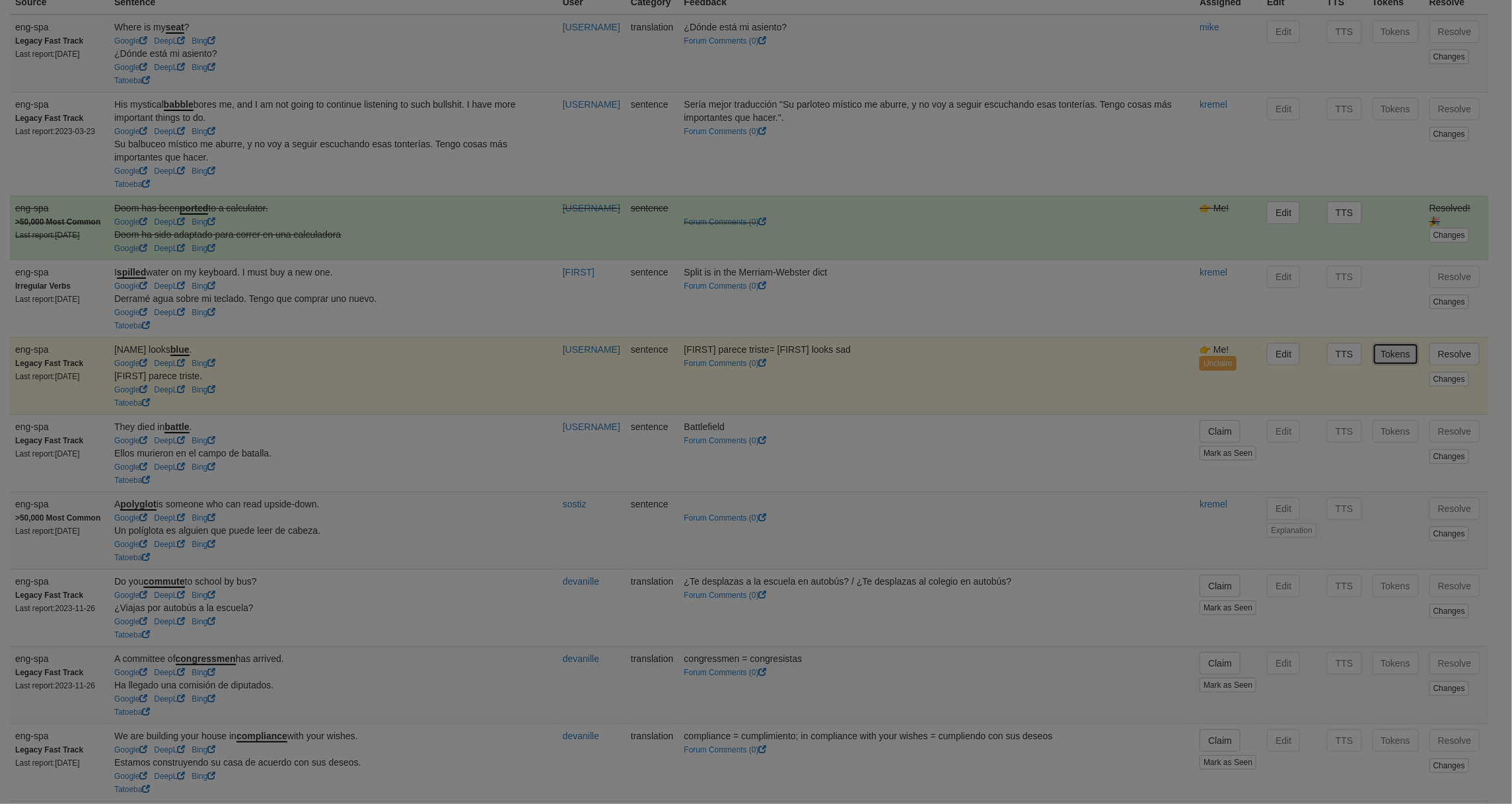 select on "**" 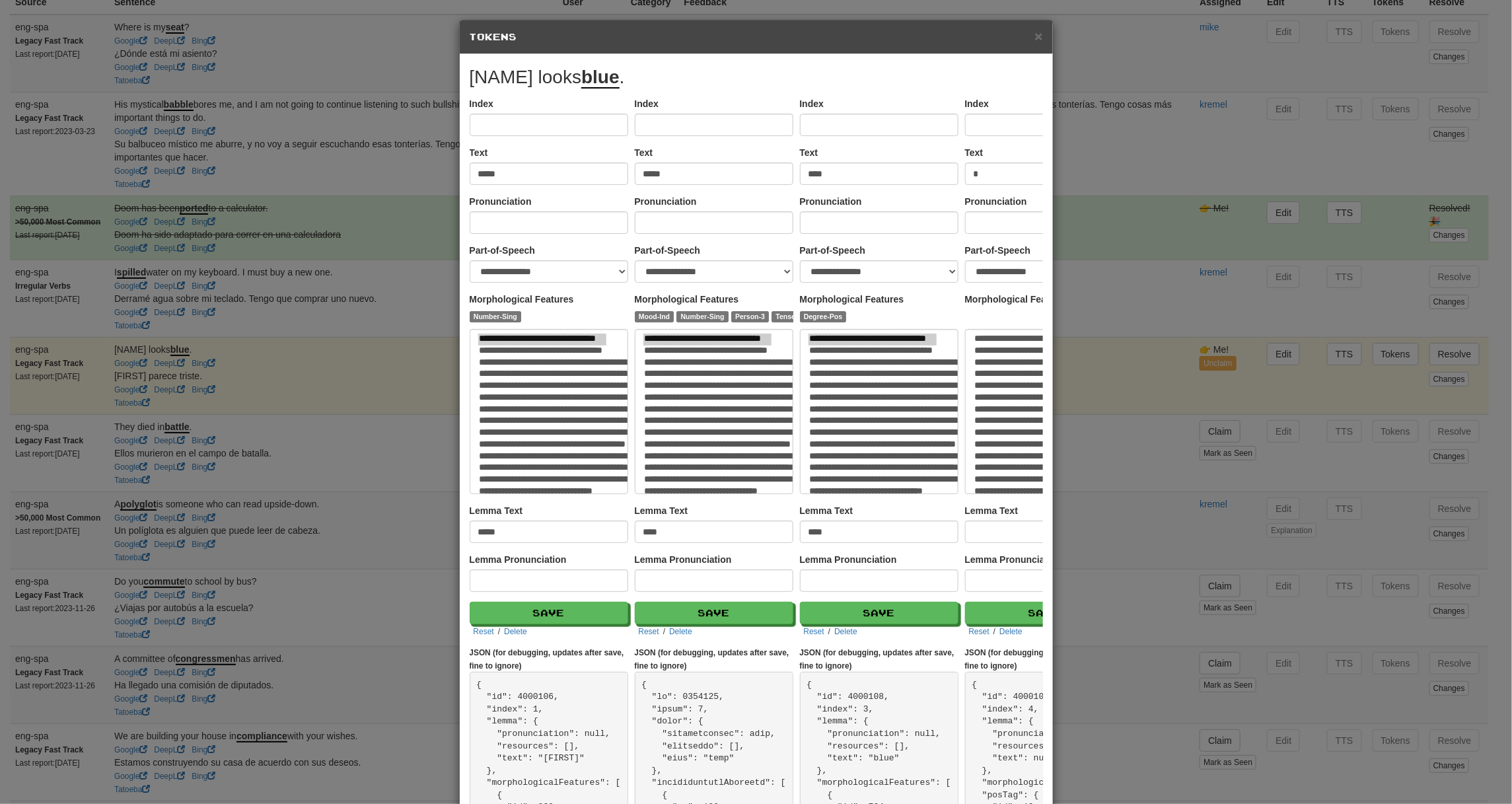 scroll, scrollTop: 1871, scrollLeft: 0, axis: vertical 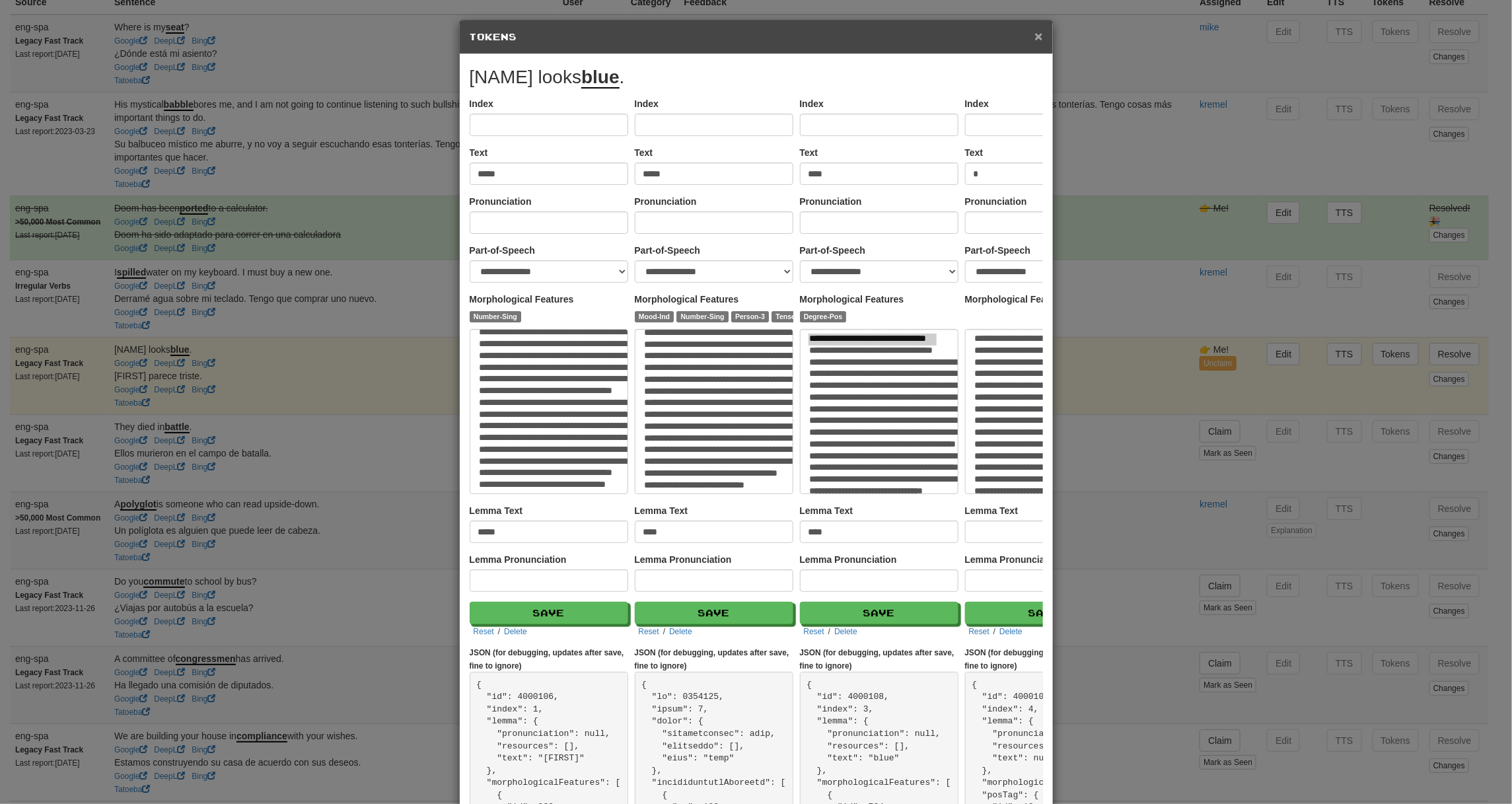 click on "×" at bounding box center [1038, 36] 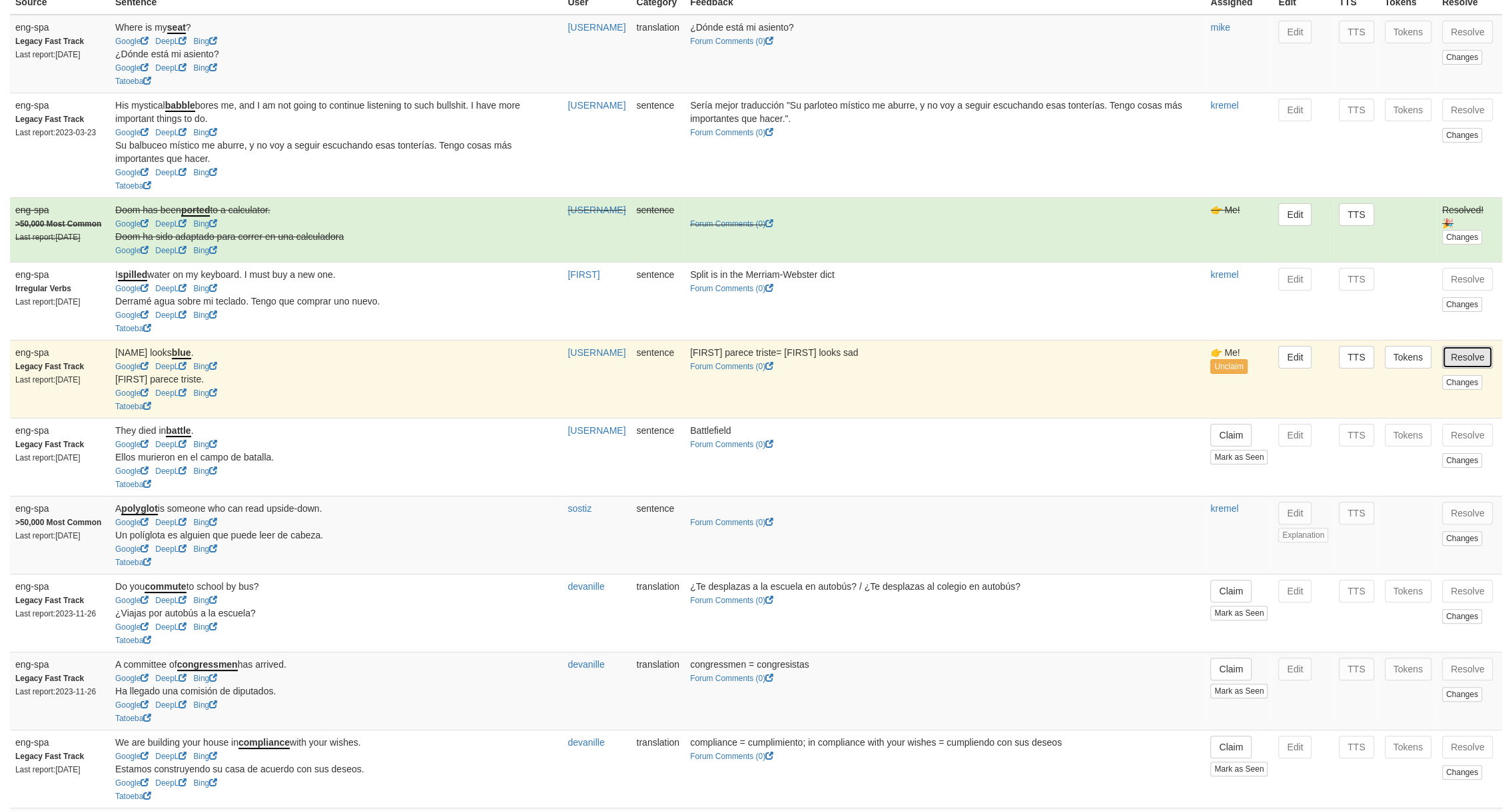 click on "Resolve" at bounding box center (1467, 357) 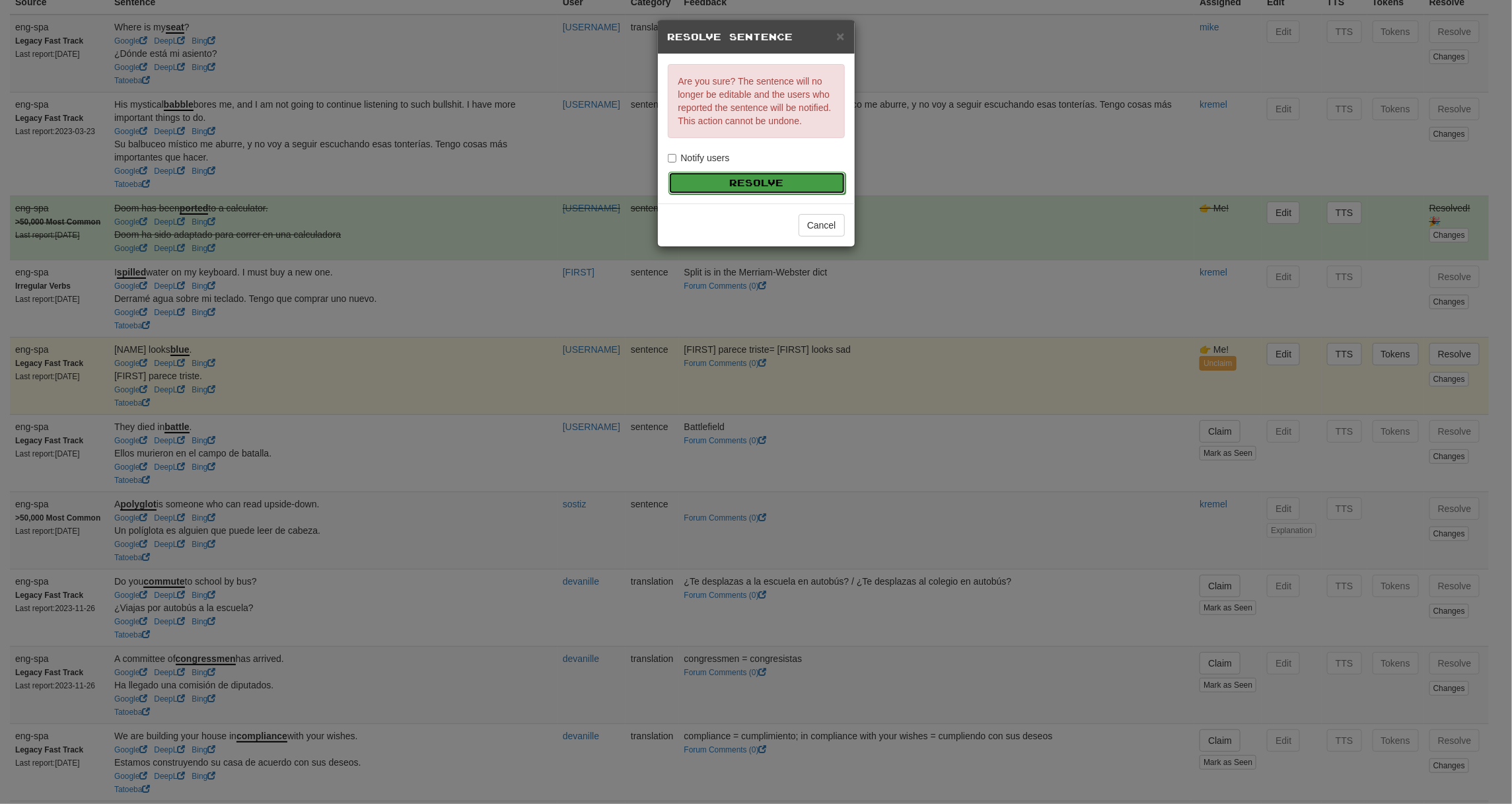 click on "Resolve" at bounding box center (757, 183) 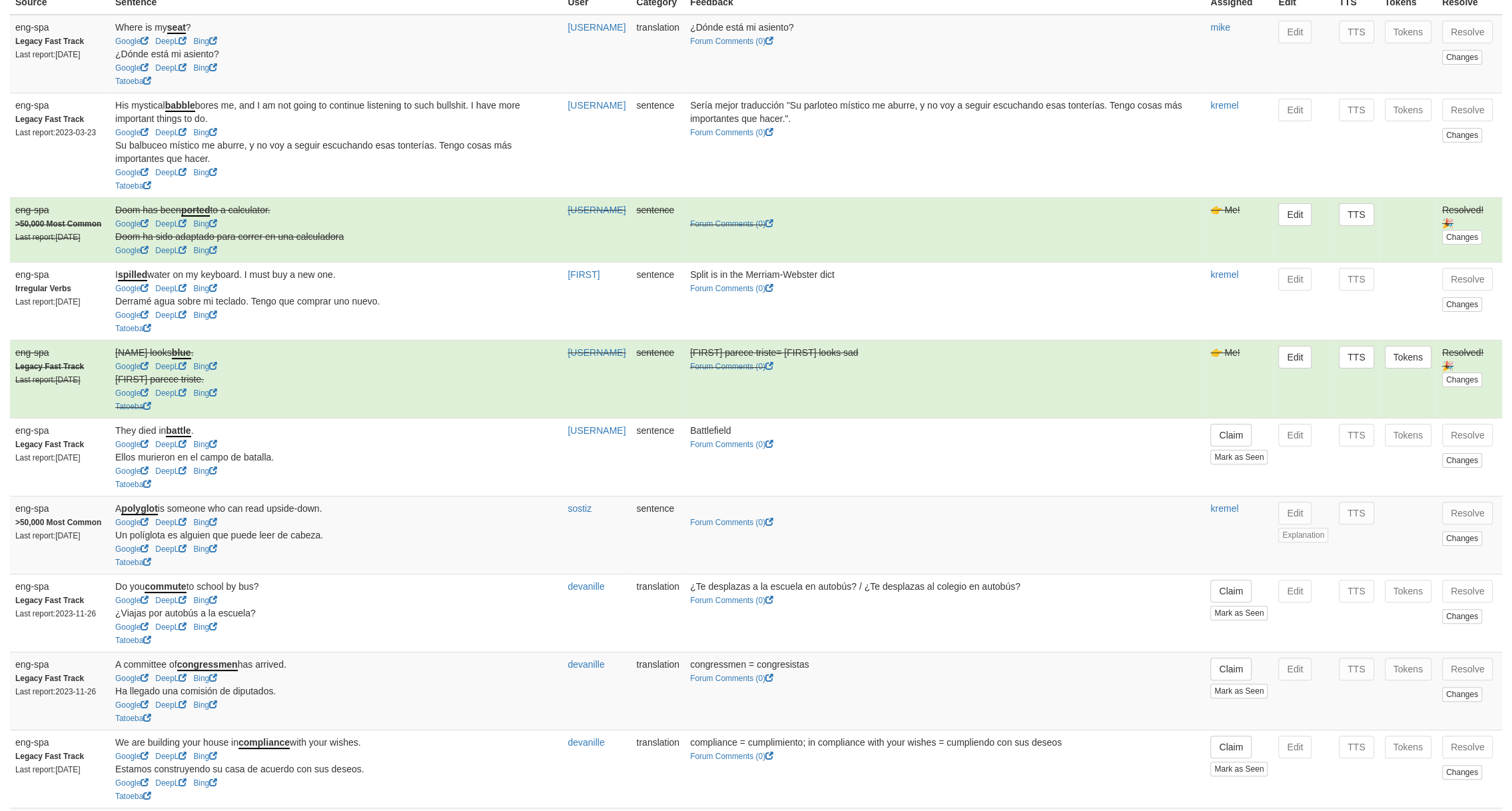 drag, startPoint x: 277, startPoint y: 454, endPoint x: 102, endPoint y: 450, distance: 175.04571 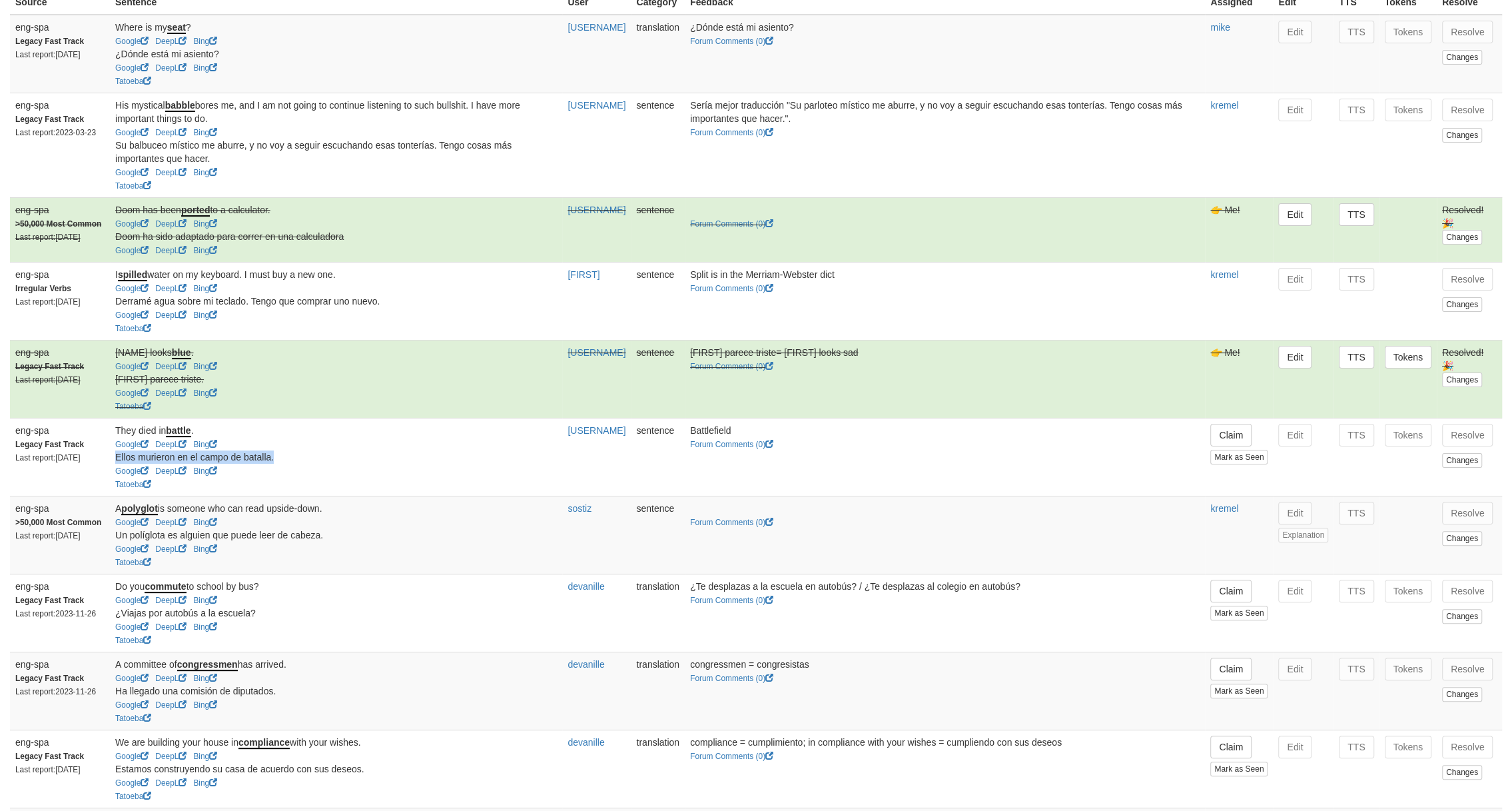 drag, startPoint x: 115, startPoint y: 455, endPoint x: 279, endPoint y: 456, distance: 164.00305 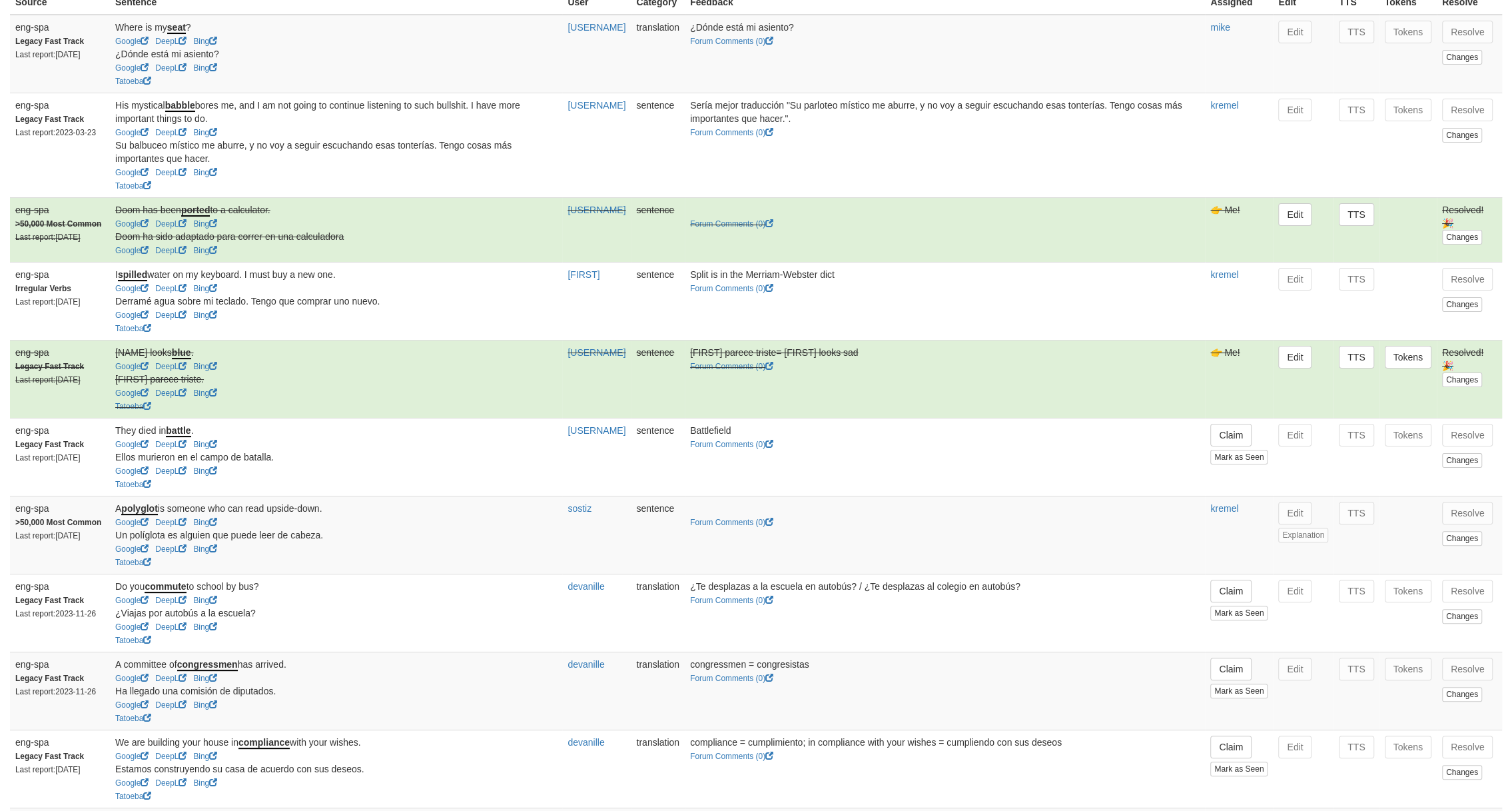 click on "Google  DeepL  Bing" at bounding box center [334, 470] 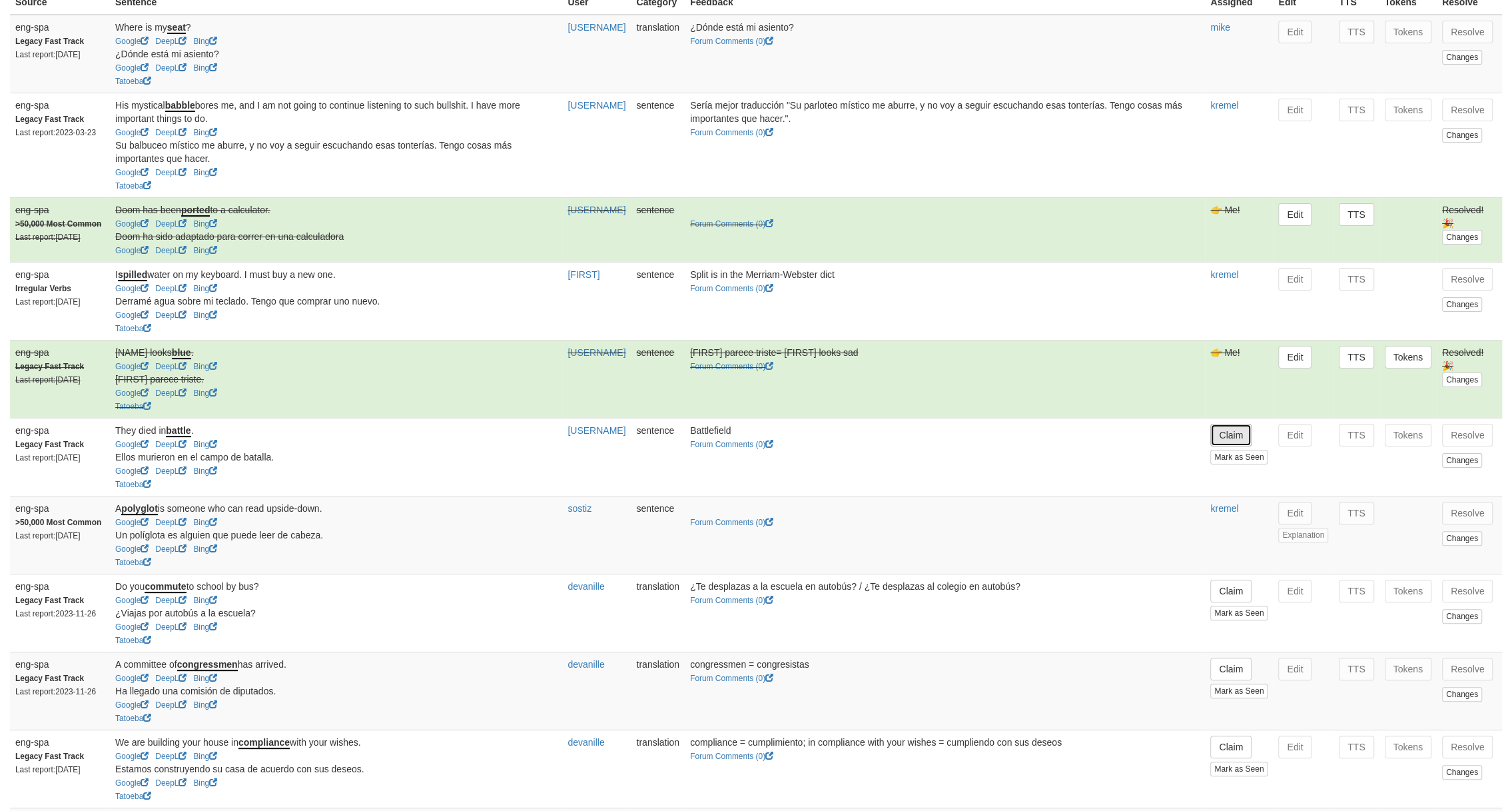 click on "Claim" at bounding box center (1231, 435) 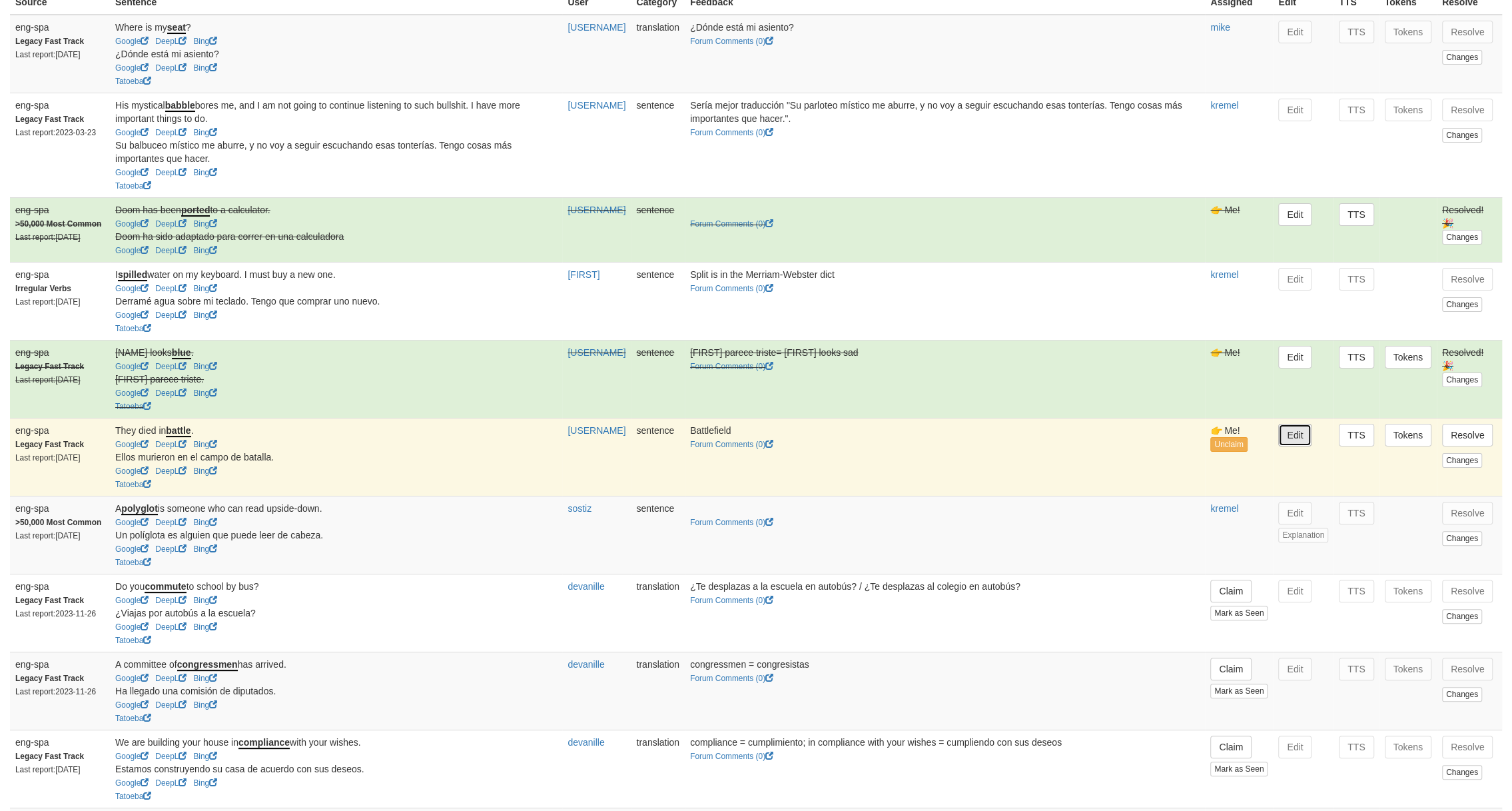 click on "Edit" at bounding box center (1295, 435) 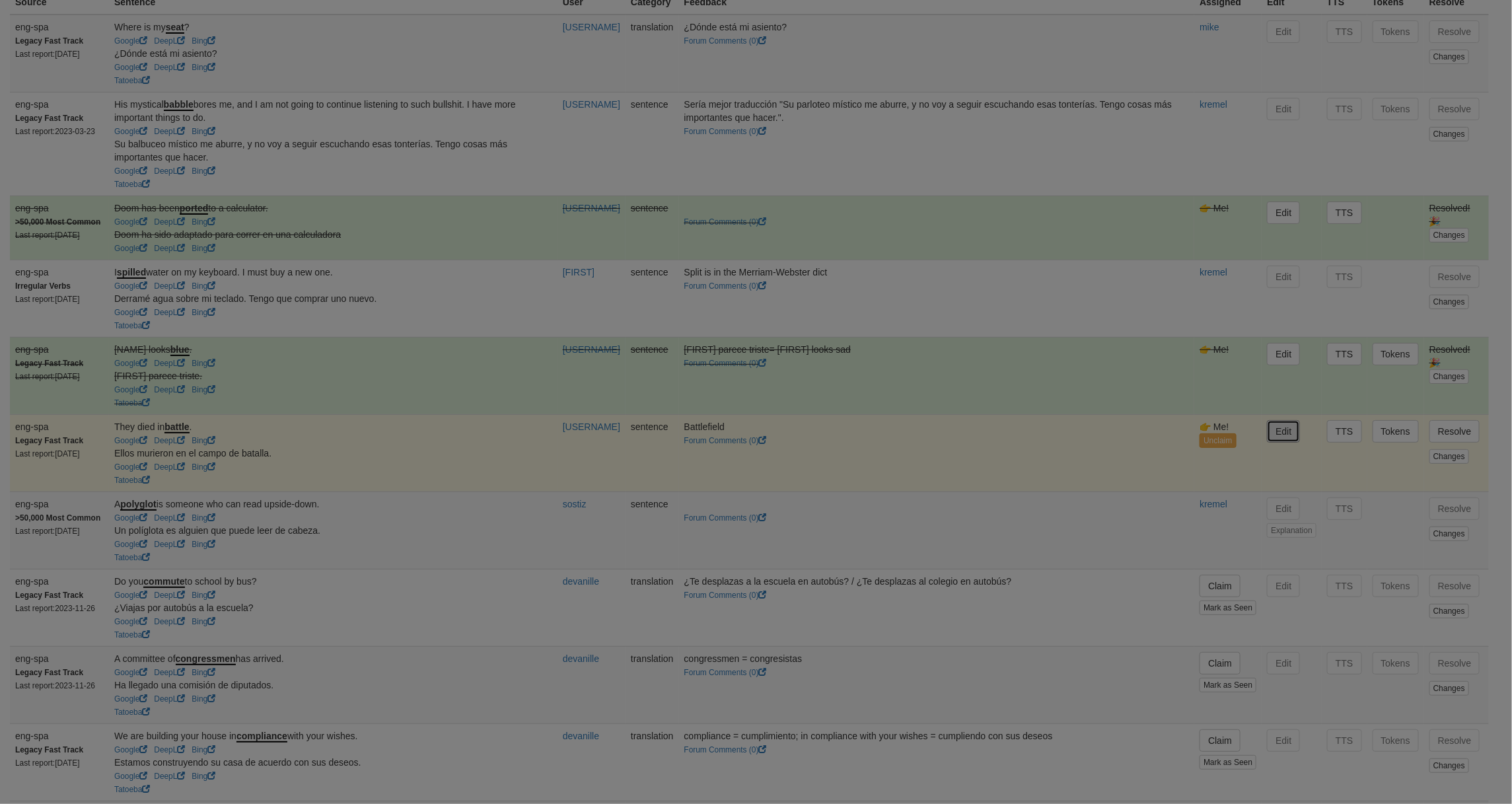 type on "**********" 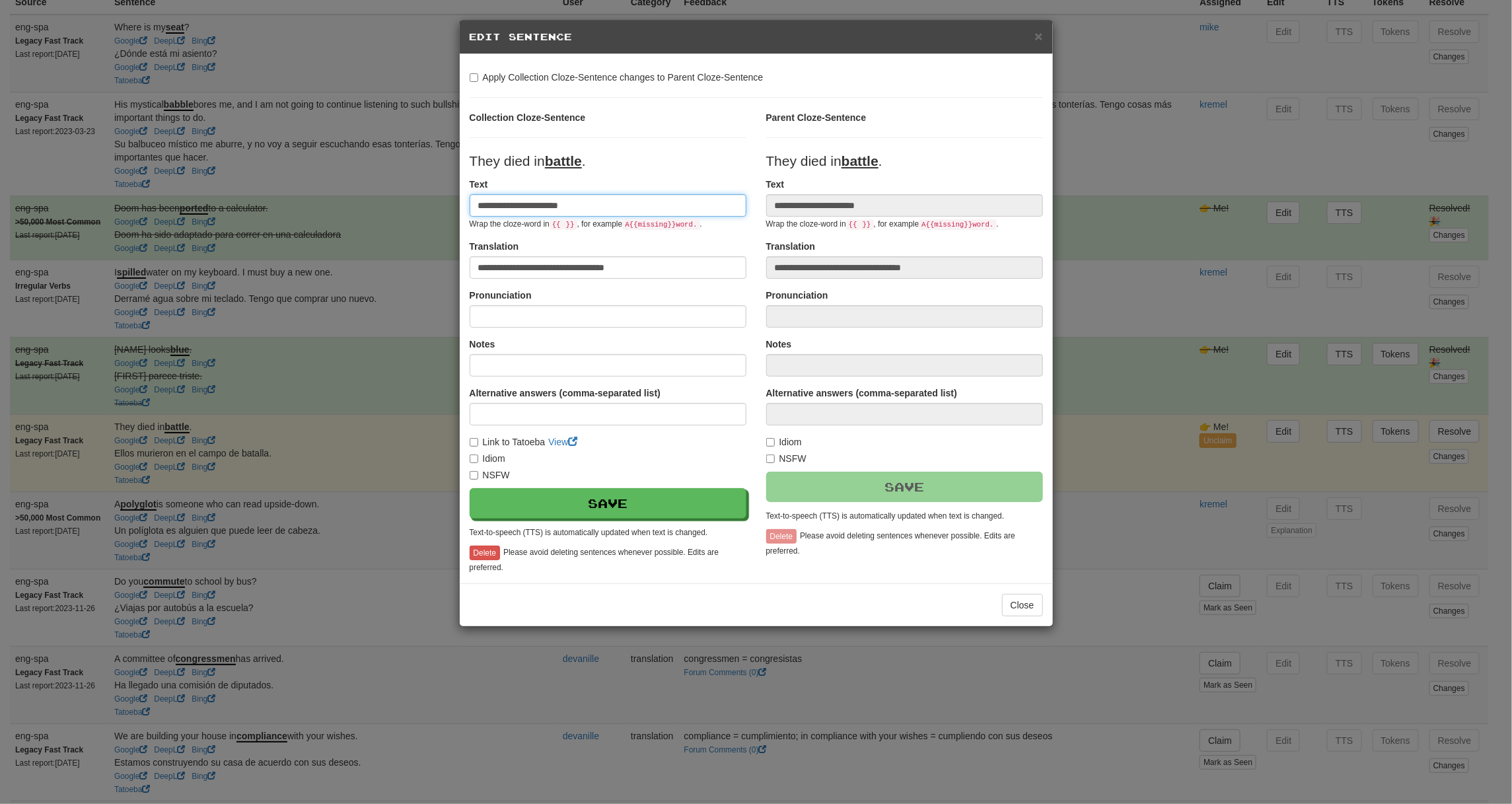 click on "**********" at bounding box center [608, 205] 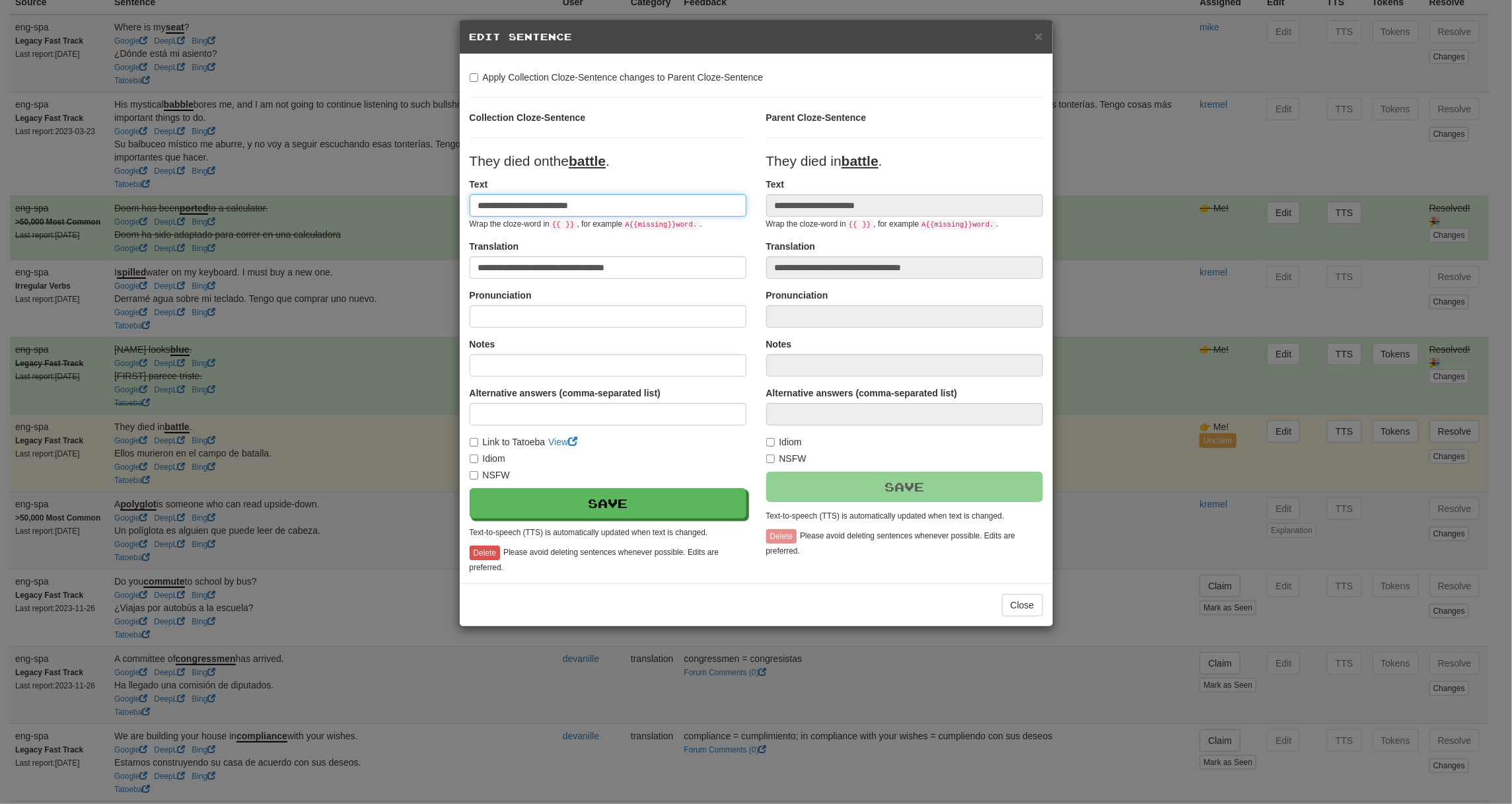click on "**********" at bounding box center (608, 205) 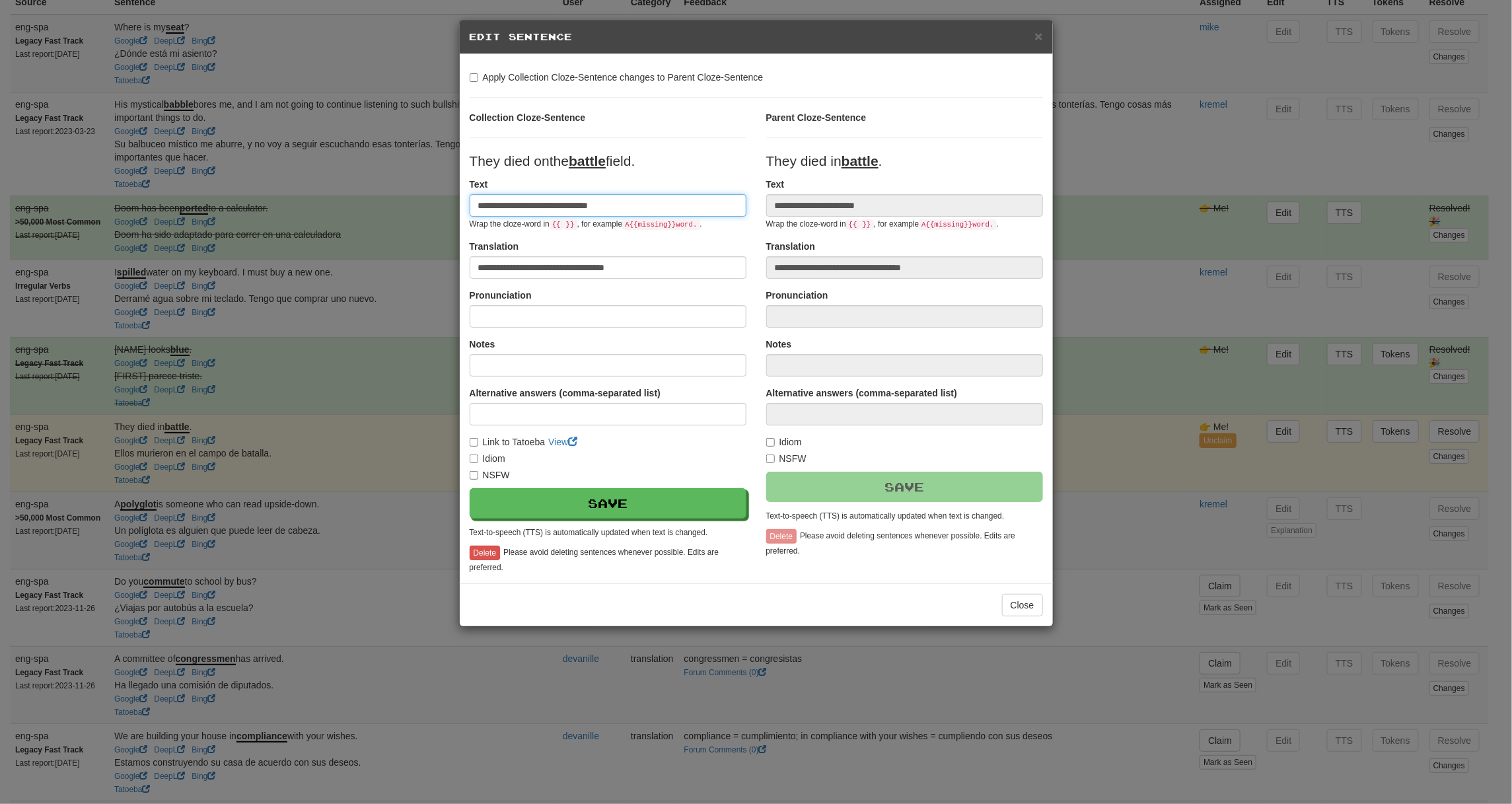 type on "**********" 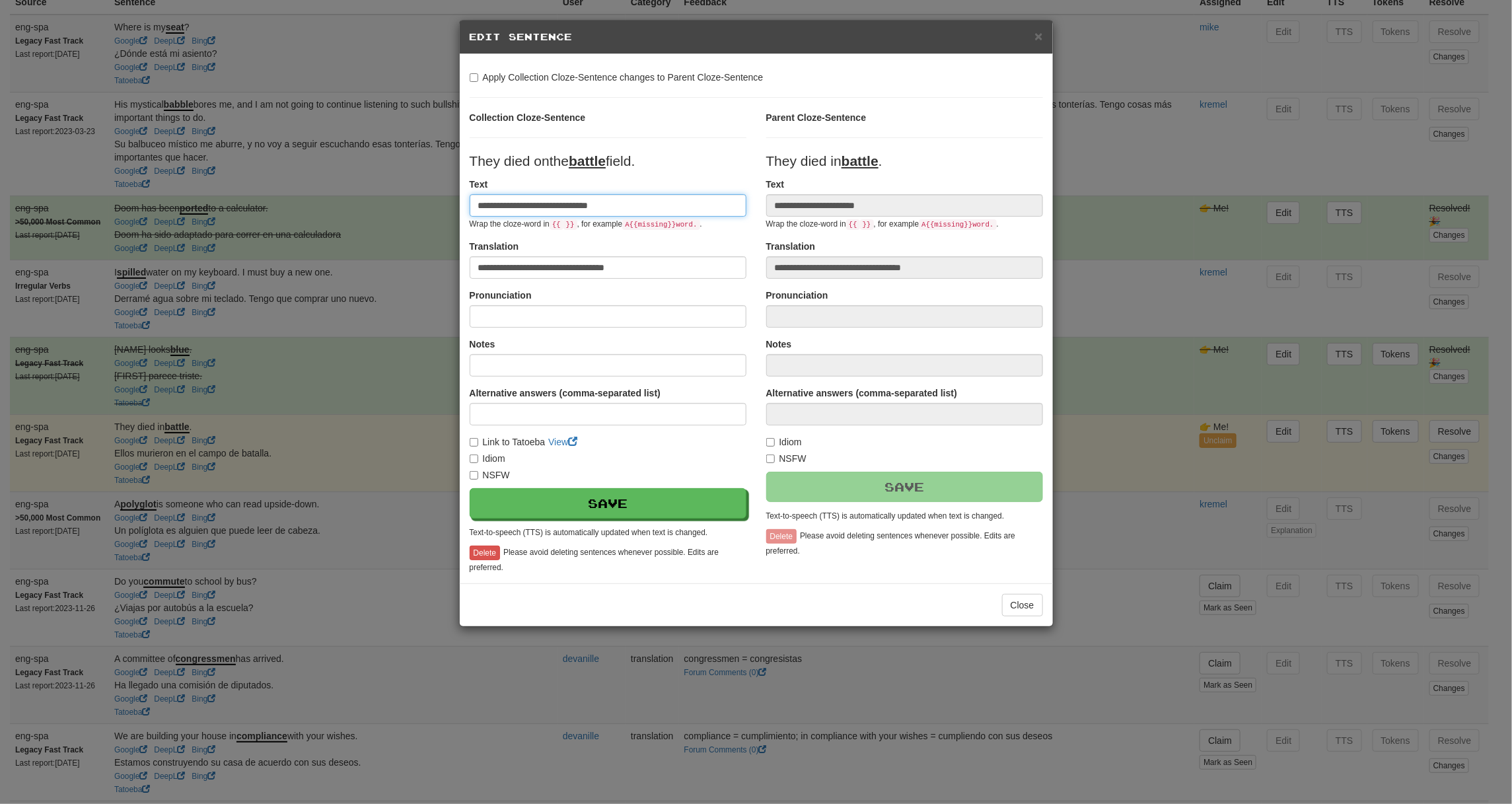 click on "**********" at bounding box center (608, 205) 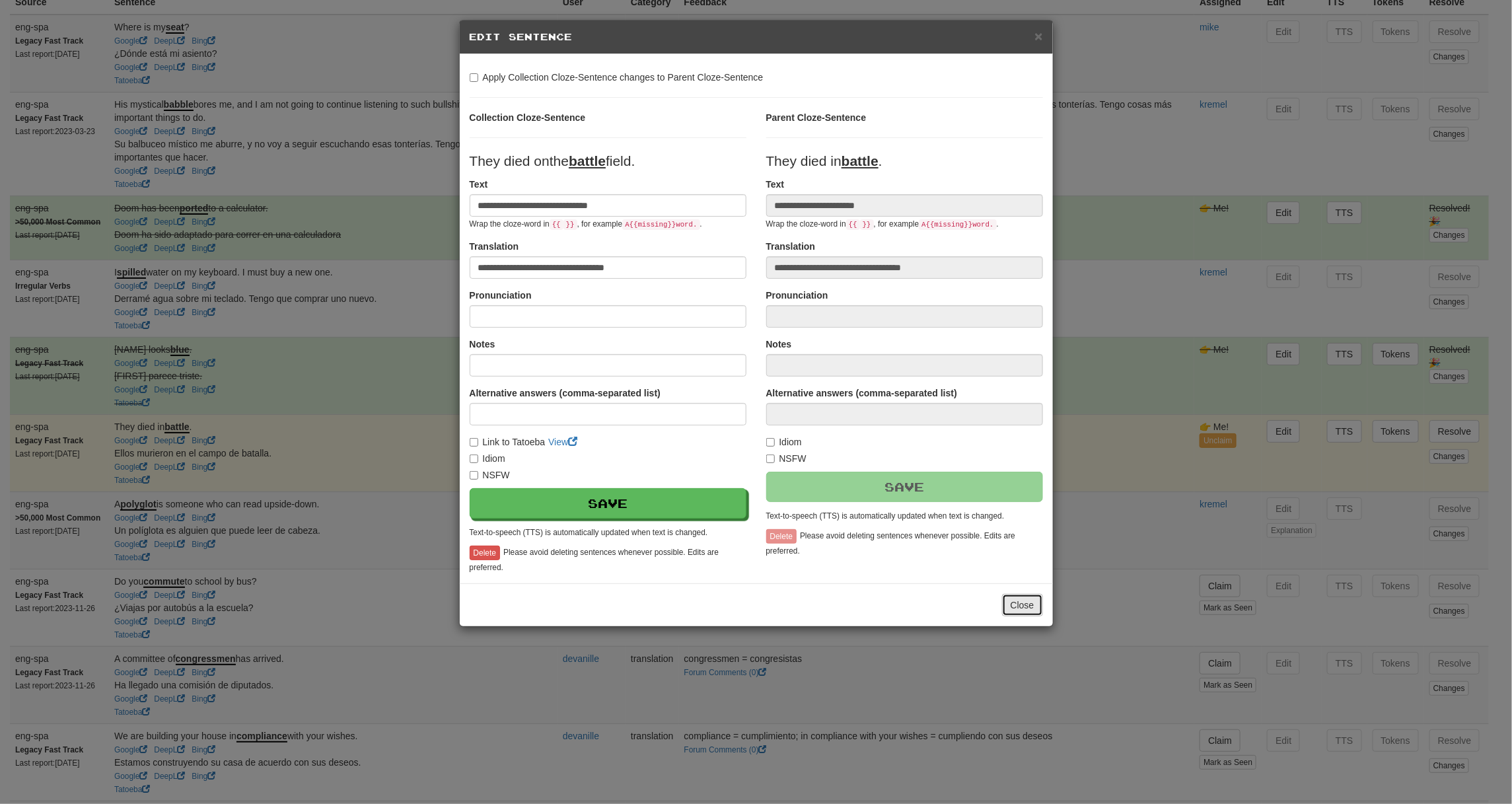 click on "Close" at bounding box center [1023, 605] 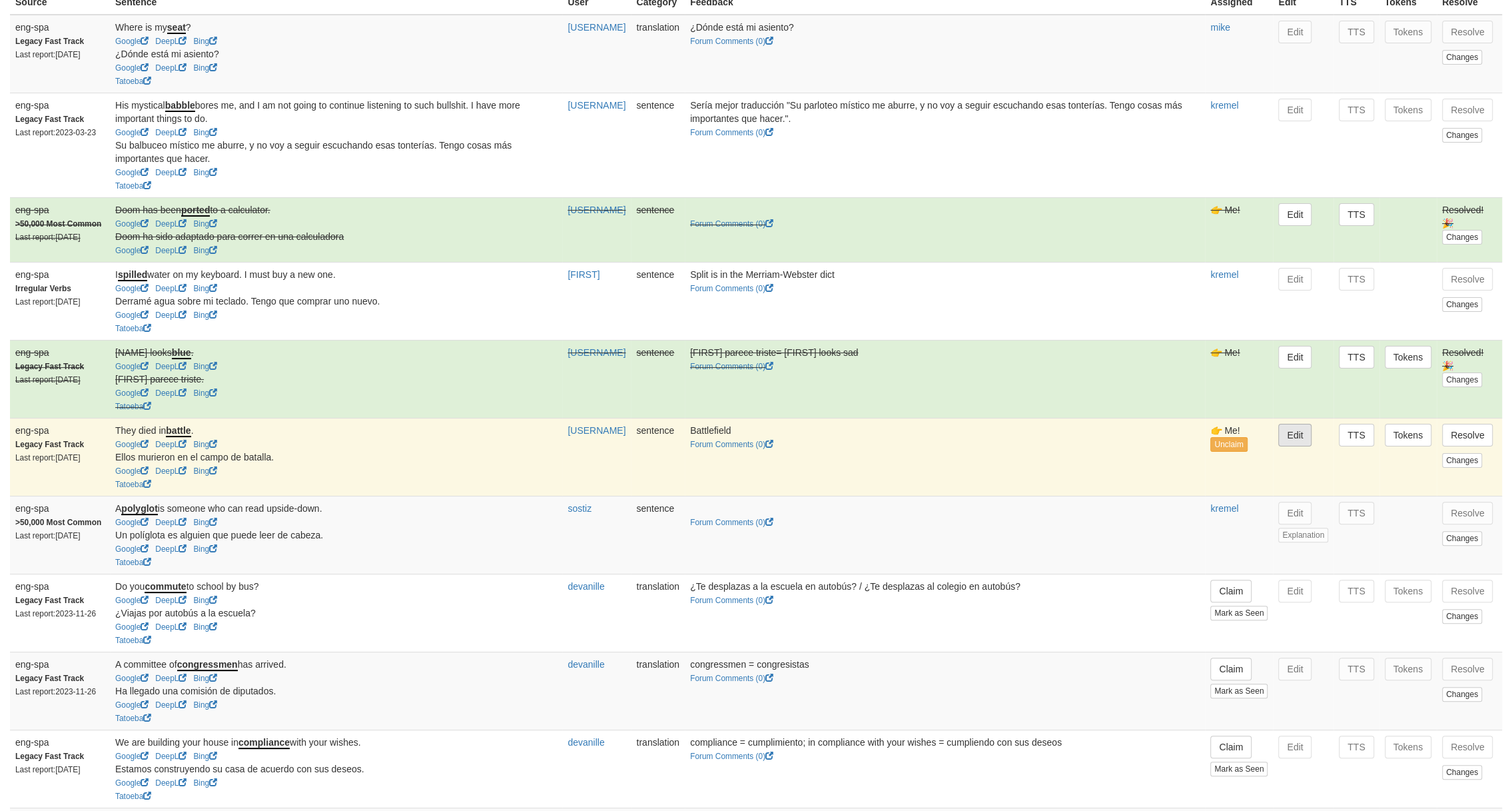 click on "Edit" at bounding box center (1303, 456) 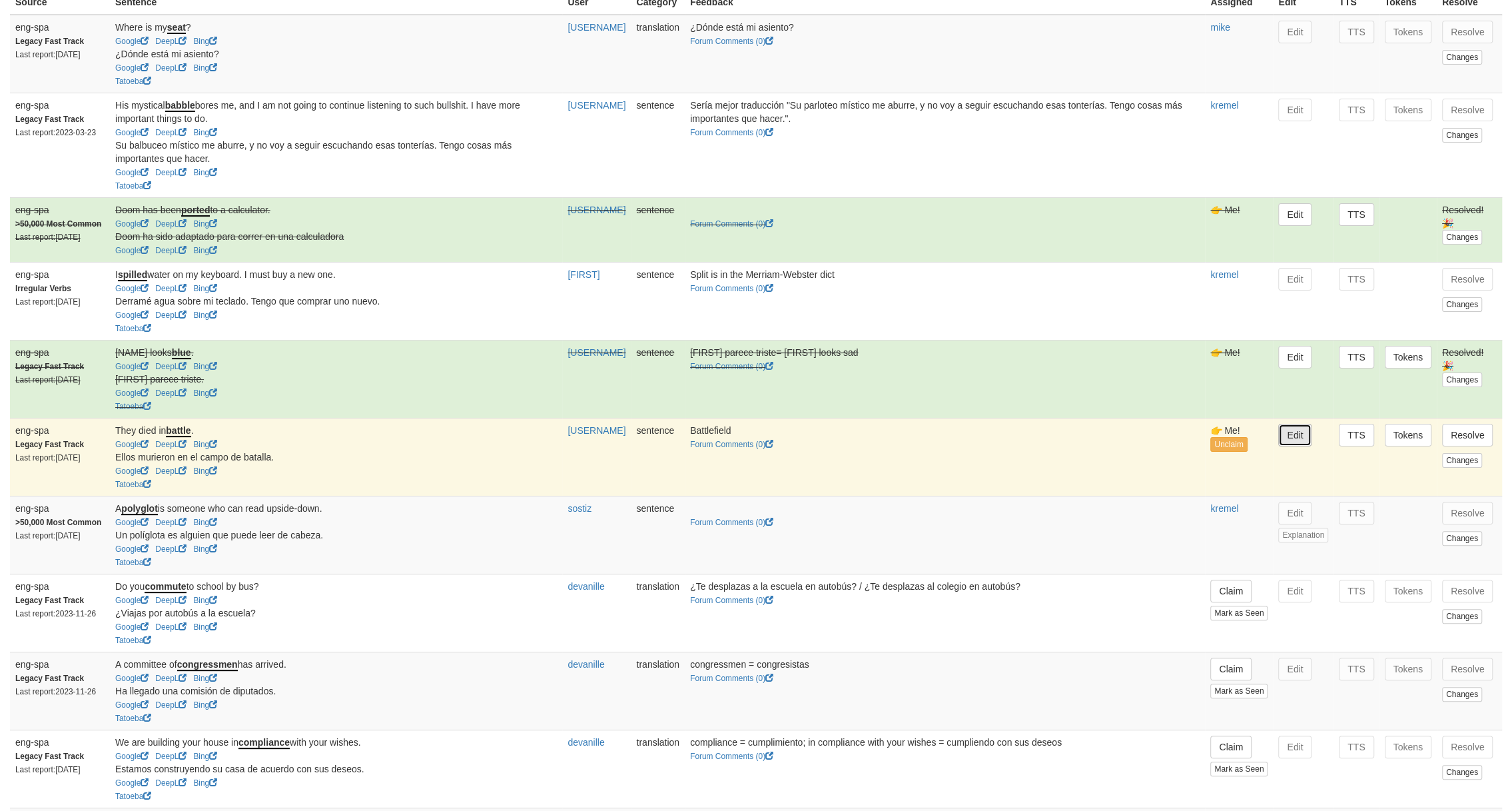 click on "Edit" at bounding box center [1295, 435] 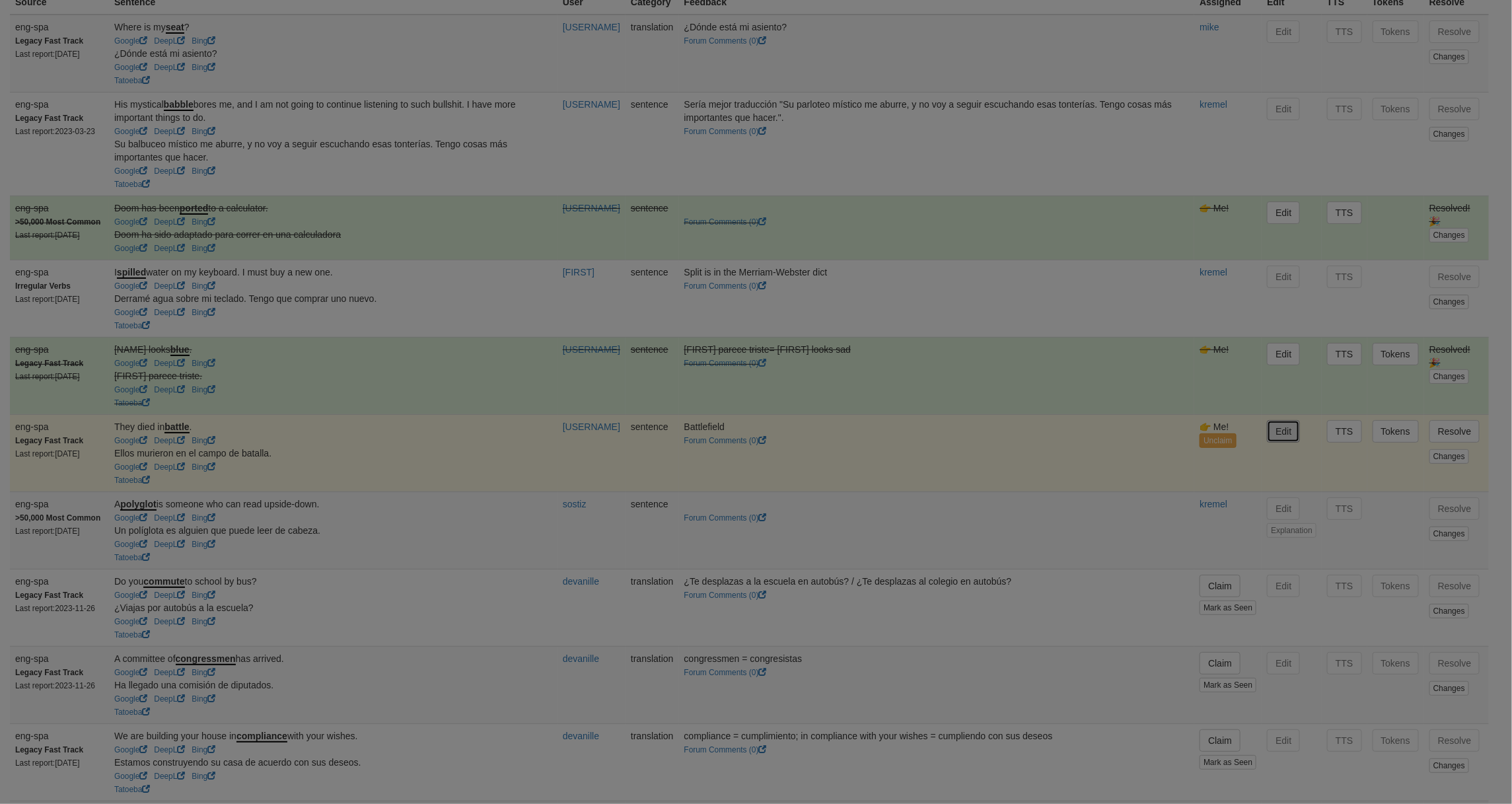 type on "**********" 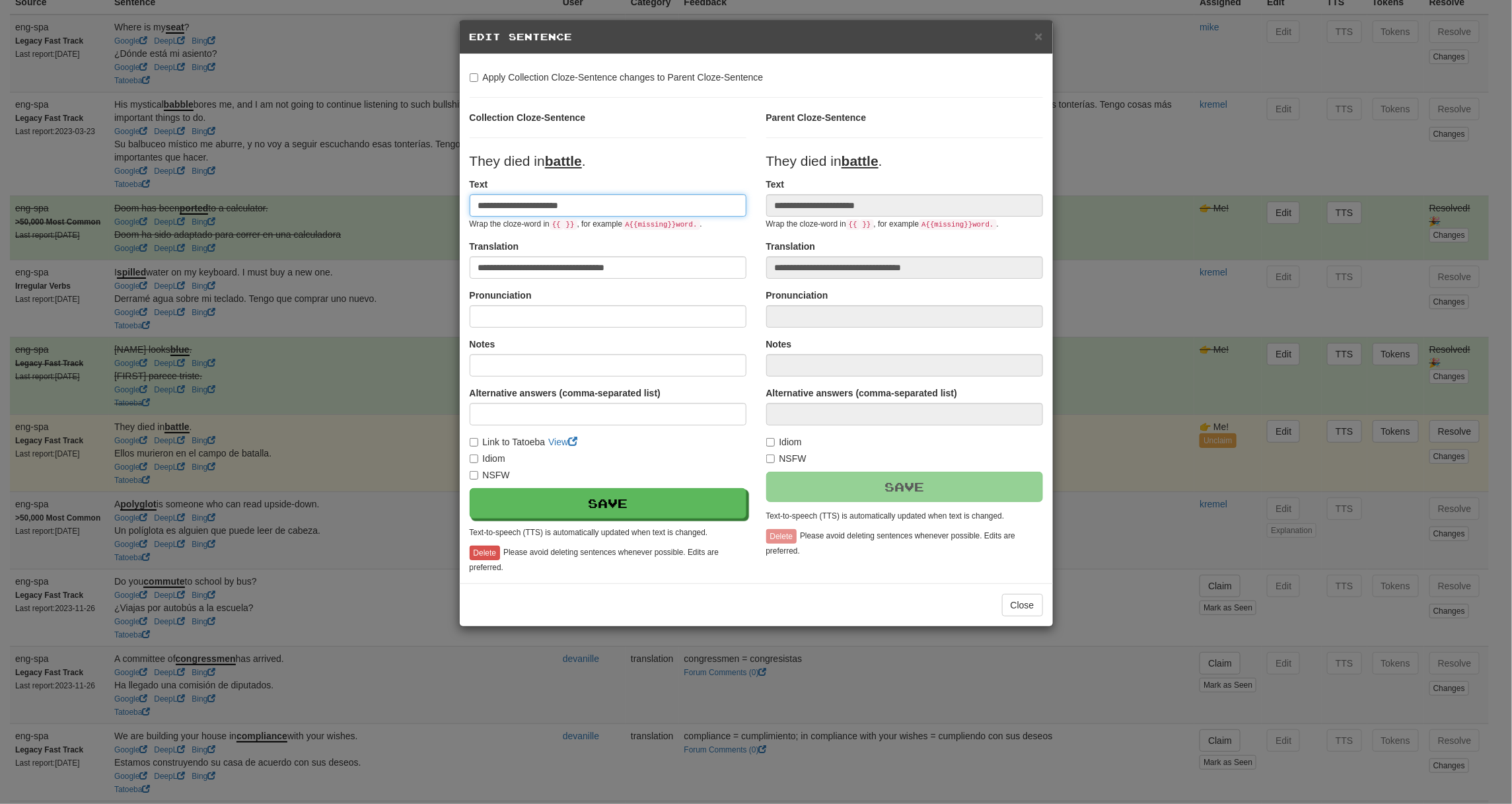 click on "**********" at bounding box center [608, 205] 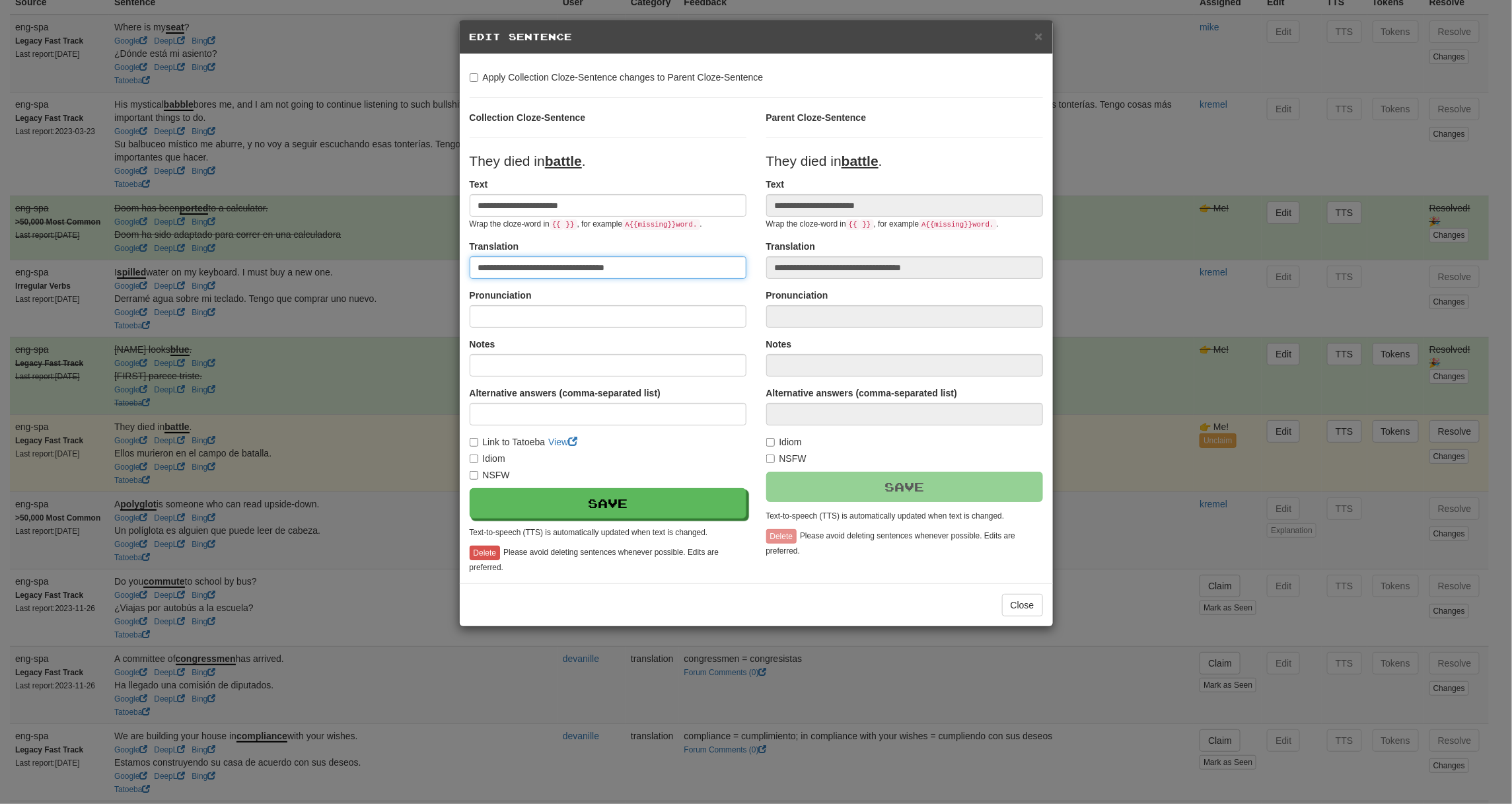 drag, startPoint x: 553, startPoint y: 266, endPoint x: 602, endPoint y: 267, distance: 49.0102 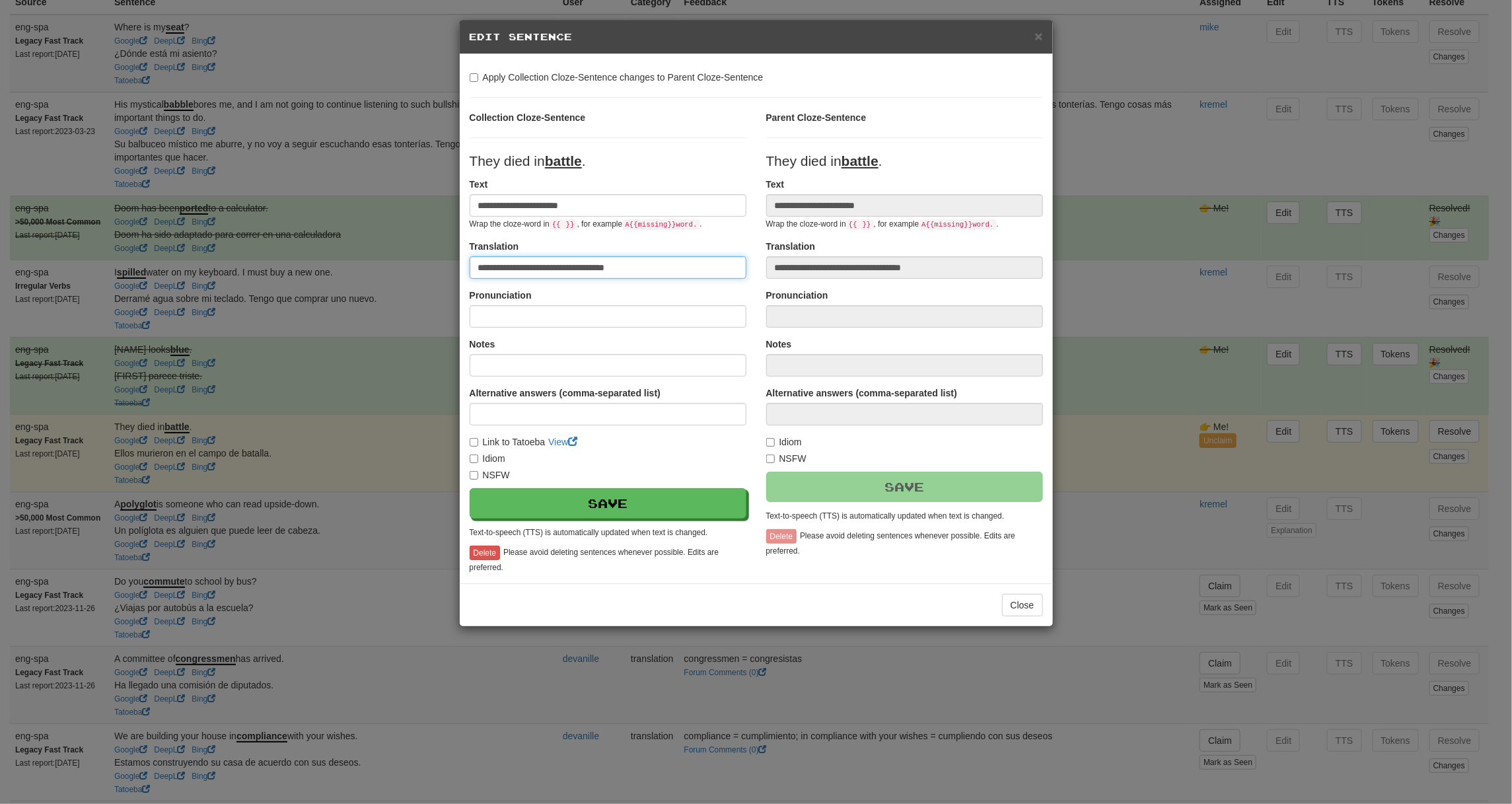 click on "**********" at bounding box center (608, 268) 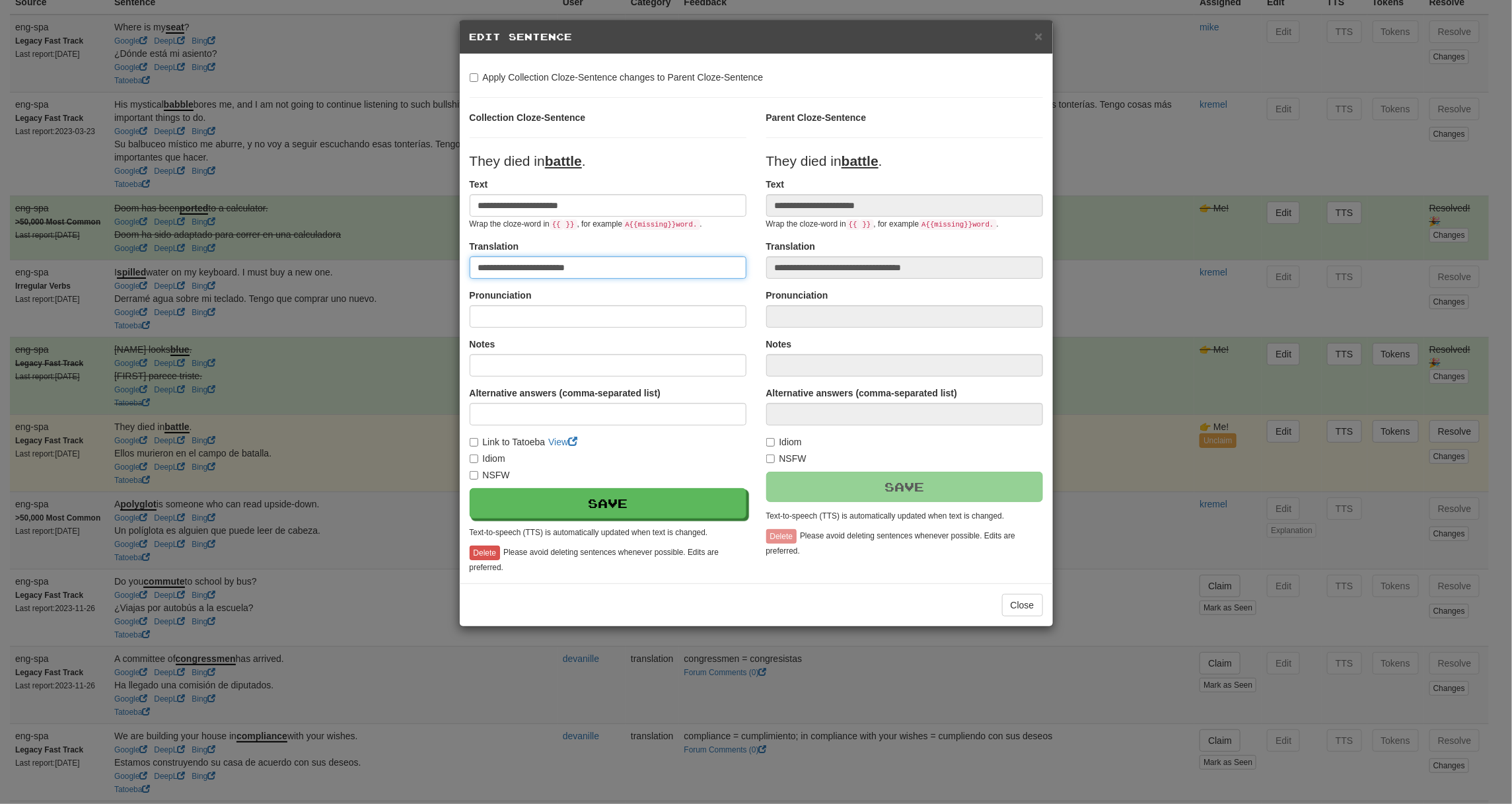 click on "**********" at bounding box center [608, 268] 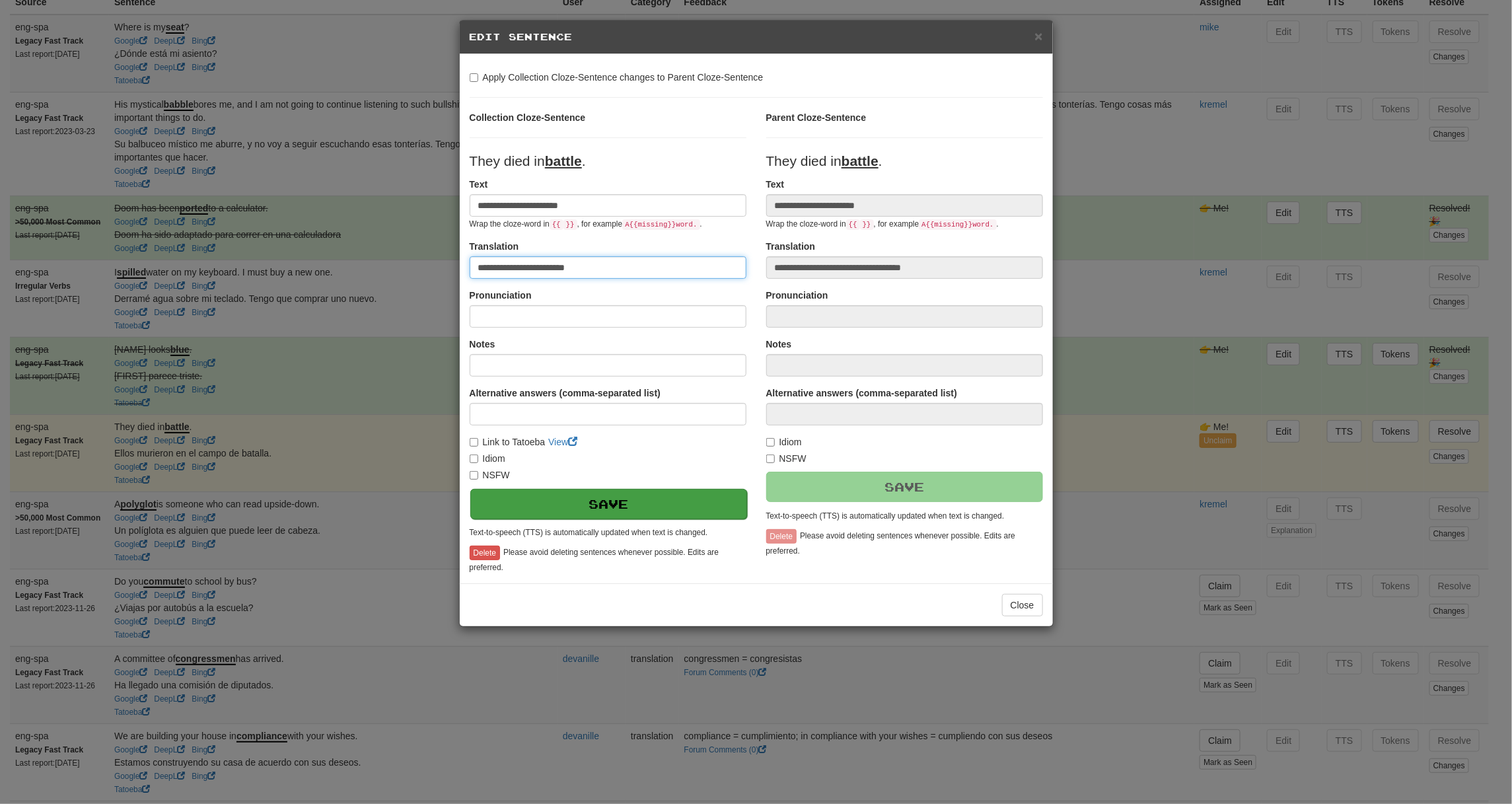 type on "**********" 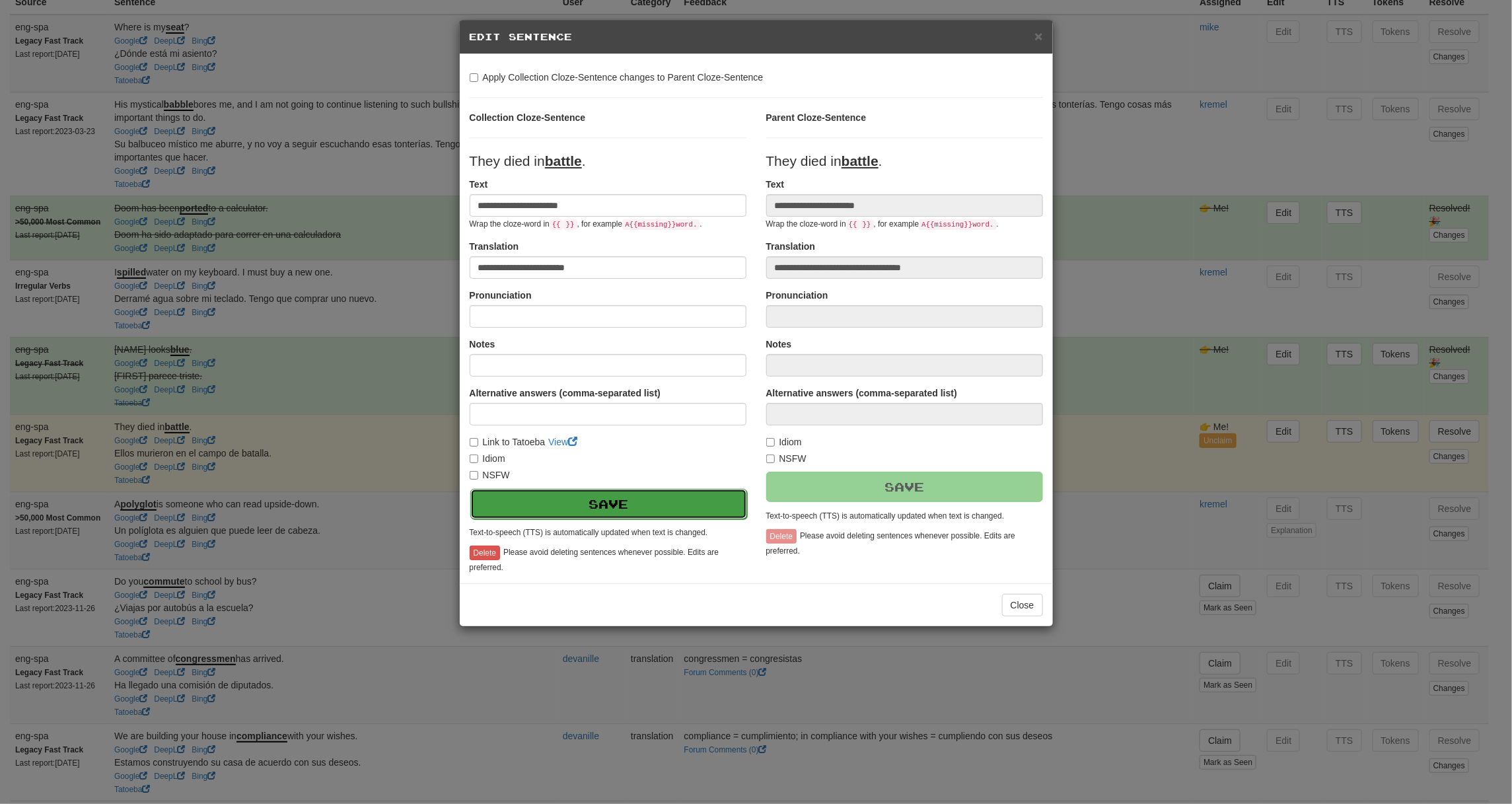 click on "Save" at bounding box center [608, 504] 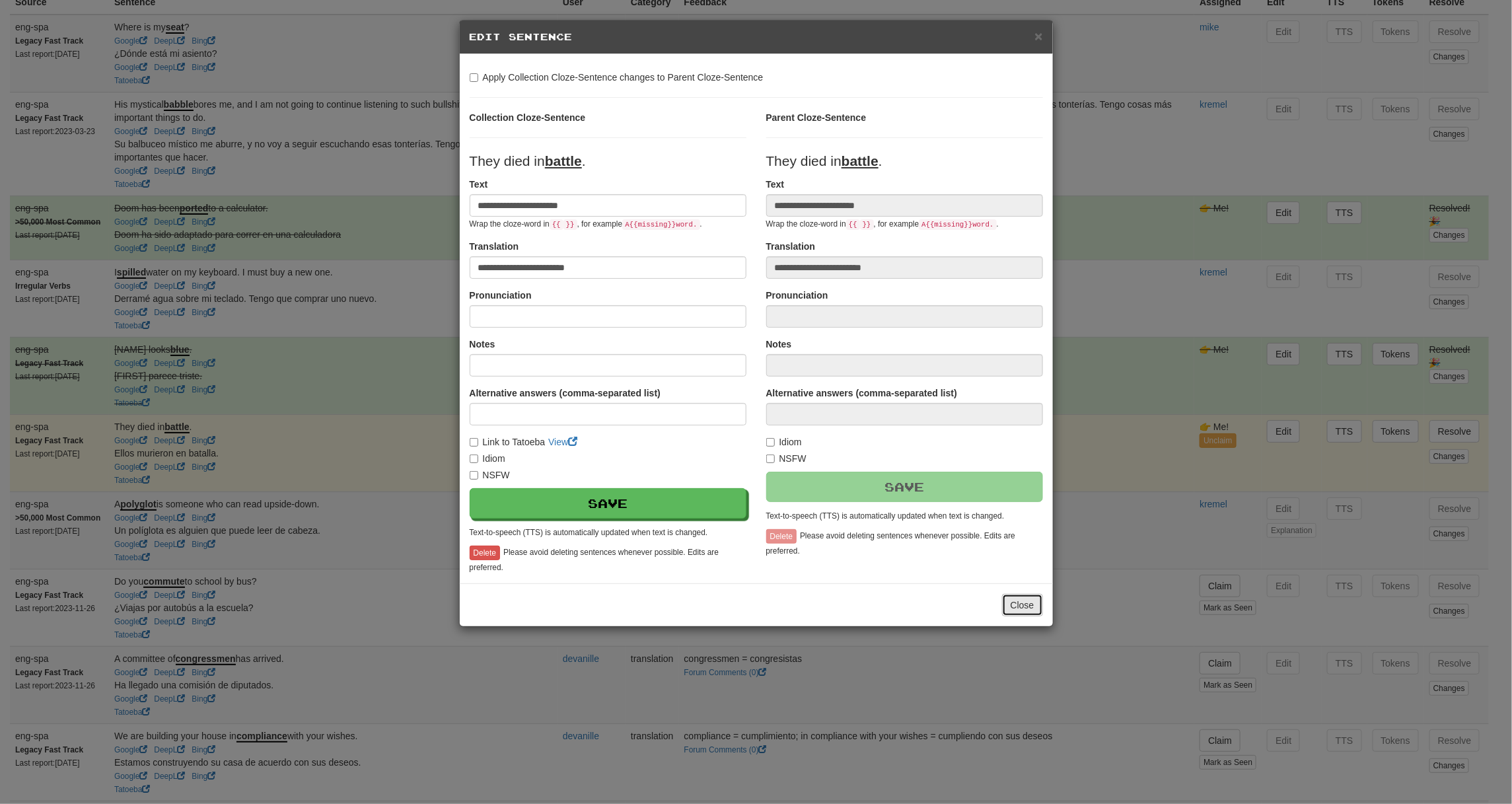 click on "Close" at bounding box center [1023, 605] 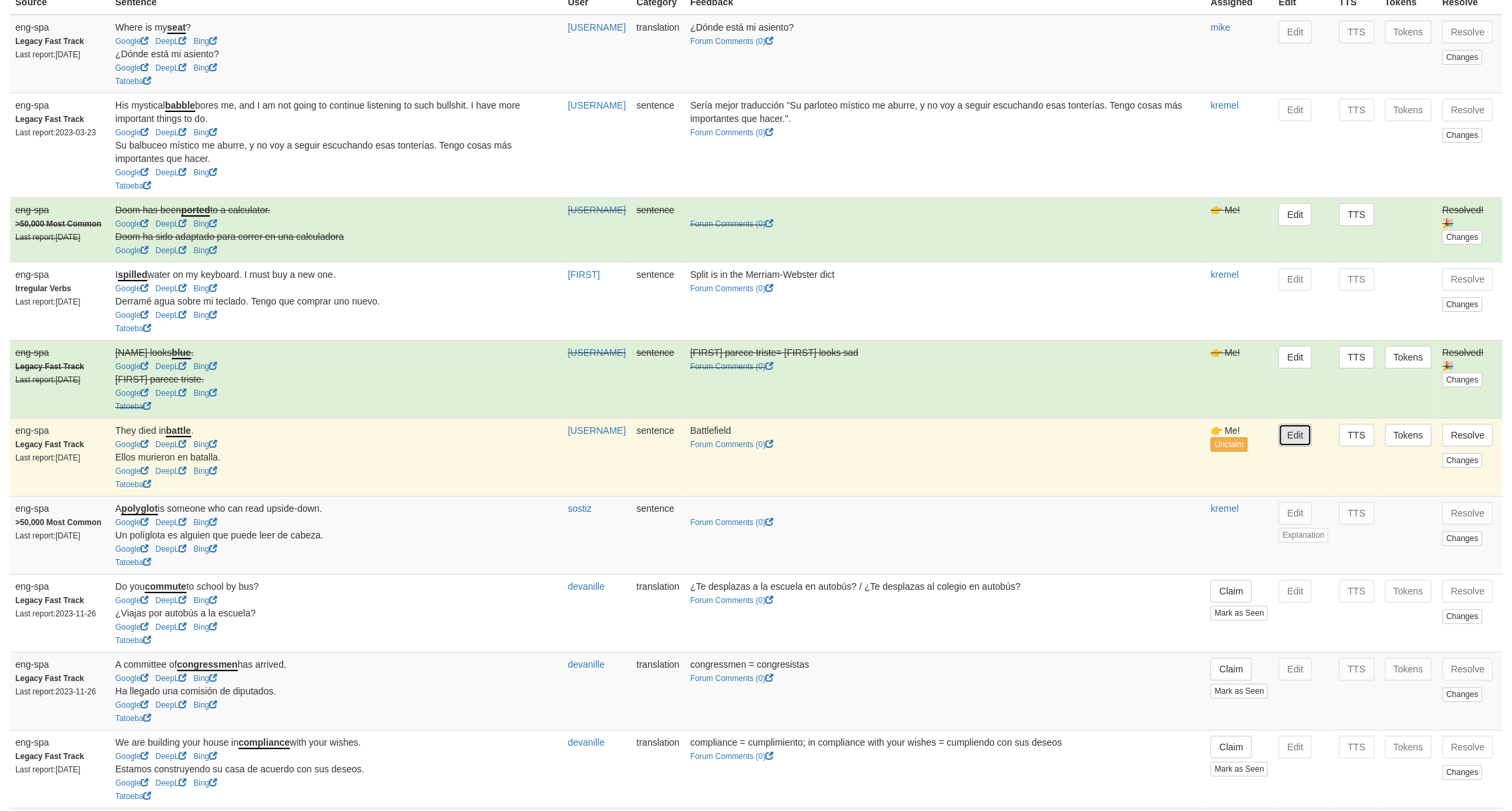 click on "Edit" at bounding box center (1295, 435) 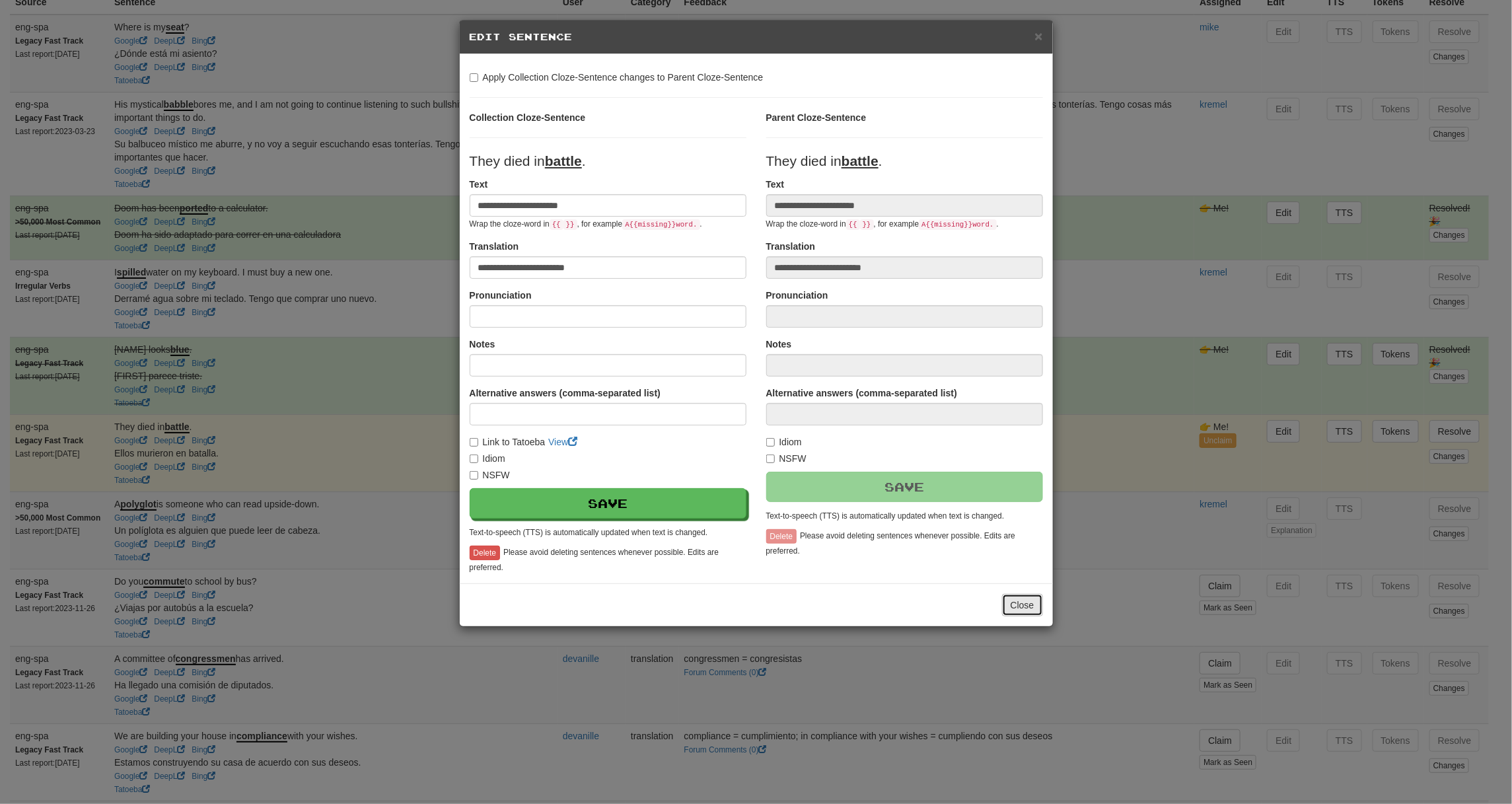 click on "Close" at bounding box center (1023, 605) 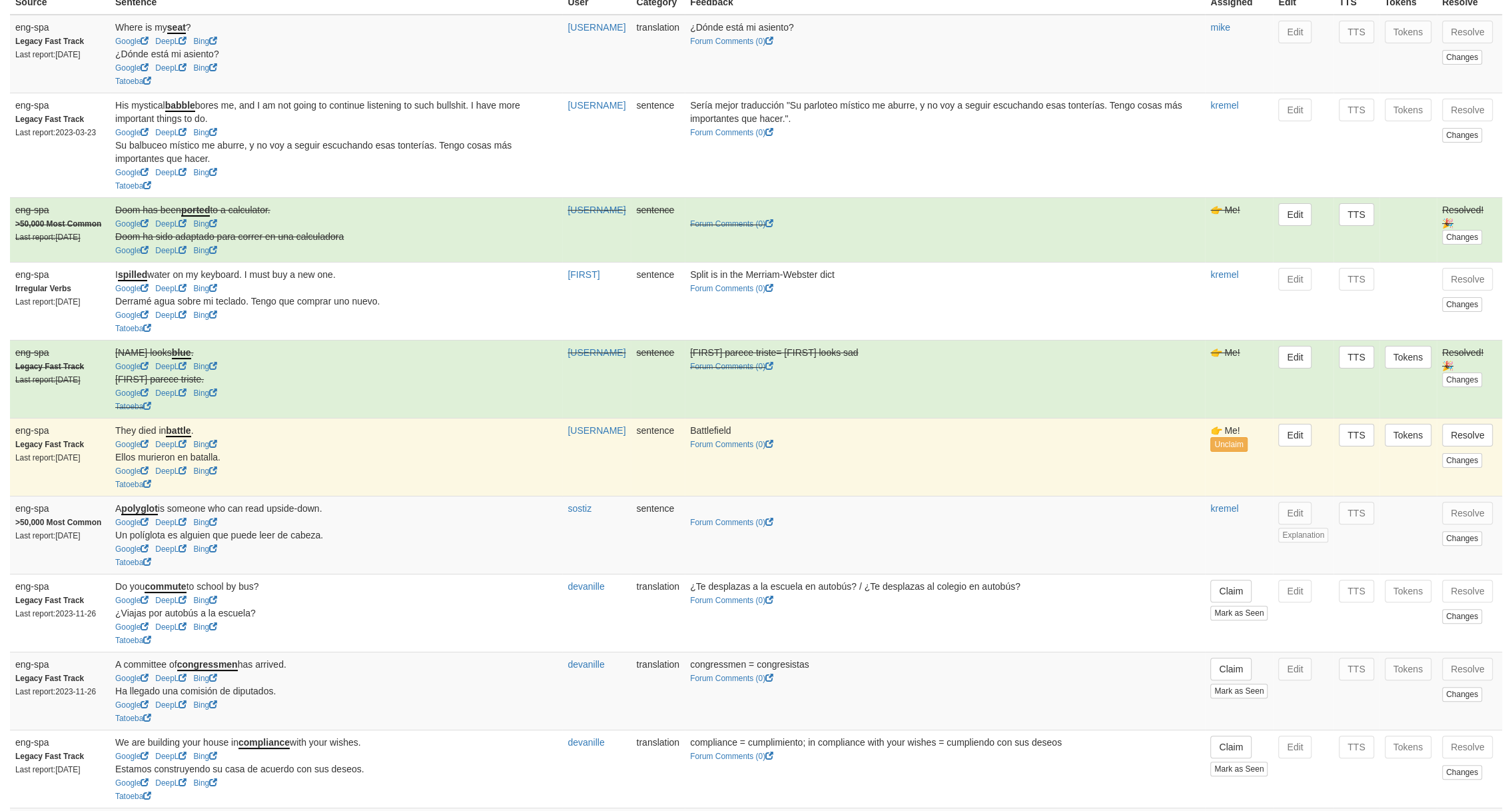 click on "Edit" at bounding box center (1303, 456) 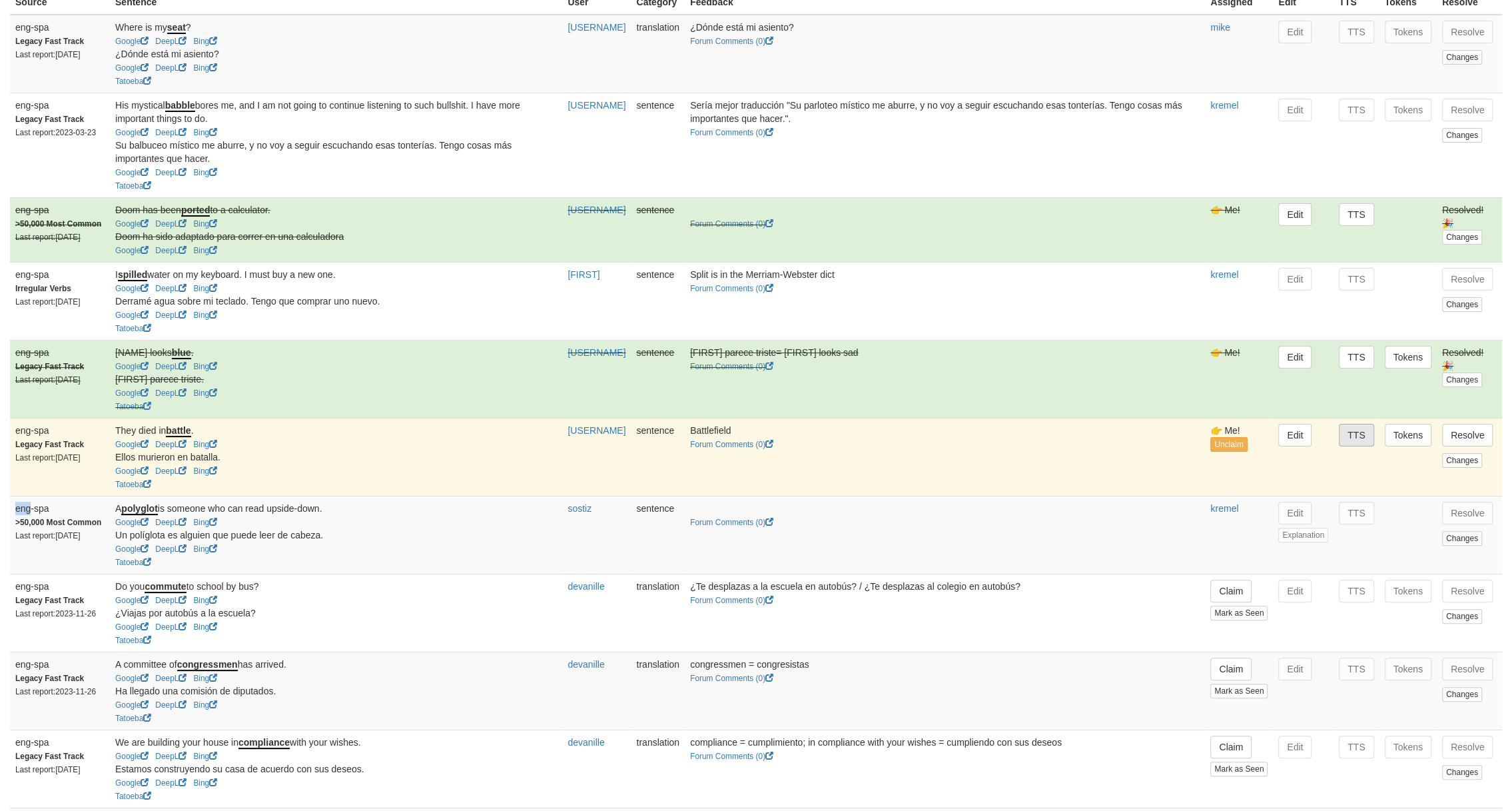 drag, startPoint x: 1335, startPoint y: 430, endPoint x: 1353, endPoint y: 437, distance: 19.313208 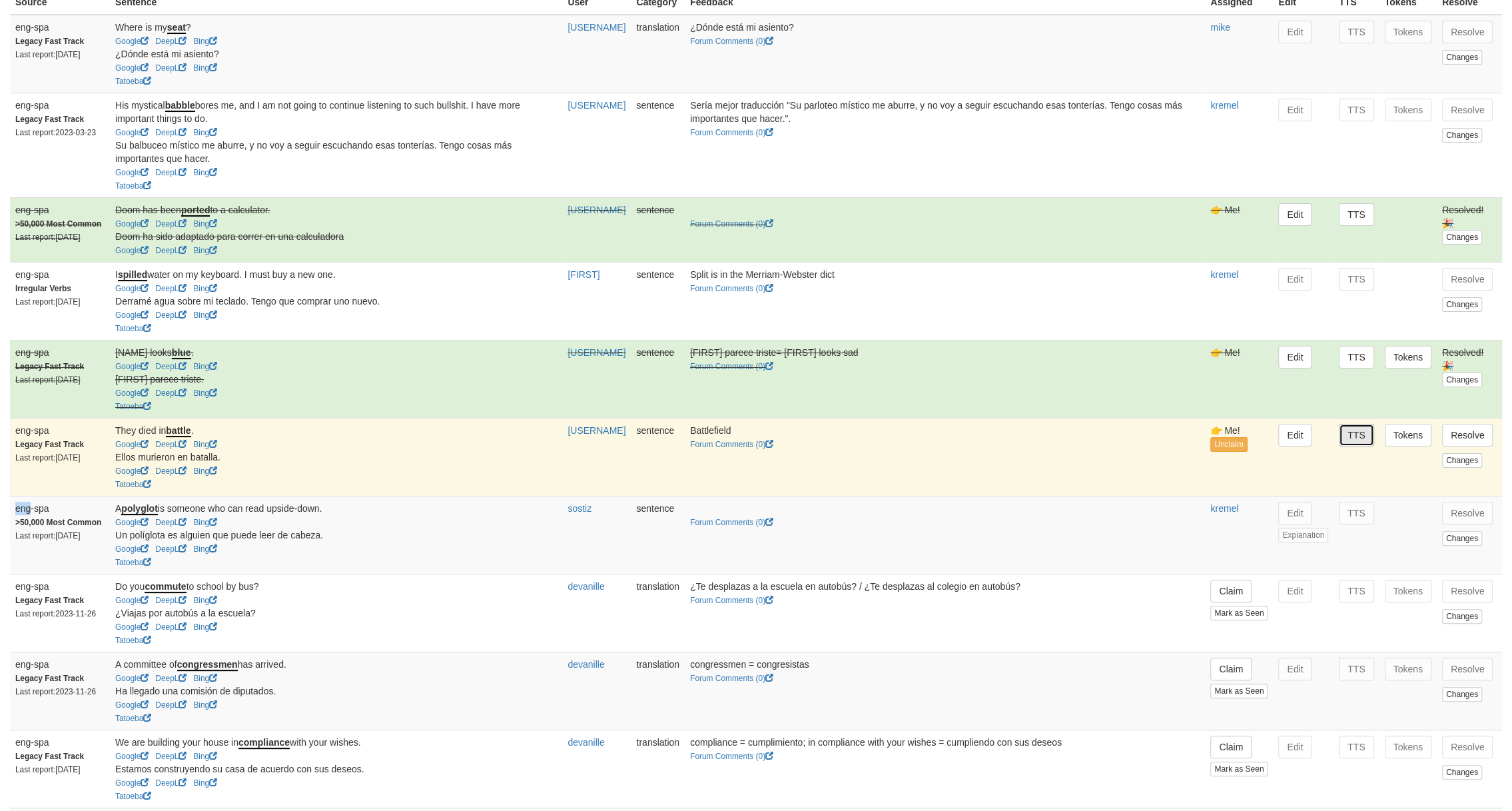 click on "TTS" at bounding box center [1356, 435] 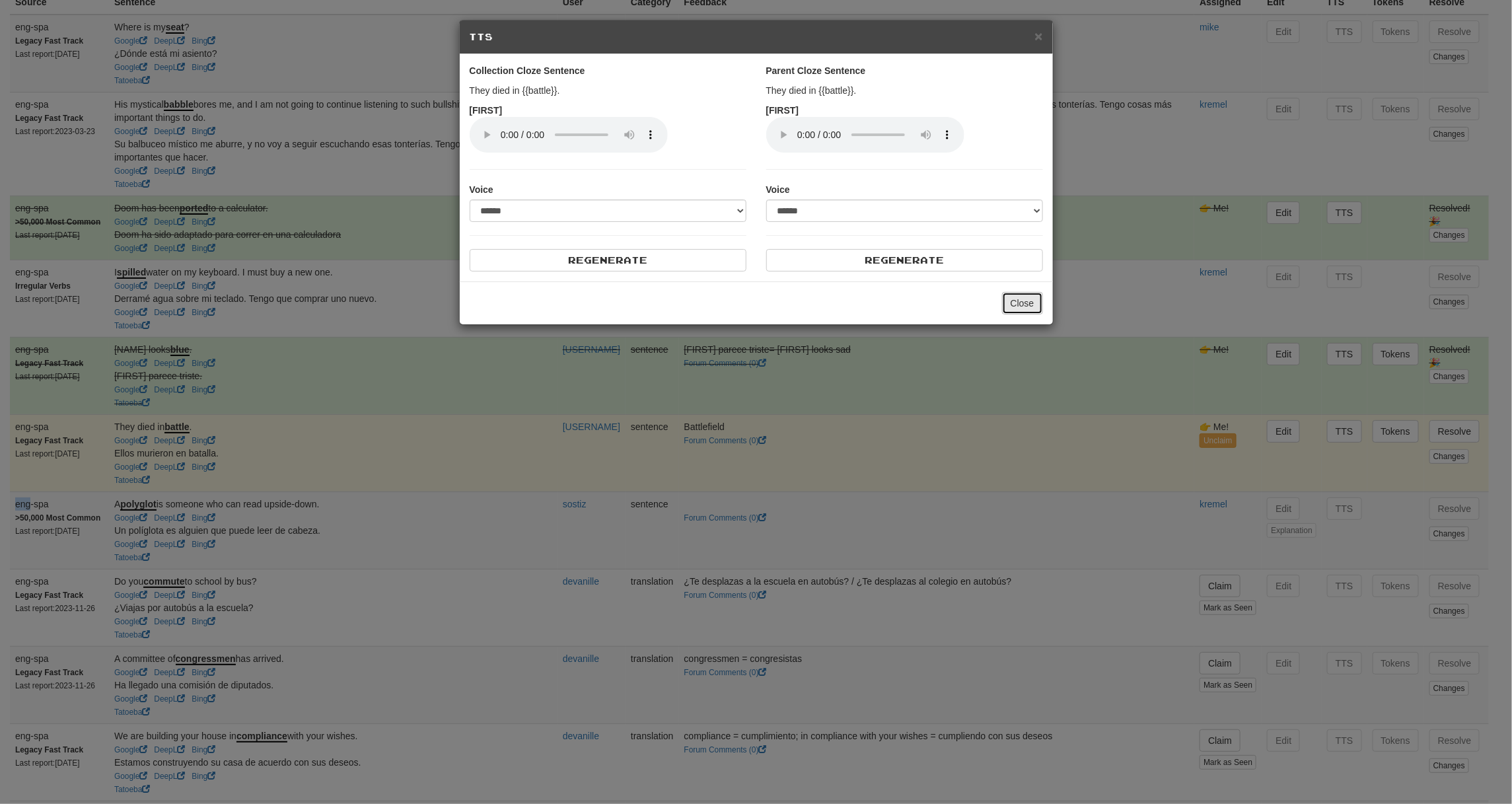 click on "Close" at bounding box center (1023, 303) 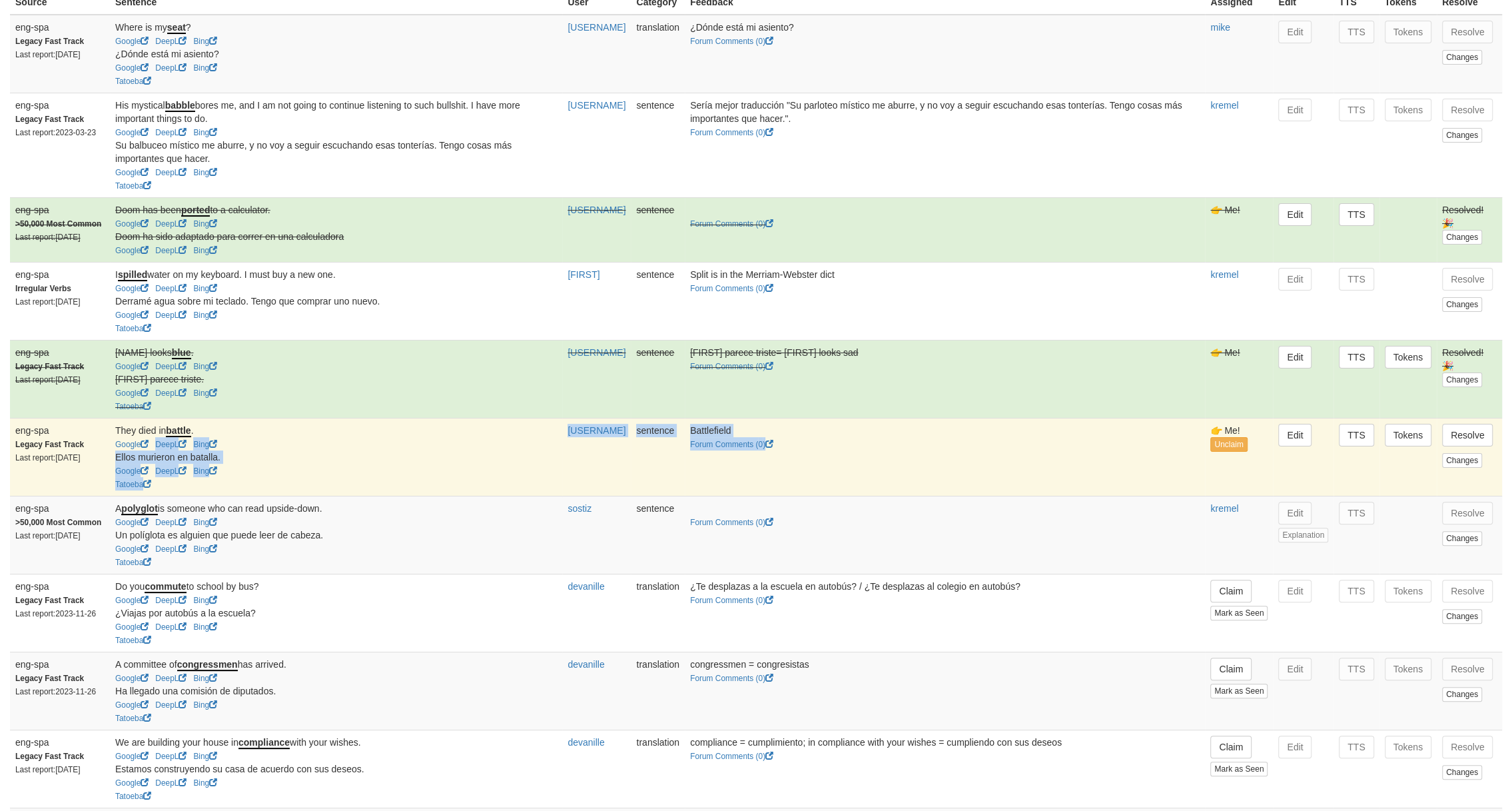 drag, startPoint x: 855, startPoint y: 442, endPoint x: 160, endPoint y: 435, distance: 695.035 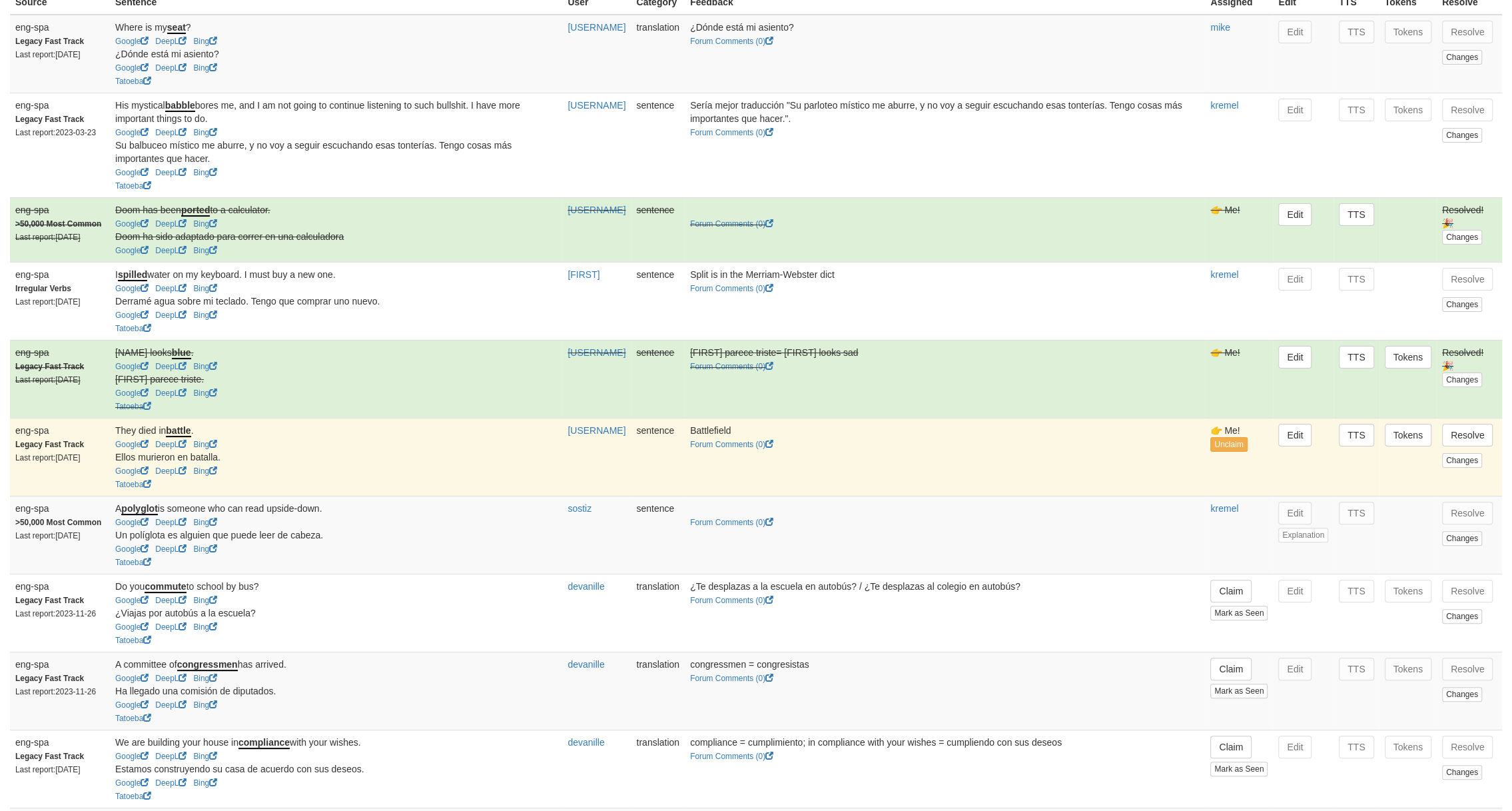 click on "They died in  battle ." at bounding box center [336, 430] 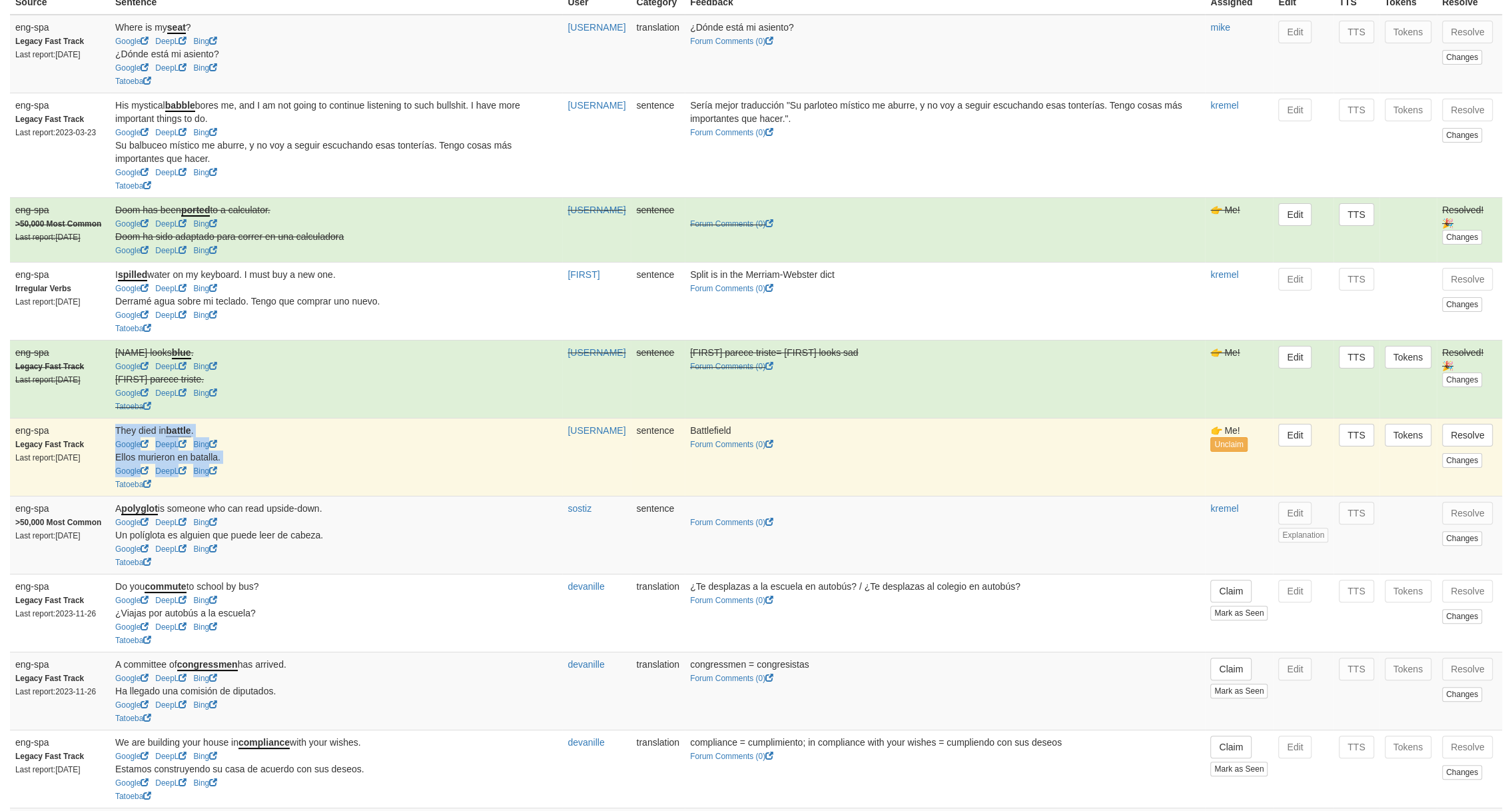 drag, startPoint x: 113, startPoint y: 426, endPoint x: 506, endPoint y: 466, distance: 395.0304 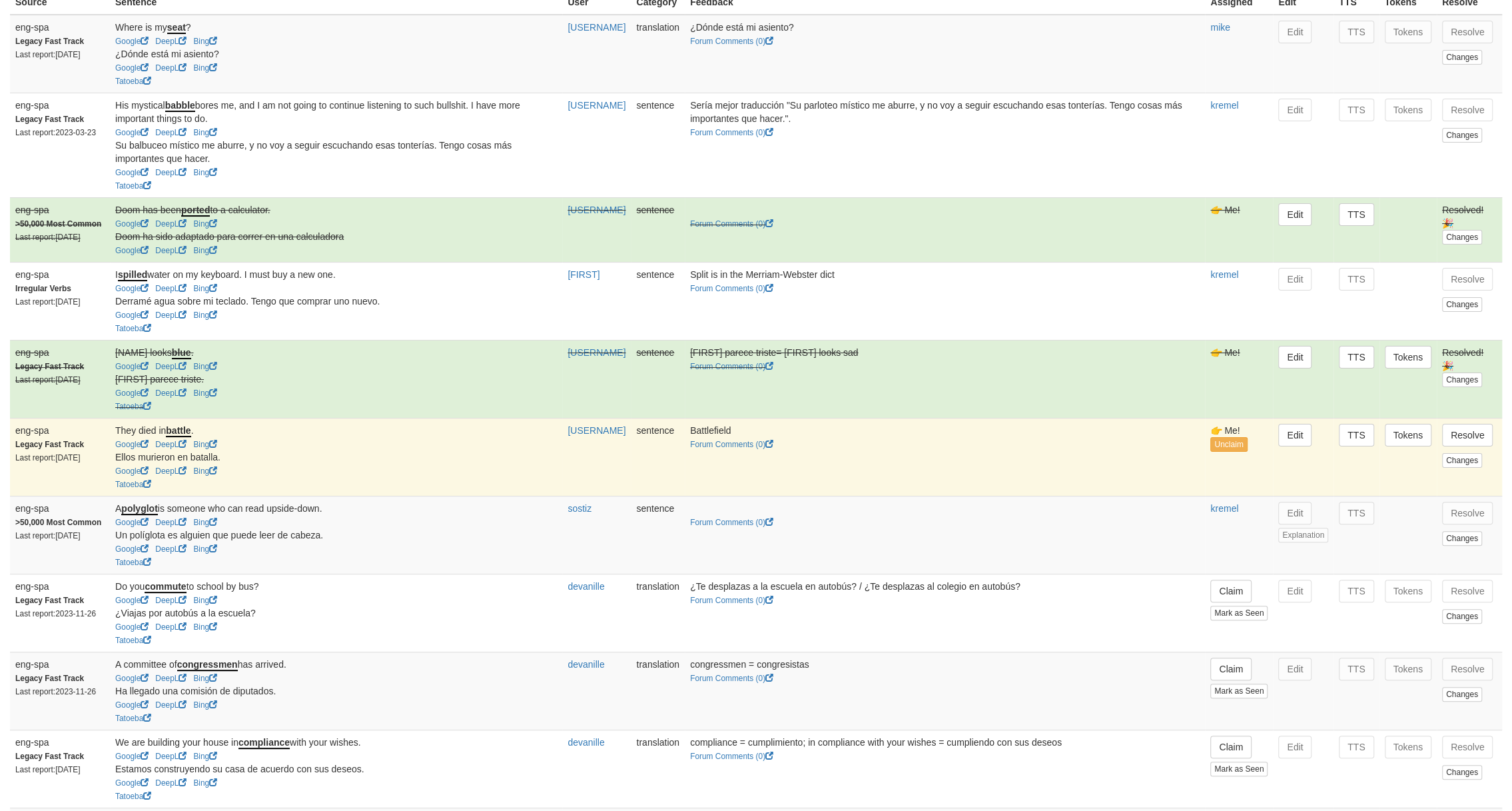 click on "Google  DeepL  Bing" at bounding box center (334, 470) 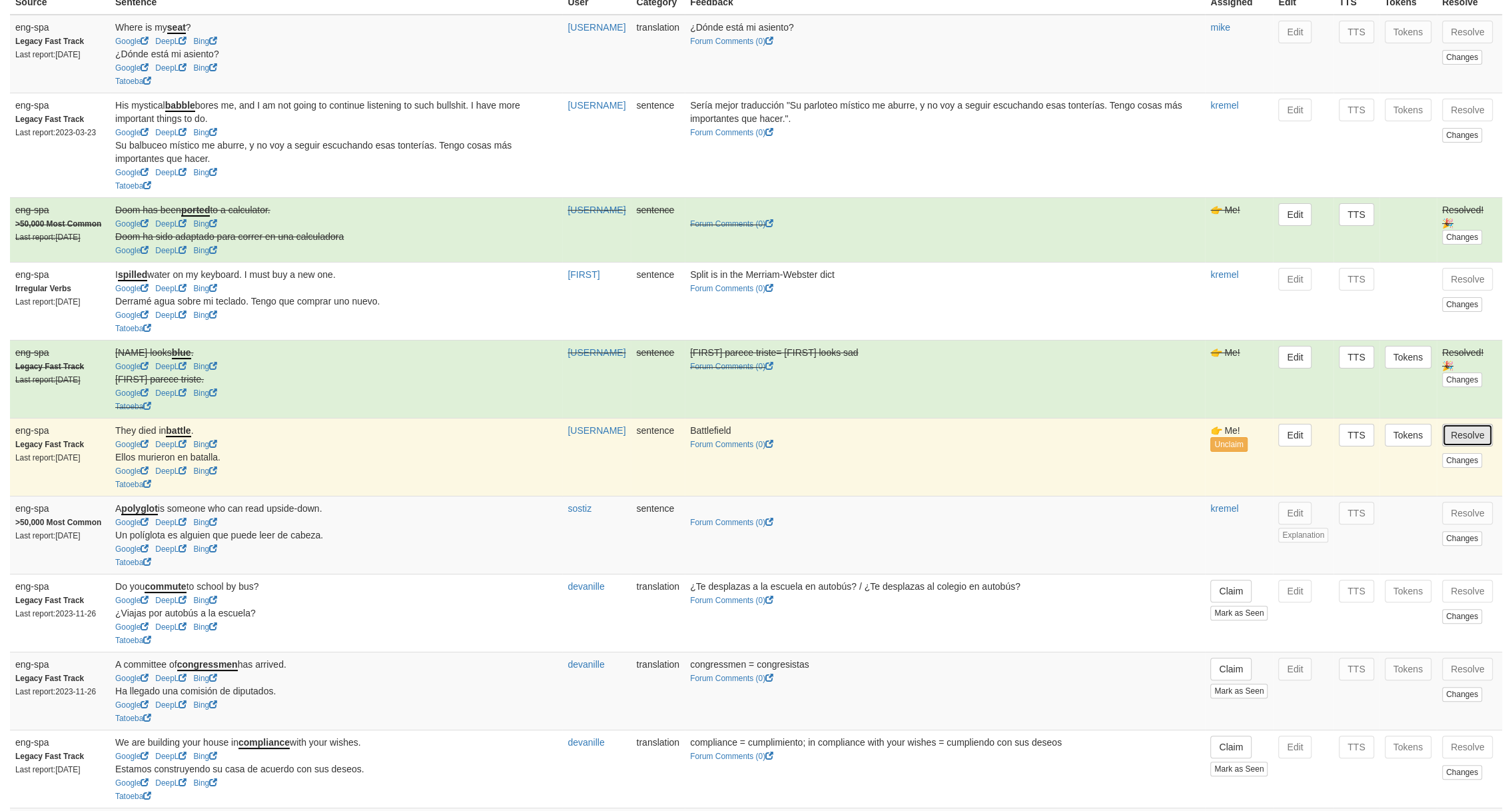 click on "Resolve" at bounding box center (1467, 435) 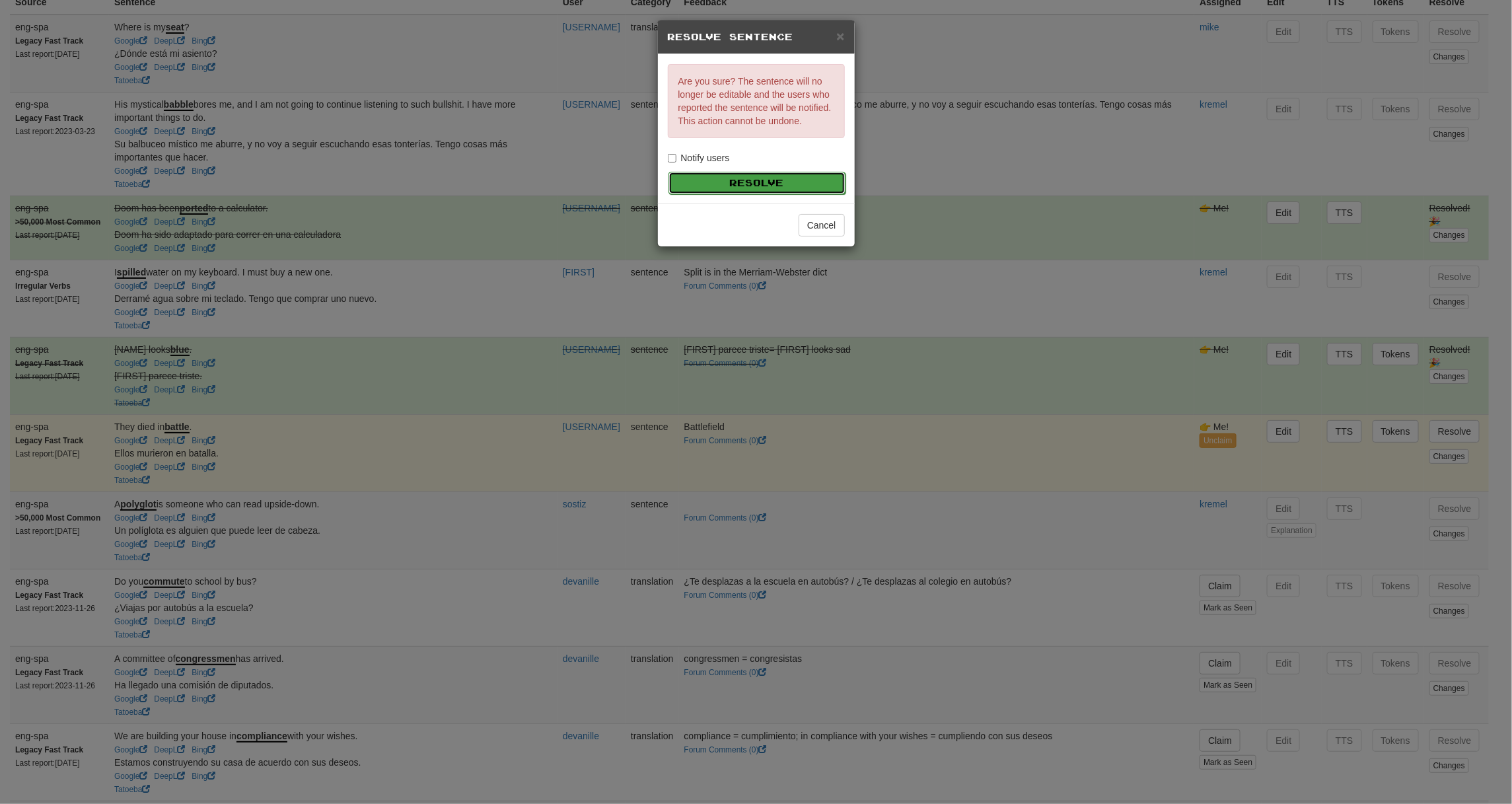 click on "Resolve" at bounding box center (757, 183) 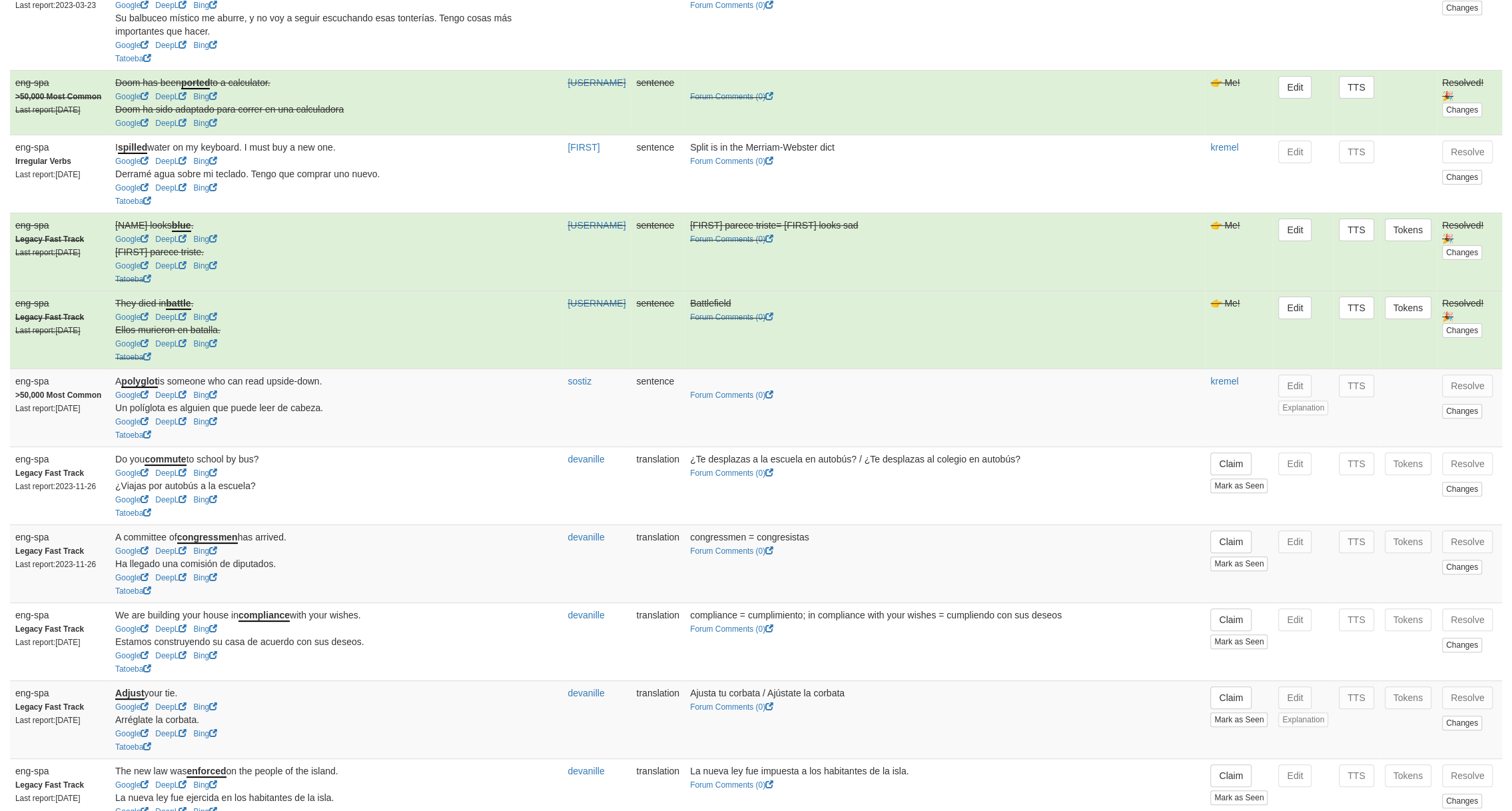 scroll, scrollTop: 355, scrollLeft: 0, axis: vertical 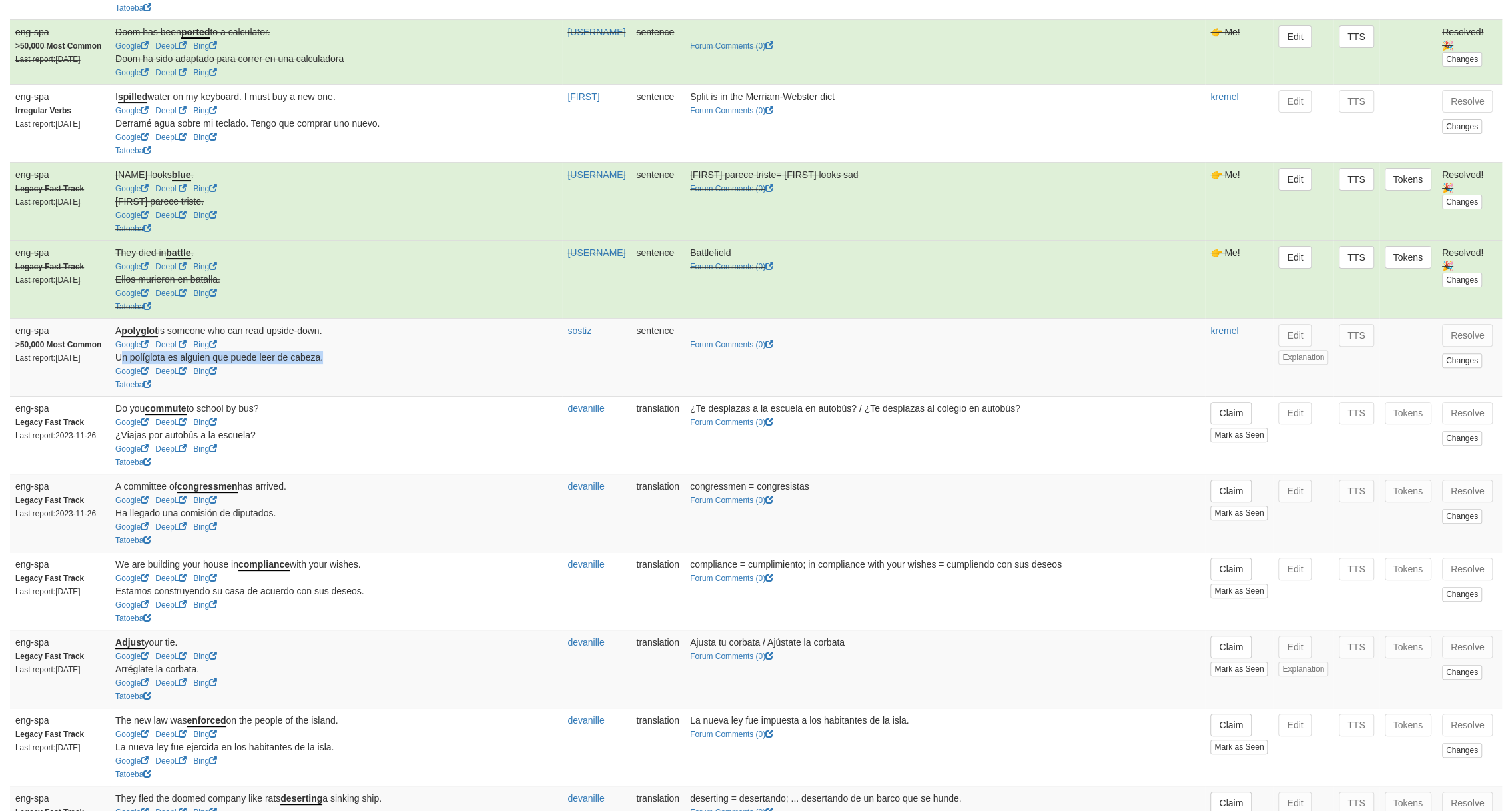 drag, startPoint x: 342, startPoint y: 359, endPoint x: 120, endPoint y: 351, distance: 222.1441 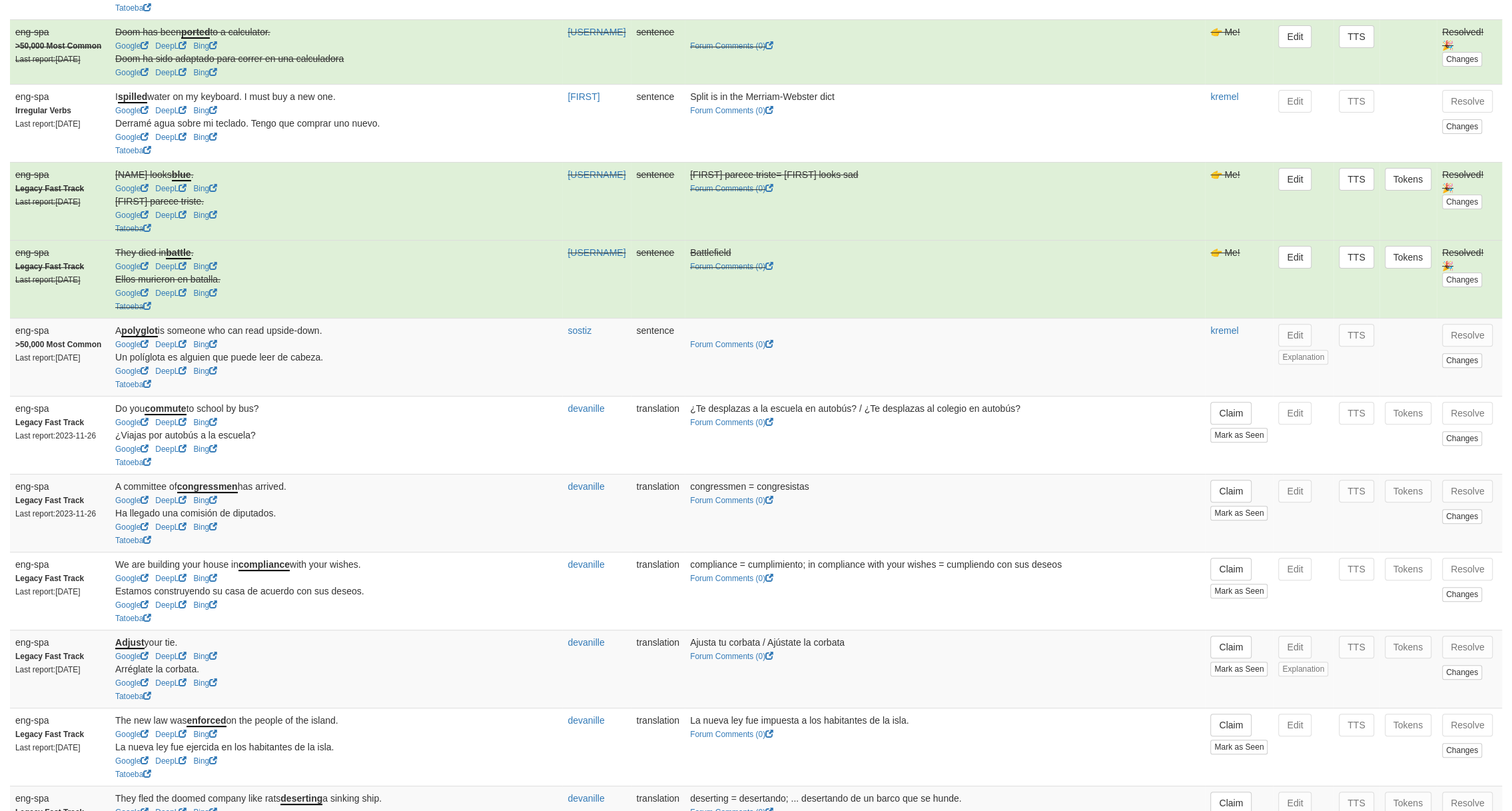 click on "Forum Comments ( 0 )" at bounding box center (945, 357) 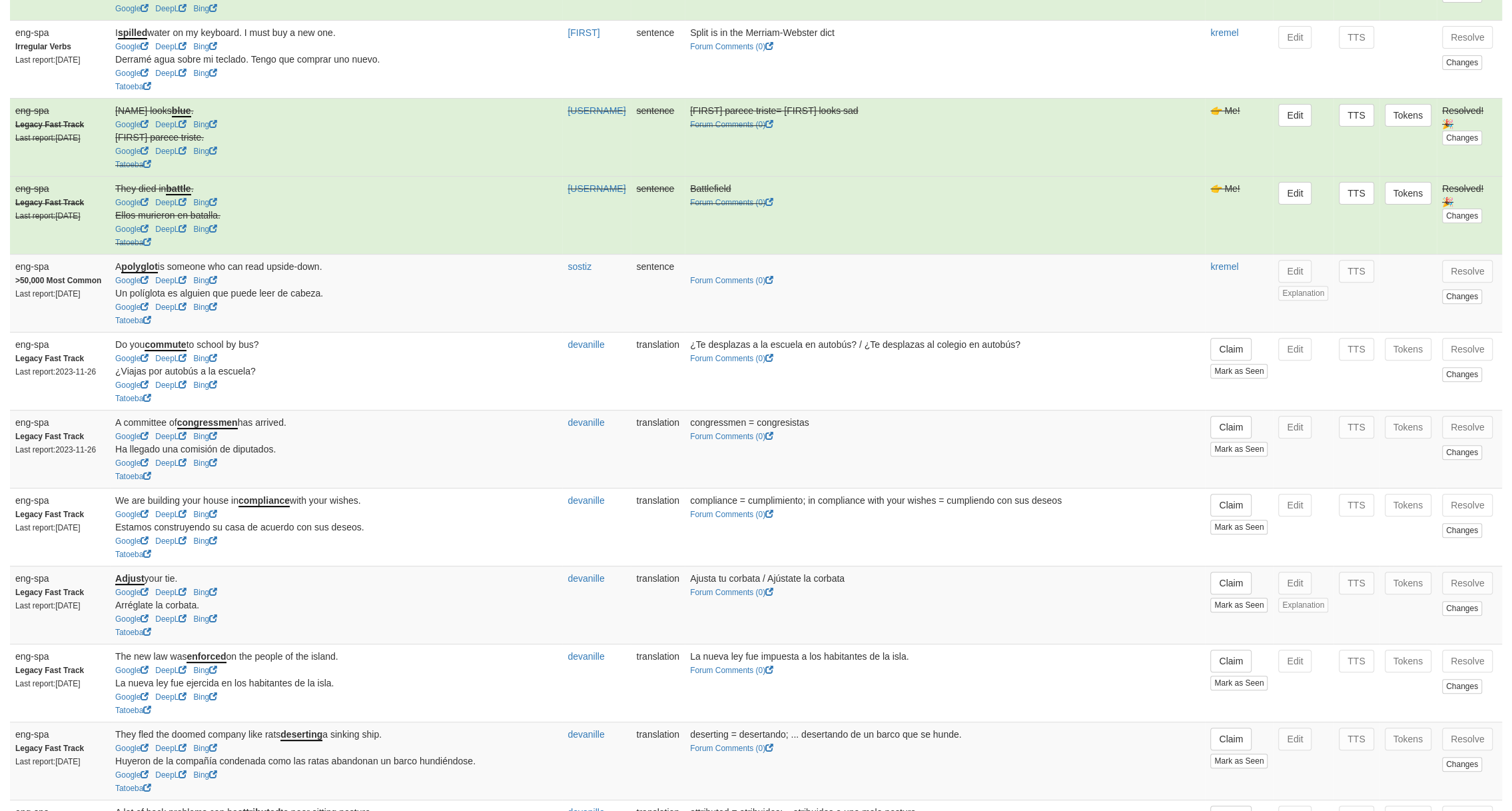 scroll, scrollTop: 444, scrollLeft: 0, axis: vertical 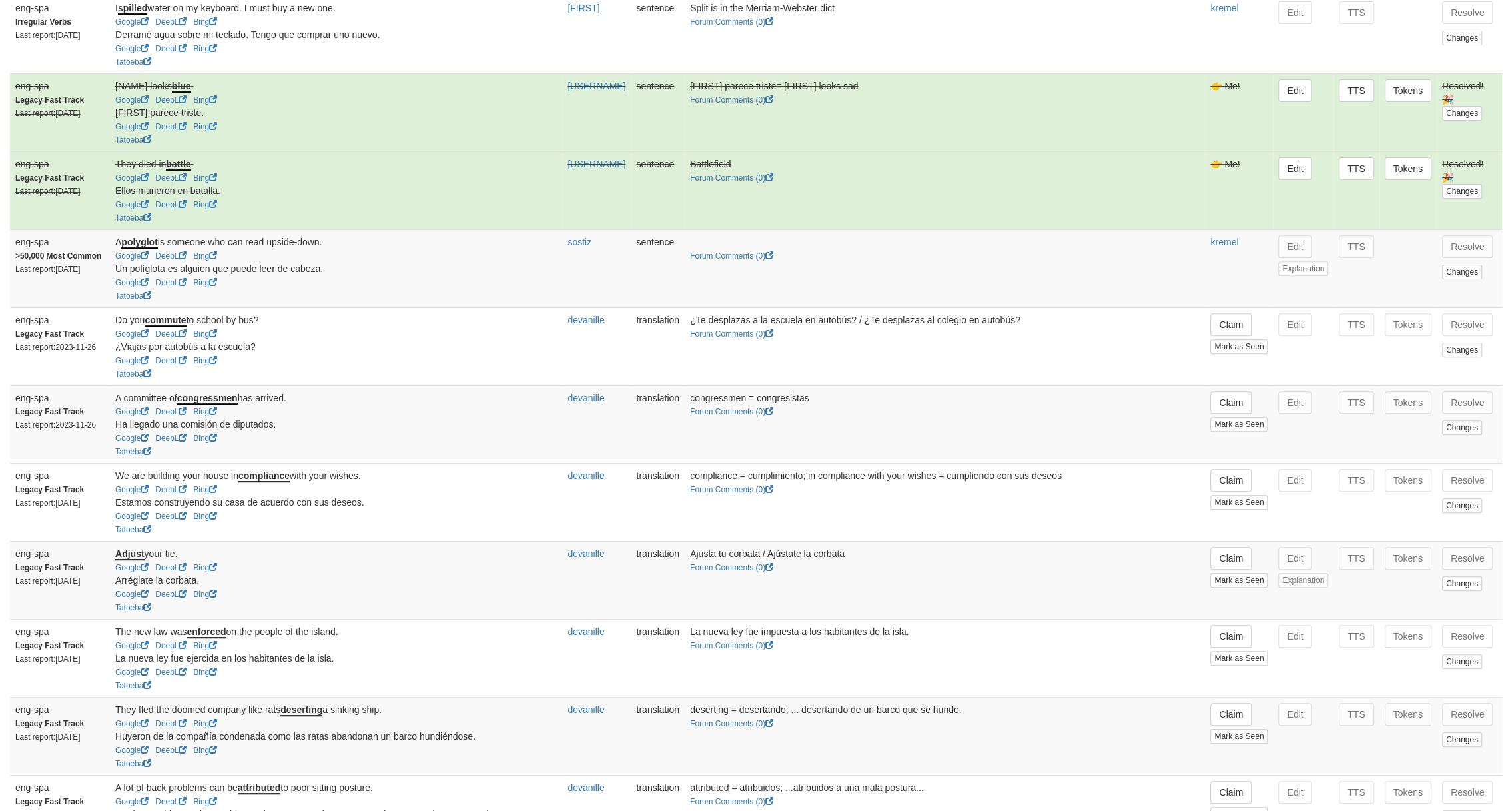 drag, startPoint x: 102, startPoint y: 311, endPoint x: 294, endPoint y: 321, distance: 192.2602 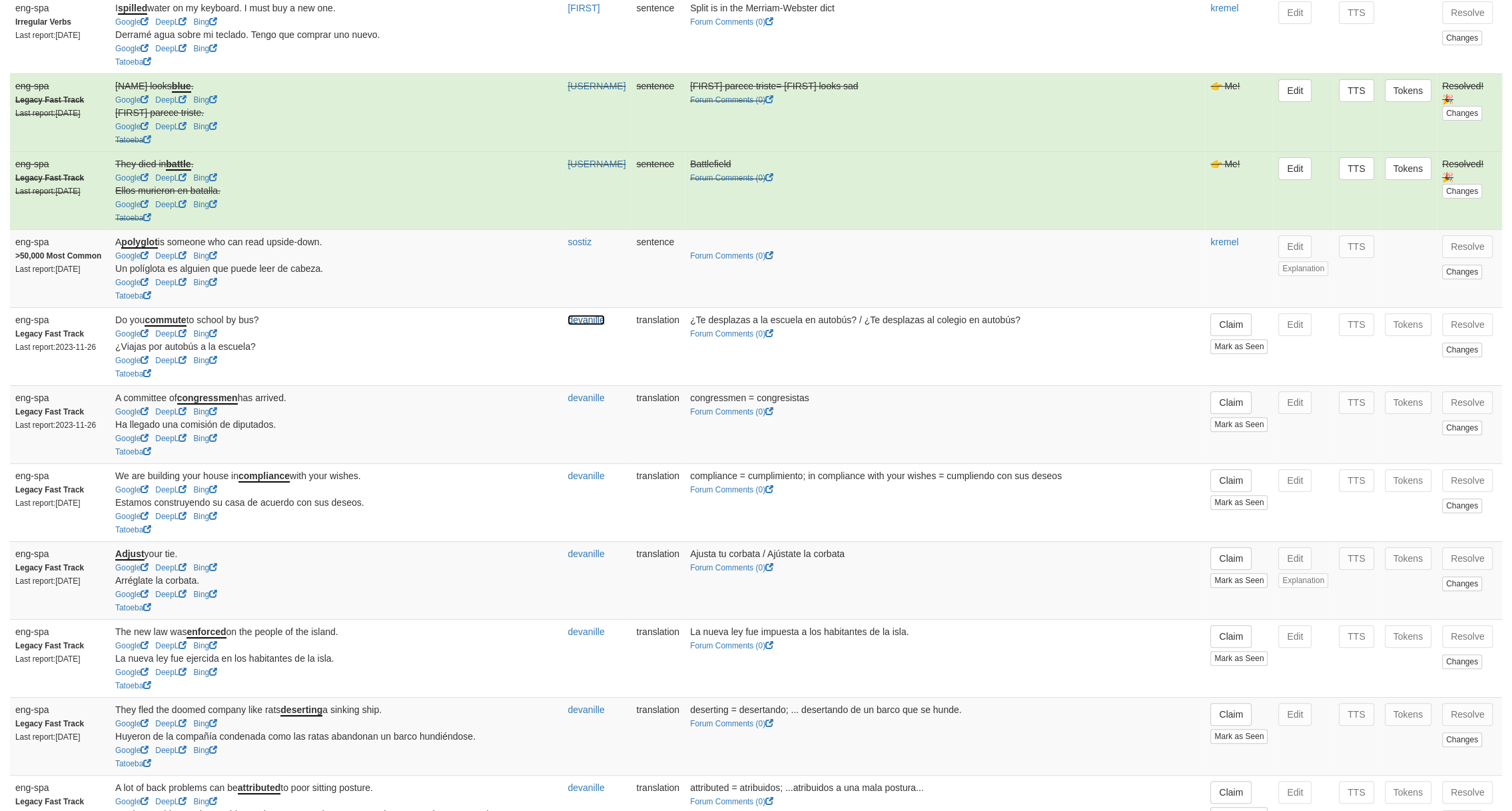 click on "devanille" at bounding box center (585, 320) 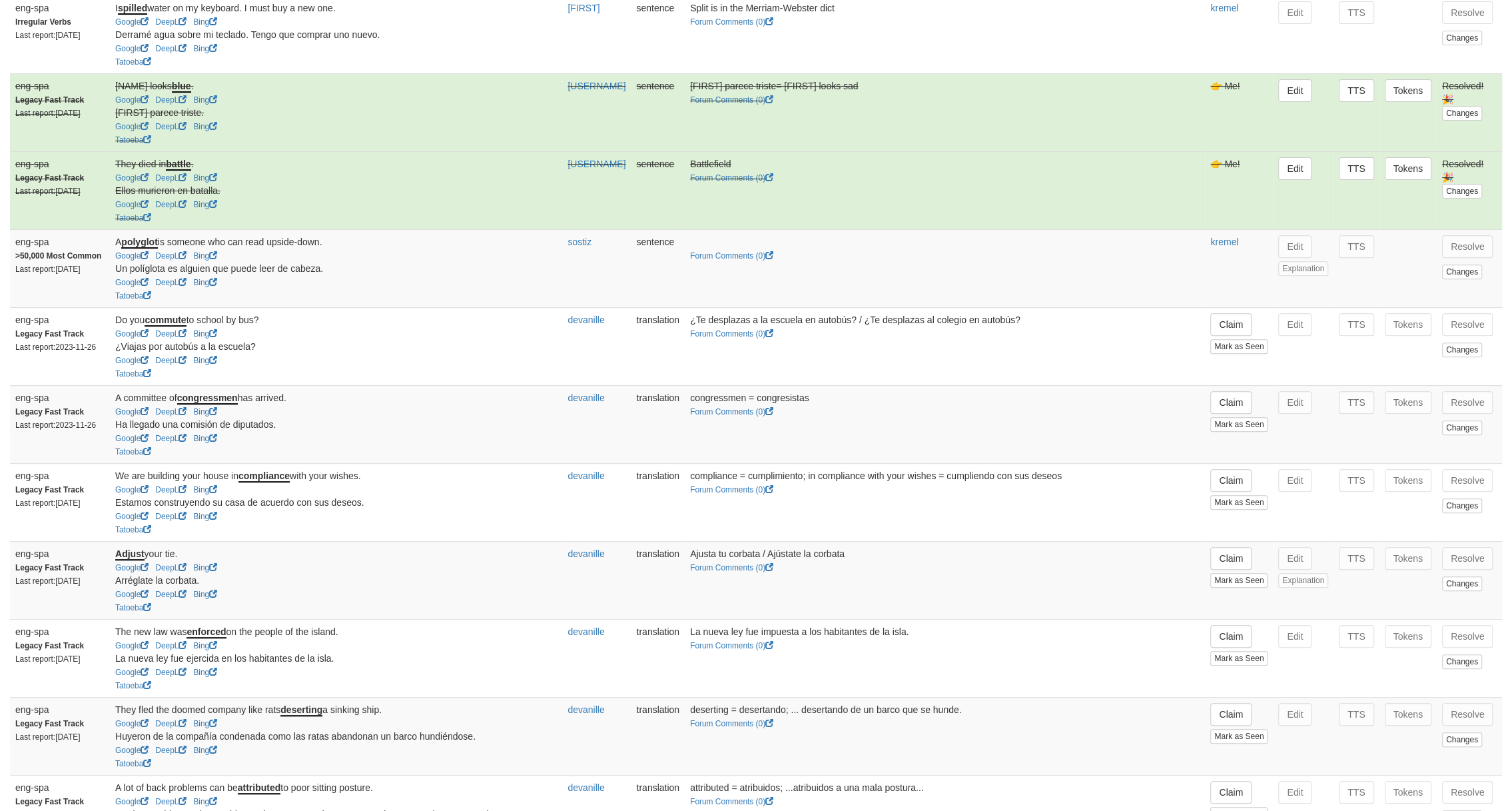 click on "¿Te desplazas a la escuela en autobús? / ¿Te desplazas al colegio en autobús? Forum Comments ( 0 )" at bounding box center (945, 346) 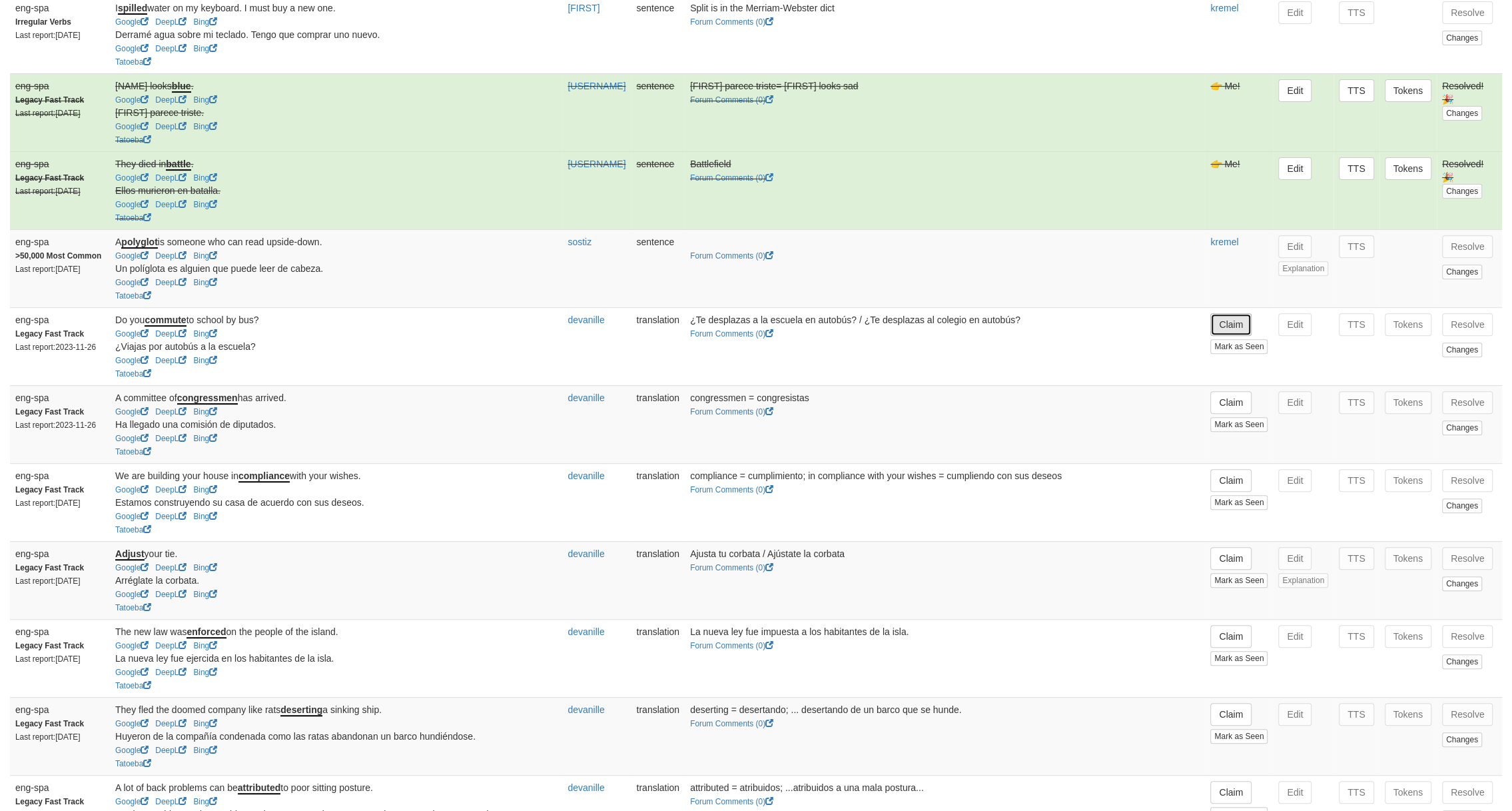 click on "Claim" at bounding box center (1231, 325) 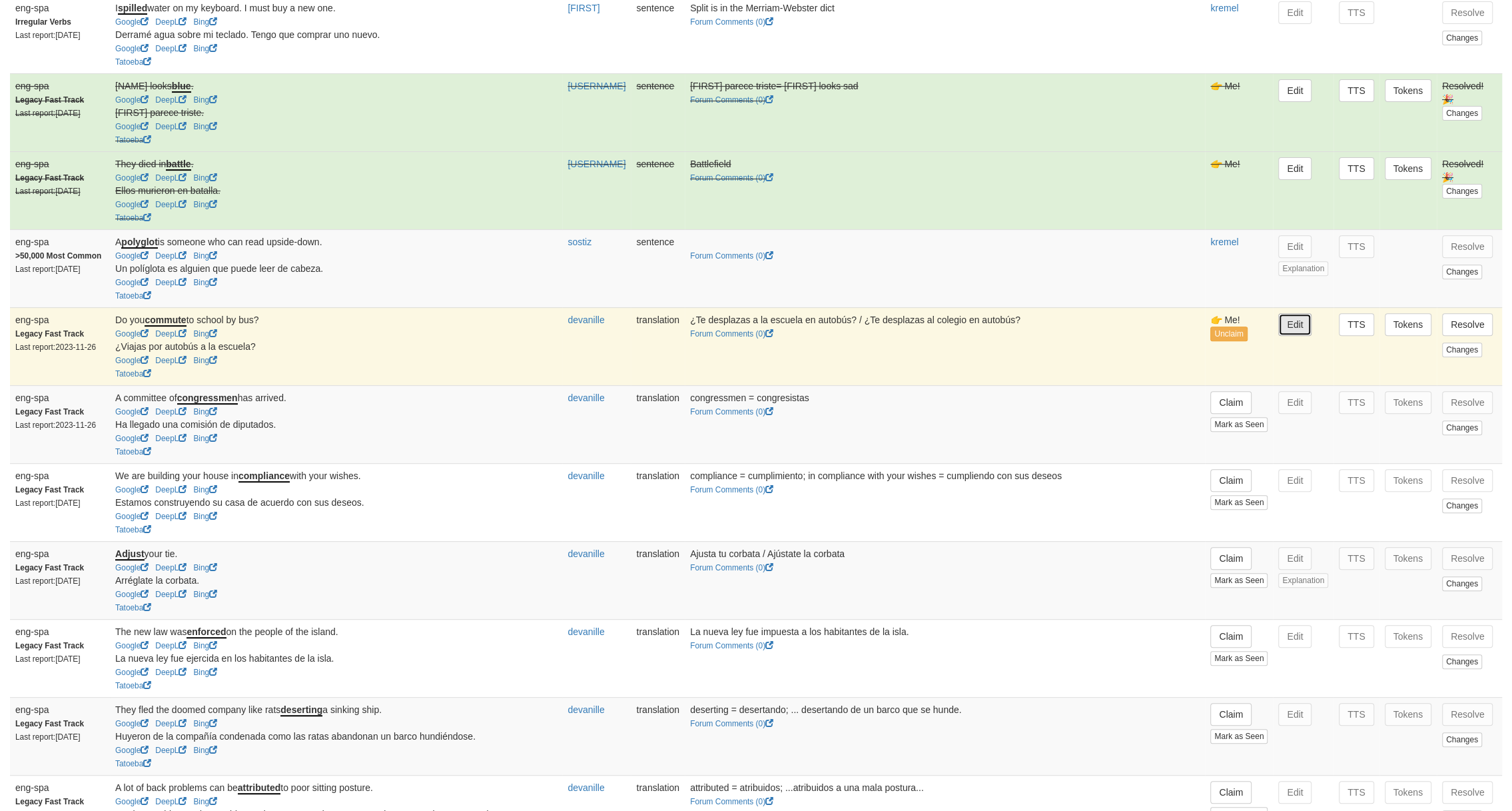 click on "Edit" at bounding box center [1295, 325] 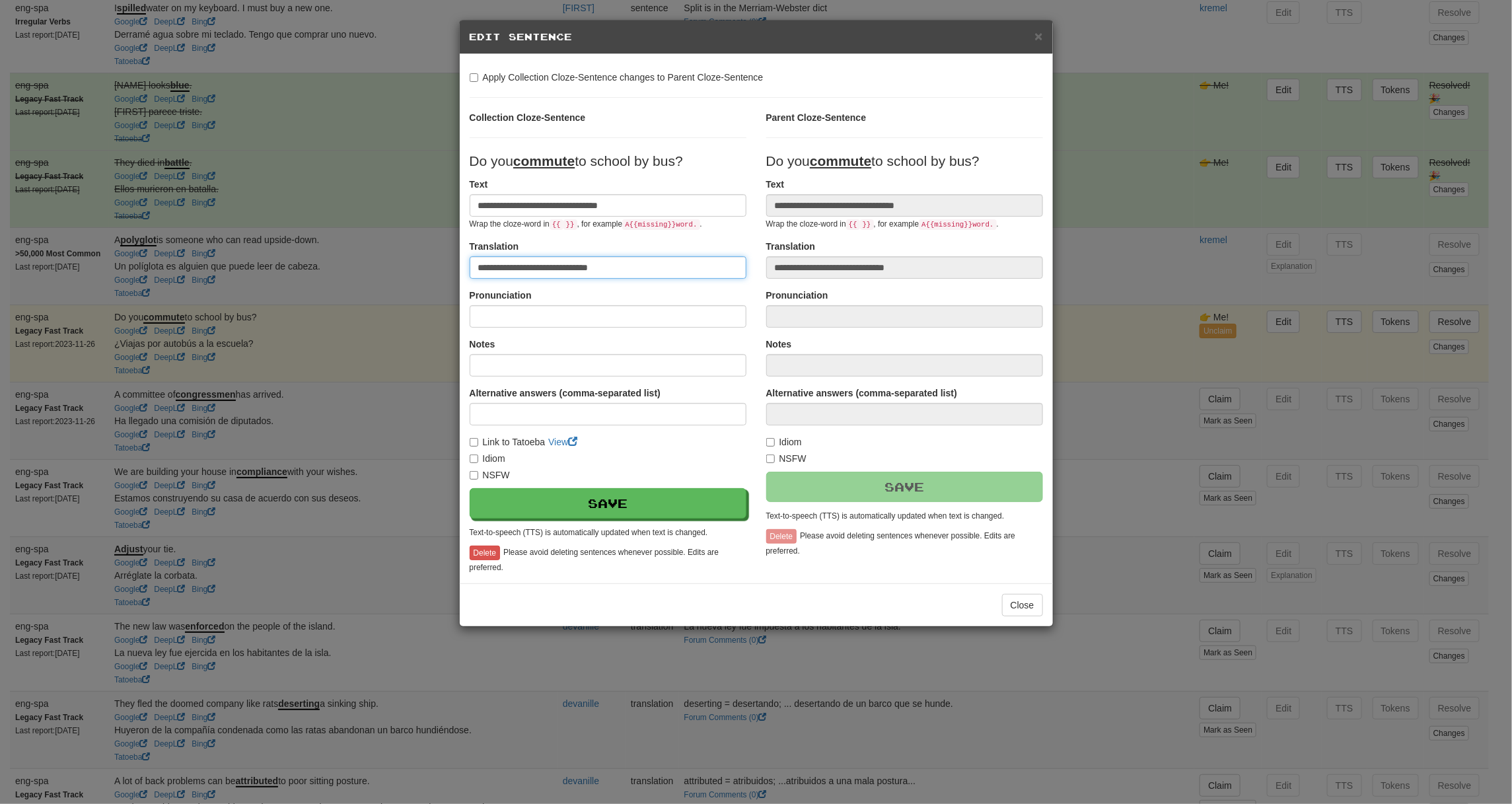 click on "**********" at bounding box center (608, 268) 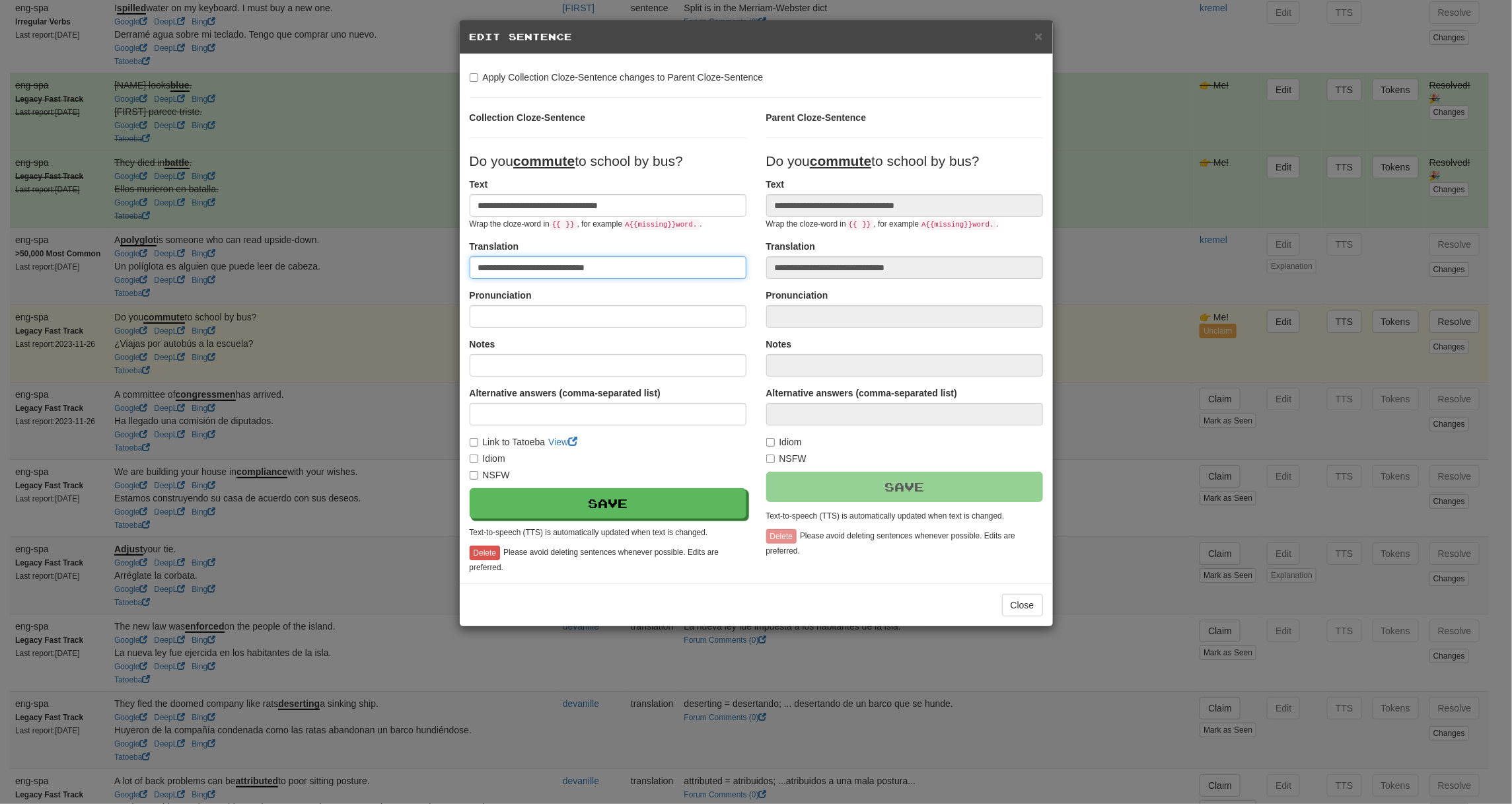 click on "**********" at bounding box center (608, 268) 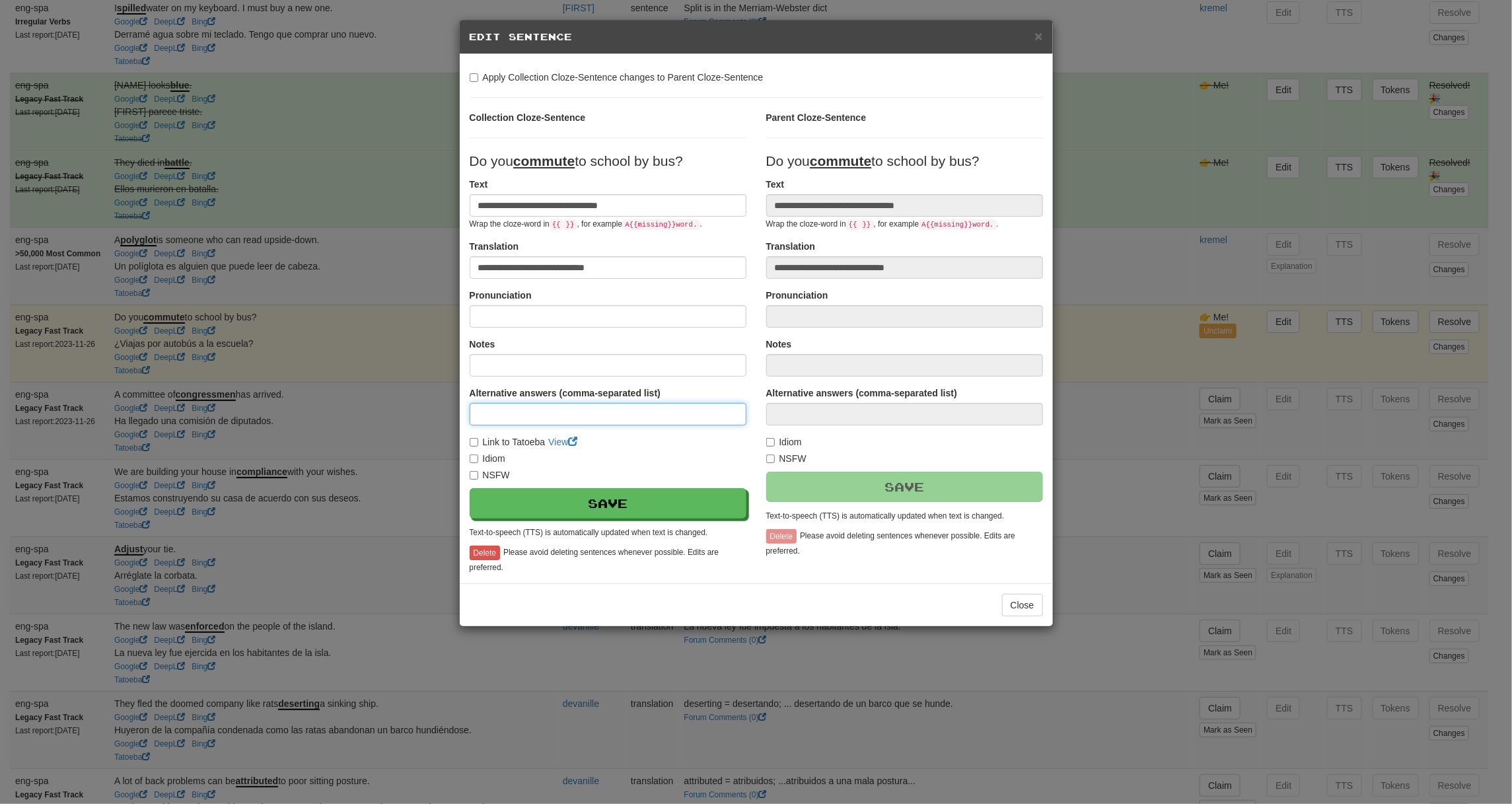 click at bounding box center [608, 414] 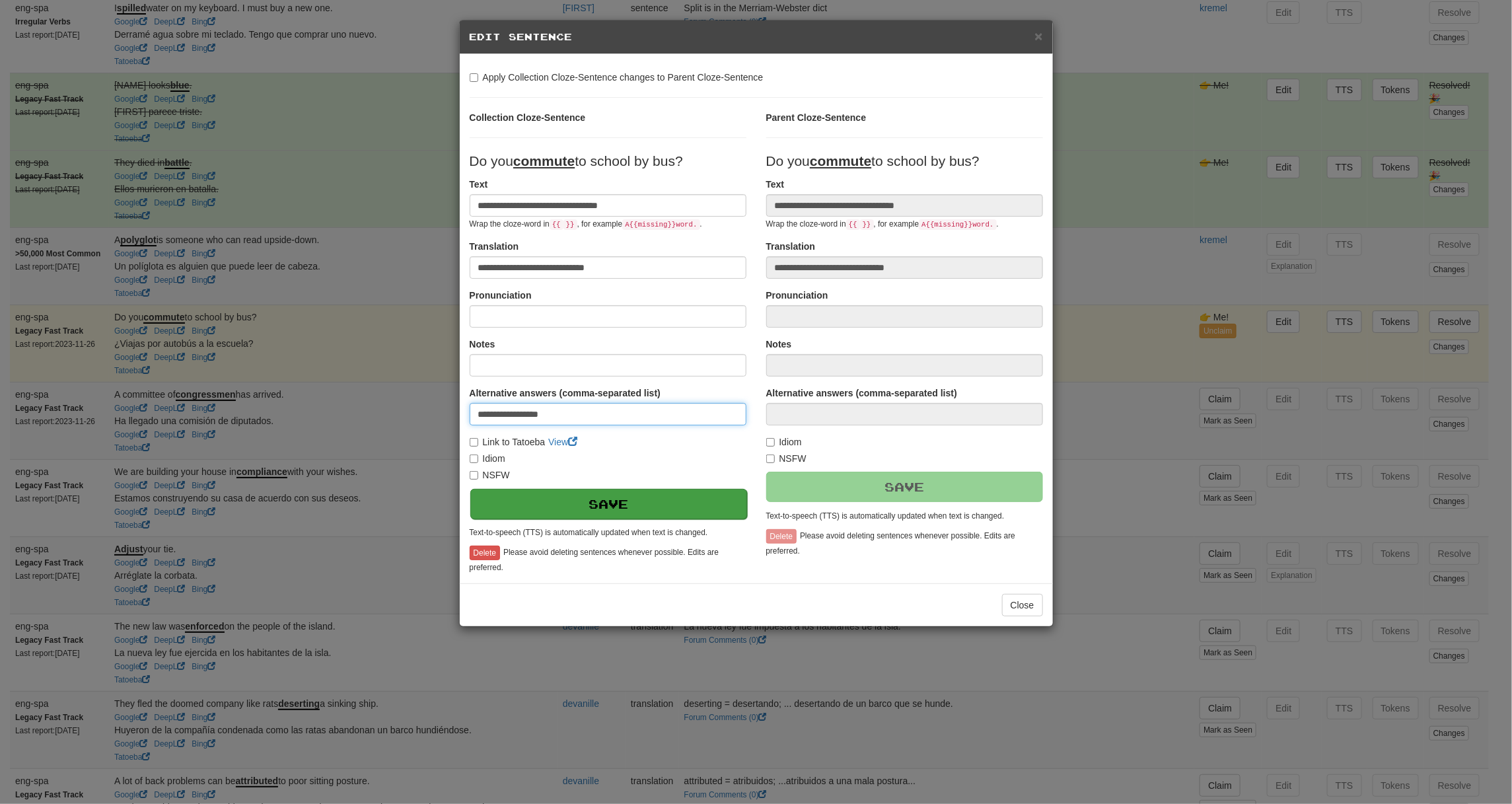 type on "**********" 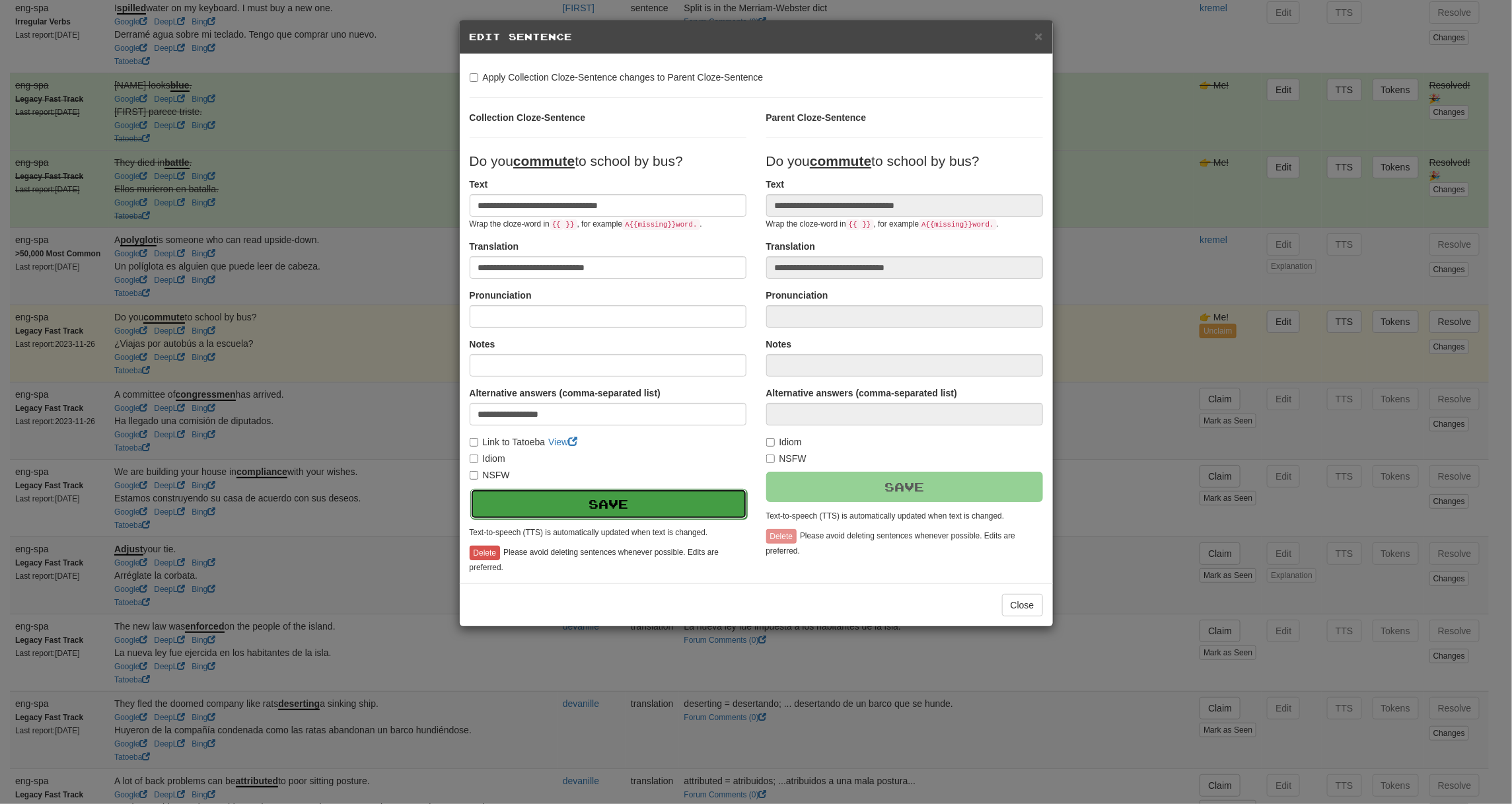 click on "Save" at bounding box center [608, 504] 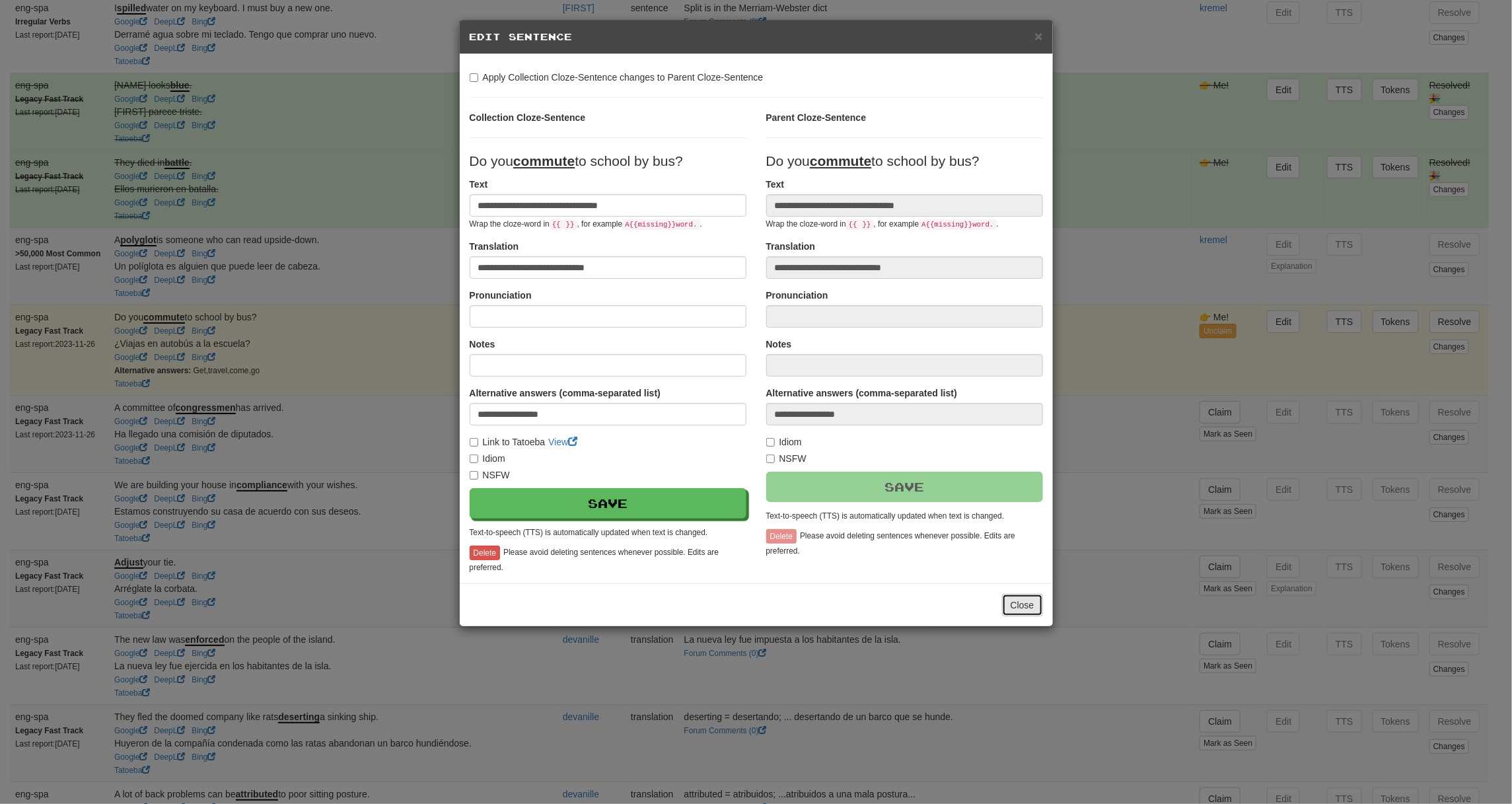 click on "Close" at bounding box center [1023, 605] 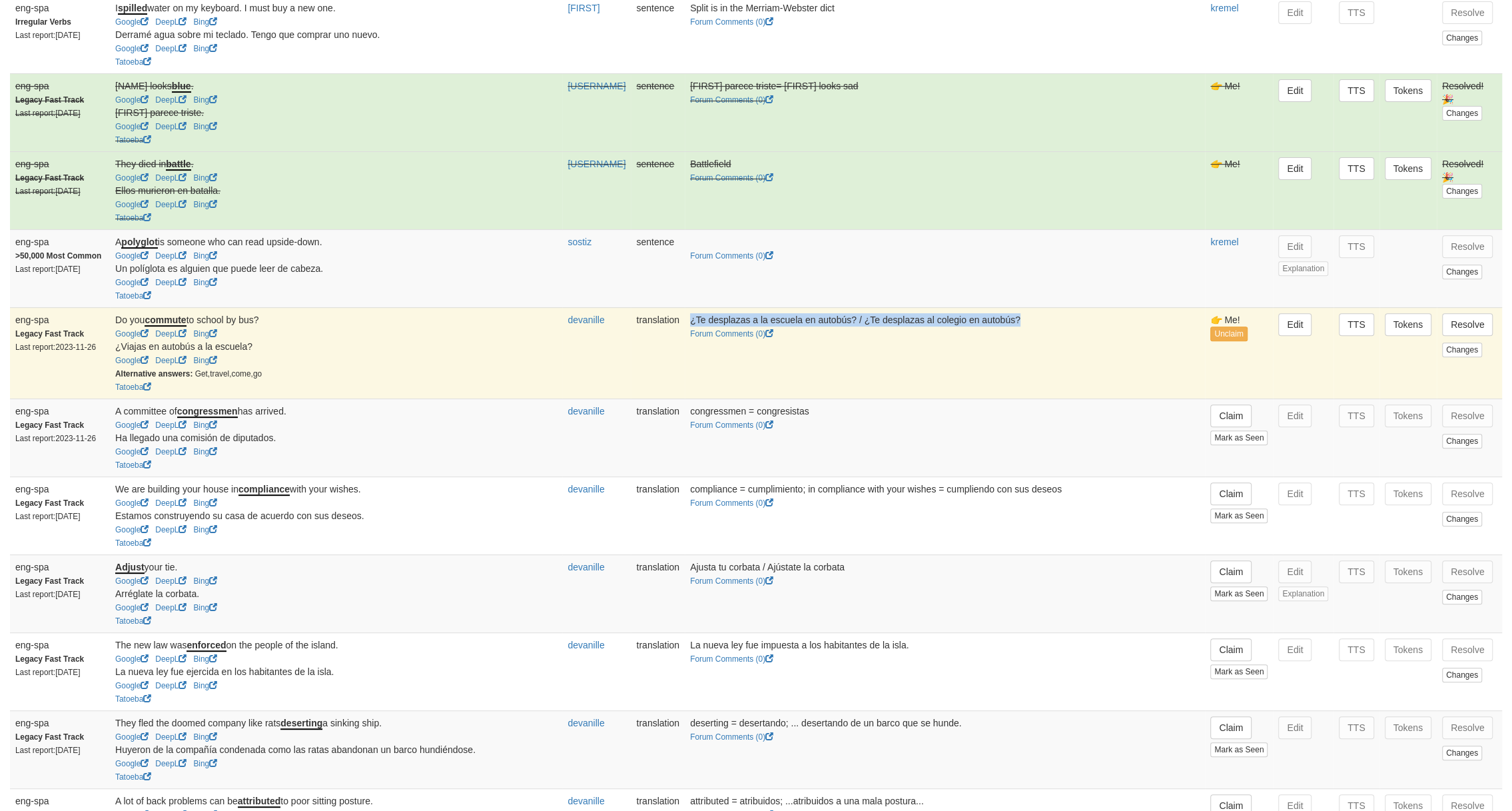 drag, startPoint x: 713, startPoint y: 314, endPoint x: 1058, endPoint y: 314, distance: 345 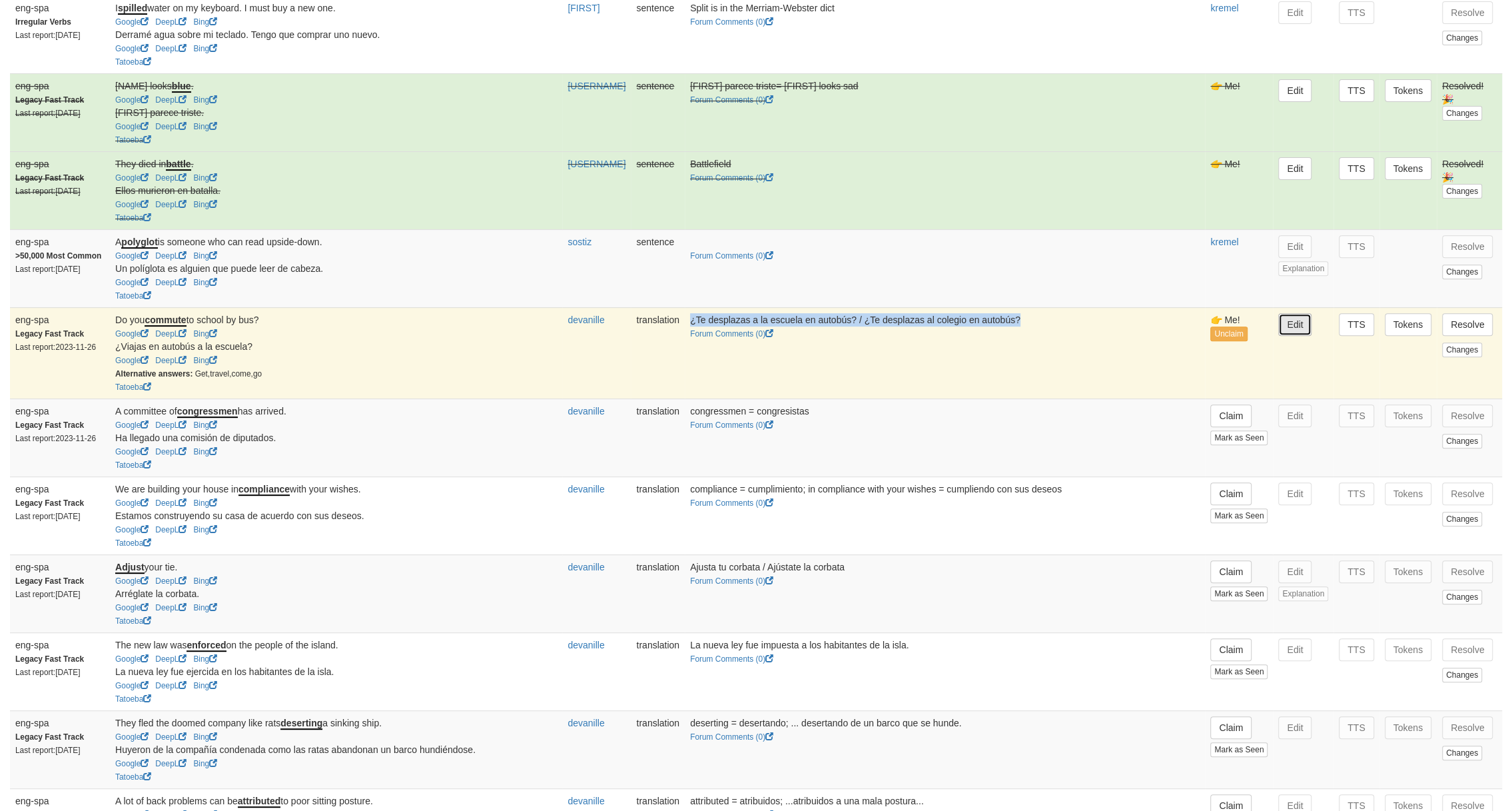 click on "Edit" at bounding box center [1295, 325] 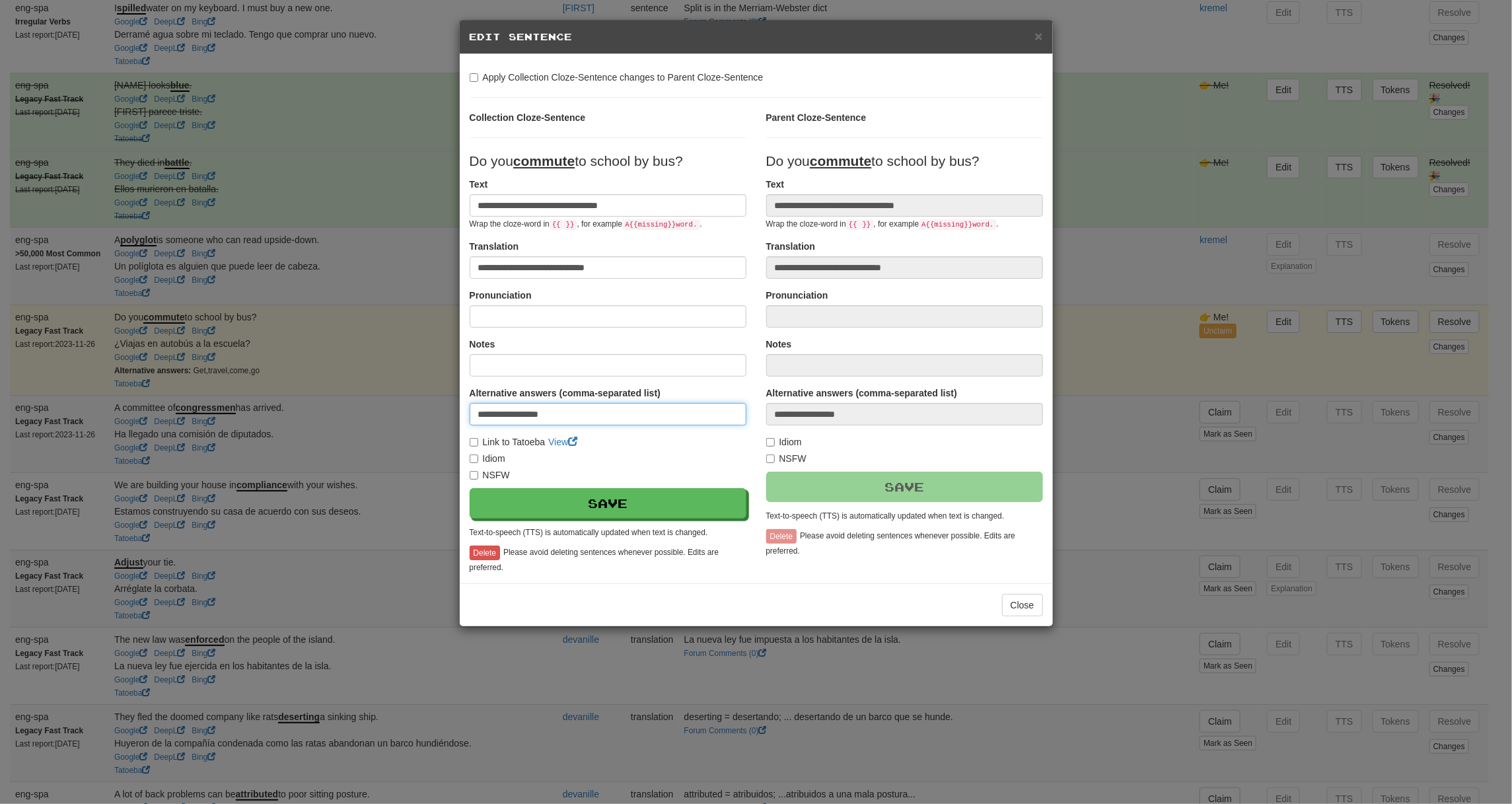 click on "**********" at bounding box center [608, 414] 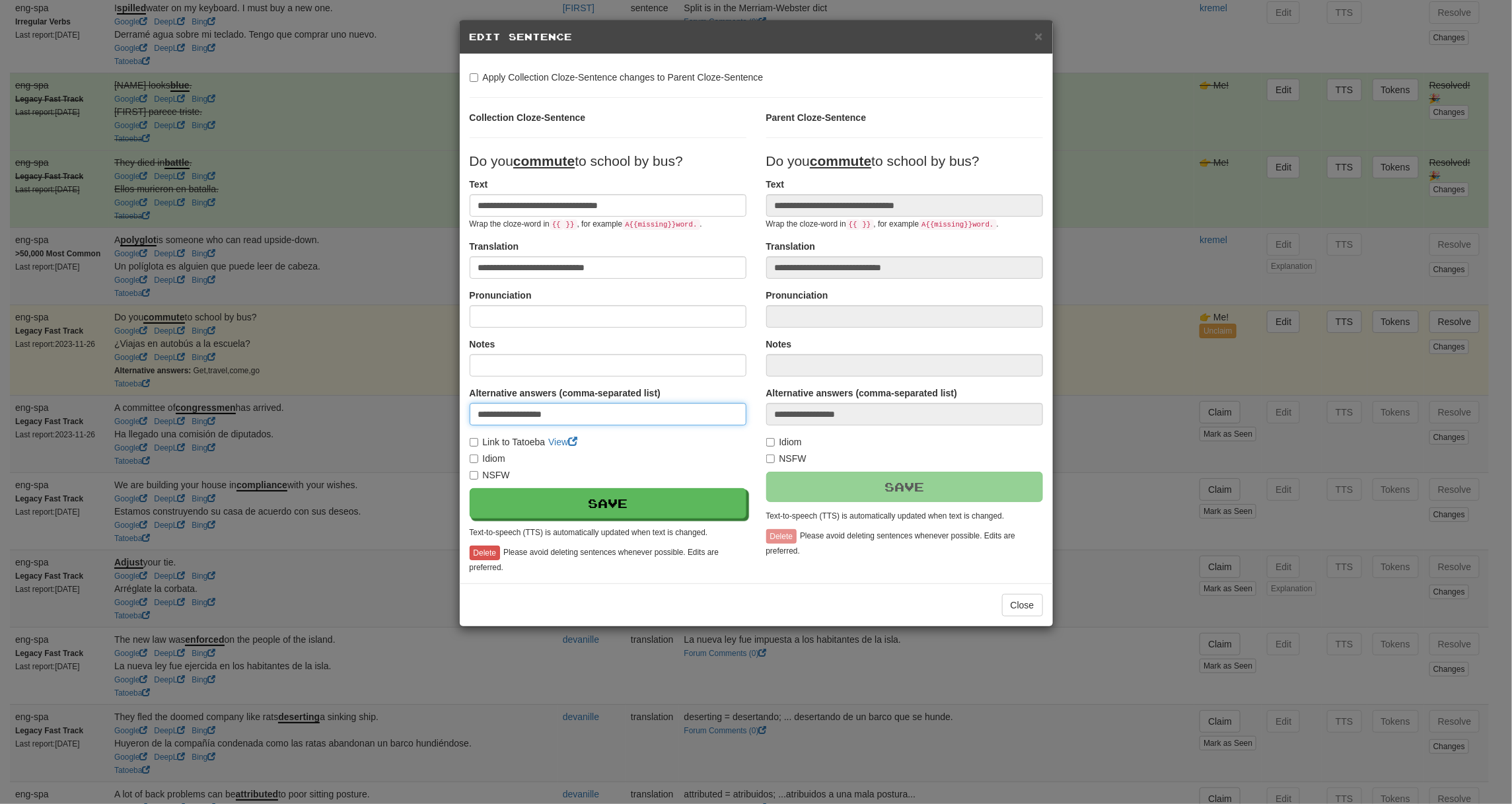 type on "**********" 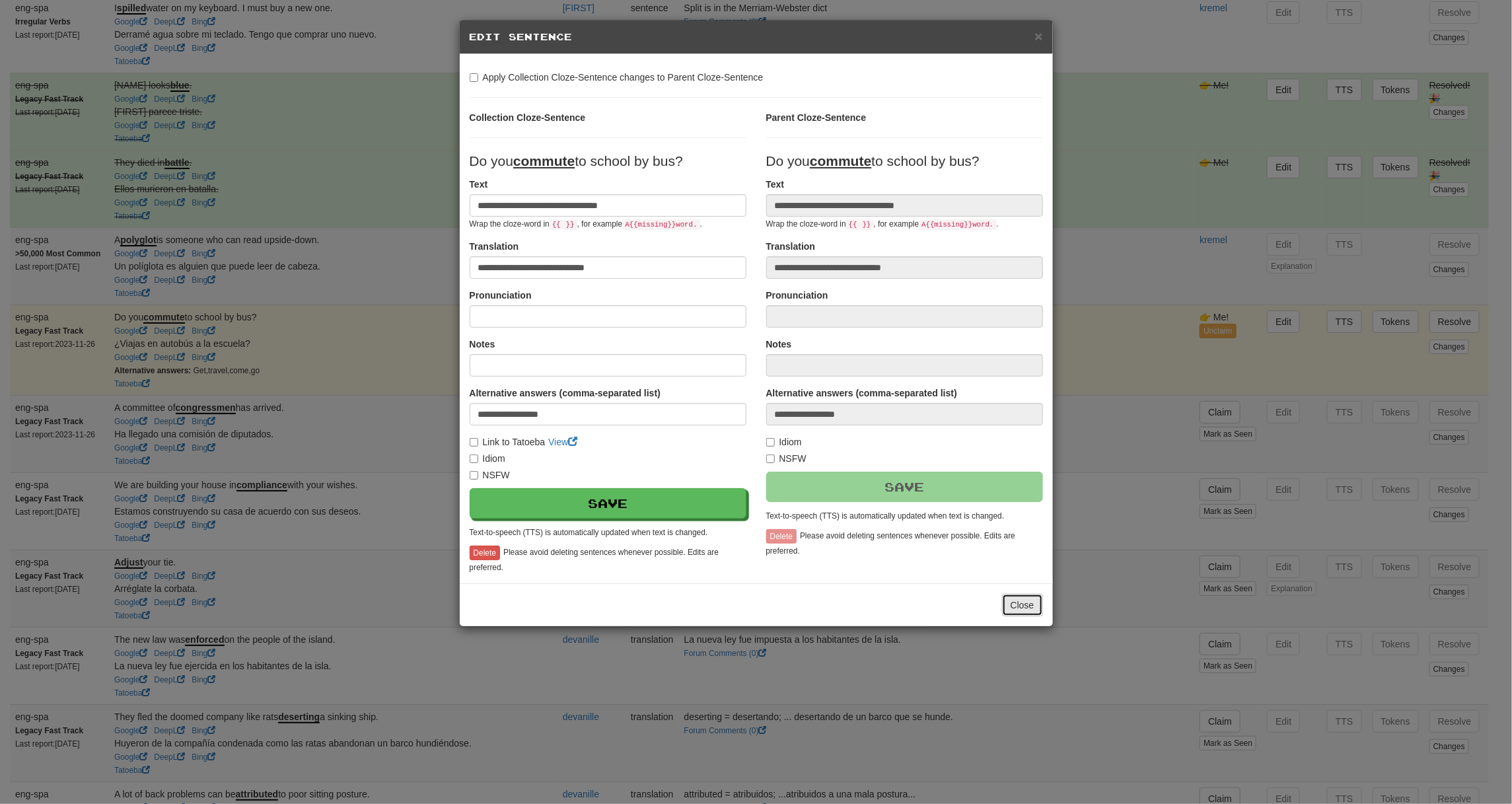 click on "Close" at bounding box center [1023, 605] 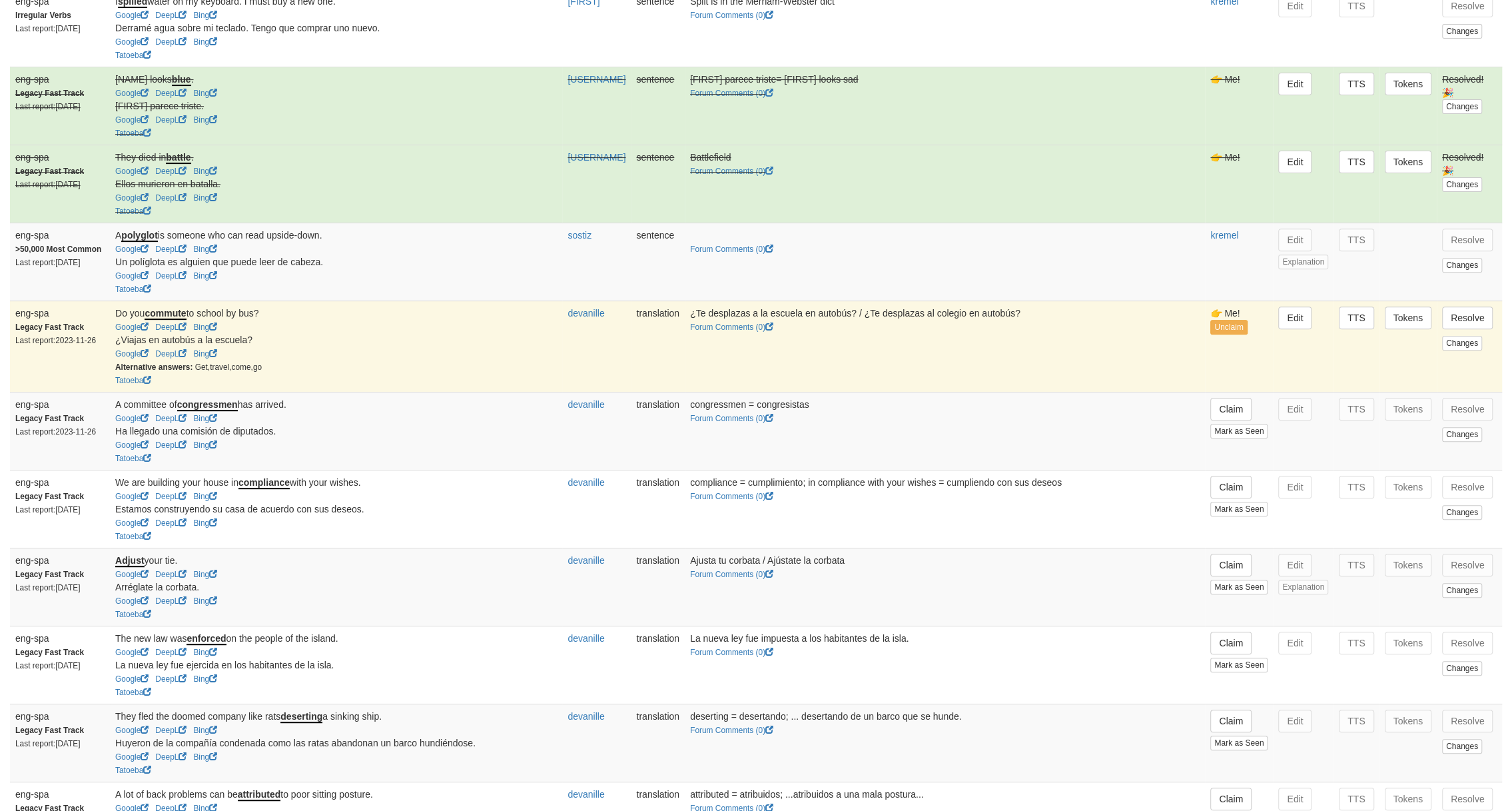 scroll, scrollTop: 533, scrollLeft: 0, axis: vertical 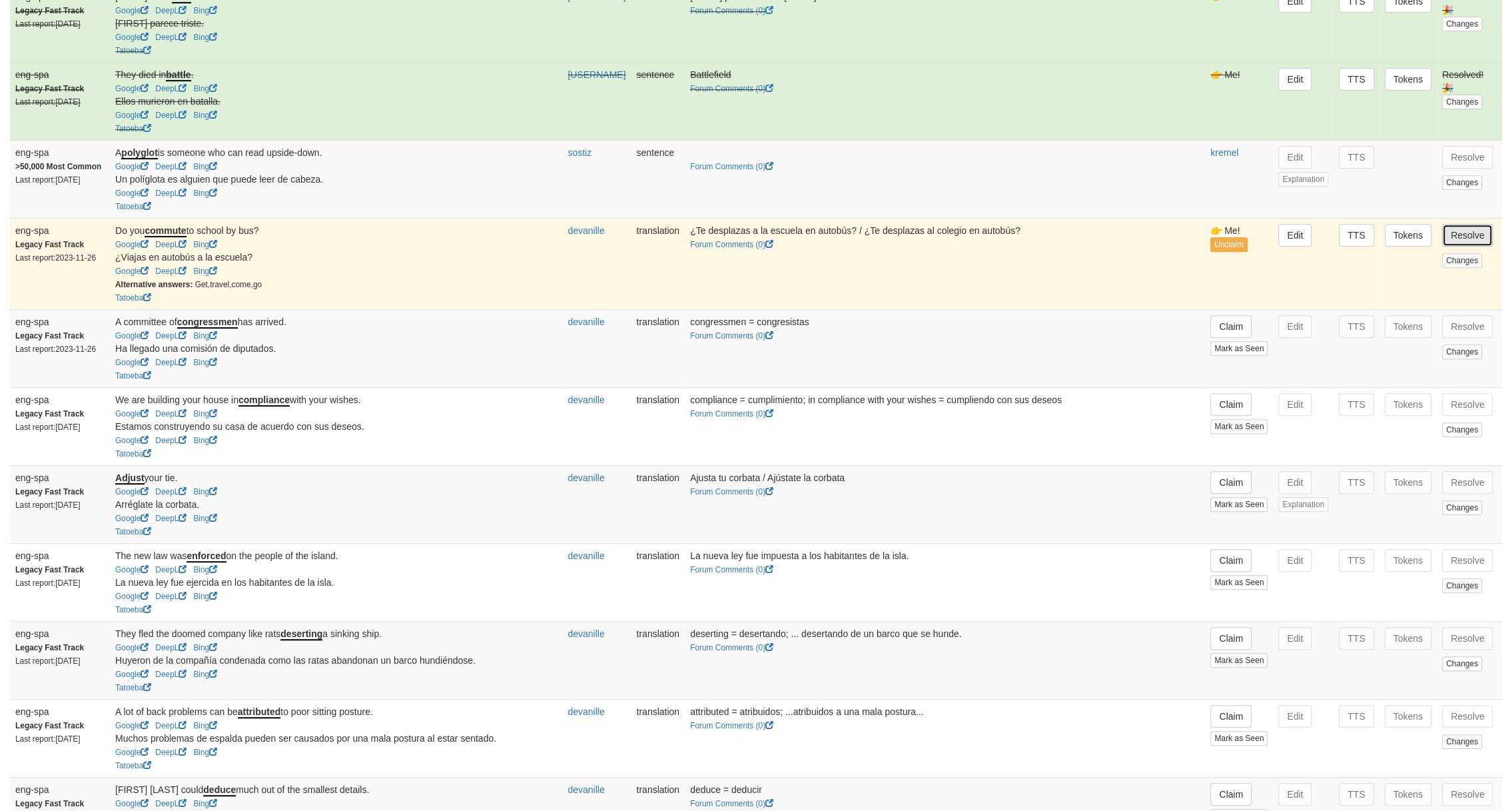 click on "Resolve" at bounding box center [1467, 235] 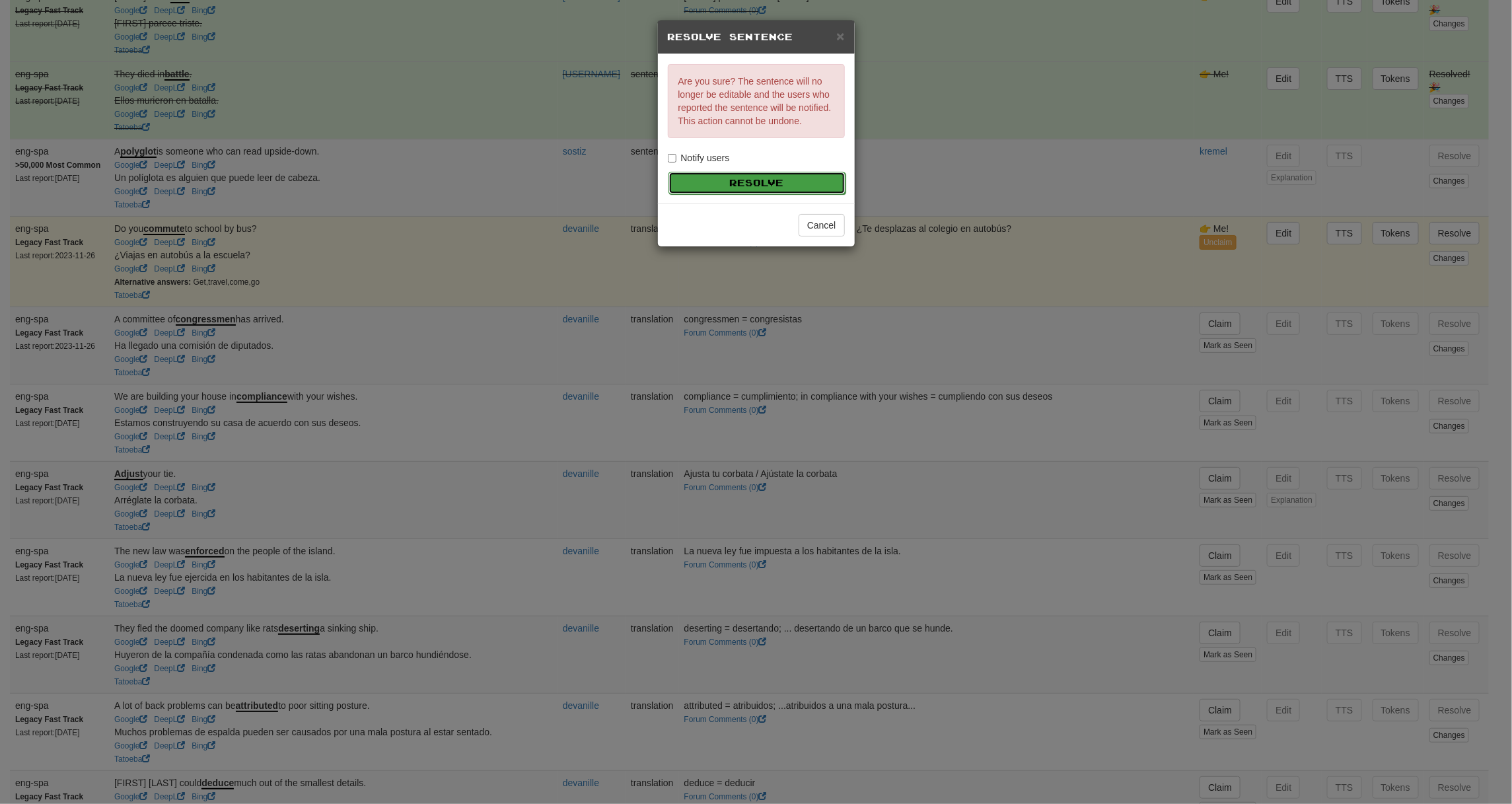 click on "Resolve" at bounding box center [757, 183] 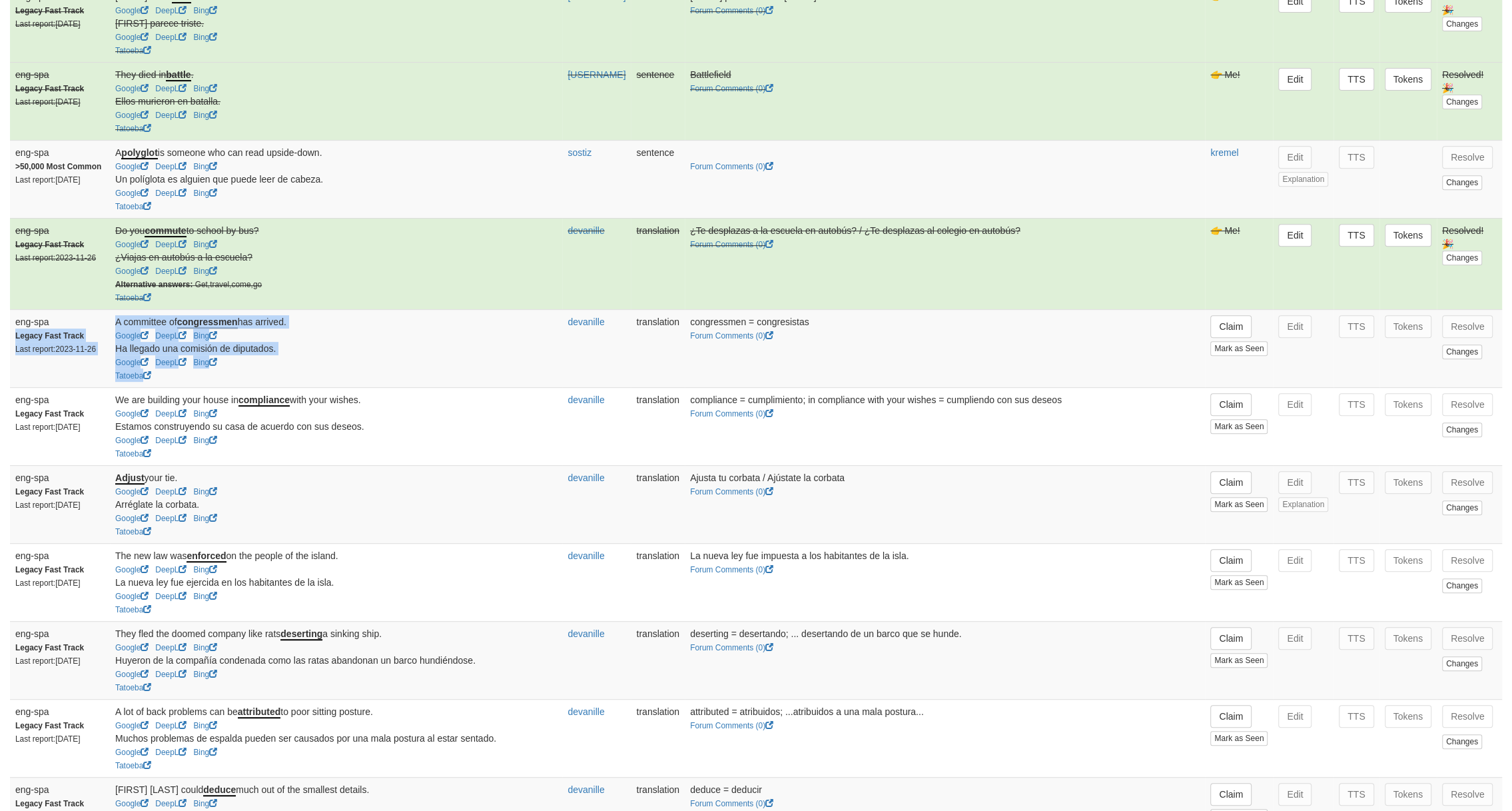 drag, startPoint x: 285, startPoint y: 371, endPoint x: 62, endPoint y: 327, distance: 227.2994 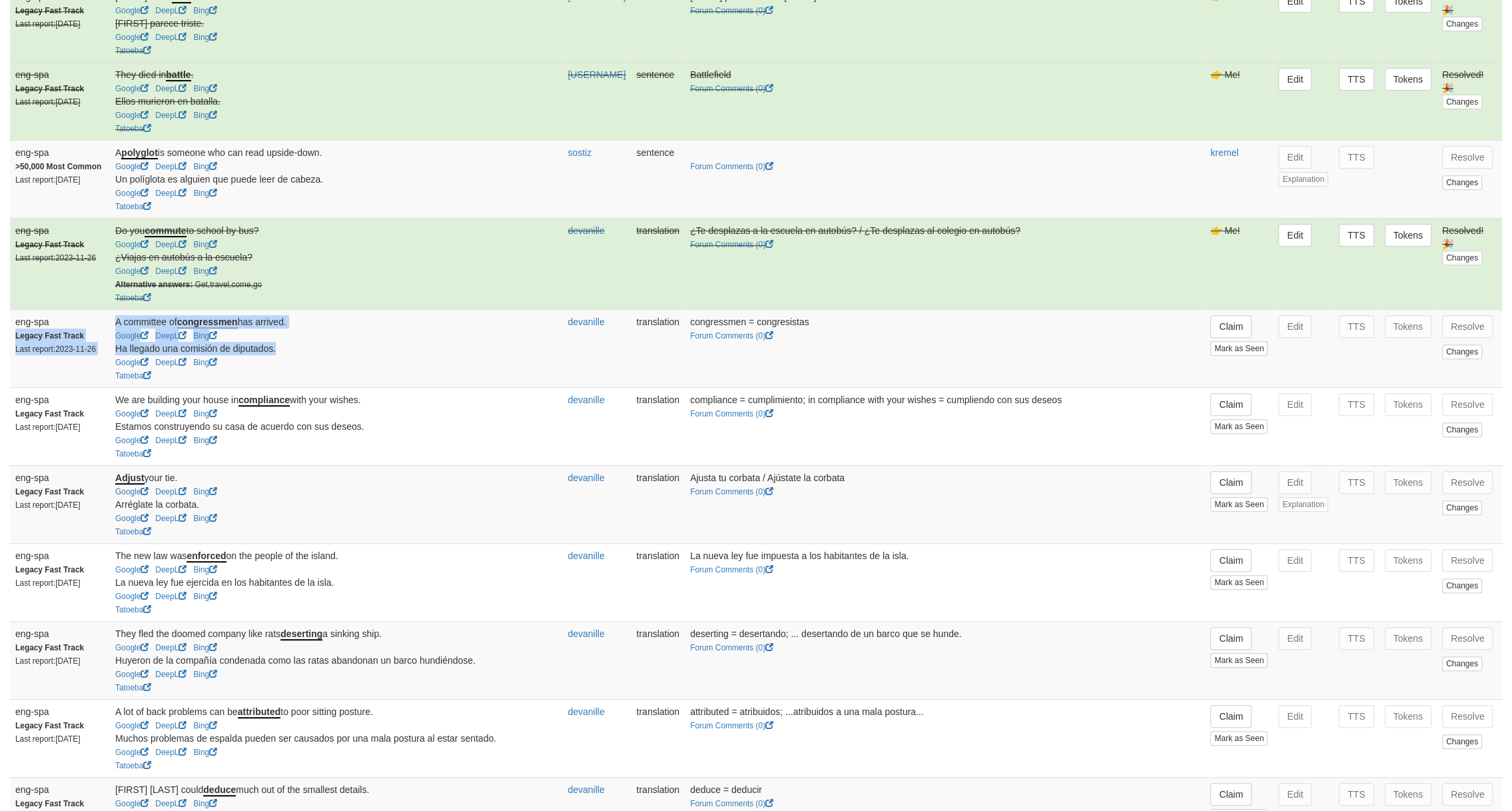 drag, startPoint x: 131, startPoint y: 320, endPoint x: 356, endPoint y: 351, distance: 227.1255 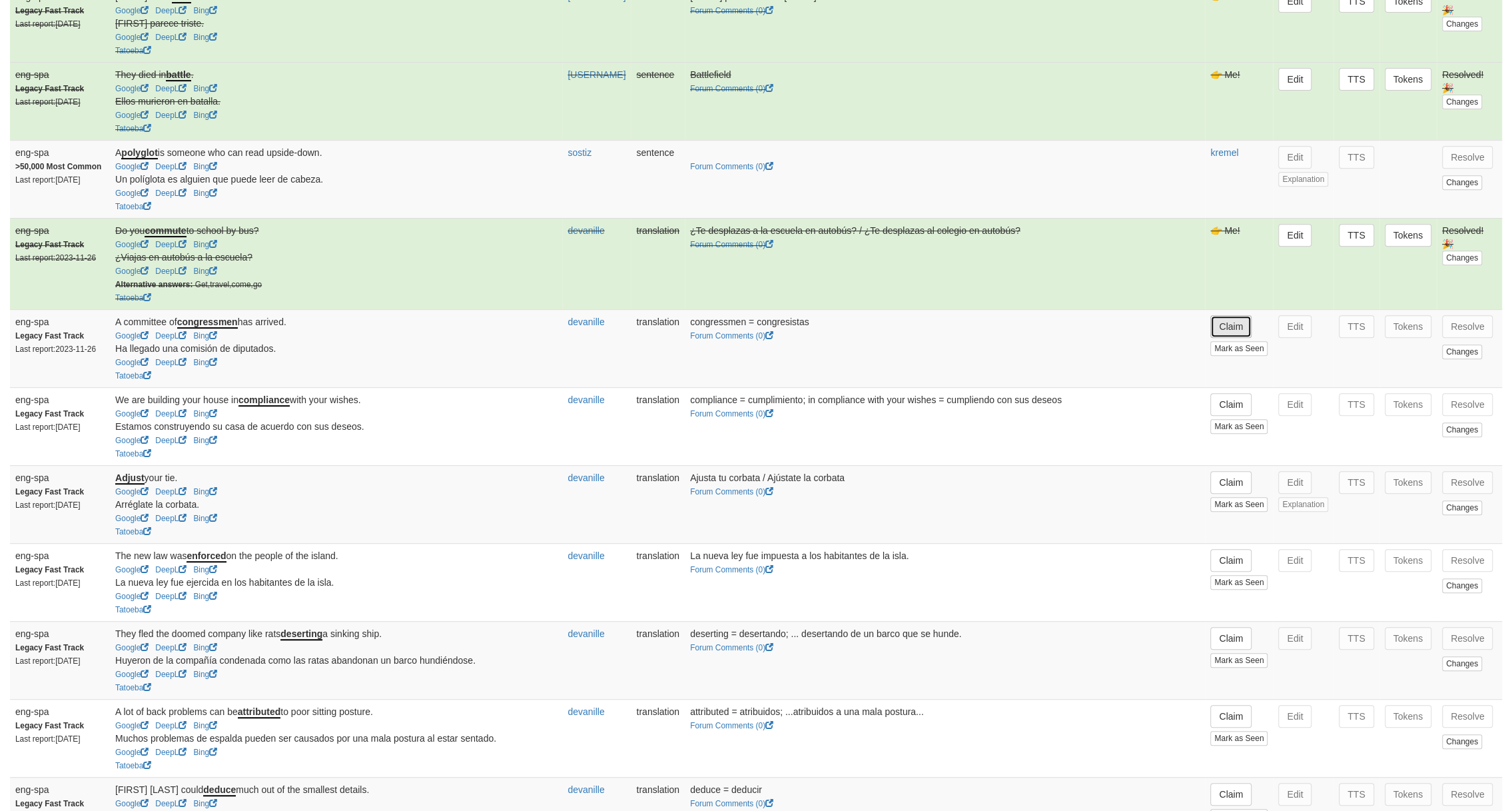 click on "Claim" at bounding box center [1231, 327] 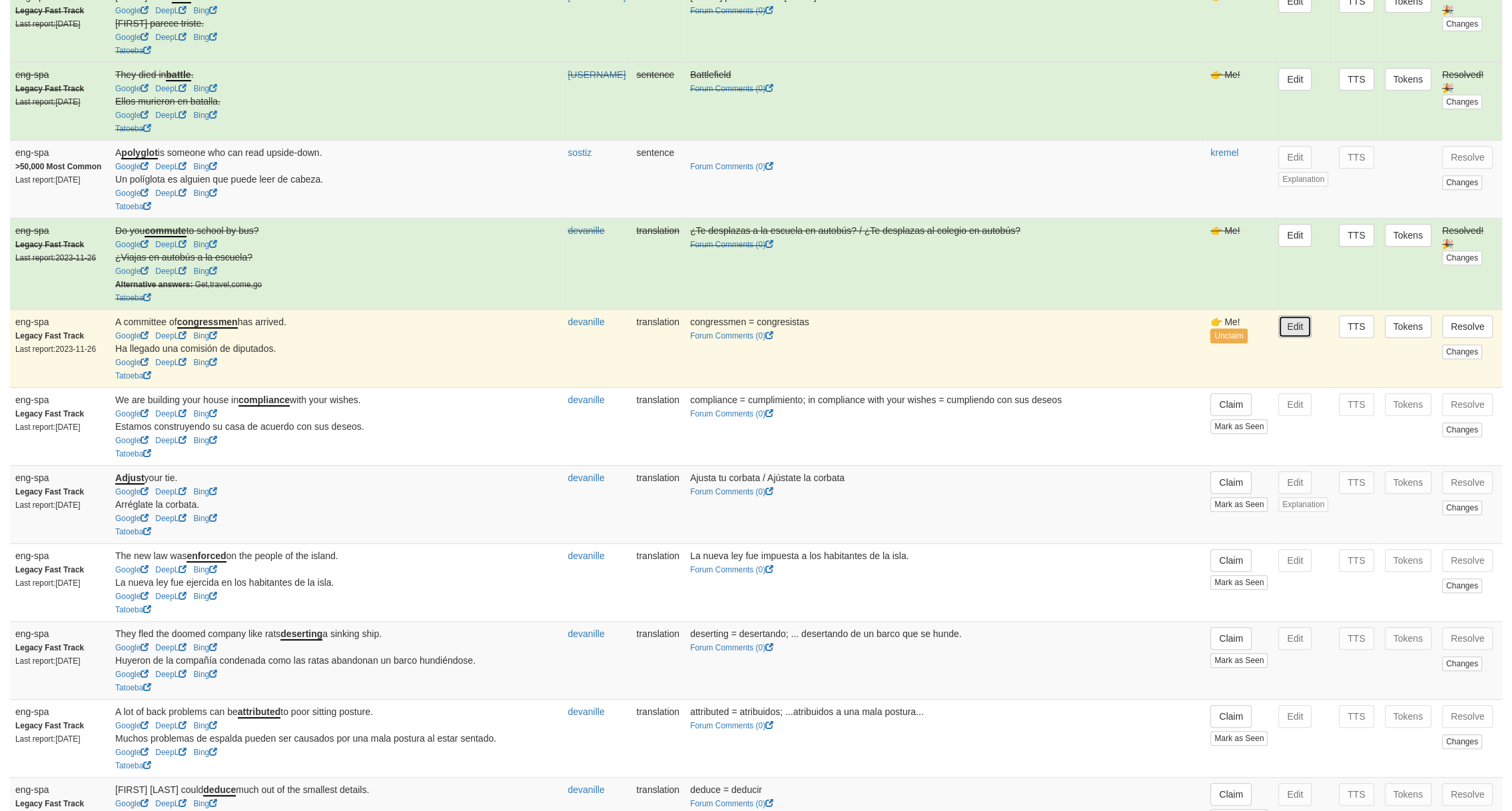 click on "Edit" at bounding box center [1295, 327] 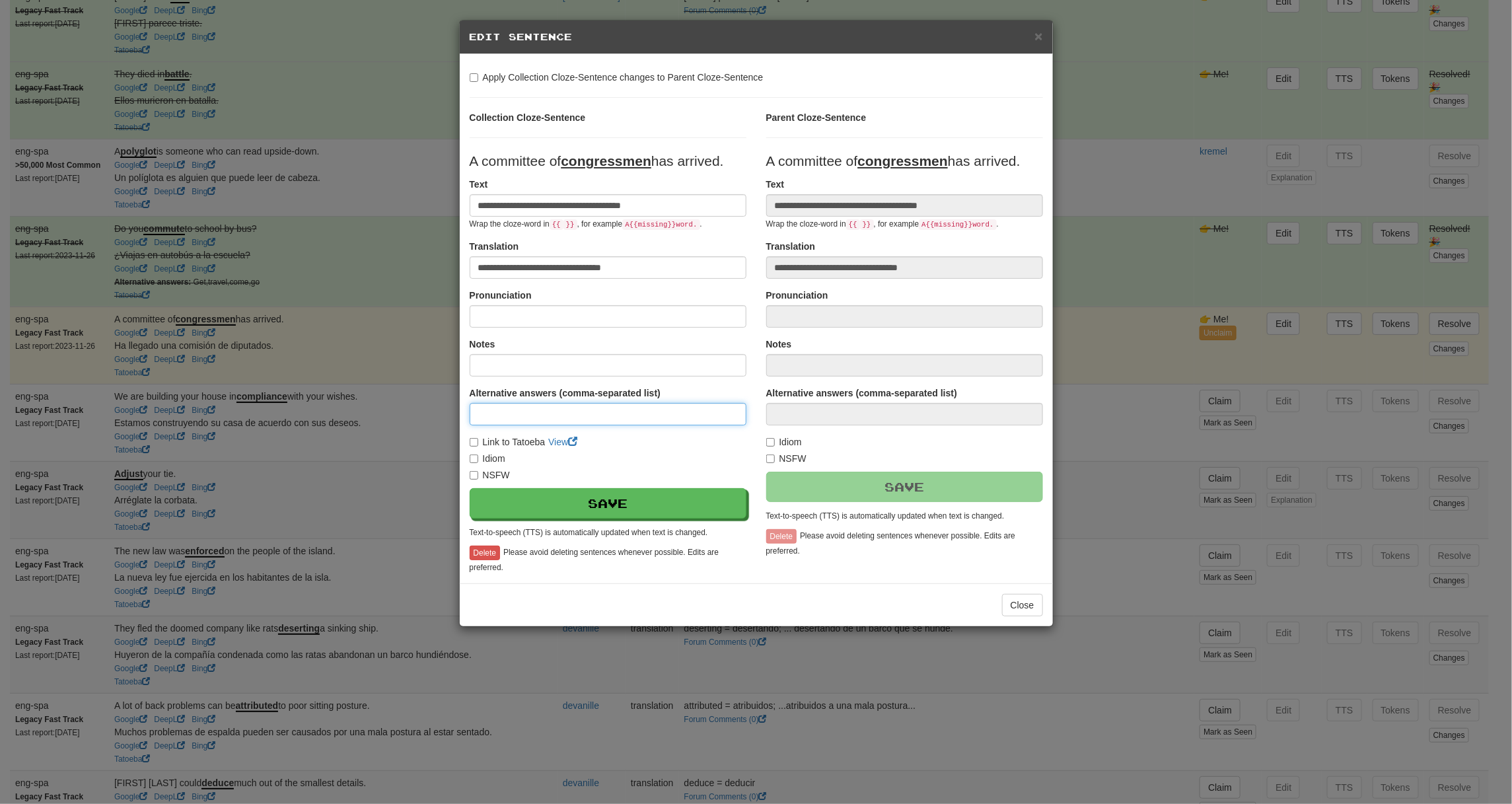 click at bounding box center [608, 414] 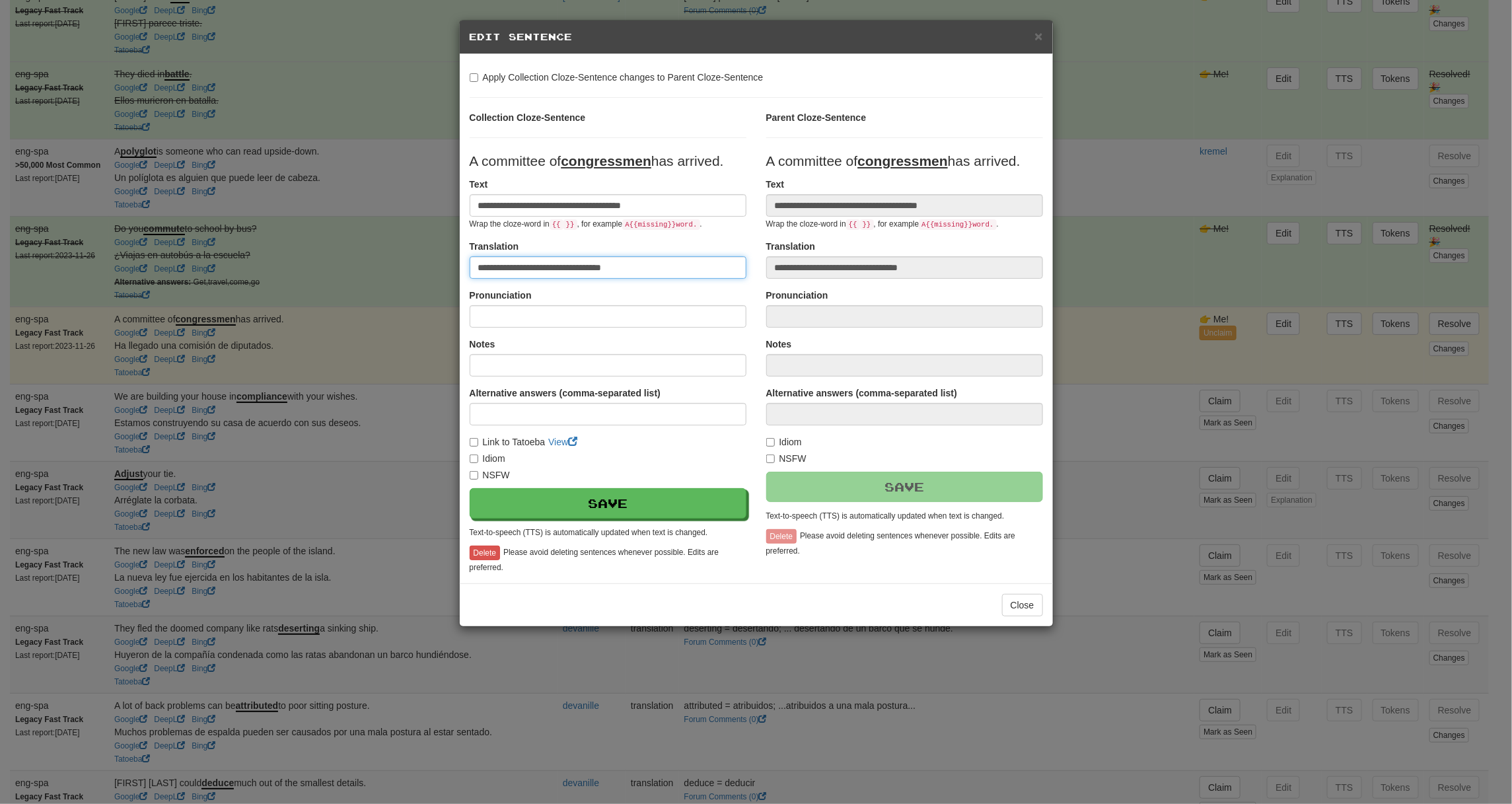 click on "**********" at bounding box center [608, 268] 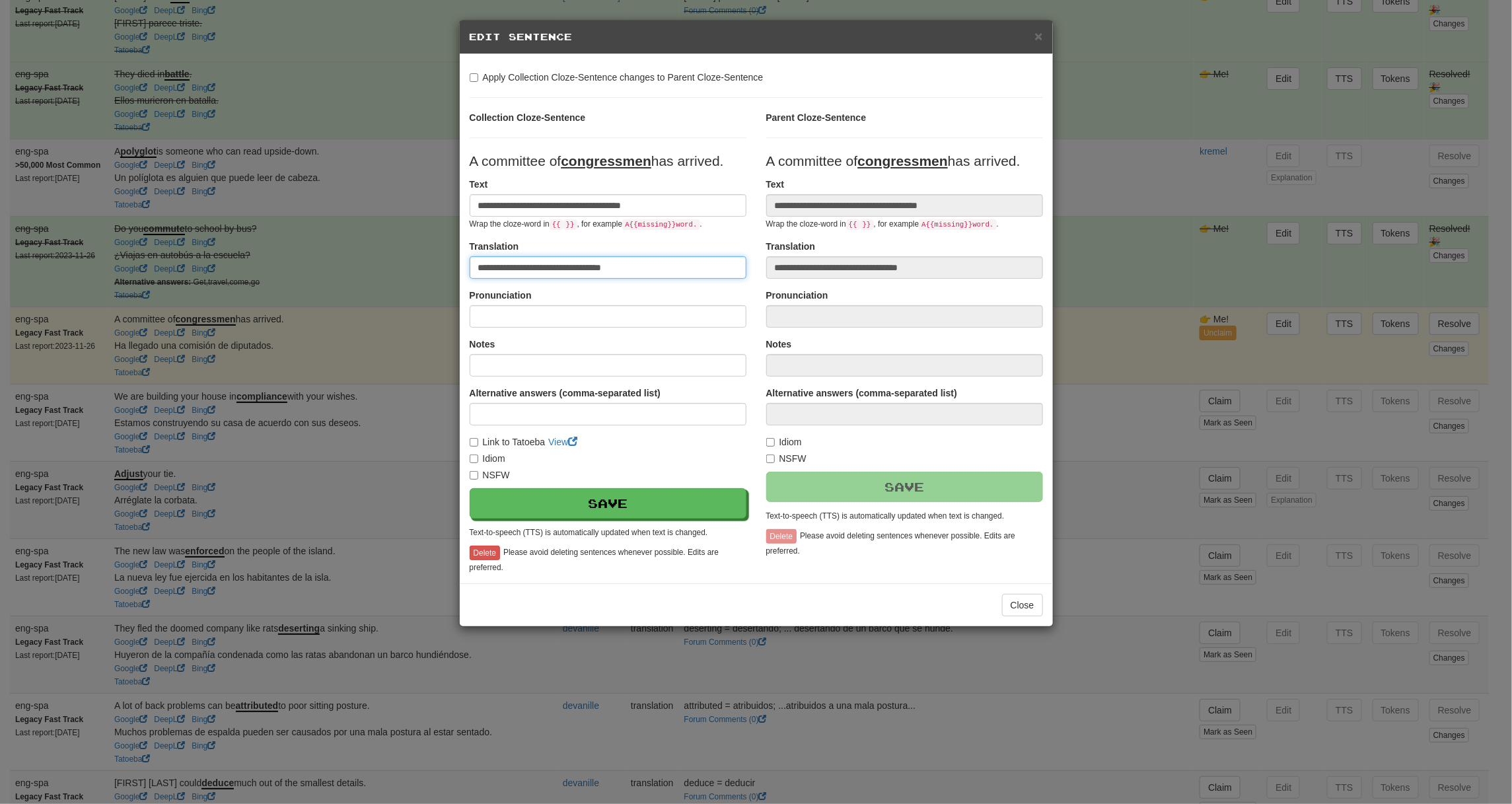 drag, startPoint x: 645, startPoint y: 269, endPoint x: 591, endPoint y: 270, distance: 54.009258 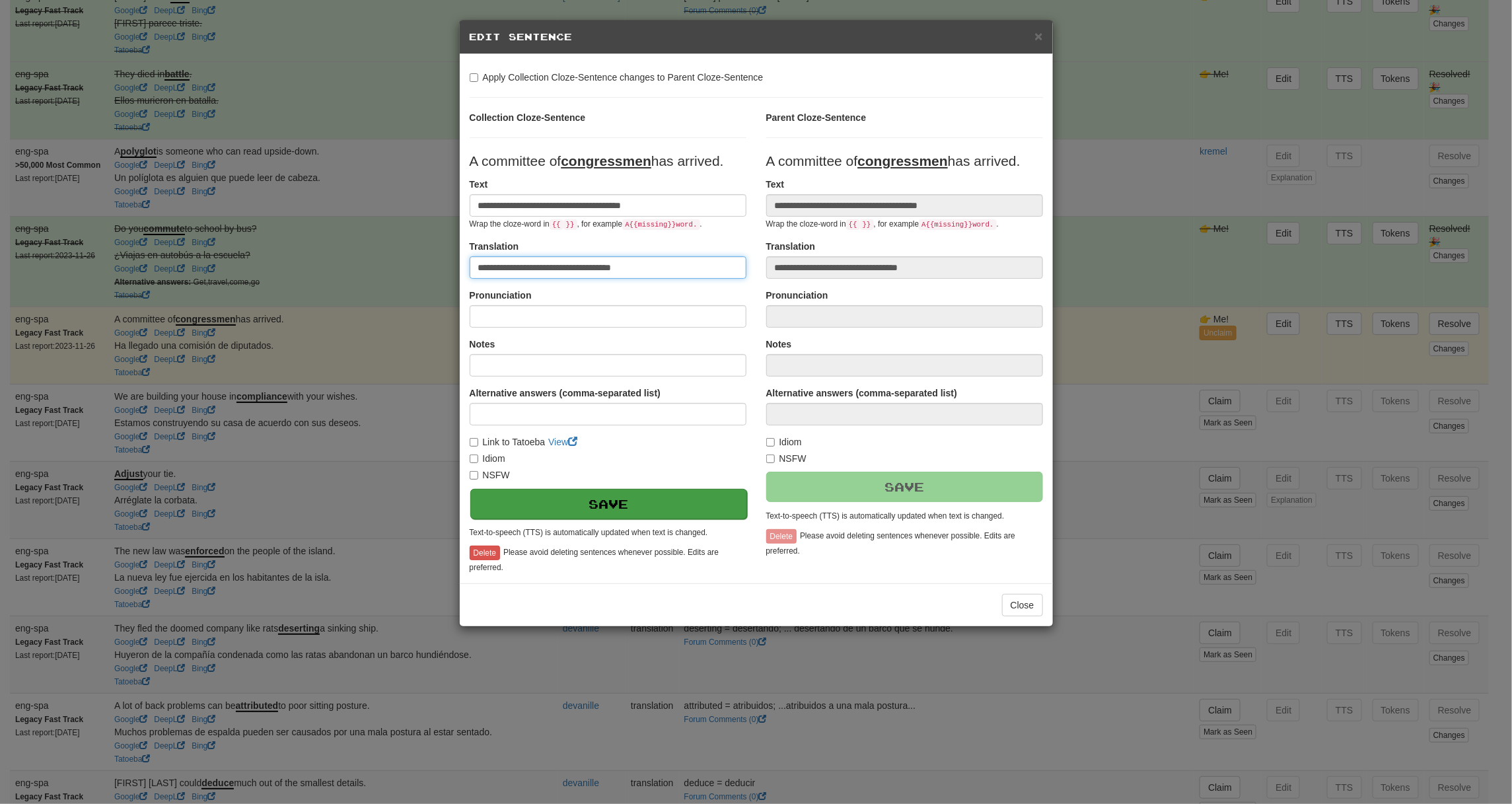 type on "**********" 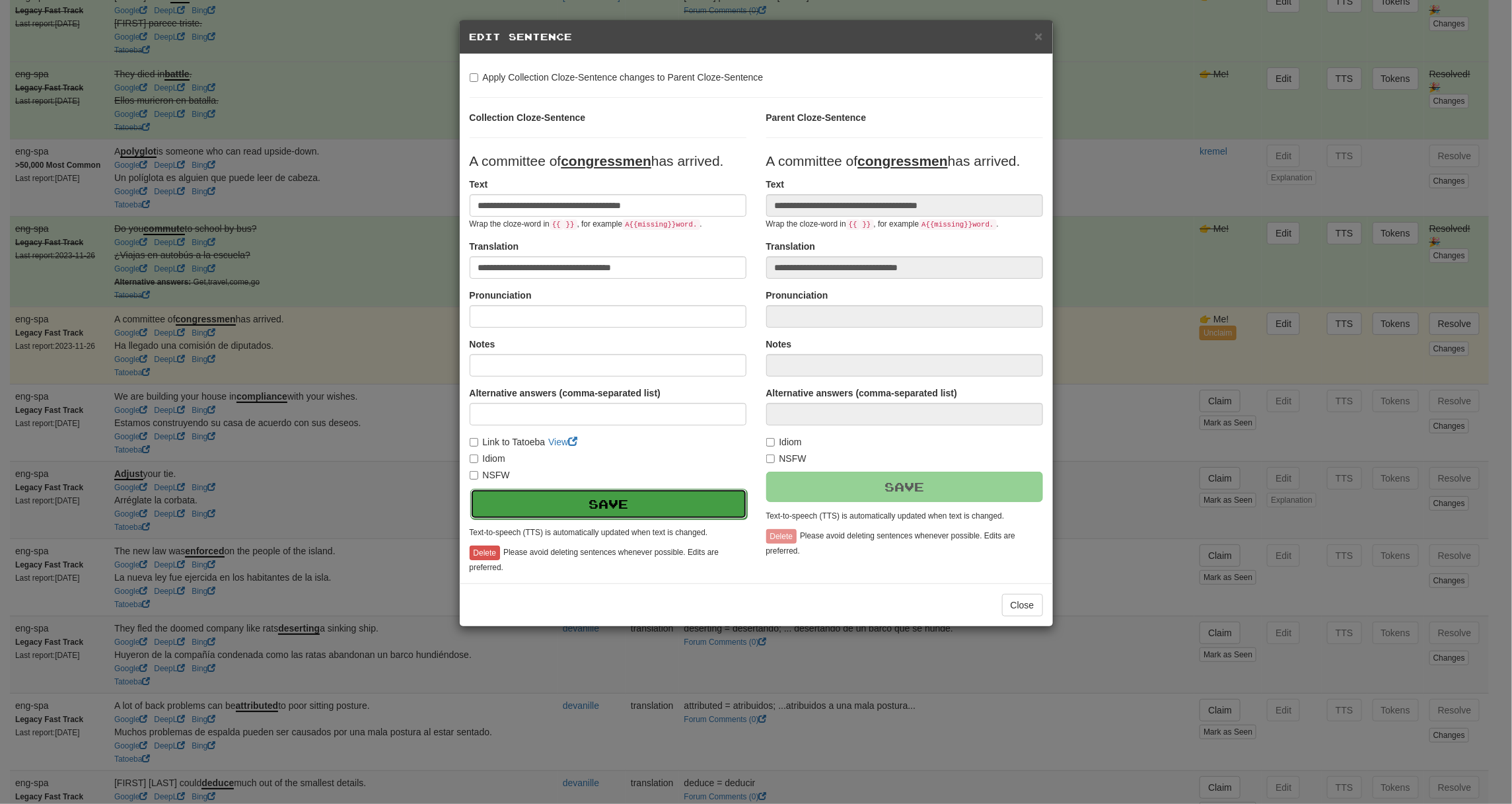 click on "Save" at bounding box center (608, 504) 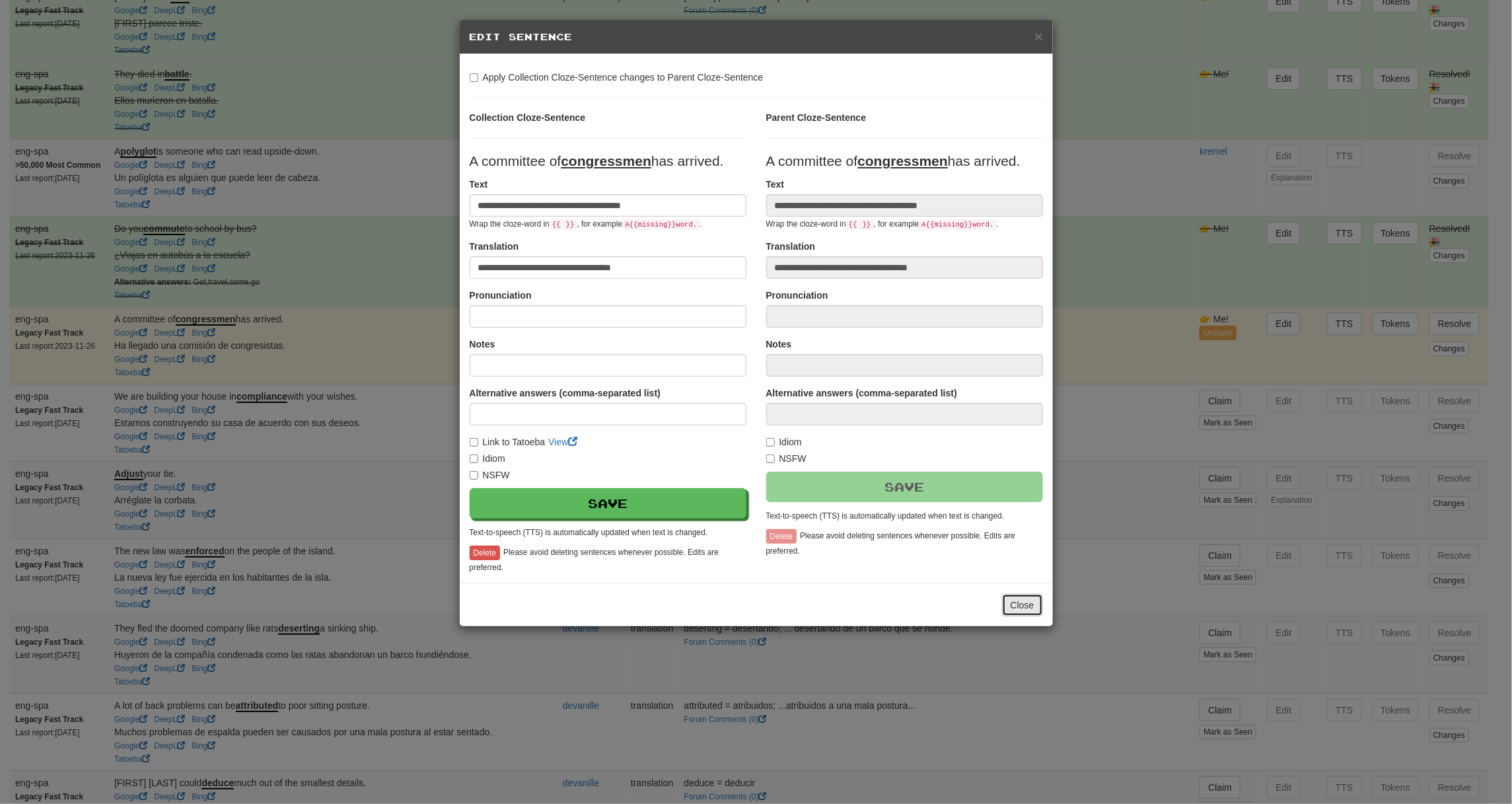 click on "Close" at bounding box center [1023, 605] 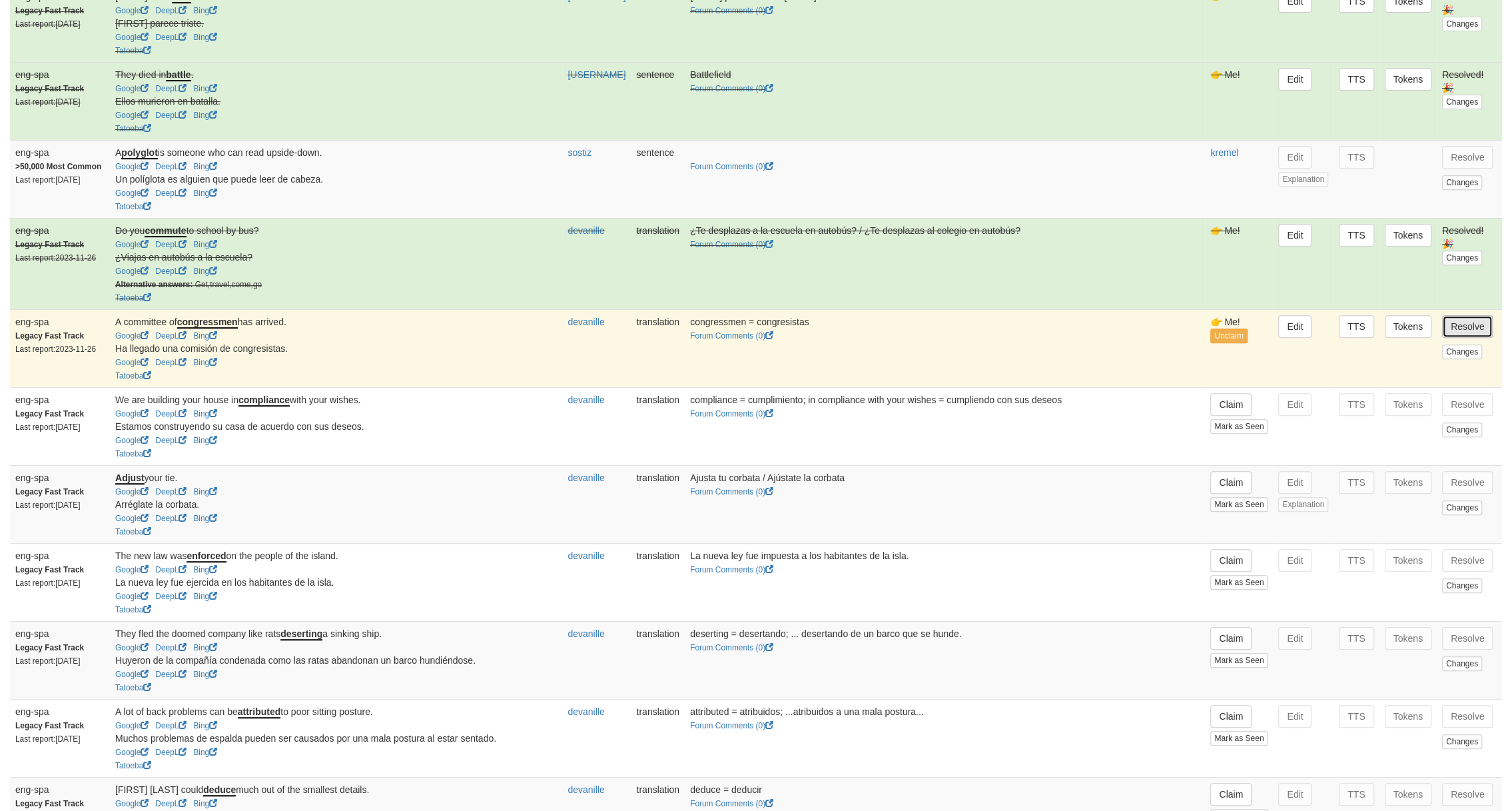 click on "Resolve" at bounding box center (1467, 327) 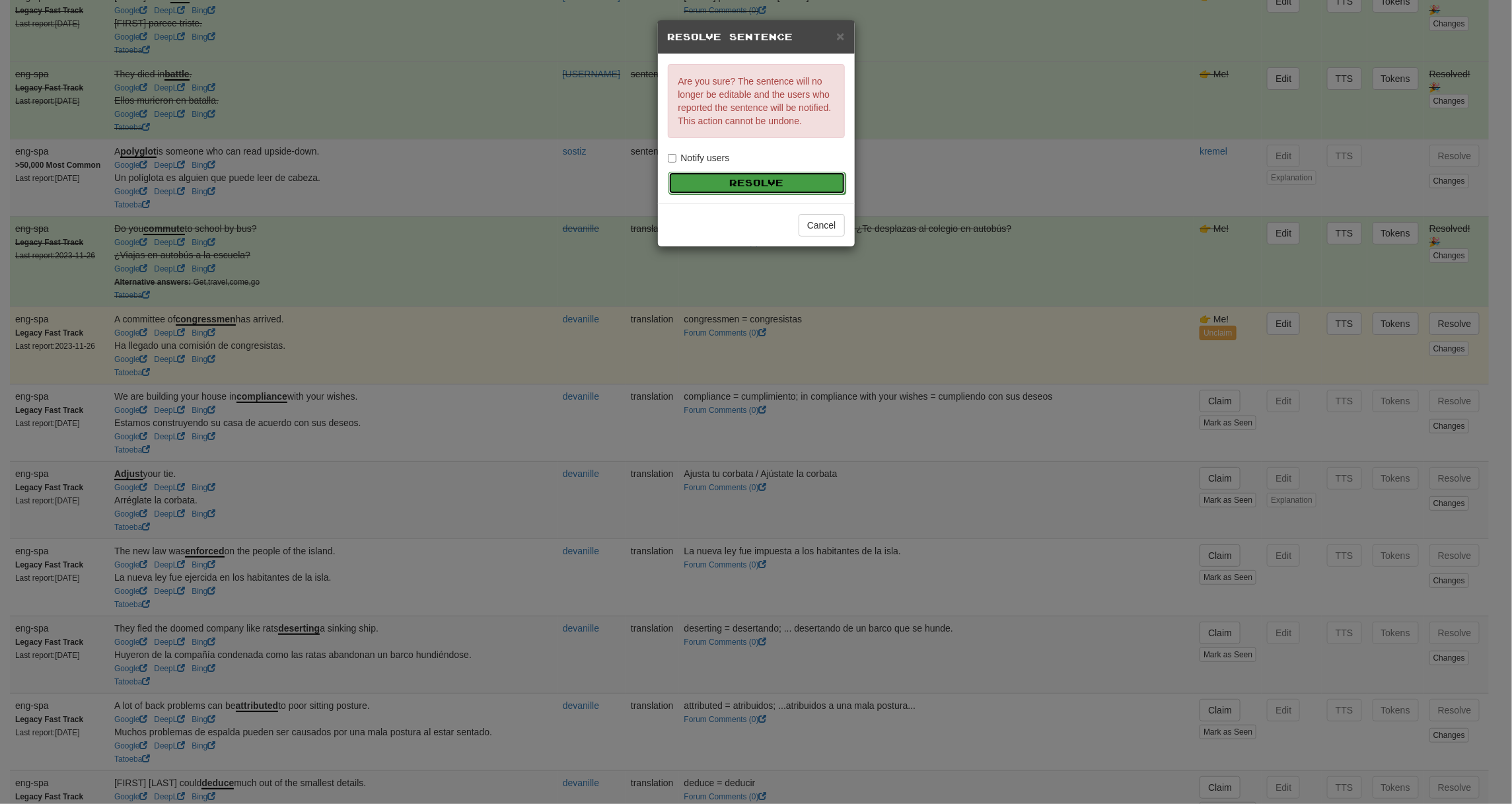 click on "Resolve" at bounding box center [757, 183] 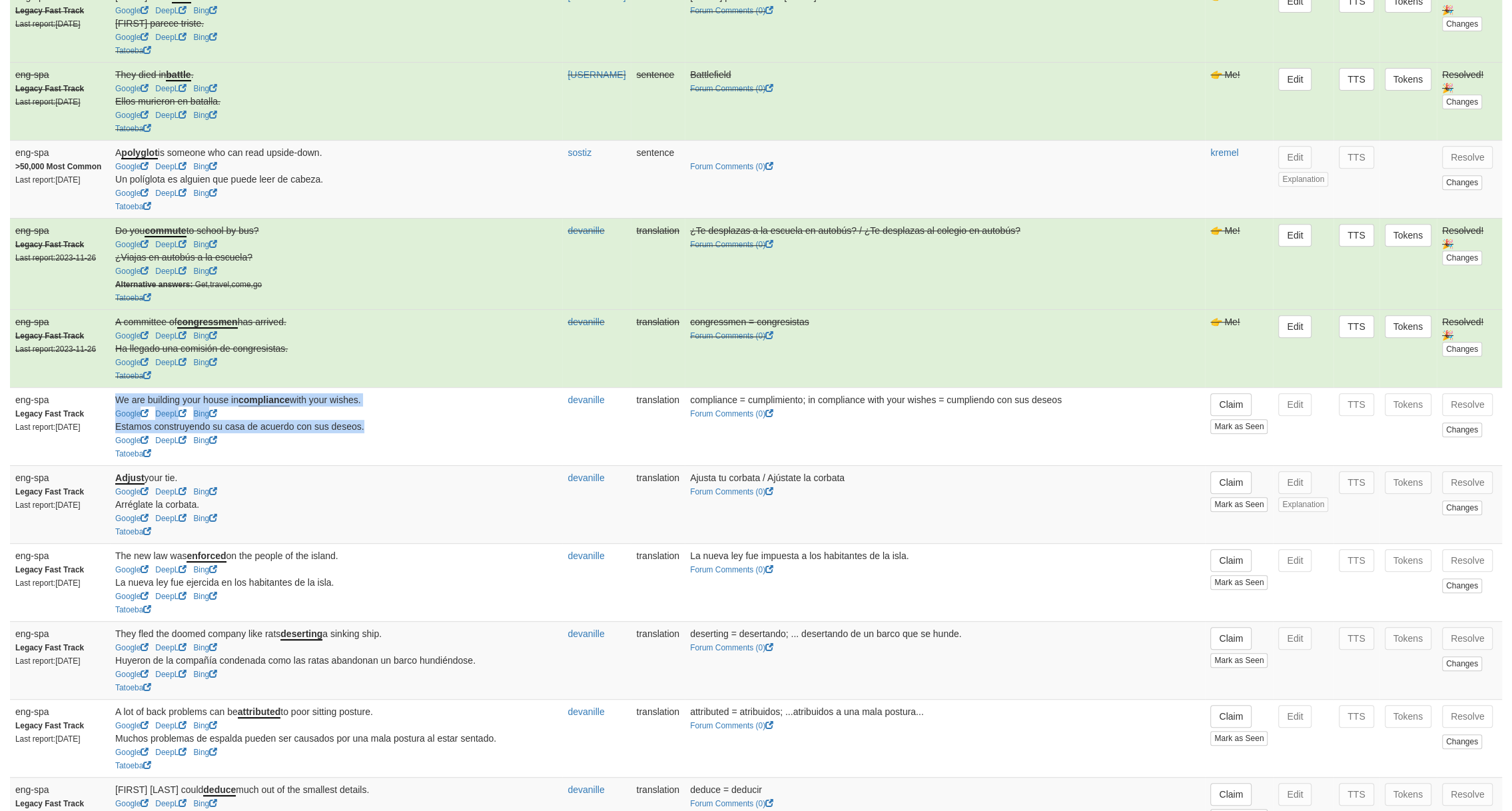 drag, startPoint x: 384, startPoint y: 424, endPoint x: 115, endPoint y: 398, distance: 270.25358 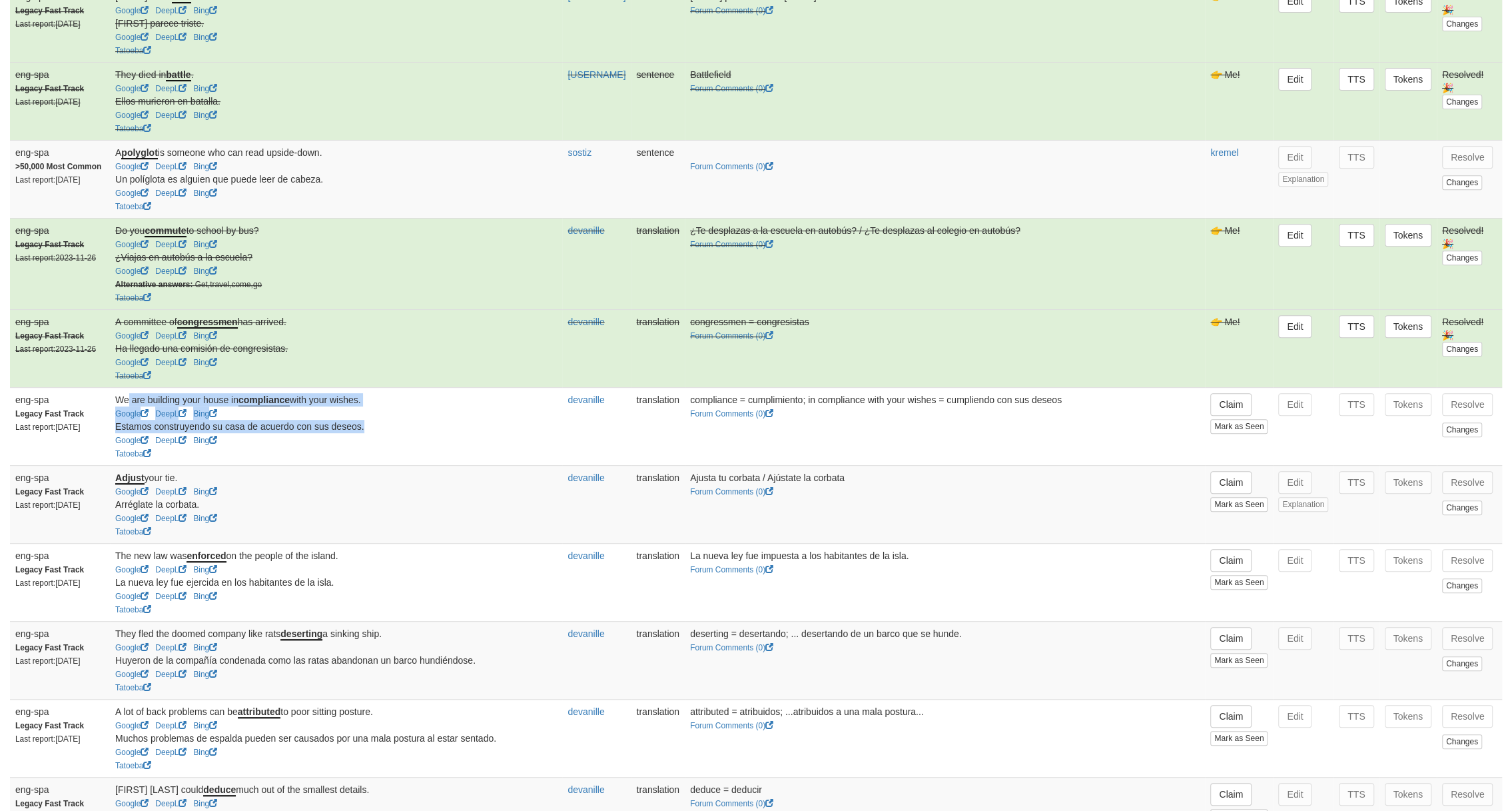 drag, startPoint x: 386, startPoint y: 422, endPoint x: 560, endPoint y: 397, distance: 175.7868 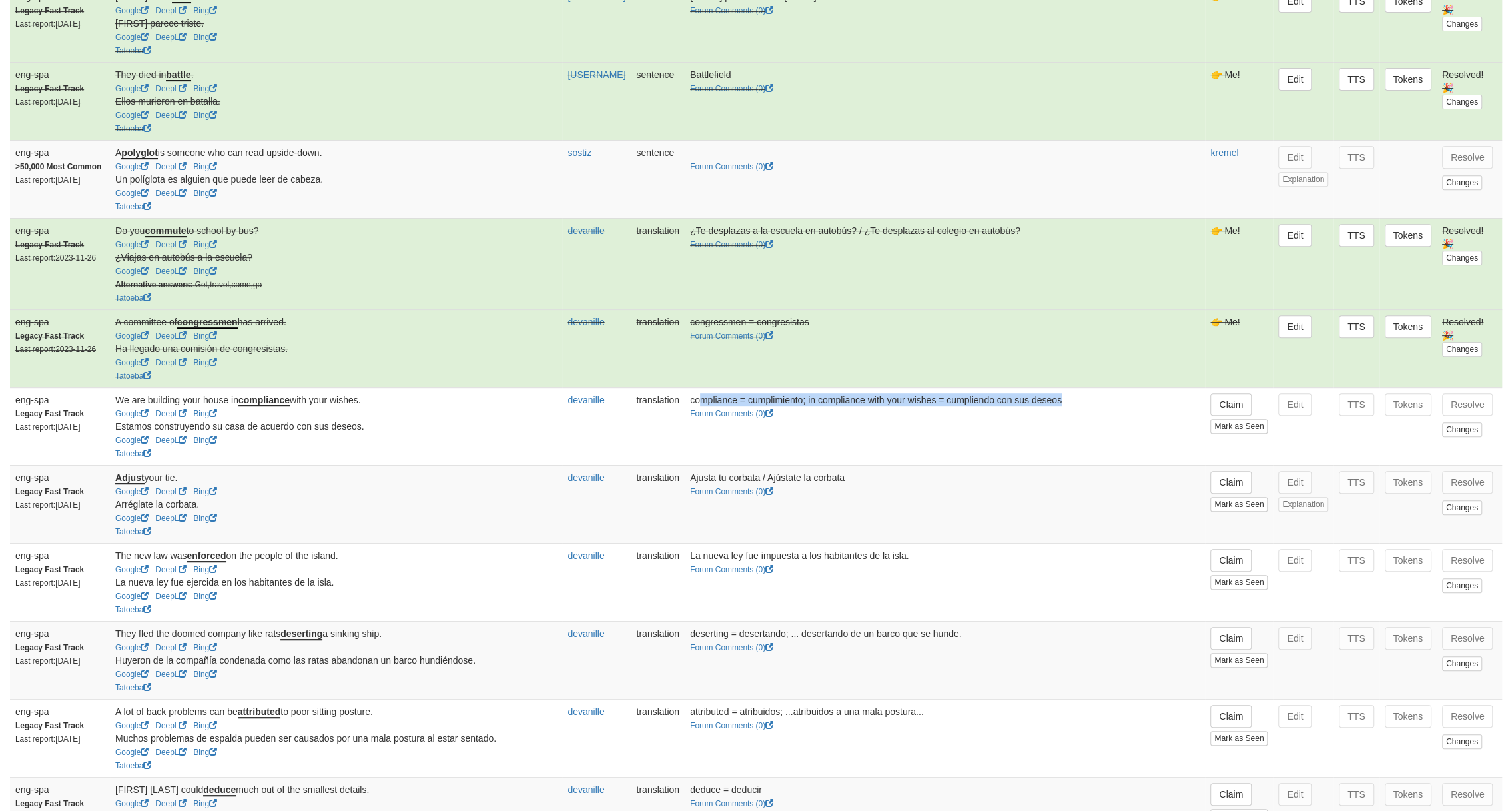 drag, startPoint x: 725, startPoint y: 396, endPoint x: 1088, endPoint y: 394, distance: 363.0055 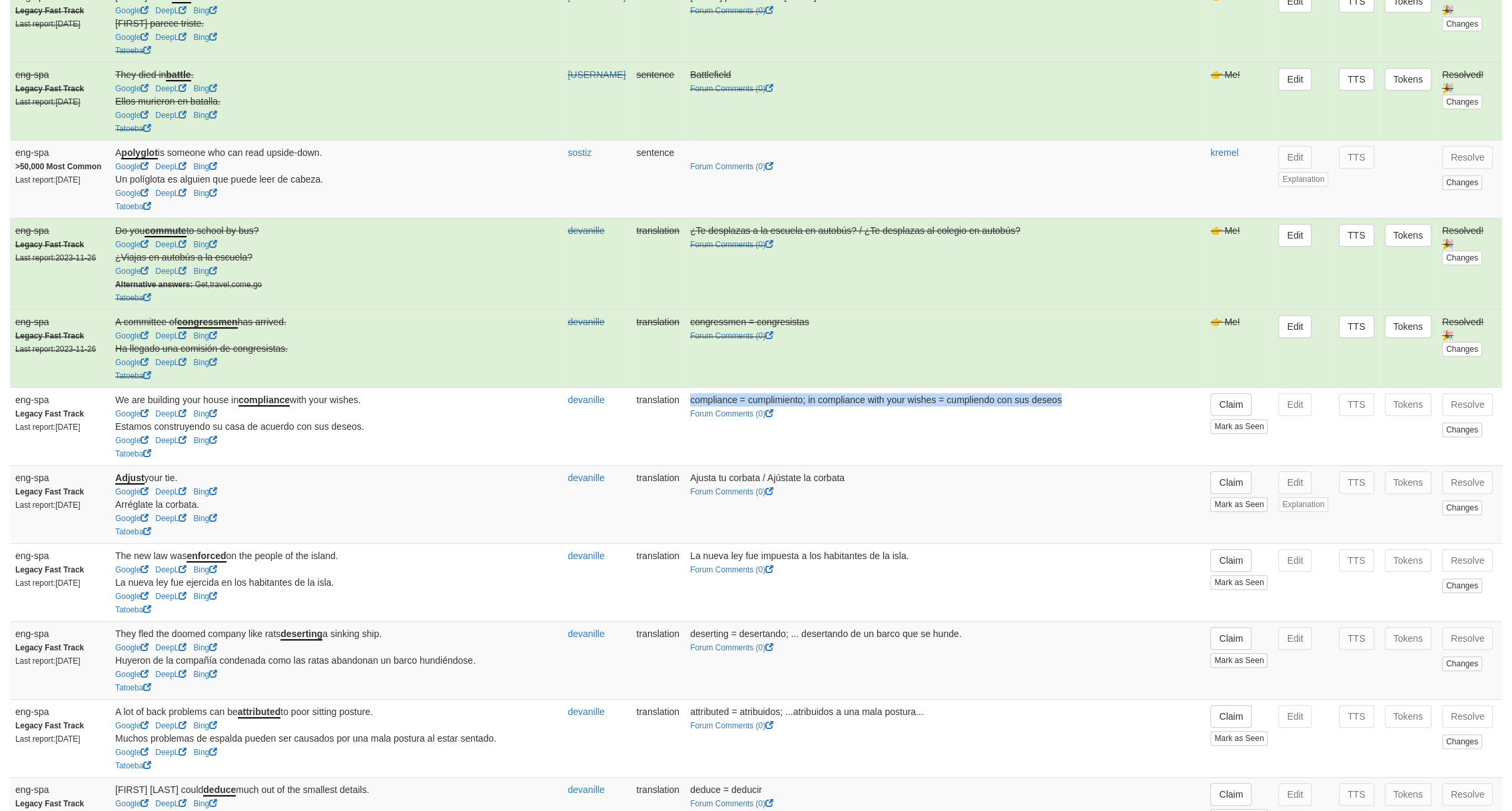 drag, startPoint x: 1092, startPoint y: 395, endPoint x: 706, endPoint y: 400, distance: 386.0324 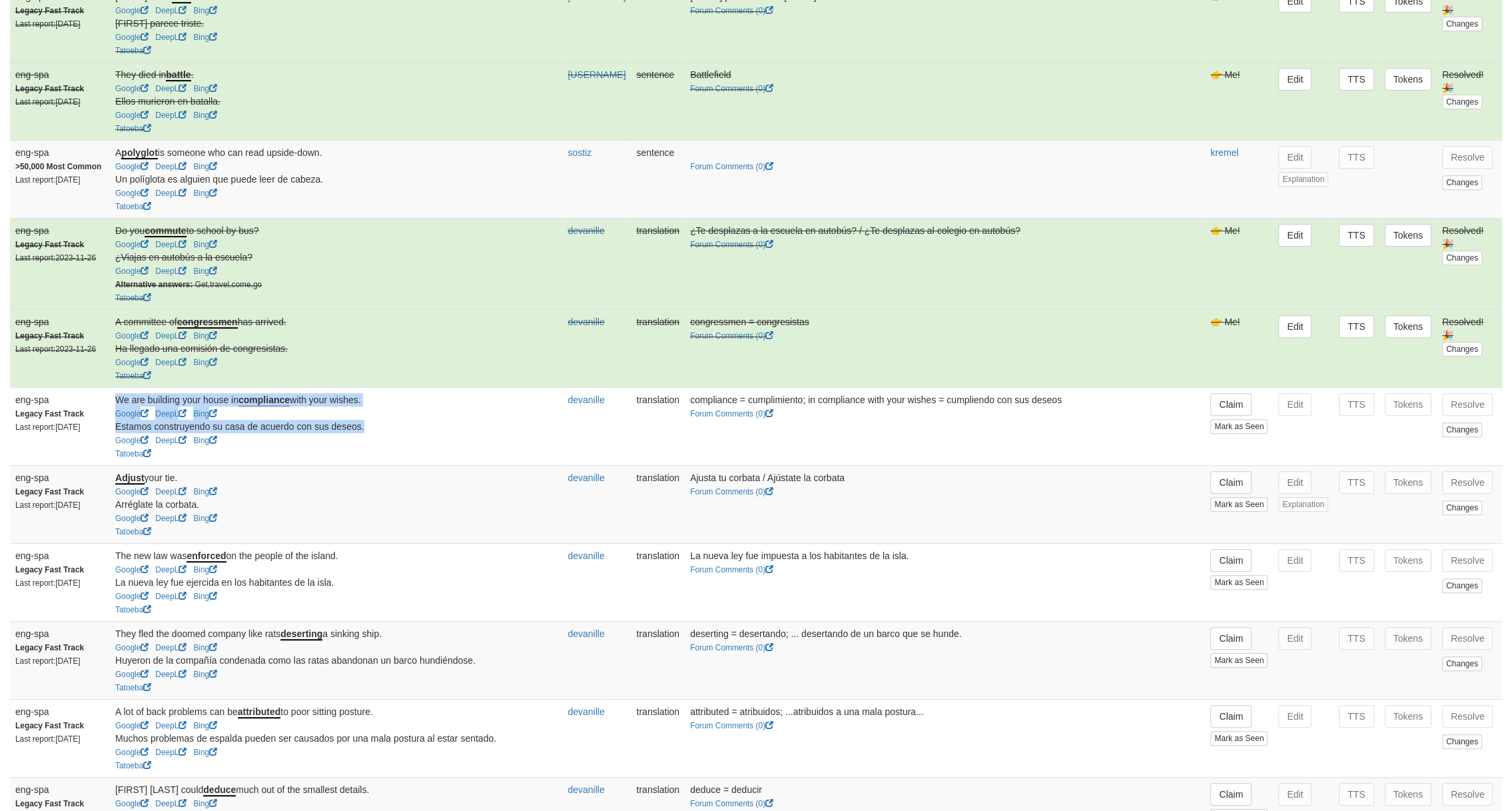 drag, startPoint x: 376, startPoint y: 426, endPoint x: 113, endPoint y: 398, distance: 264.48629 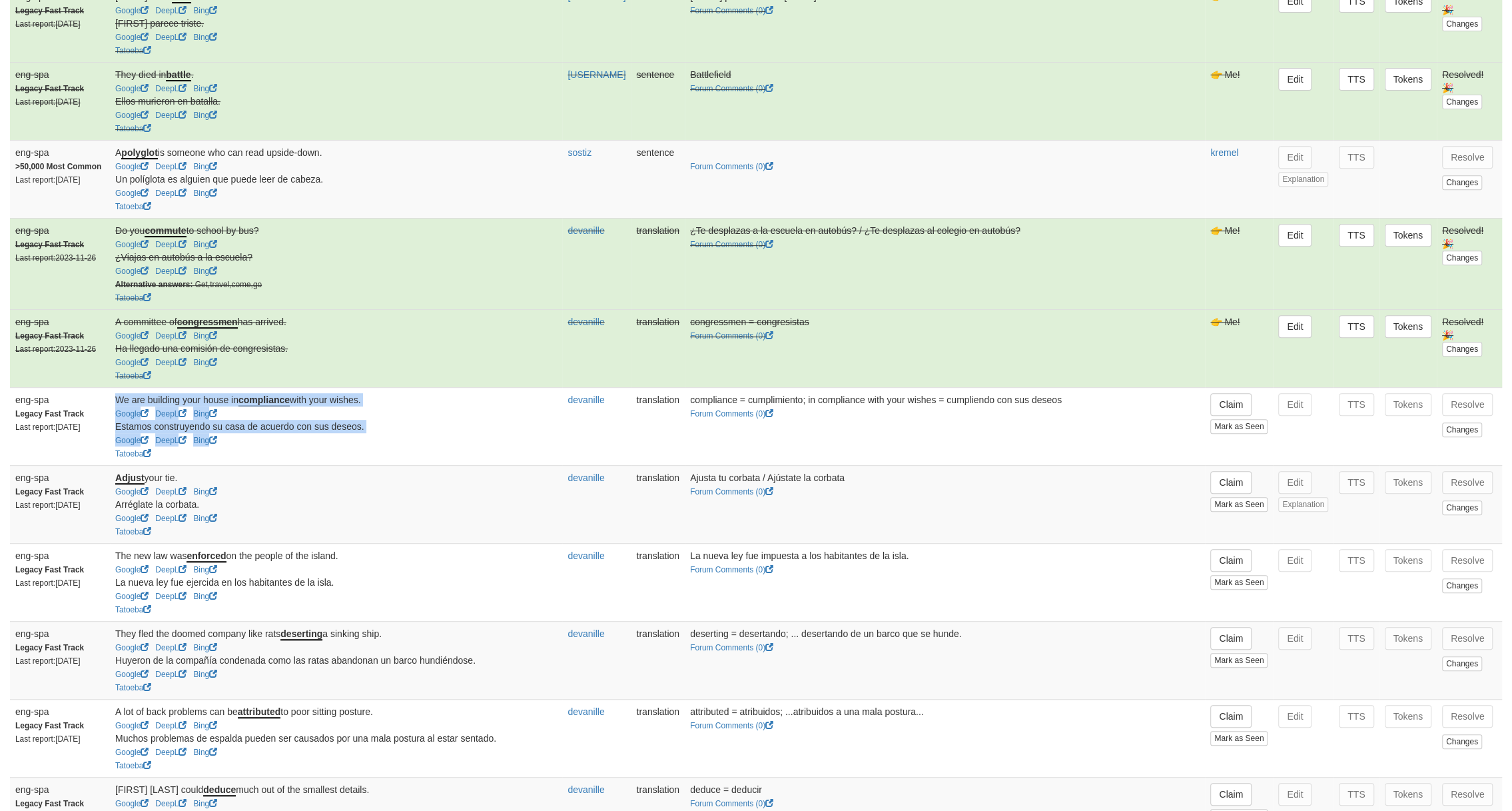 drag, startPoint x: 113, startPoint y: 398, endPoint x: 348, endPoint y: 434, distance: 237.741 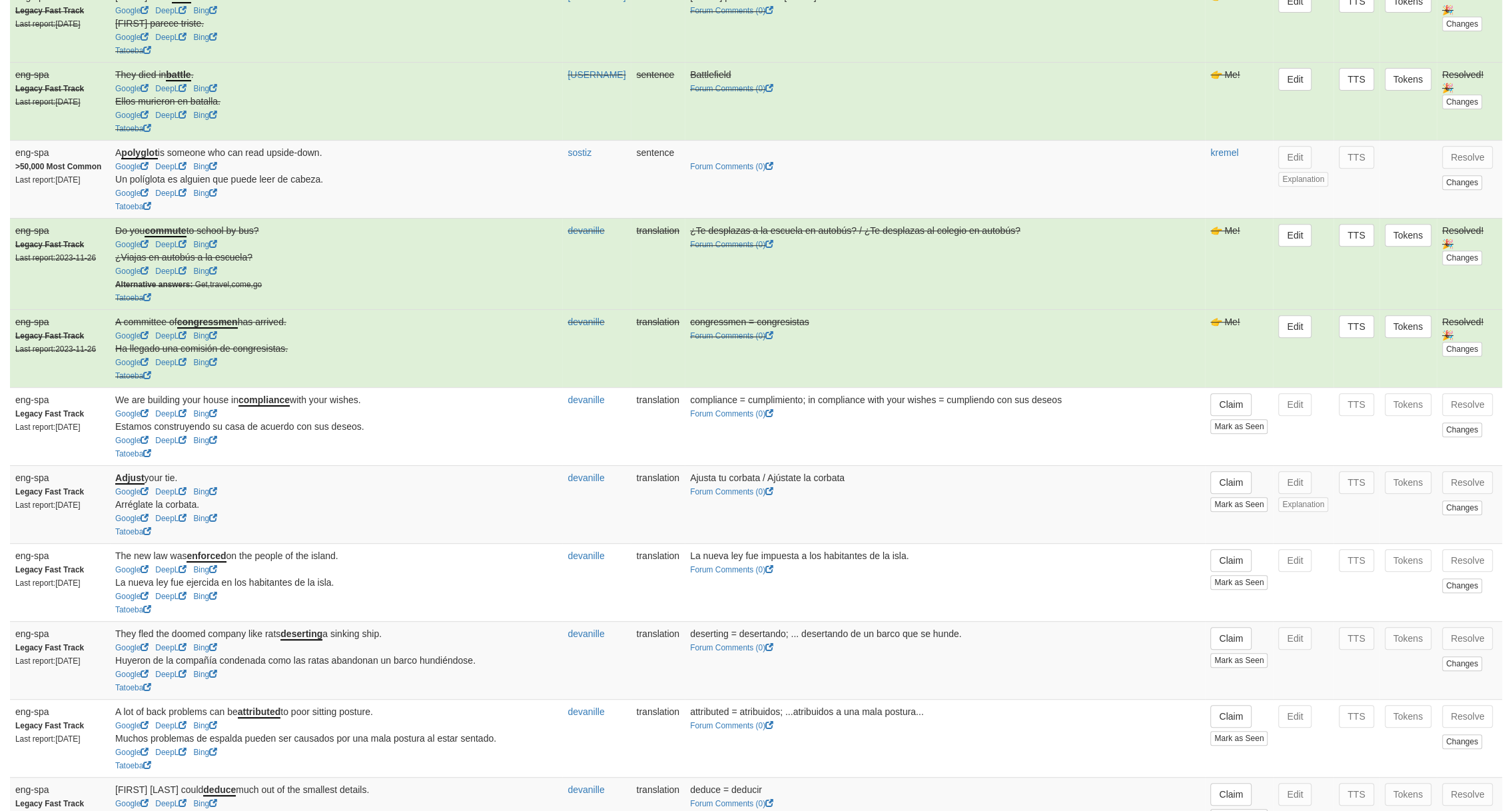 click on "Google  DeepL  Bing" at bounding box center [334, 440] 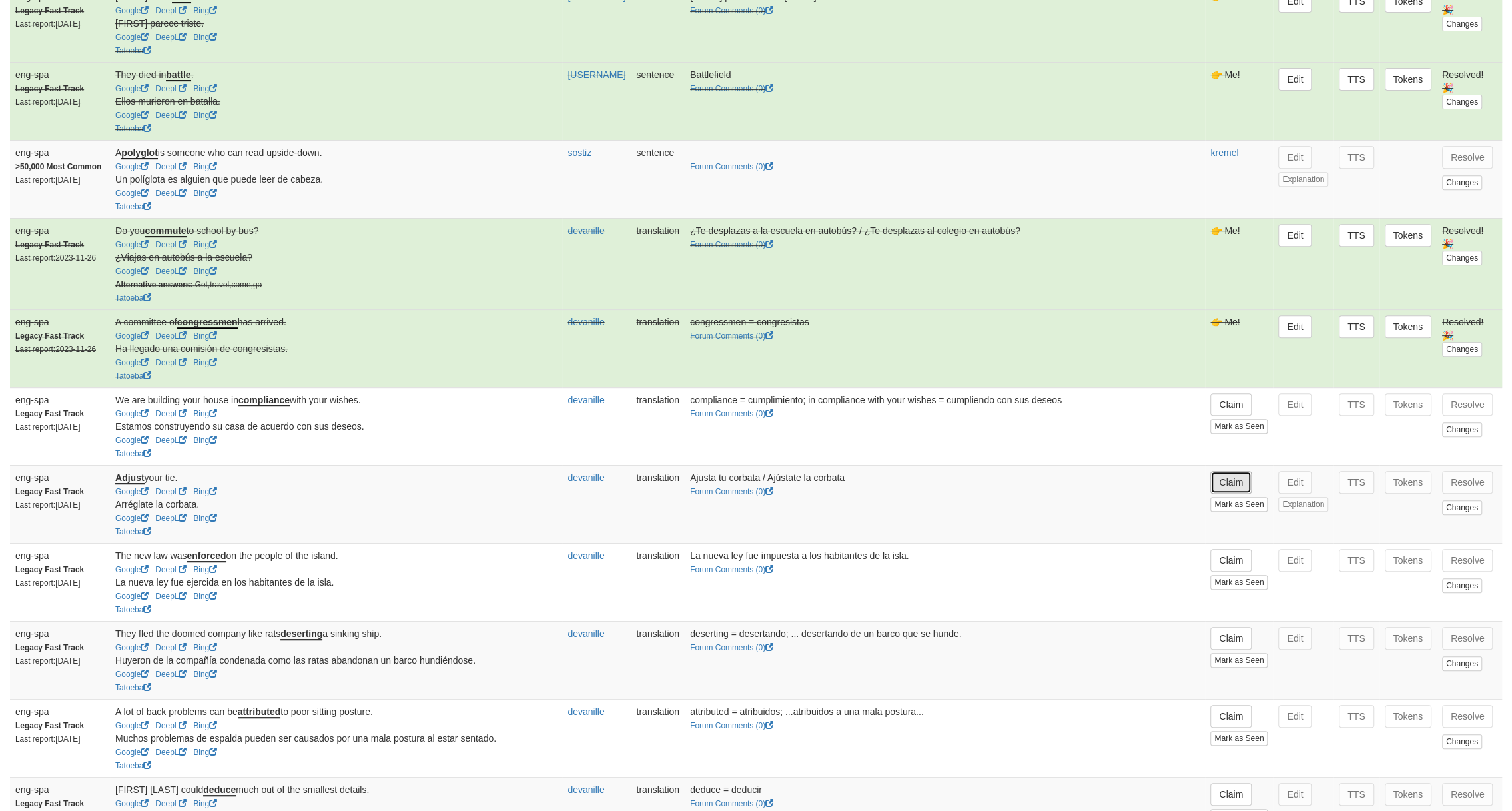 click on "Claim" at bounding box center [1231, 482] 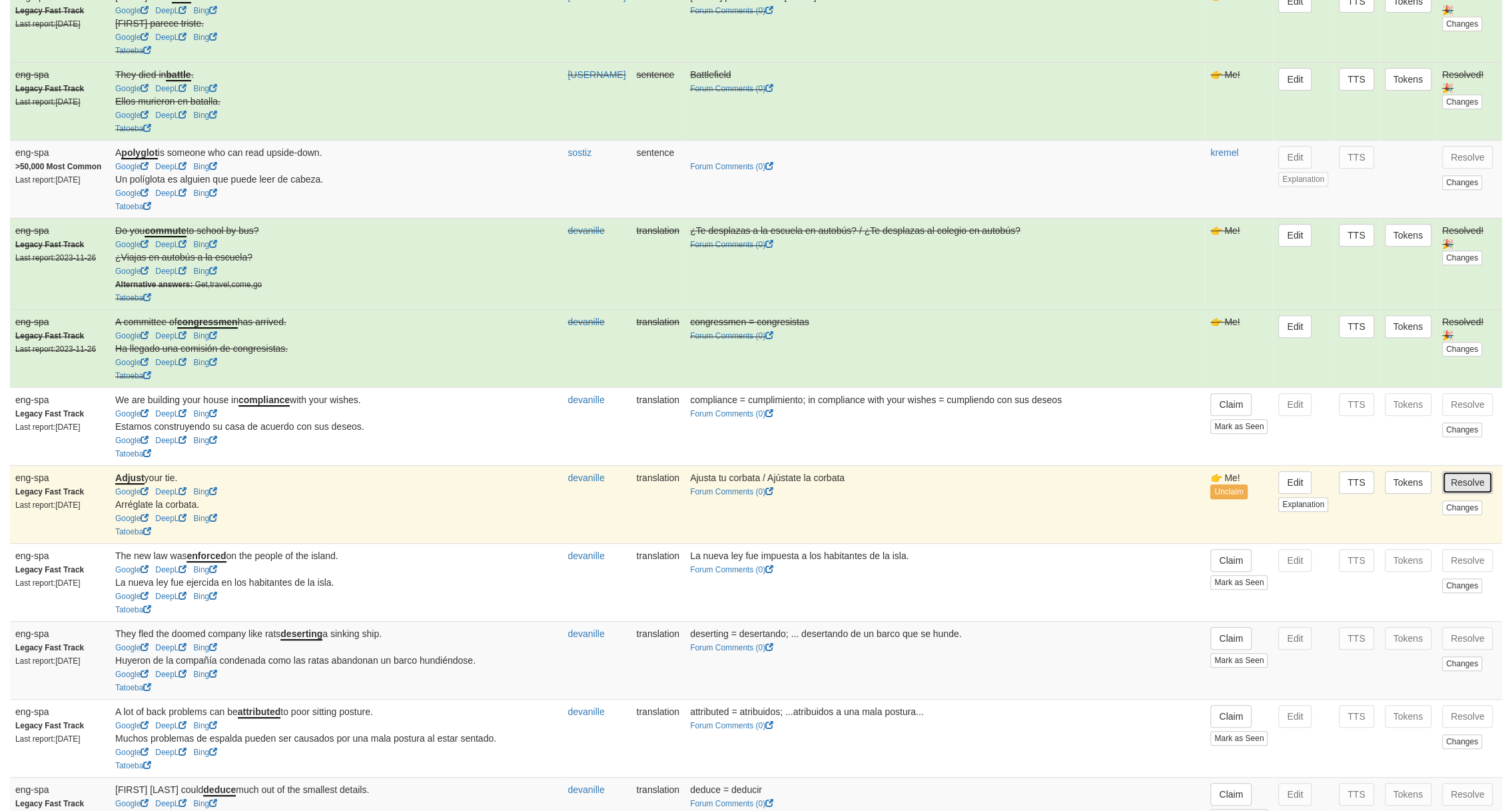 click on "Resolve" at bounding box center (1467, 482) 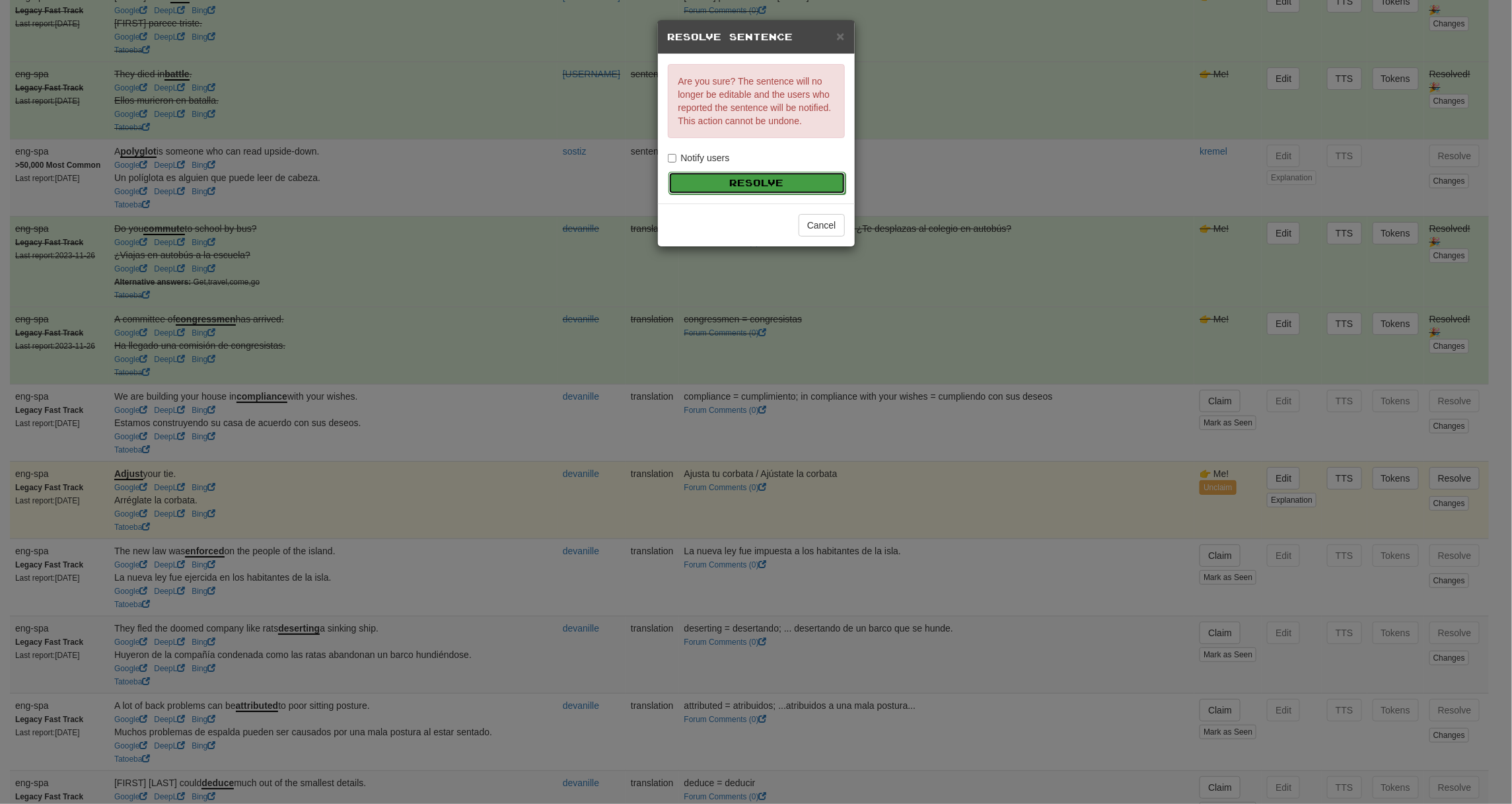 click on "Resolve" at bounding box center [757, 183] 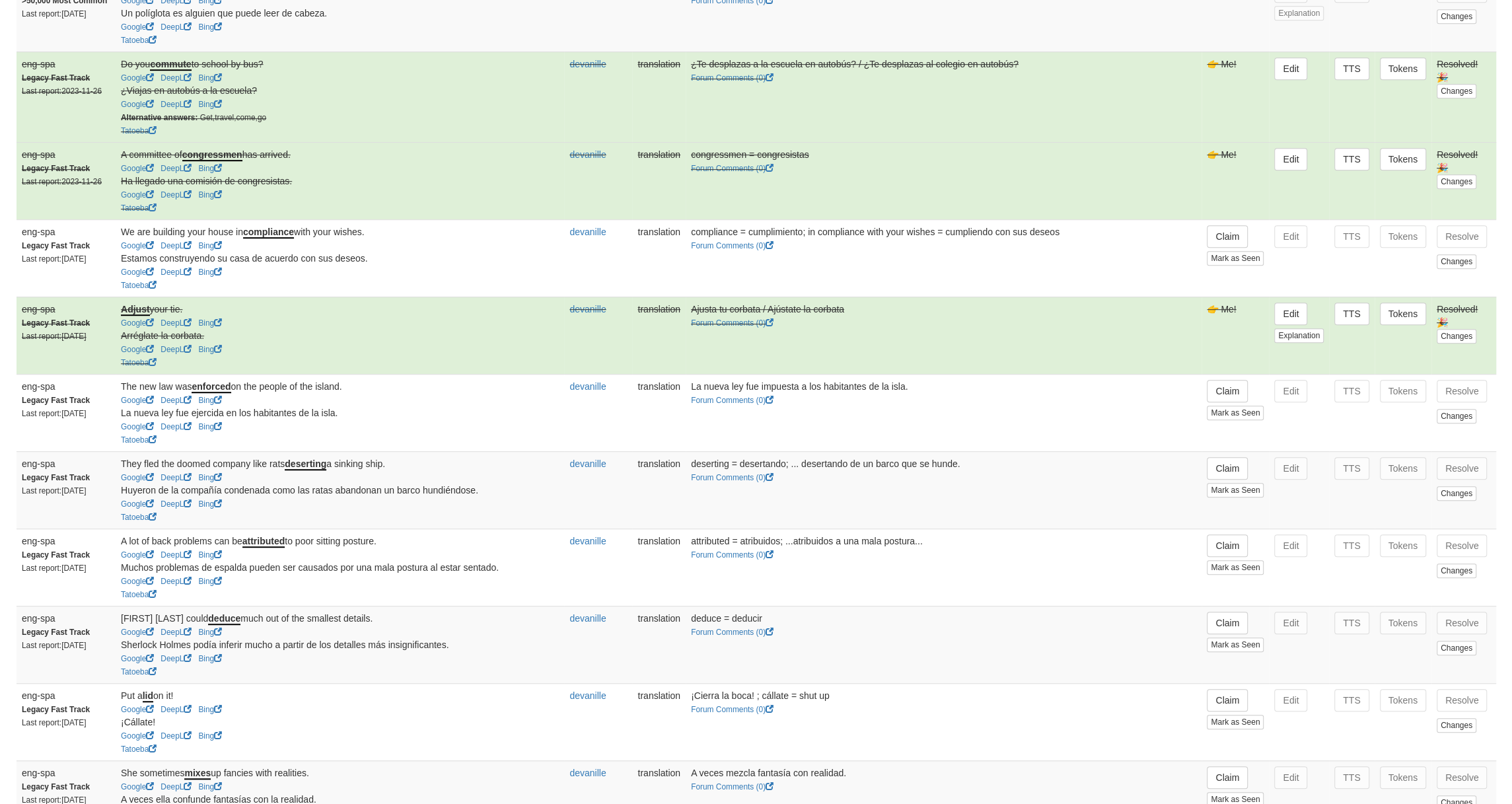 scroll, scrollTop: 704, scrollLeft: 0, axis: vertical 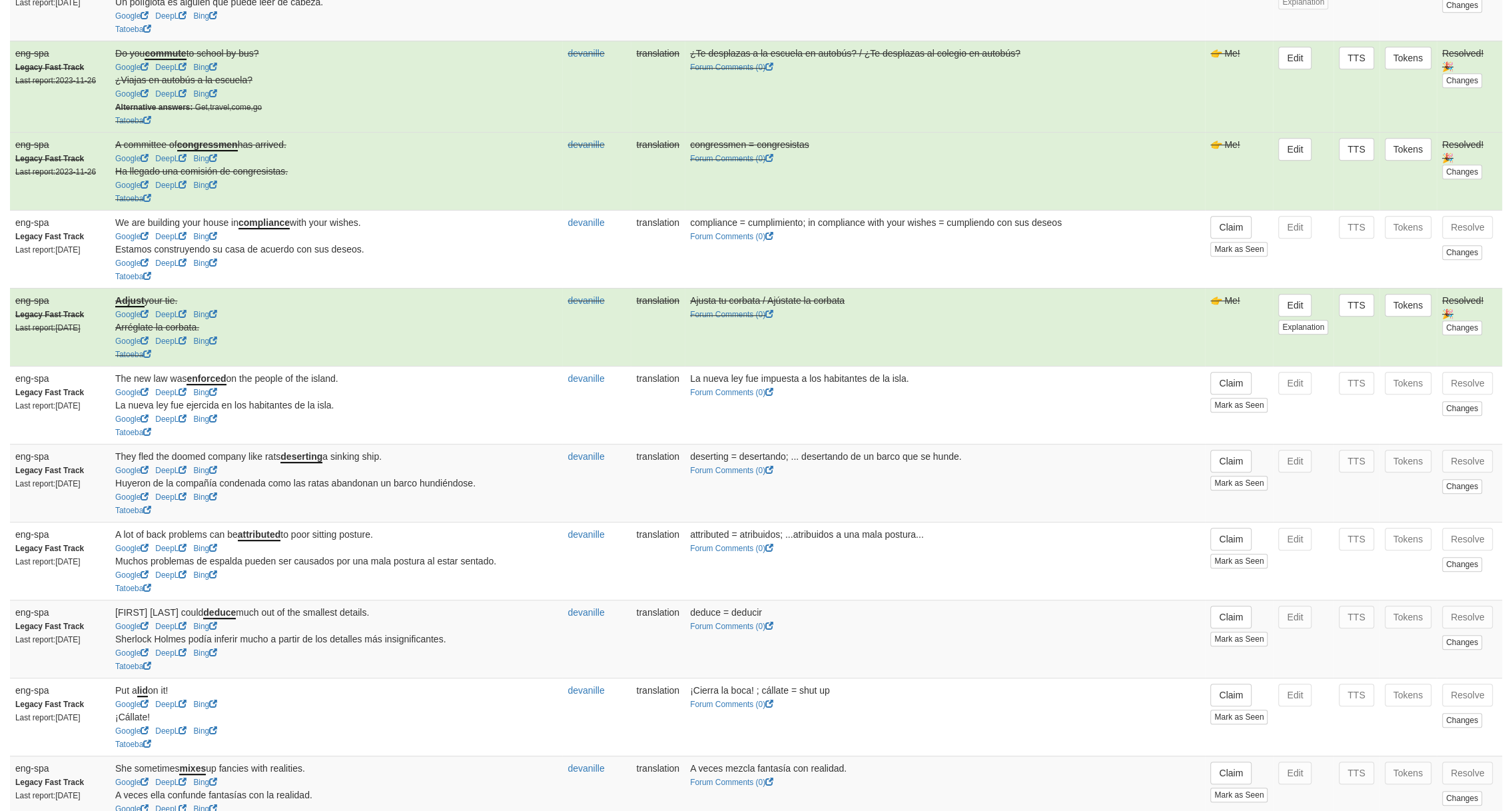 drag, startPoint x: 343, startPoint y: 405, endPoint x: 367, endPoint y: 399, distance: 24.738634 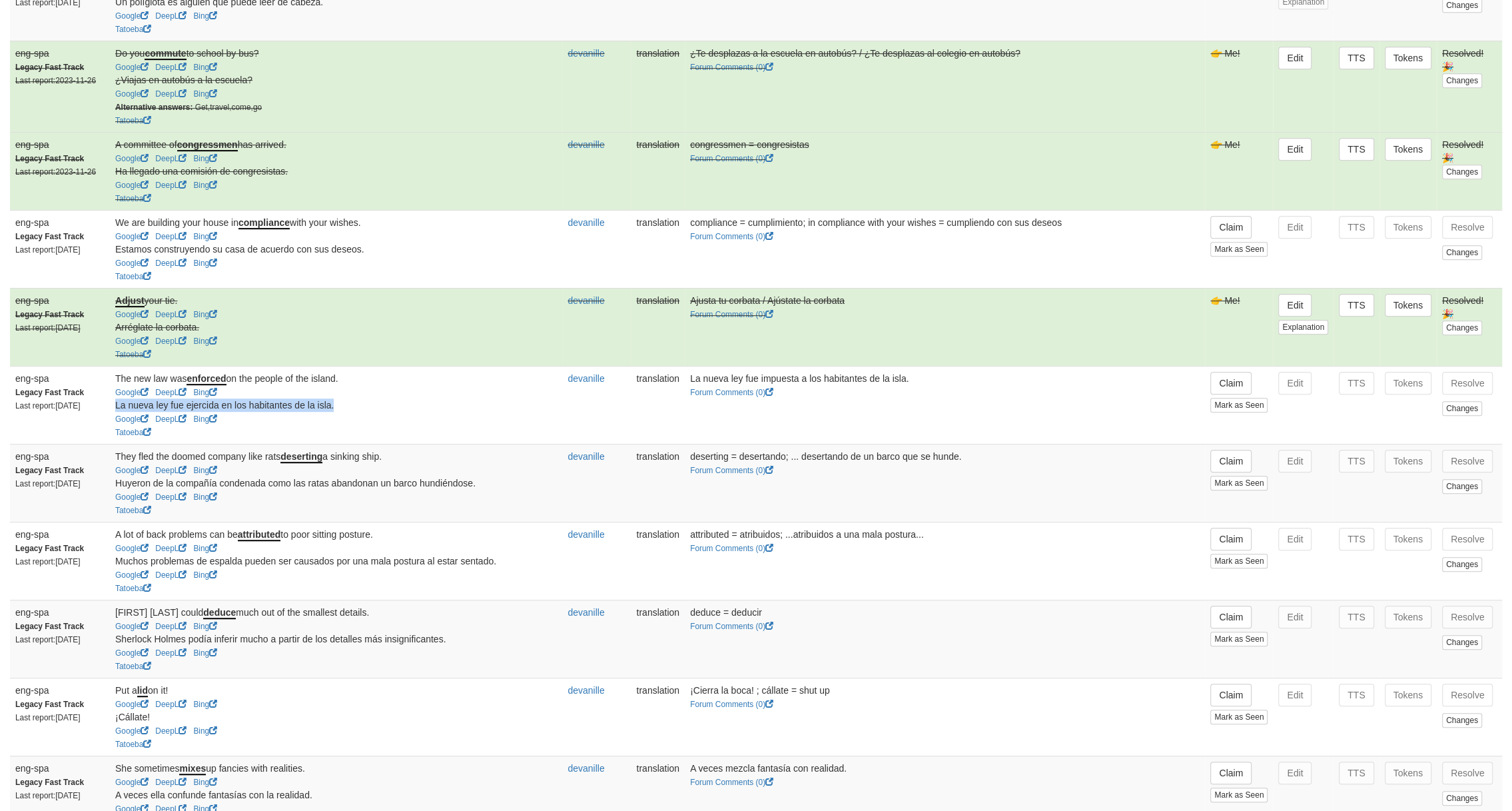 drag, startPoint x: 368, startPoint y: 399, endPoint x: 476, endPoint y: 395, distance: 108.07405 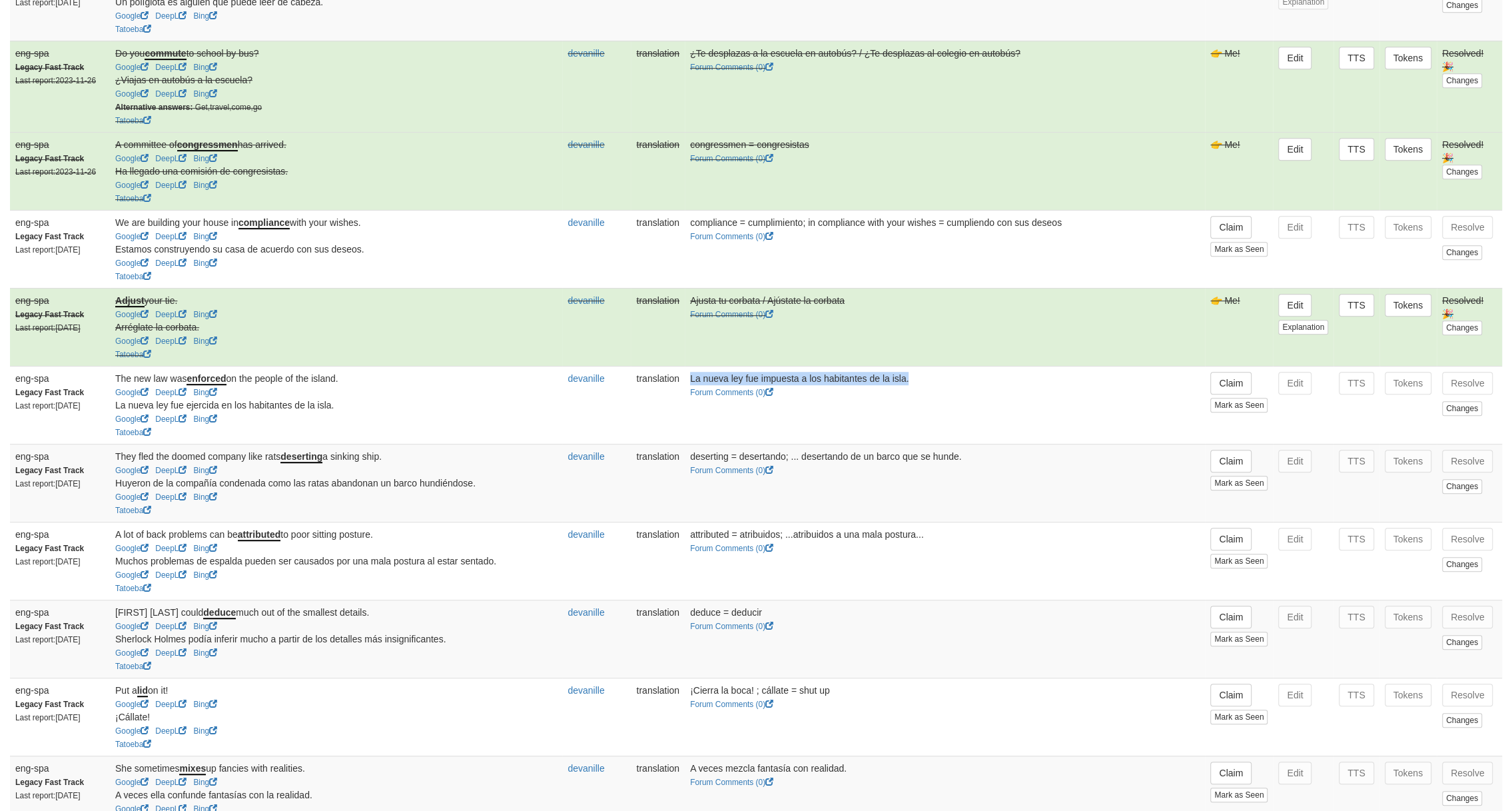 drag, startPoint x: 972, startPoint y: 373, endPoint x: 711, endPoint y: 378, distance: 261.0479 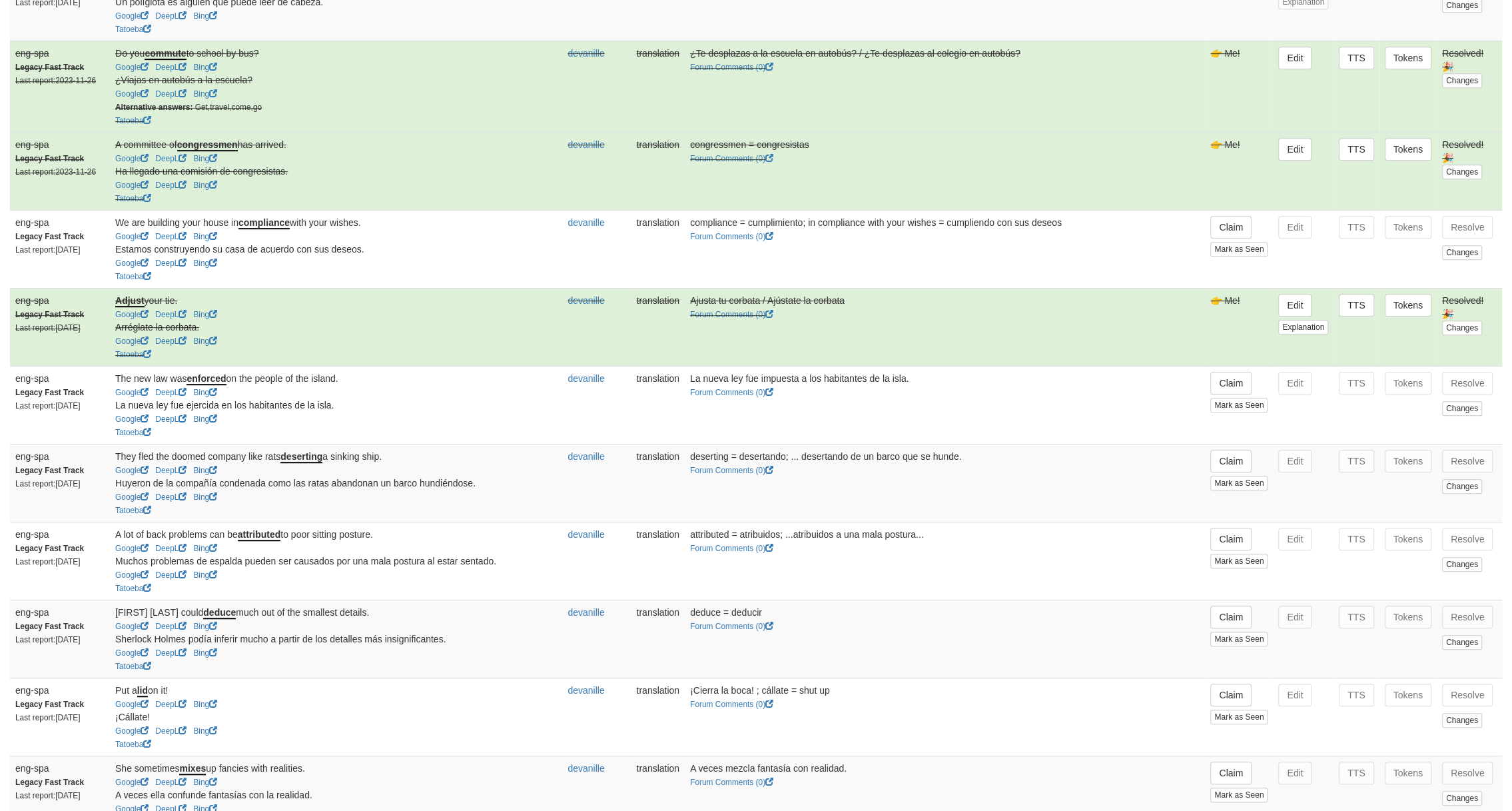 click on "La nueva ley fue impuesta a los habitantes de la isla. Forum Comments ( 0 )" at bounding box center [945, 405] 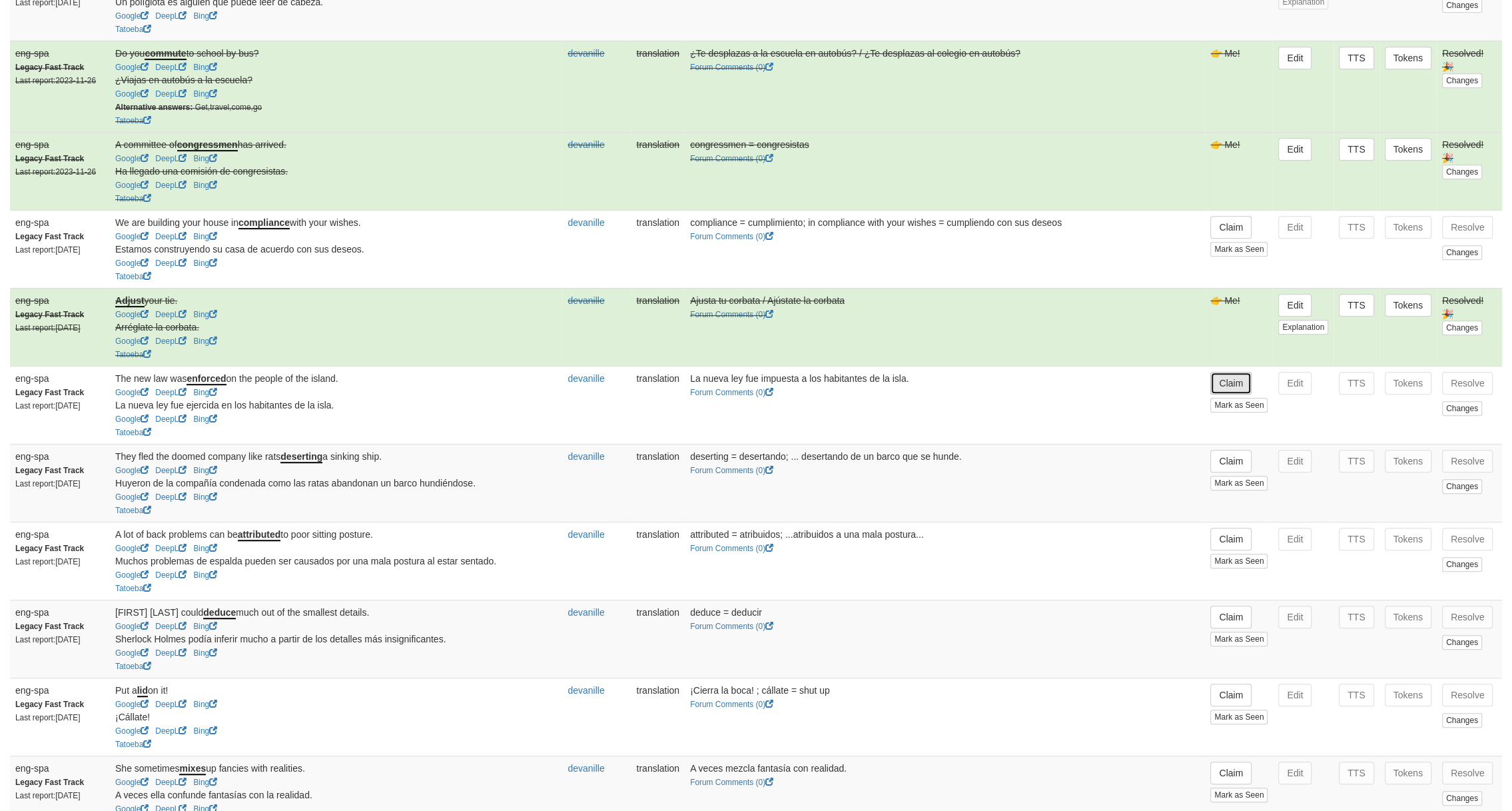 click on "Claim" at bounding box center (1231, 383) 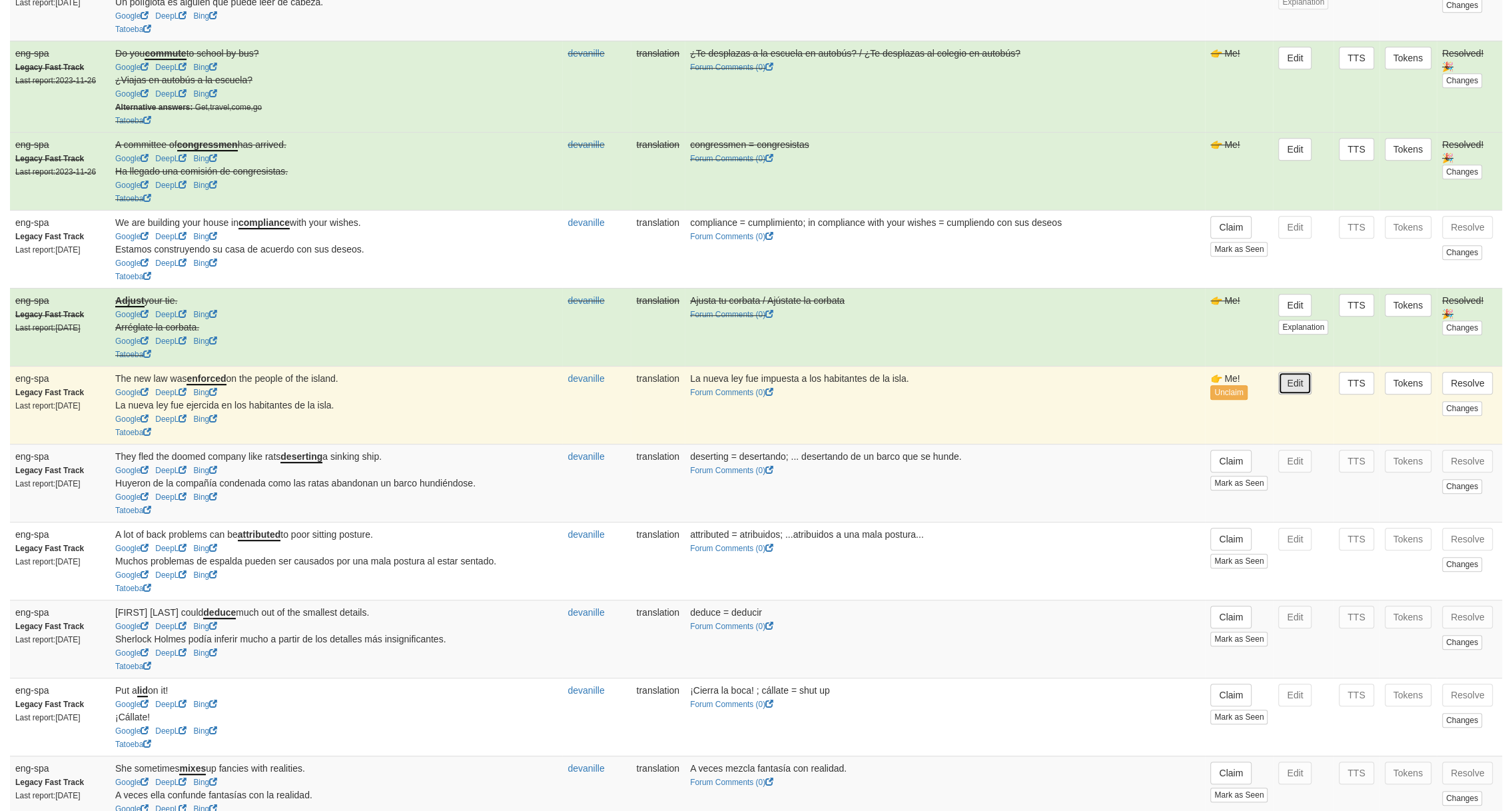 click on "Edit" at bounding box center [1295, 383] 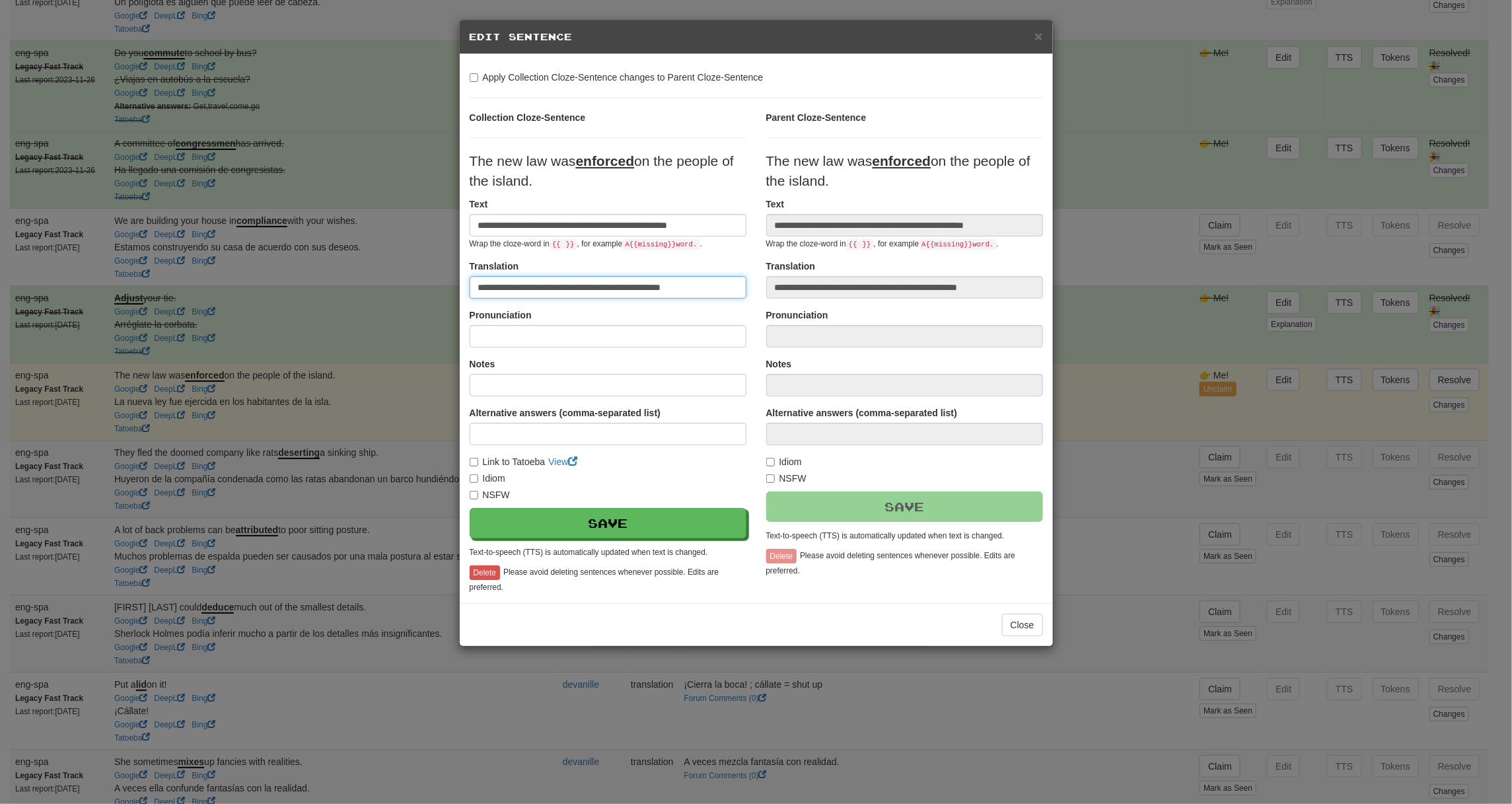 click on "**********" at bounding box center (608, 287) 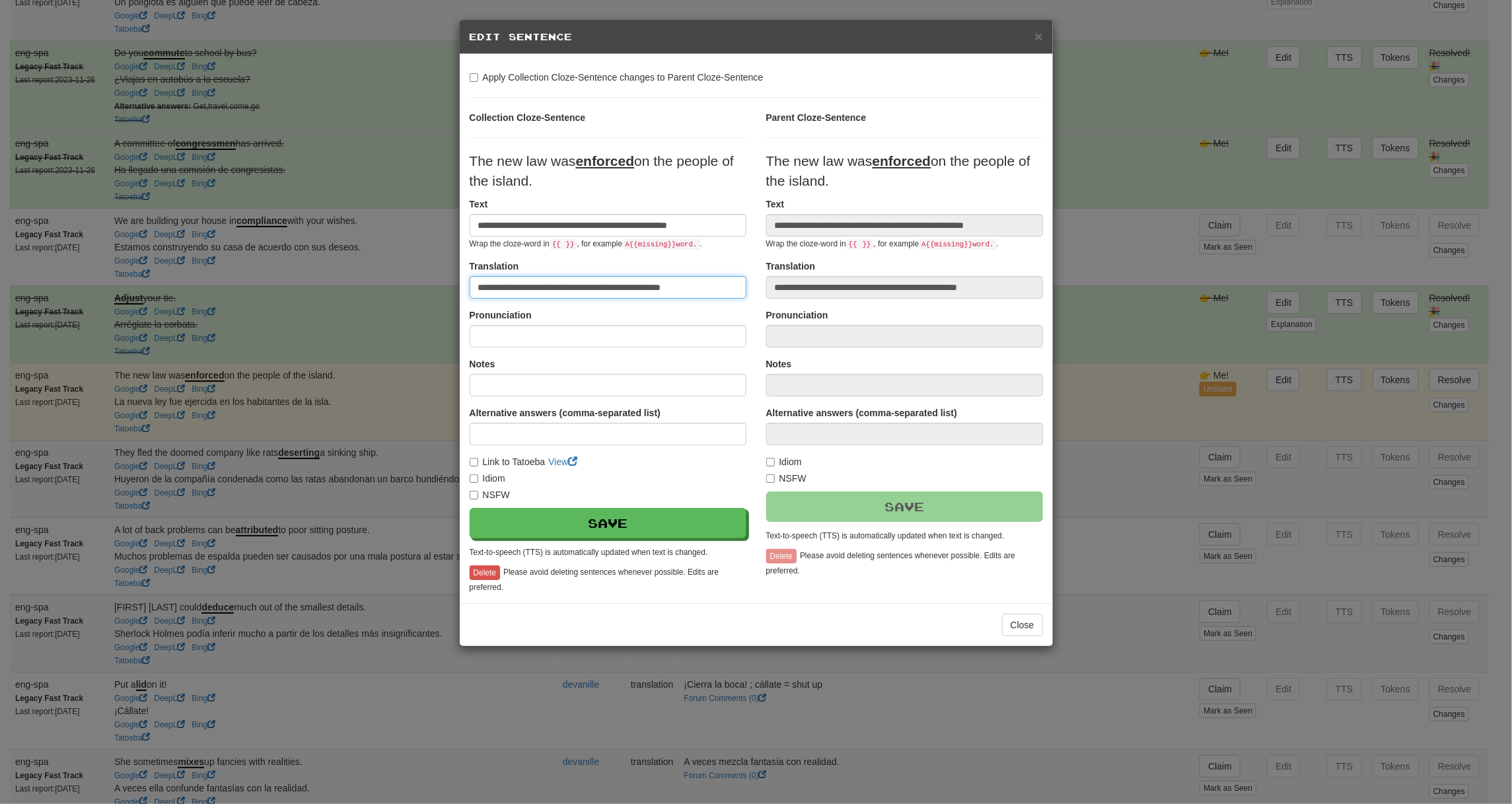 click on "**********" at bounding box center [608, 287] 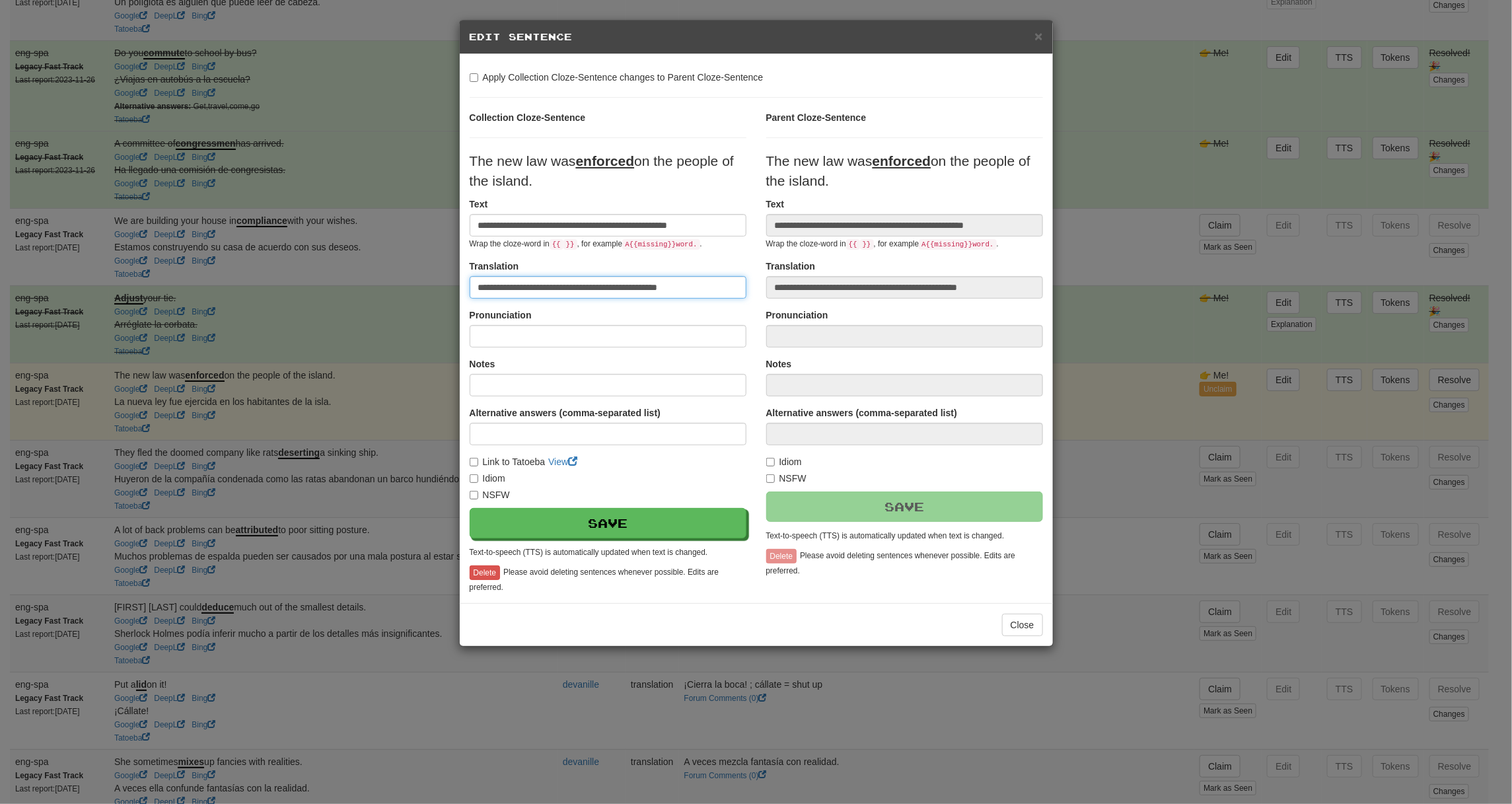 click on "**********" at bounding box center (608, 287) 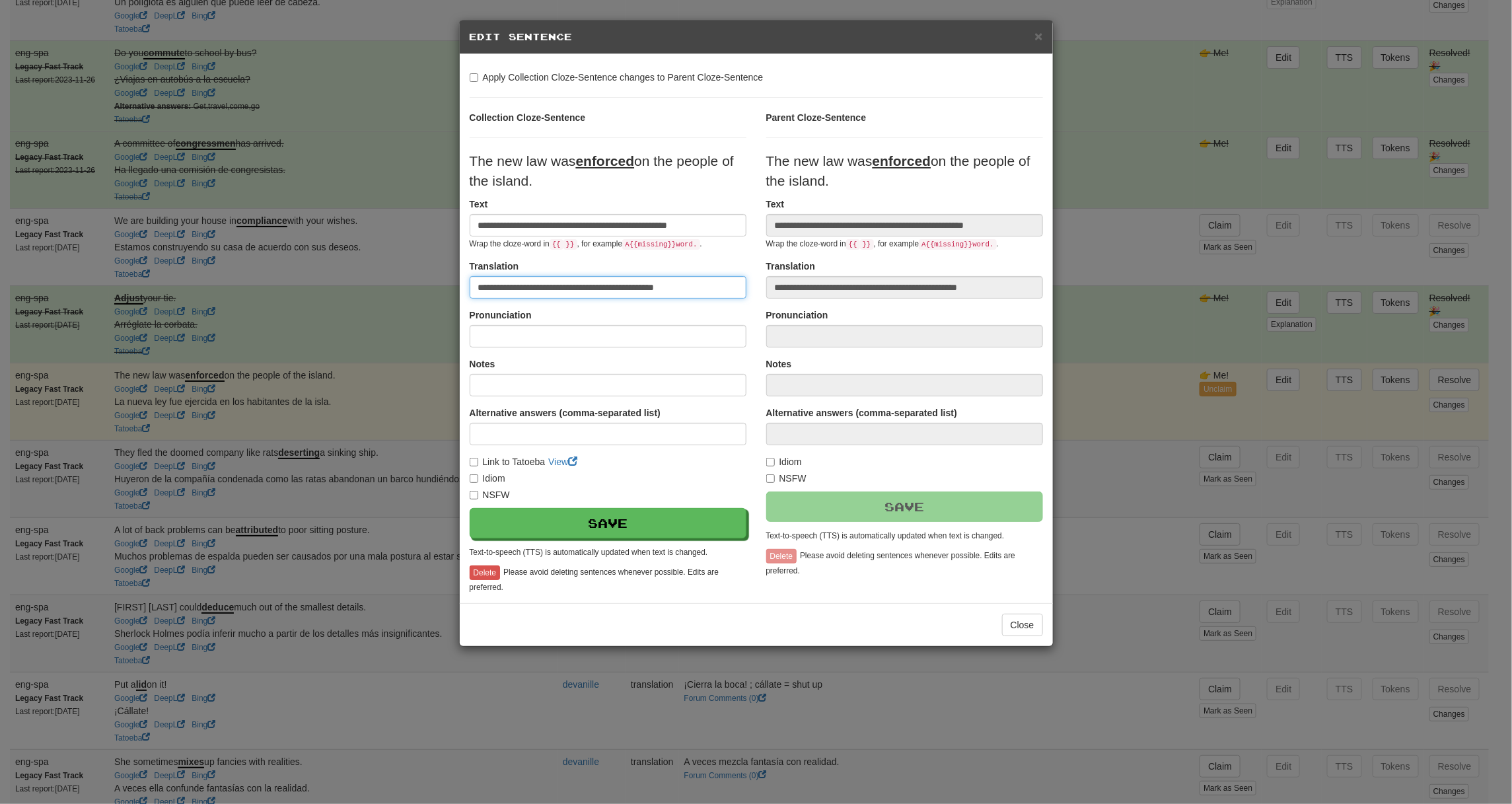 type on "**********" 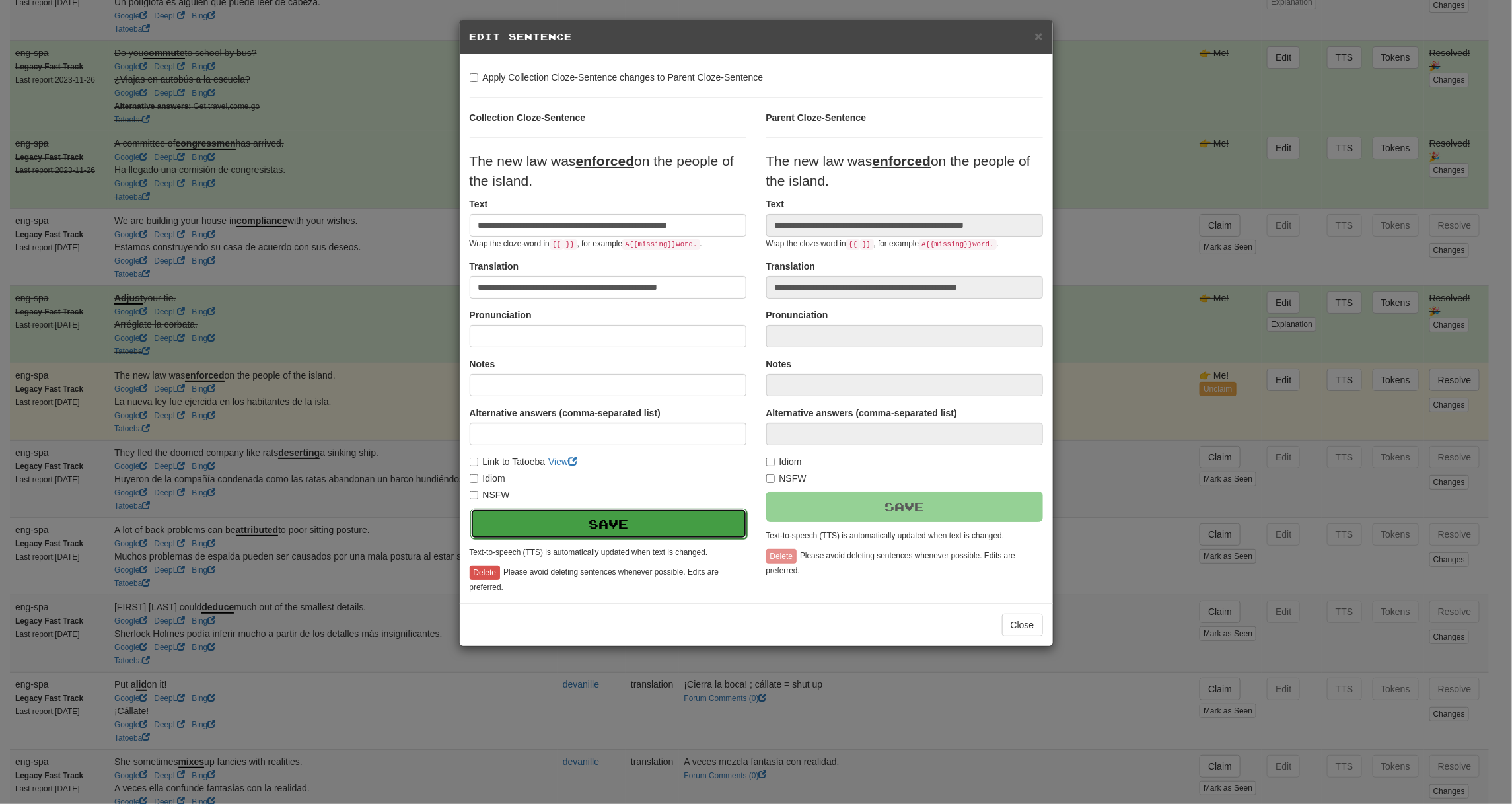click on "Save" at bounding box center [608, 524] 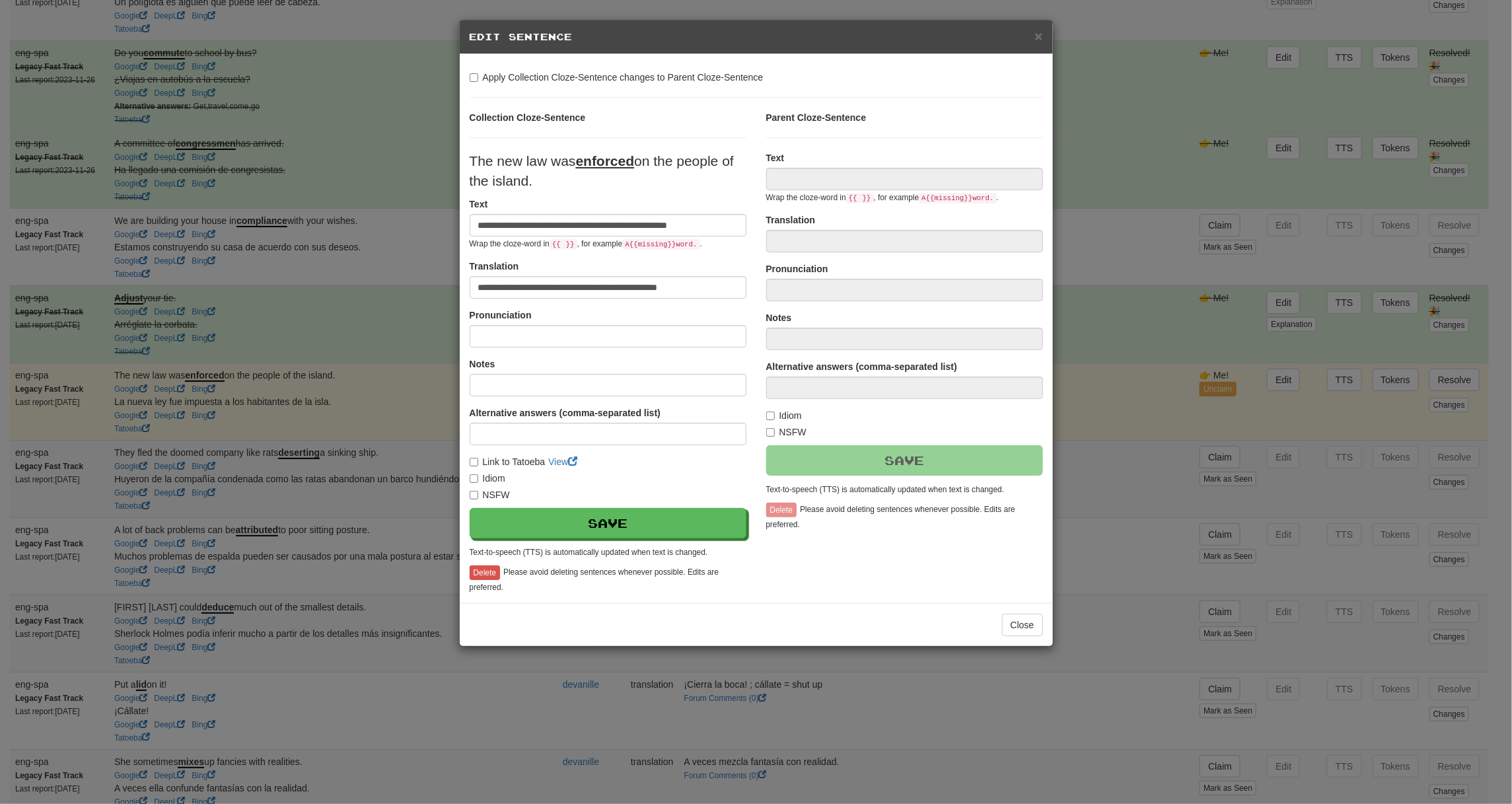 type on "**********" 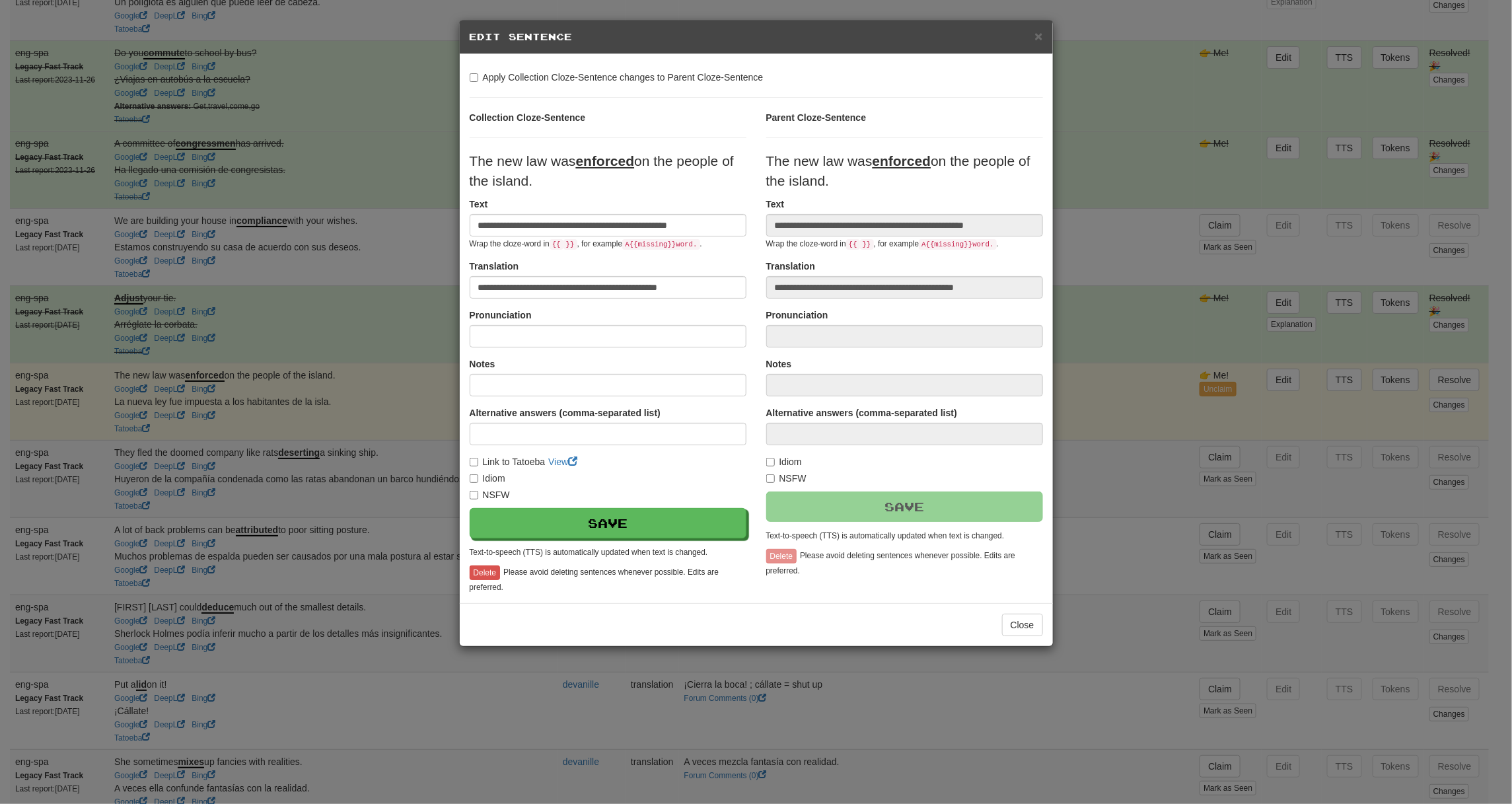 click on "Link to Tatoeba" at bounding box center (507, 462) 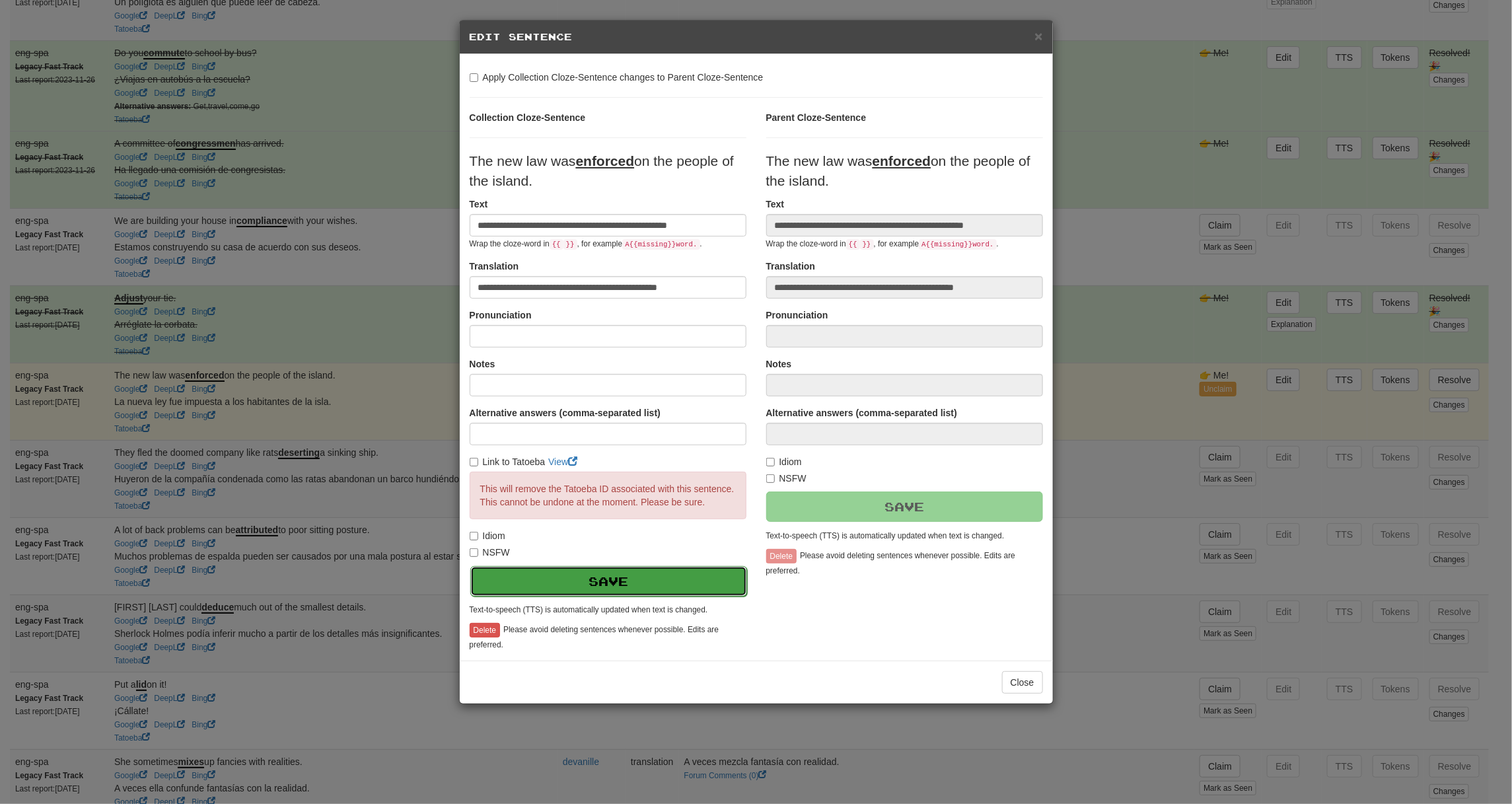 click on "Save" at bounding box center (608, 581) 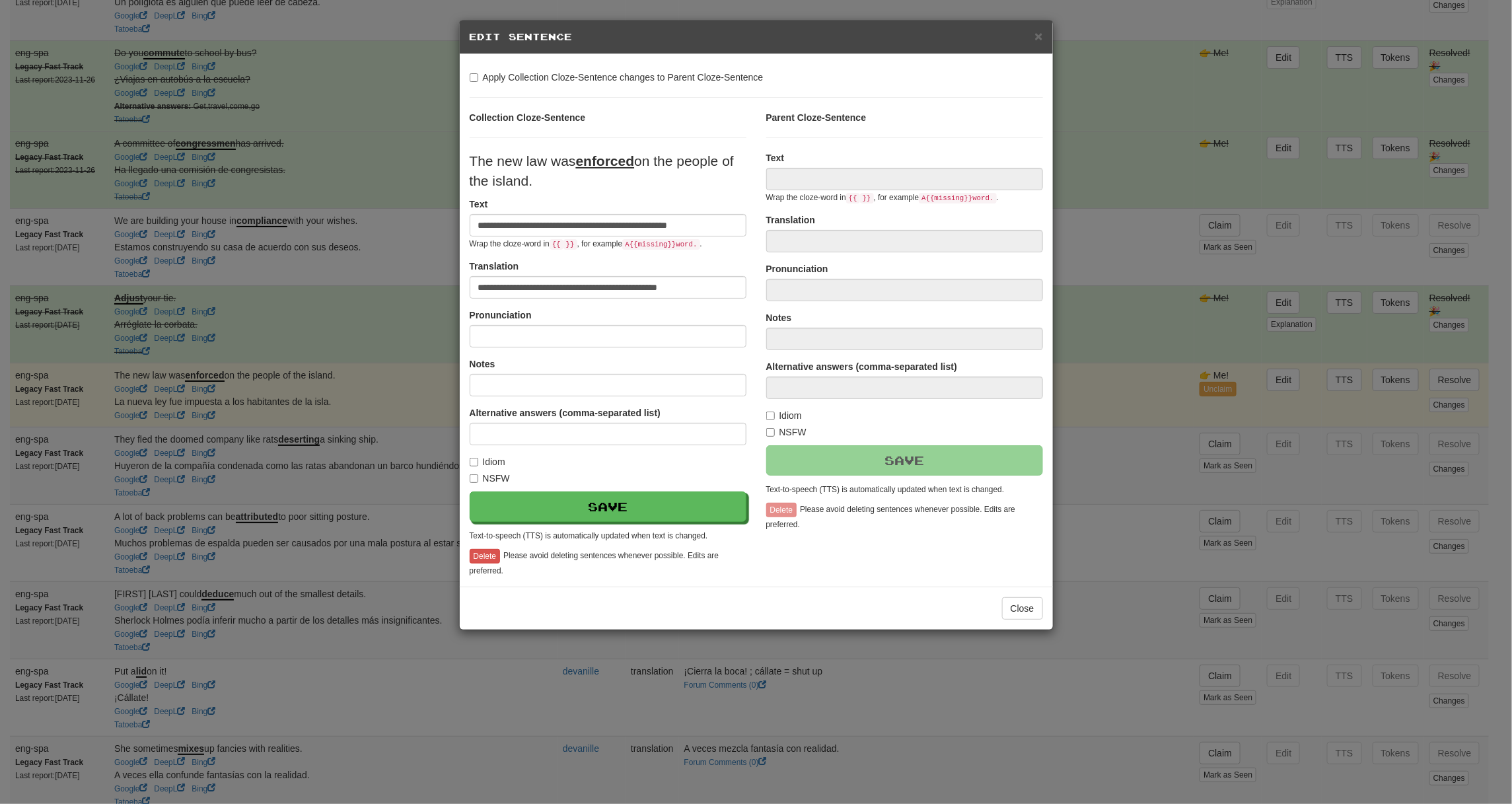 type on "**********" 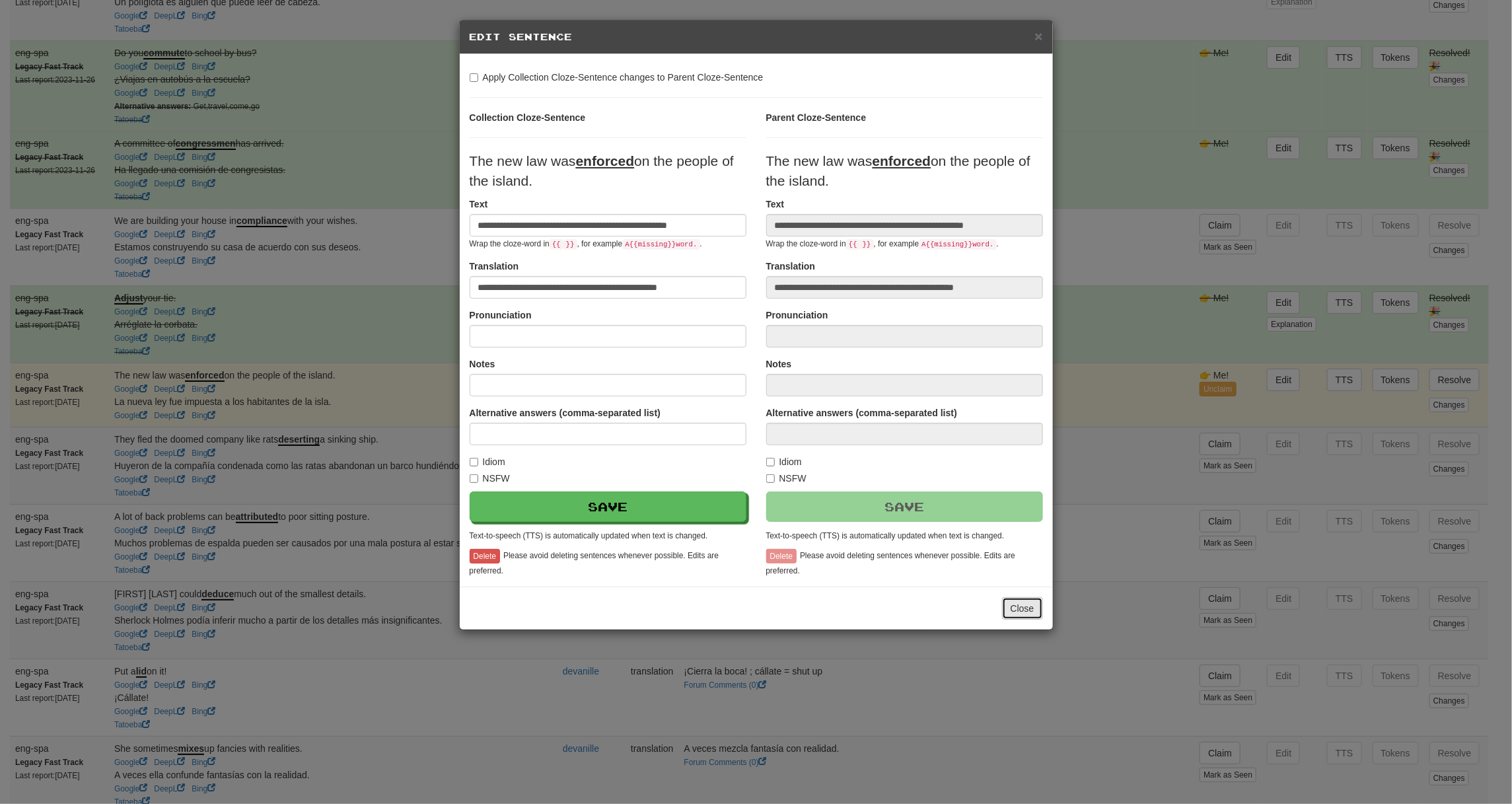 click on "Close" at bounding box center (1023, 608) 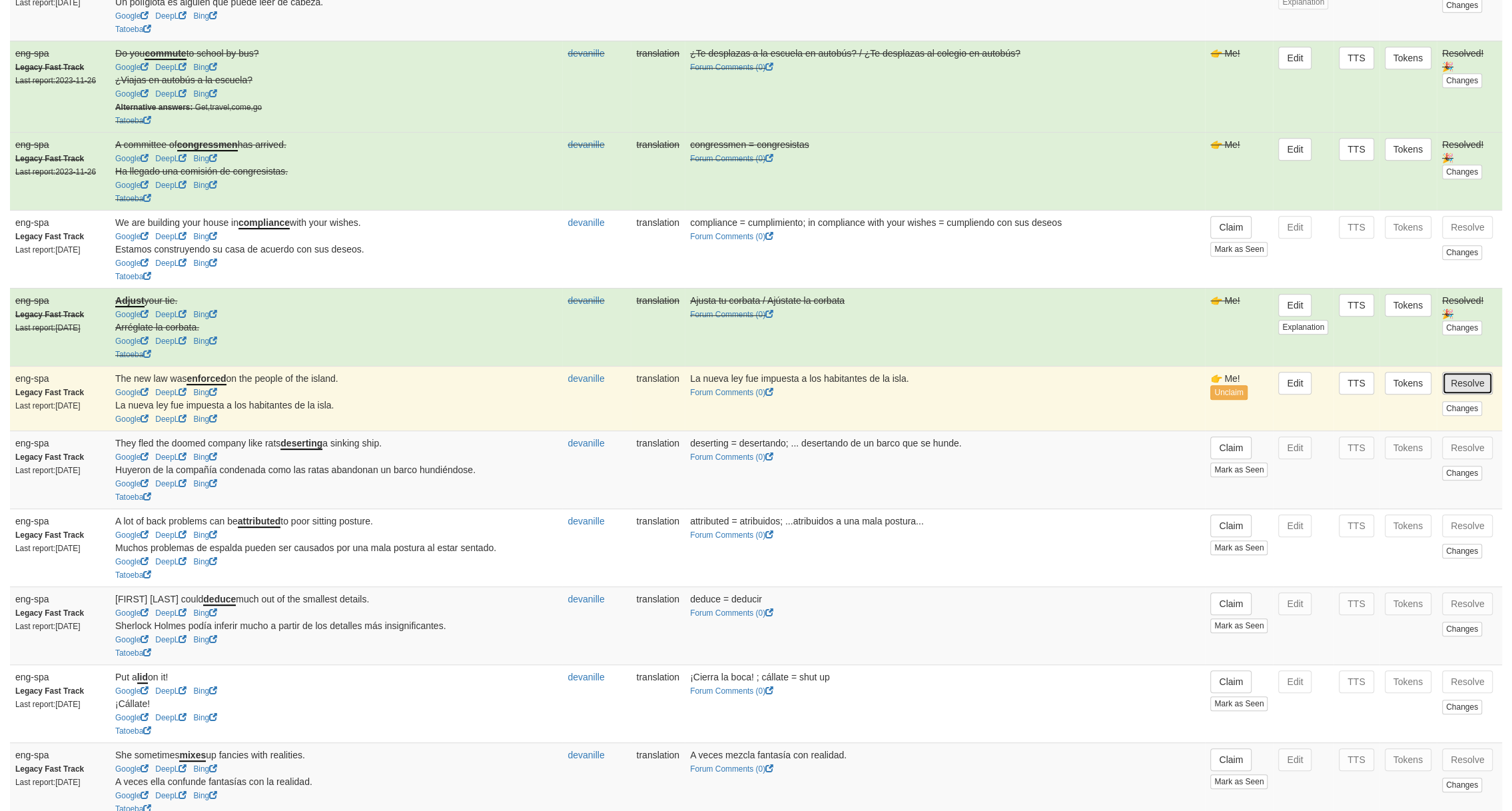 click on "Resolve" at bounding box center [1467, 383] 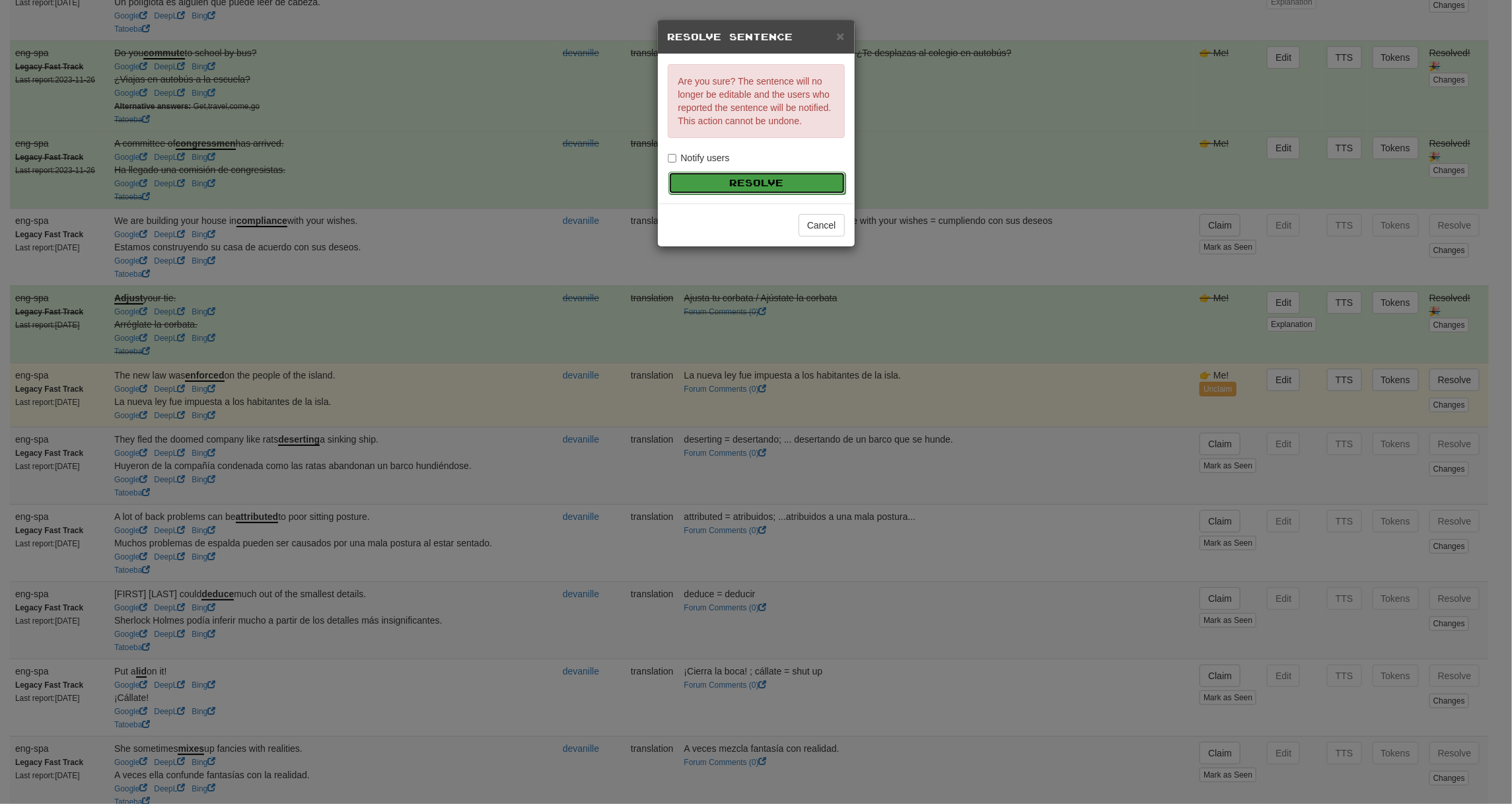 click on "Resolve" at bounding box center (757, 183) 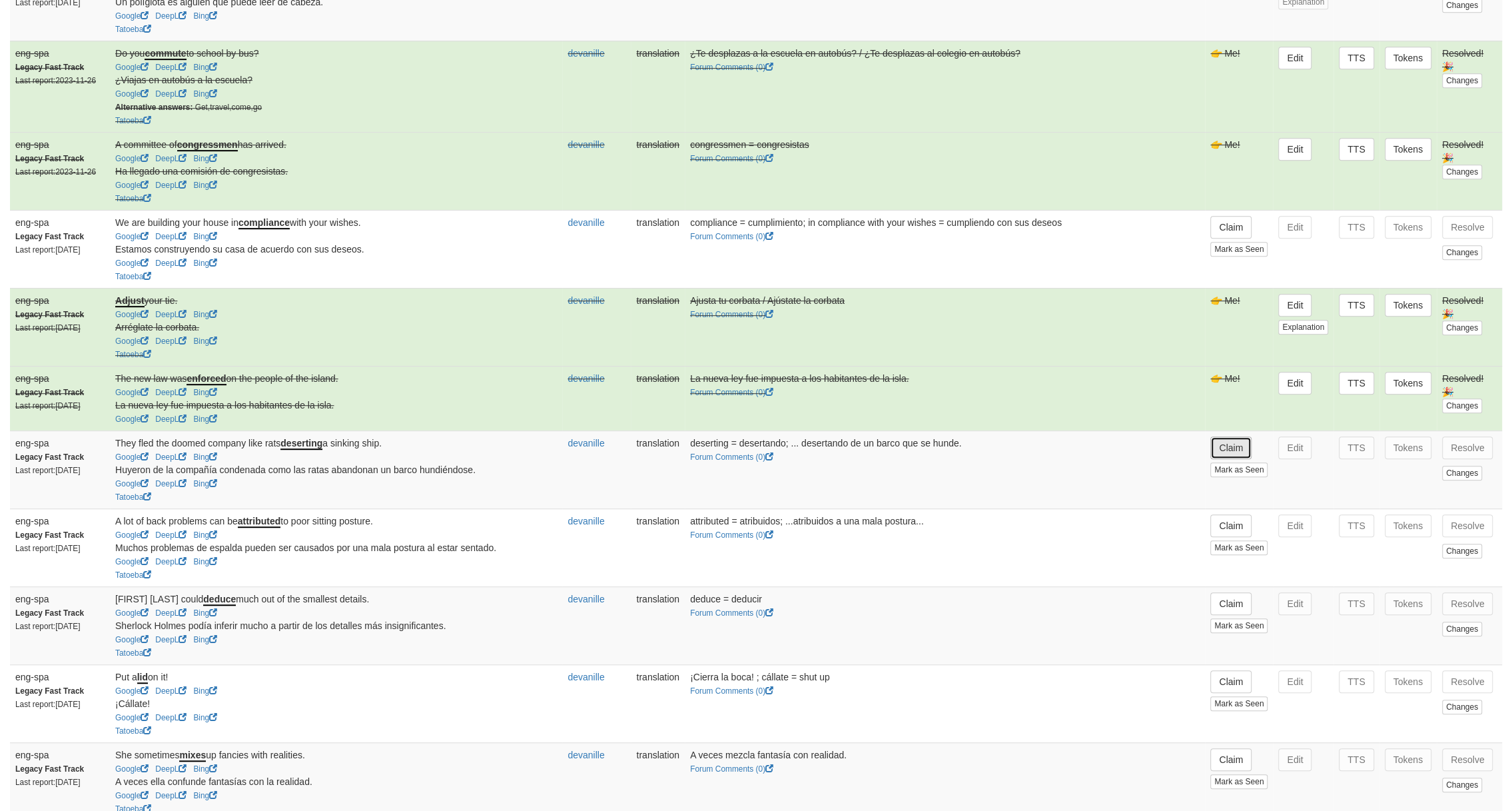 click on "Claim" at bounding box center [1231, 448] 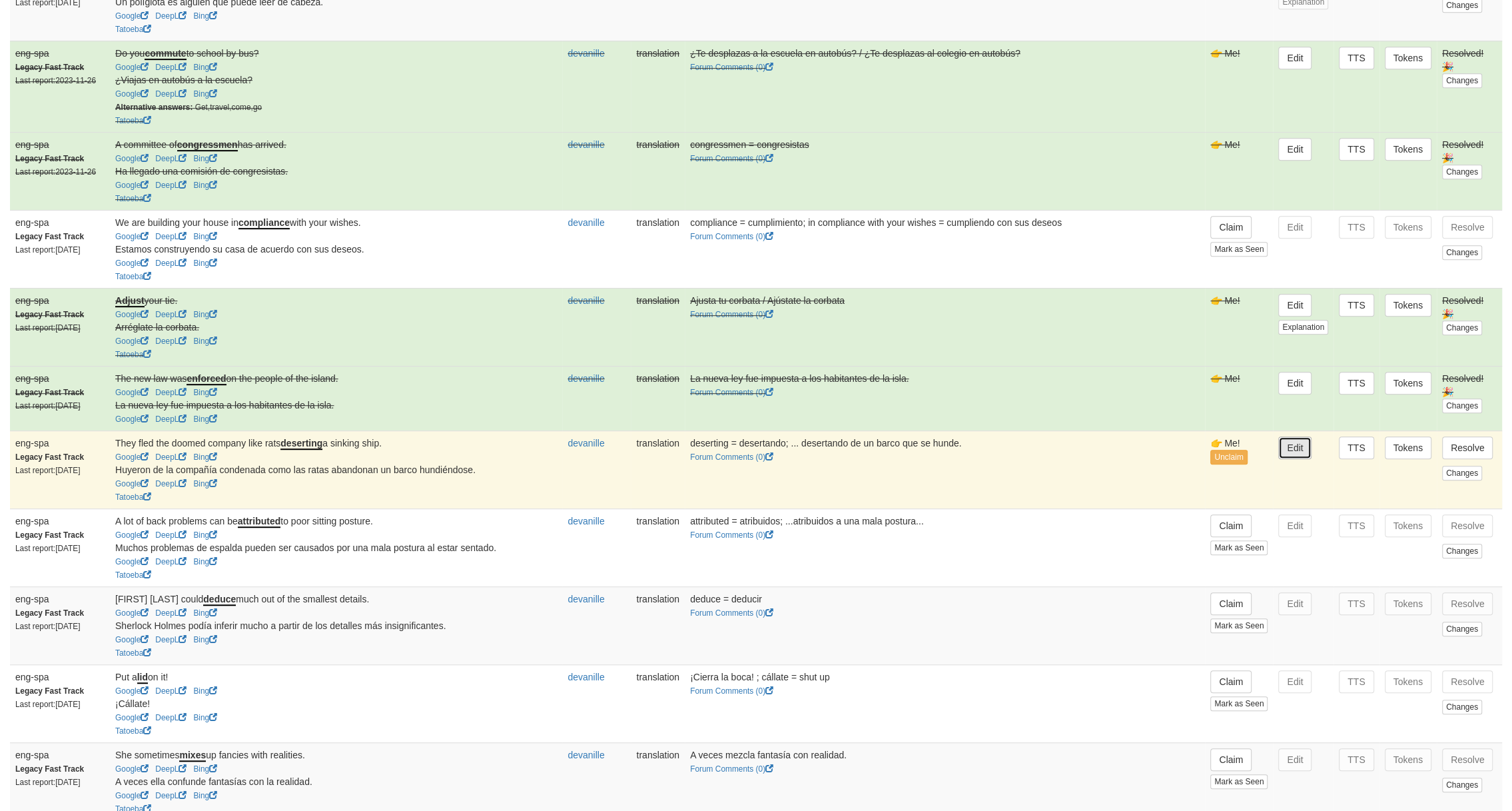 click on "Edit" at bounding box center [1295, 448] 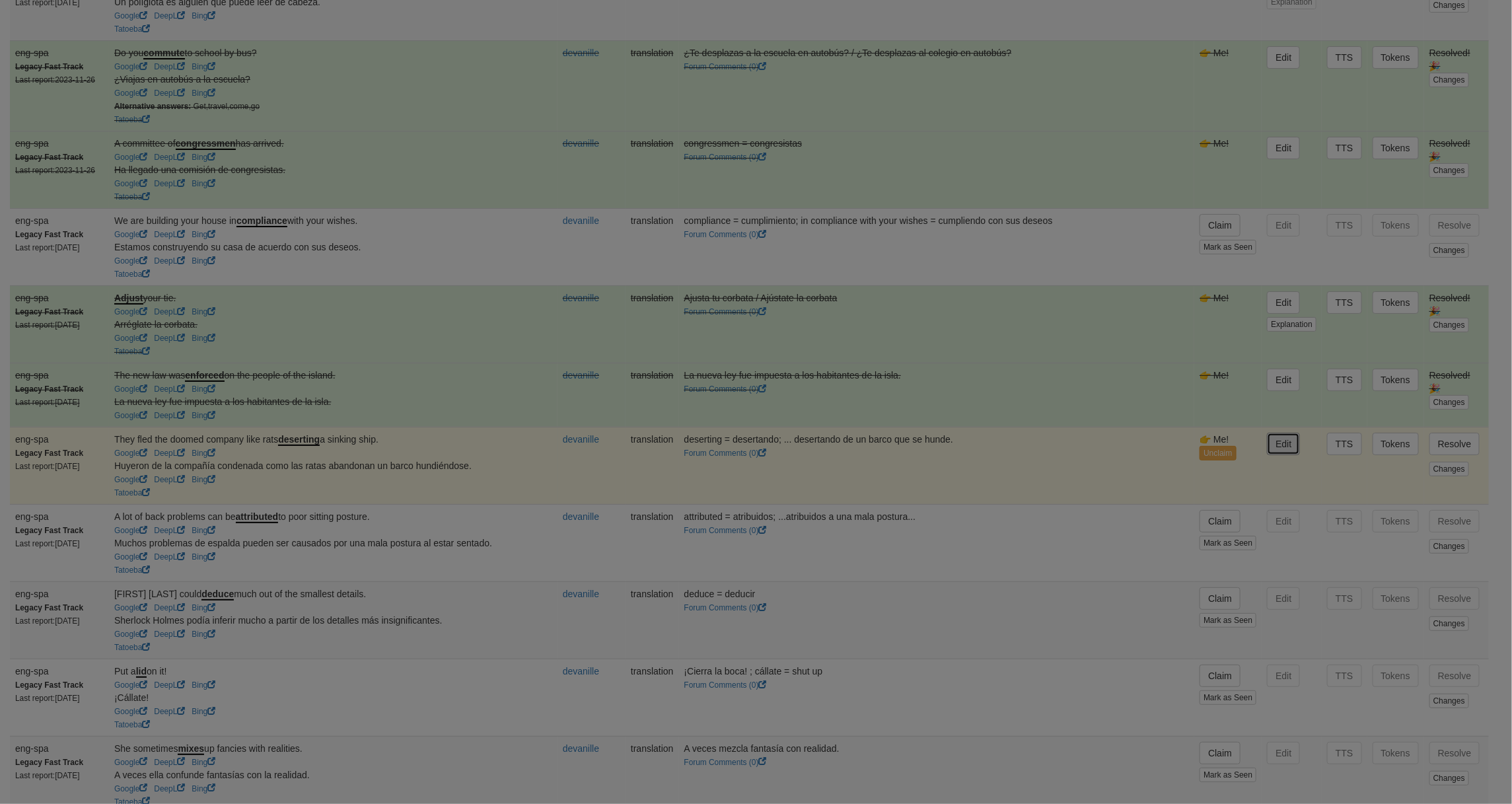 type on "**********" 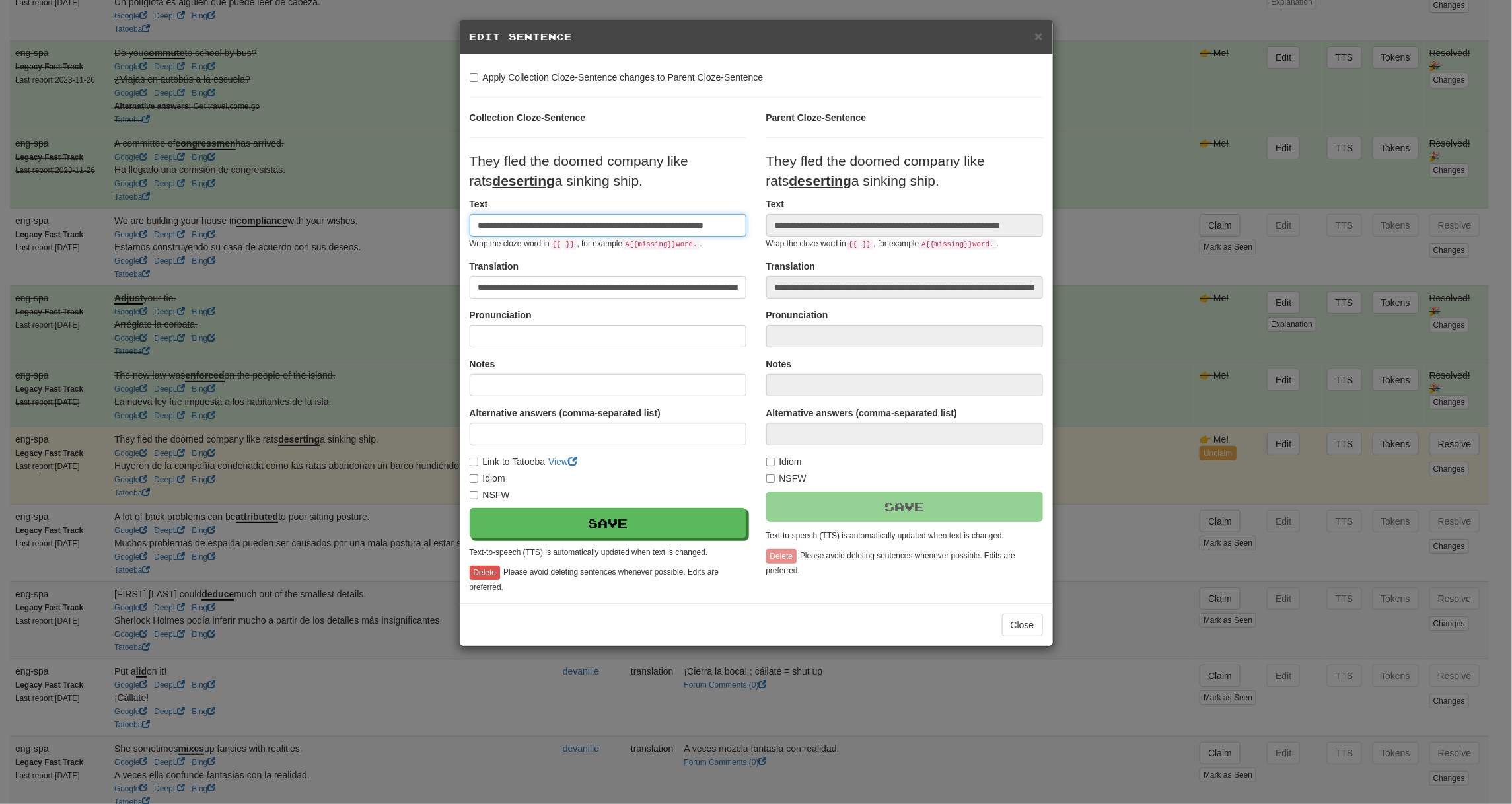scroll, scrollTop: 0, scrollLeft: 17, axis: horizontal 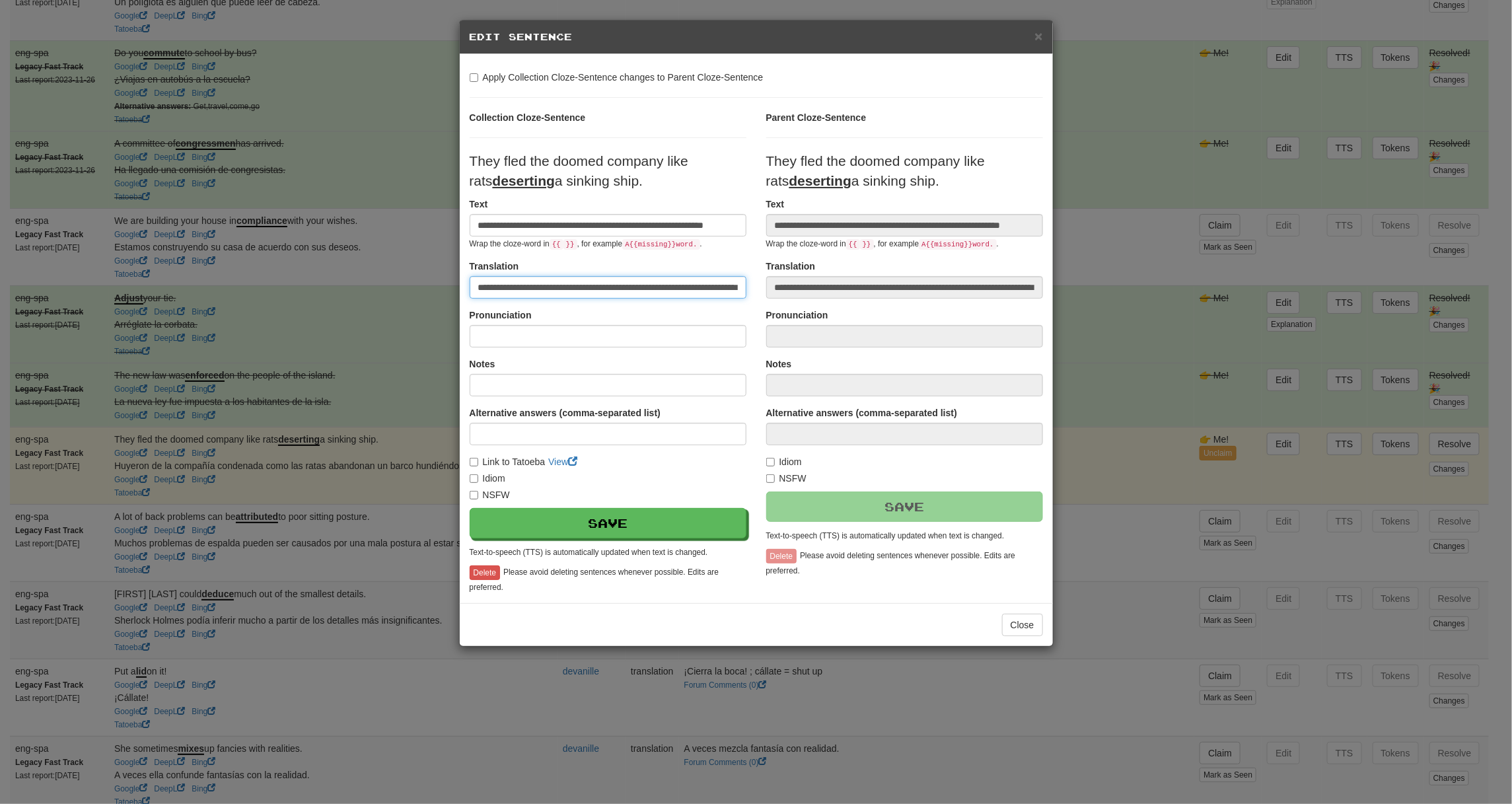 drag, startPoint x: 581, startPoint y: 289, endPoint x: 624, endPoint y: 289, distance: 43 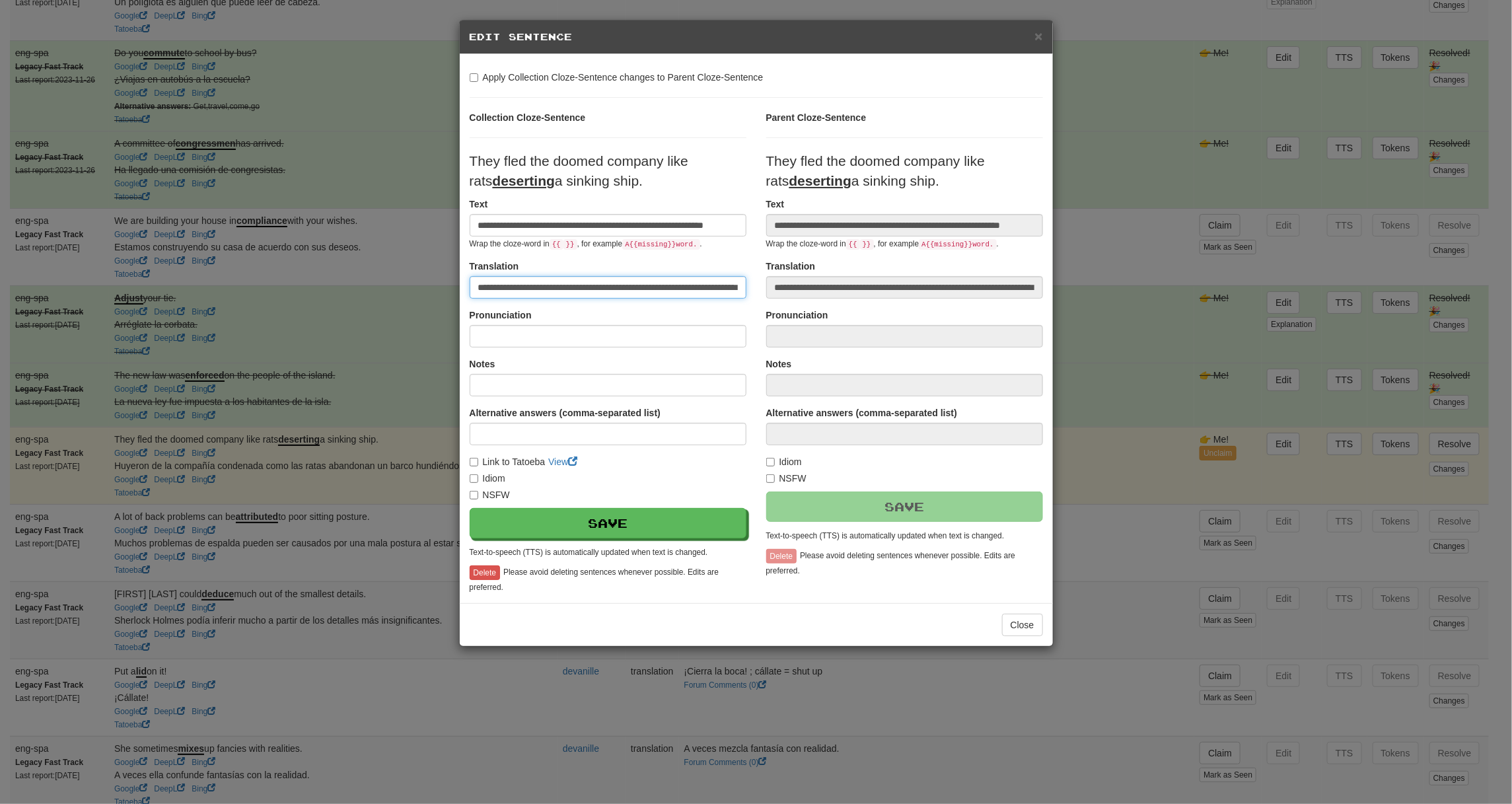 click on "**********" at bounding box center (608, 287) 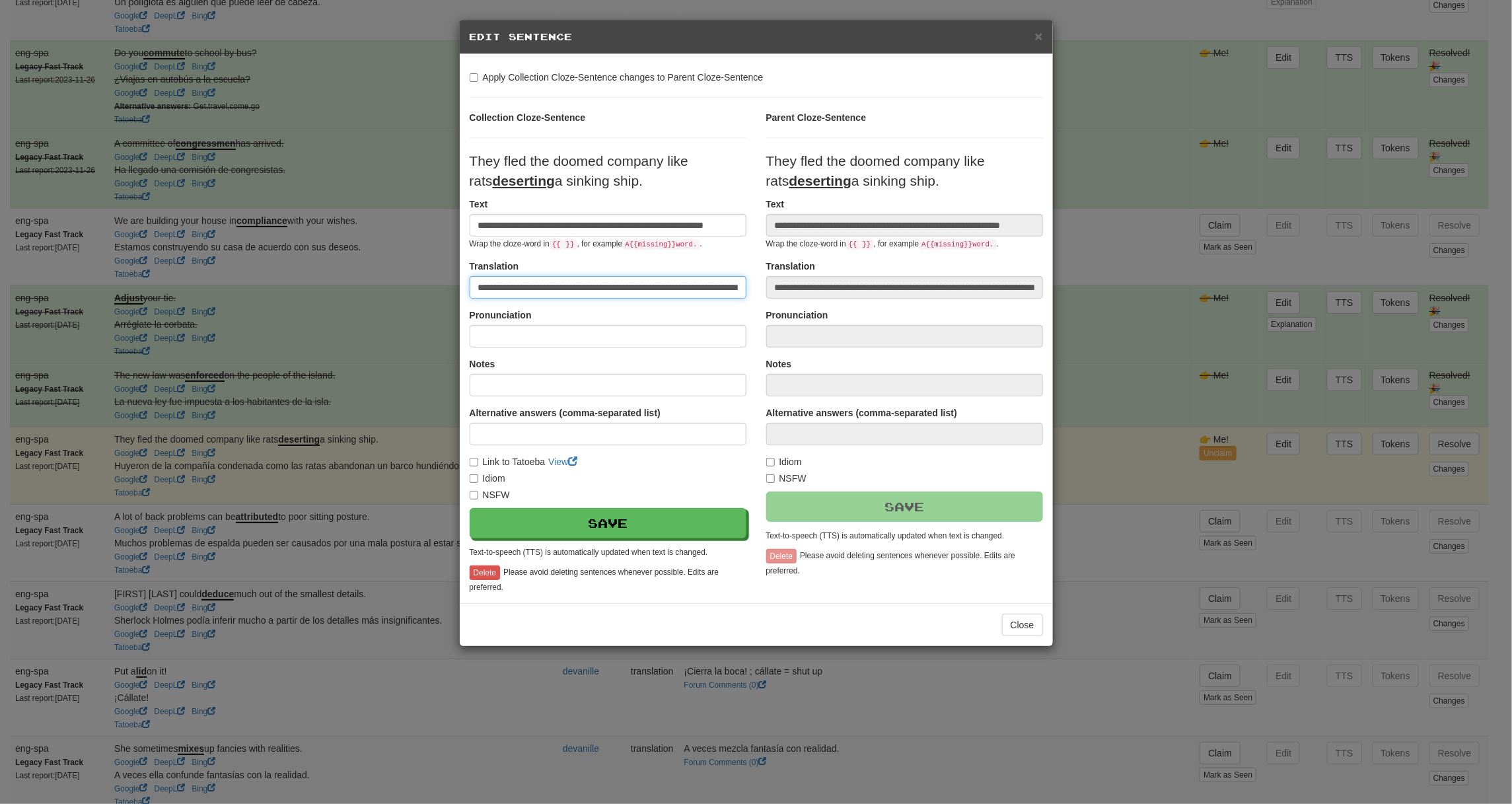 click on "**********" at bounding box center (608, 287) 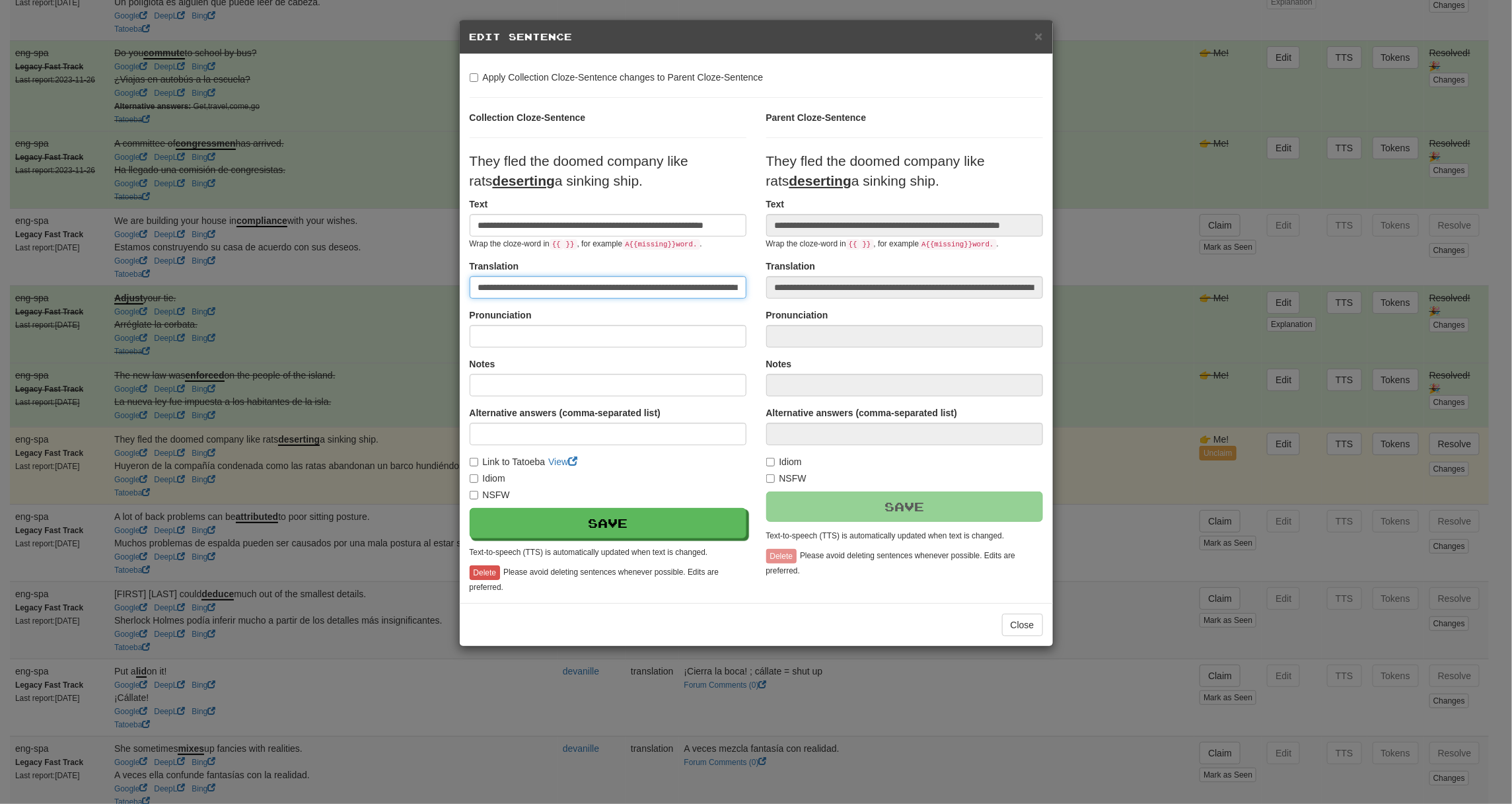 click on "**********" at bounding box center (608, 287) 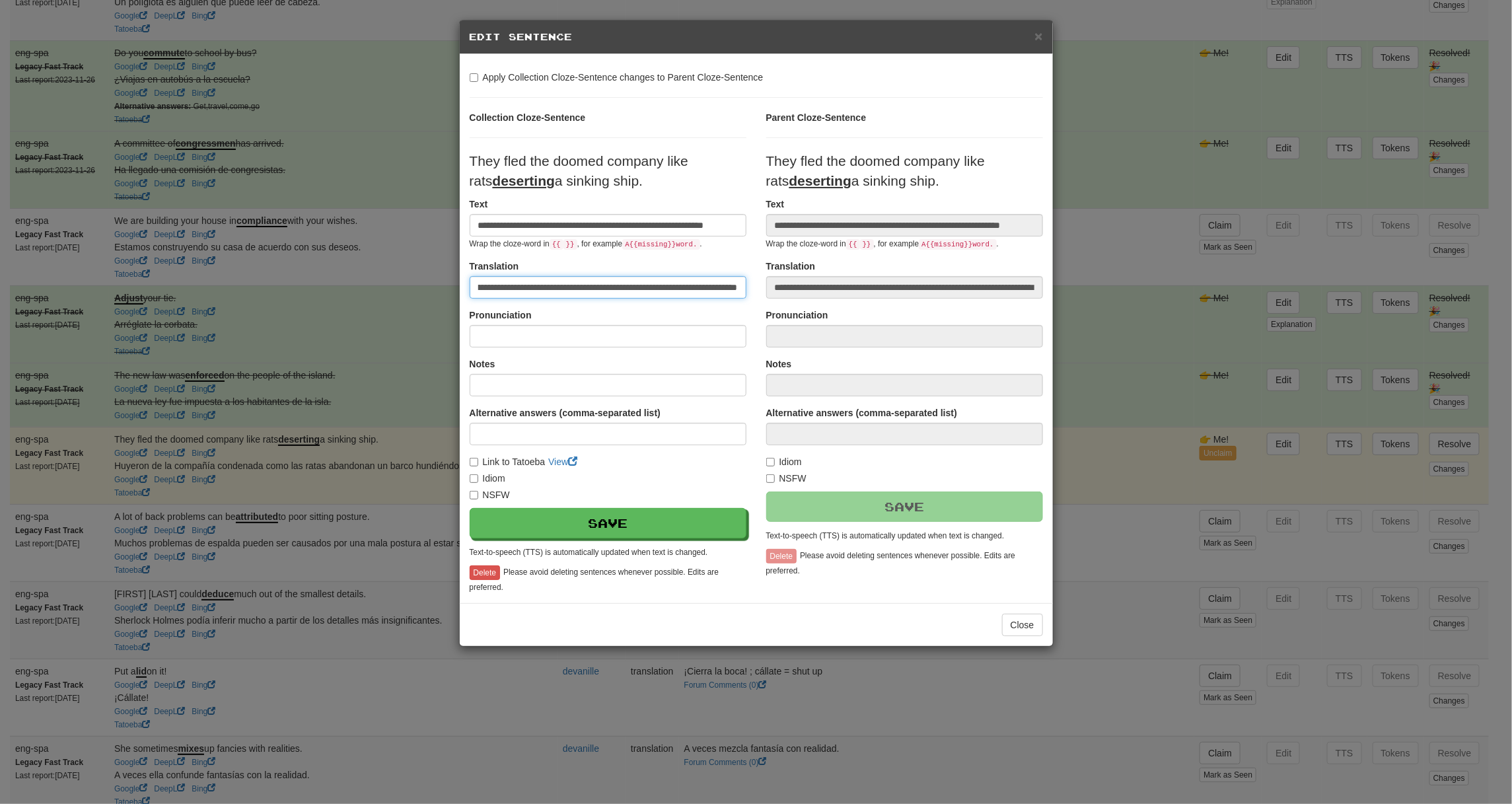 scroll, scrollTop: 0, scrollLeft: 105, axis: horizontal 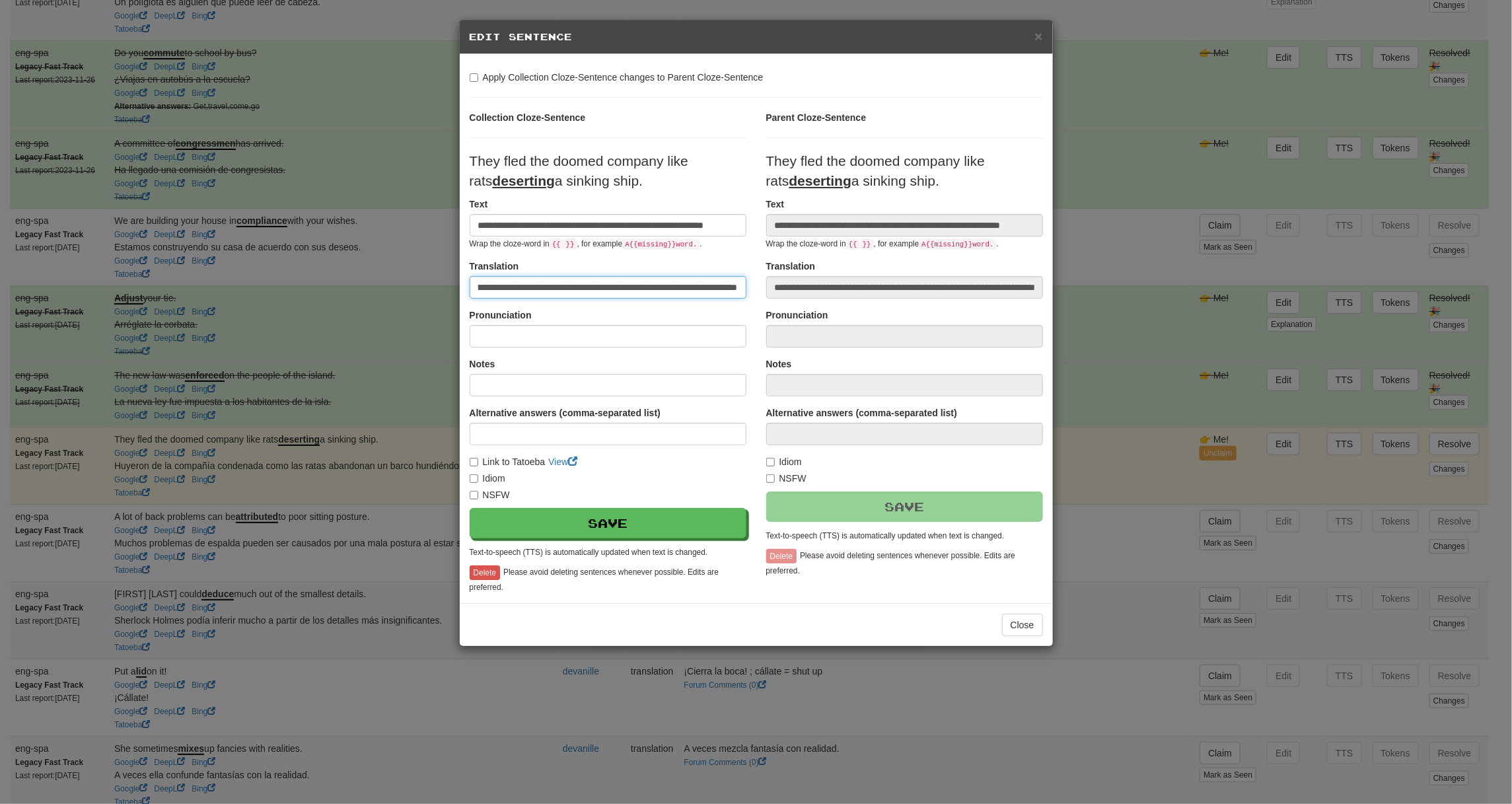 type on "**********" 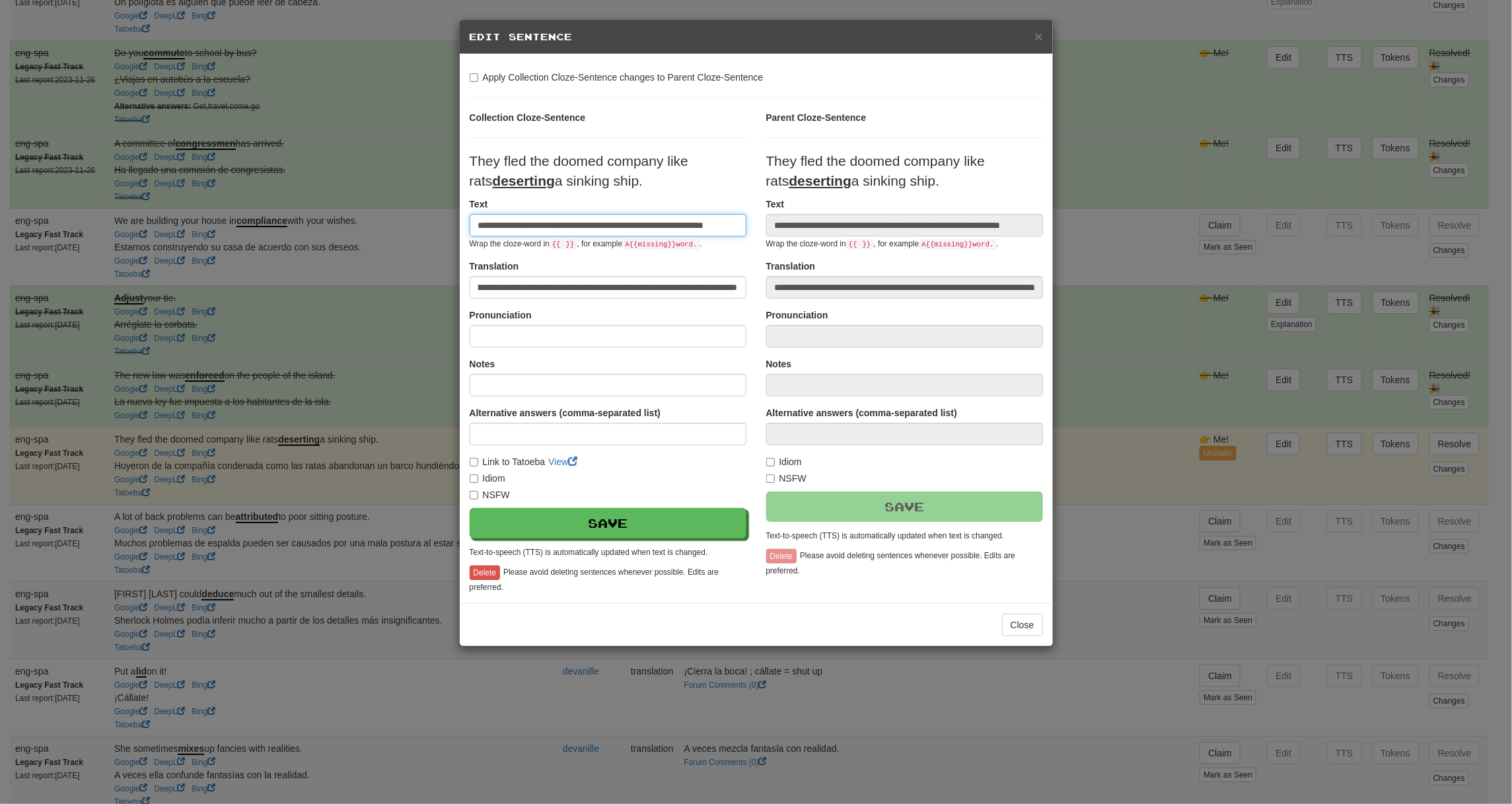 scroll, scrollTop: 0, scrollLeft: 0, axis: both 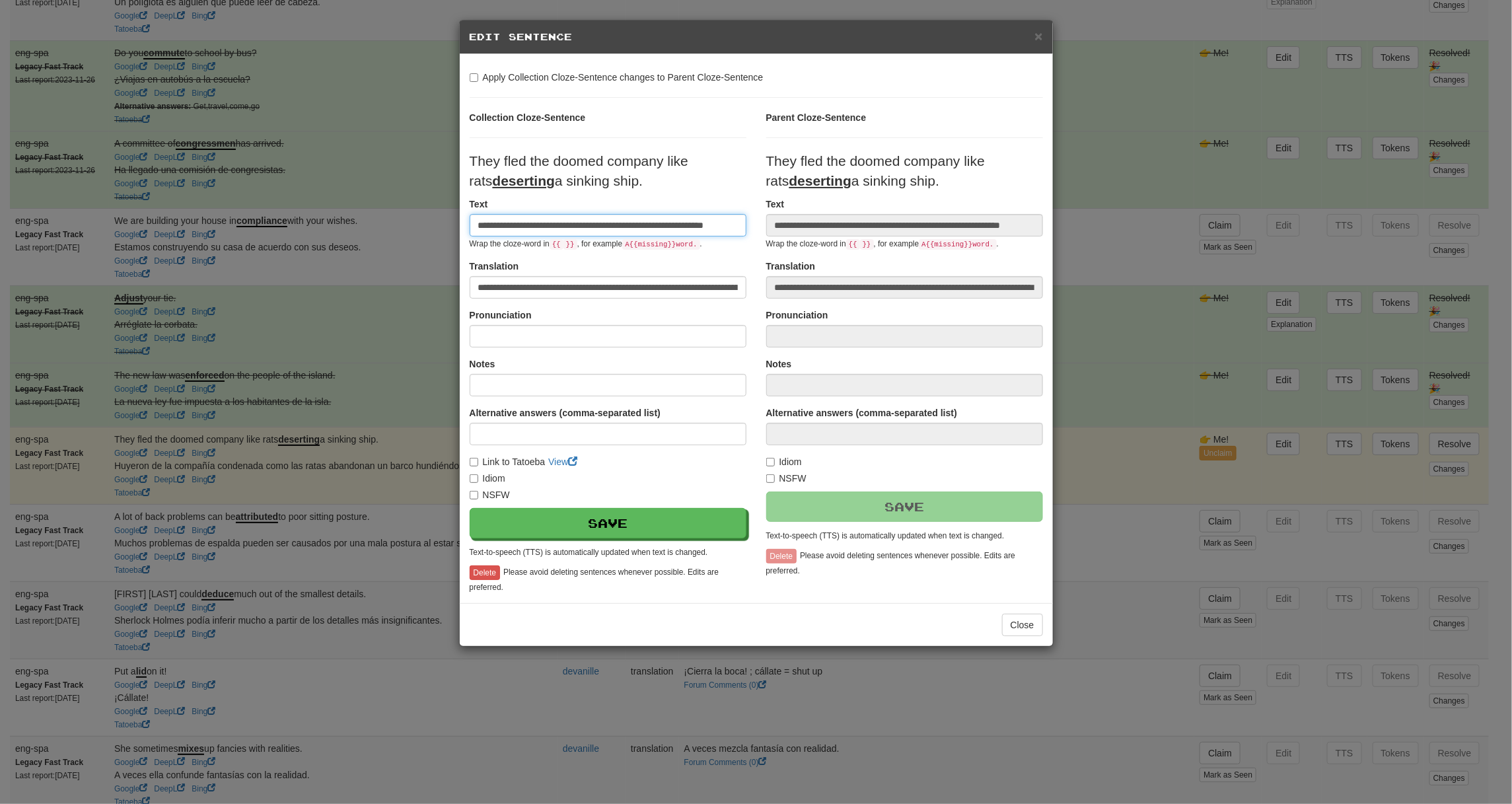 click on "**********" at bounding box center (756, 352) 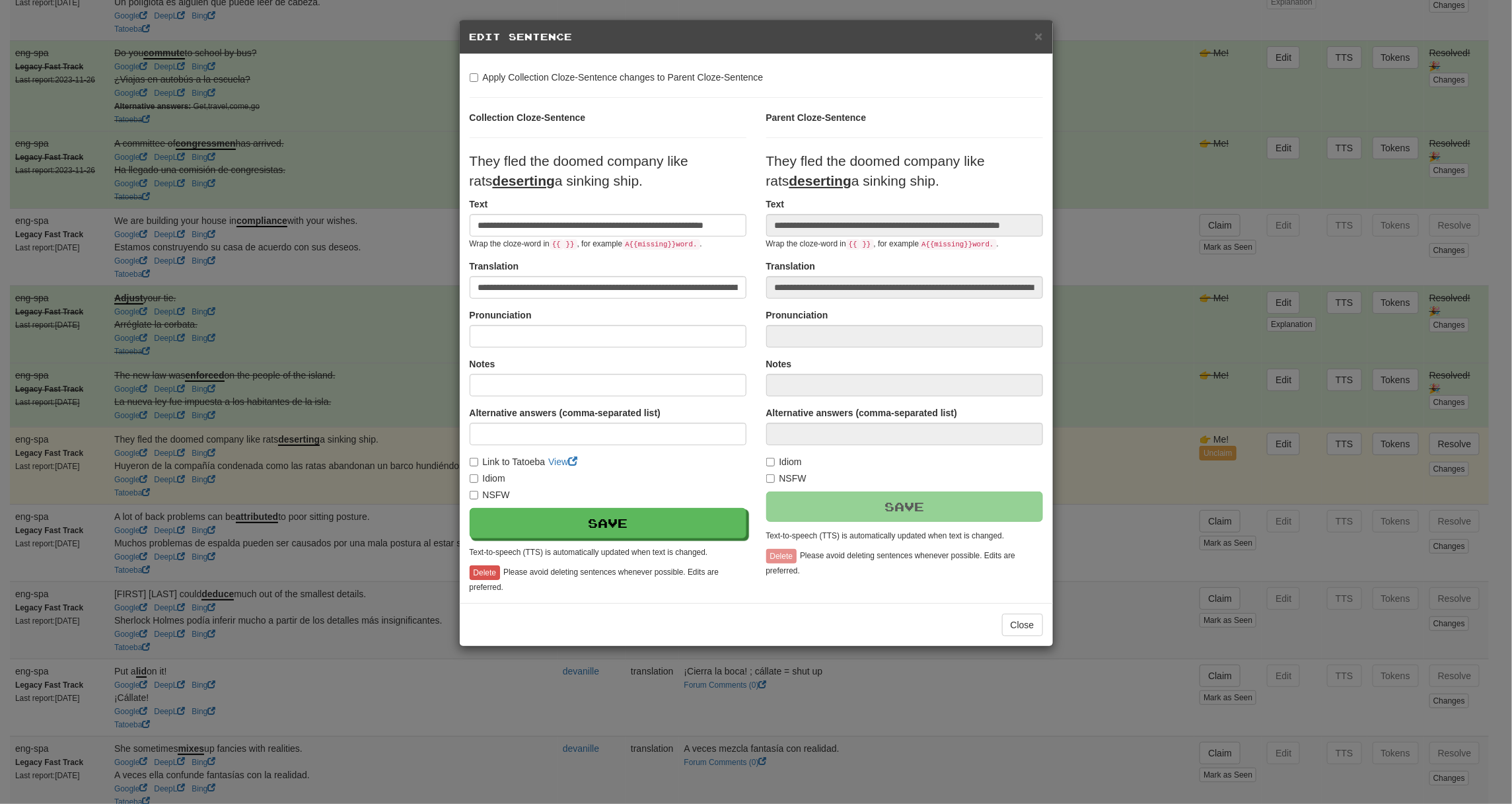 click on "**********" at bounding box center (608, 352) 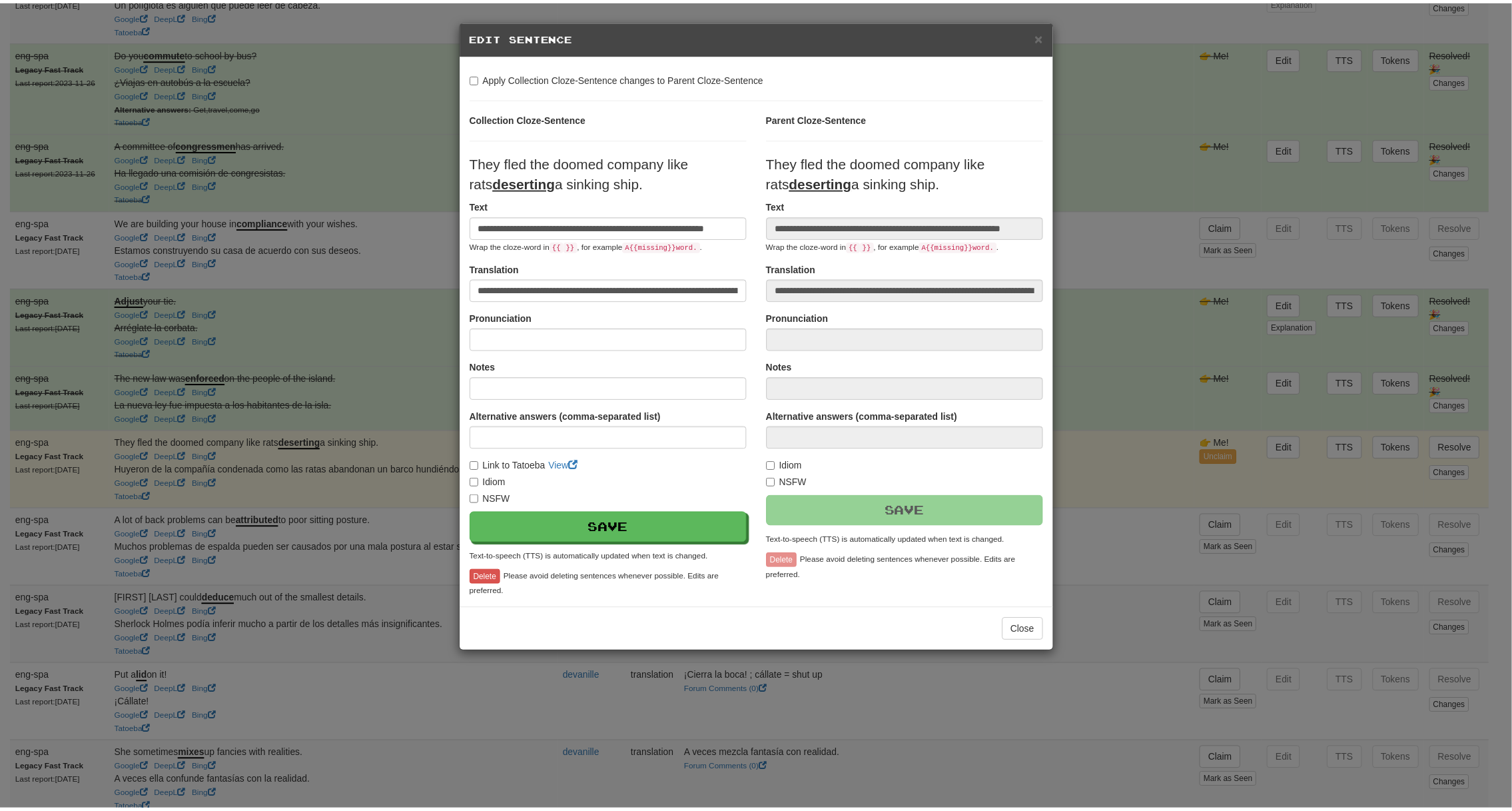 scroll, scrollTop: 0, scrollLeft: 0, axis: both 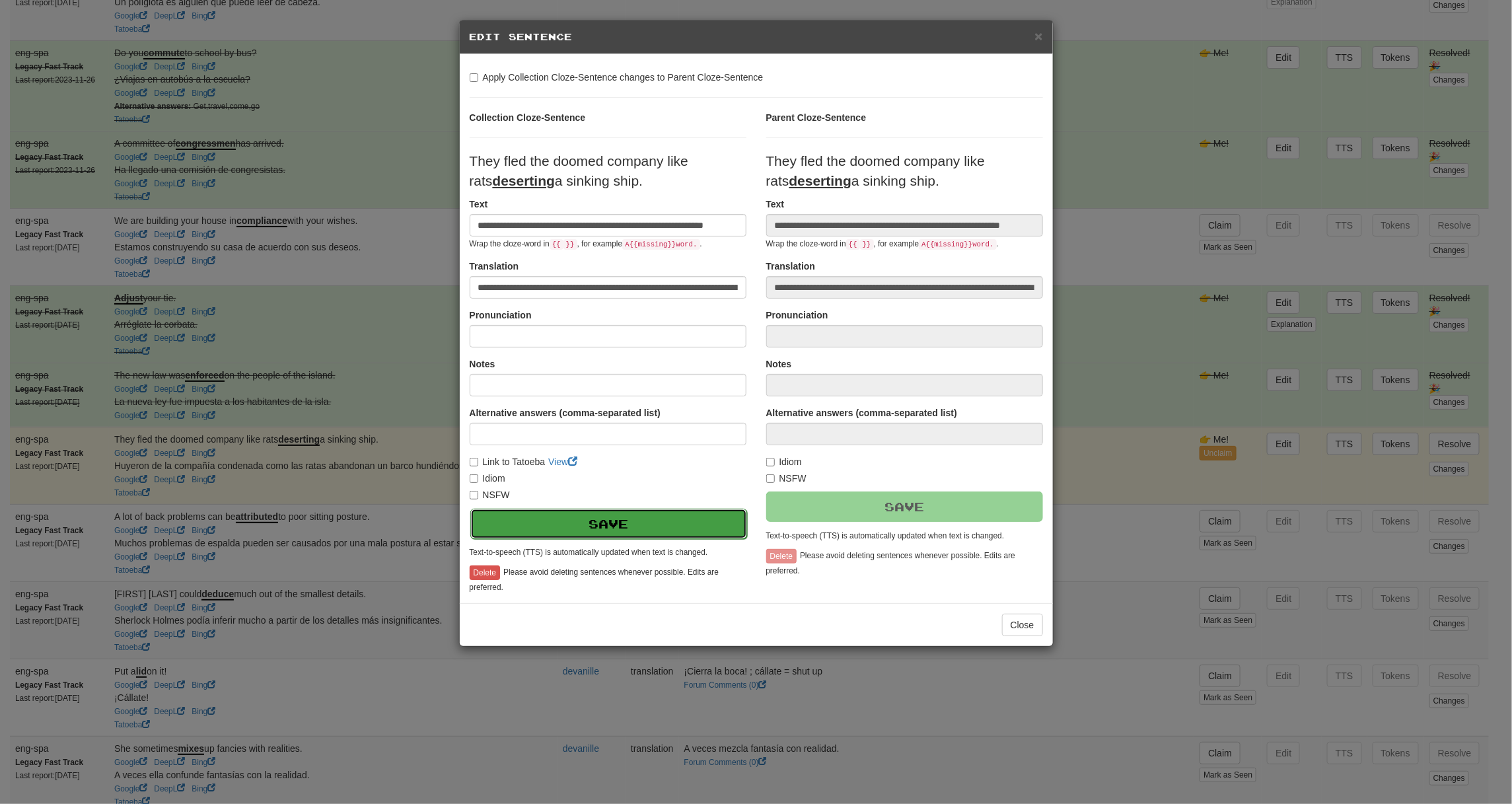 click on "Save" at bounding box center [608, 524] 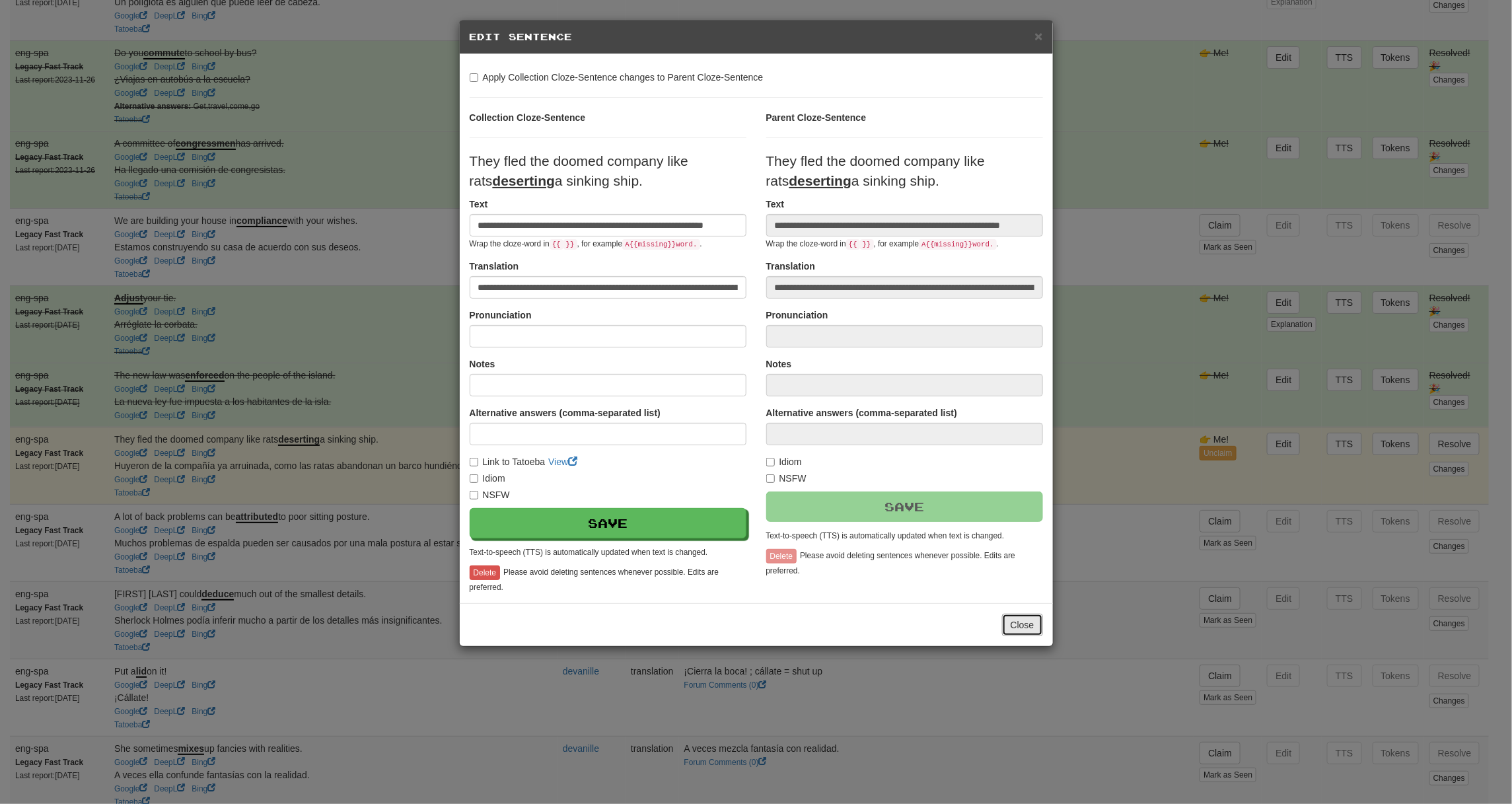 drag, startPoint x: 1013, startPoint y: 618, endPoint x: 1021, endPoint y: 617, distance: 8.062258 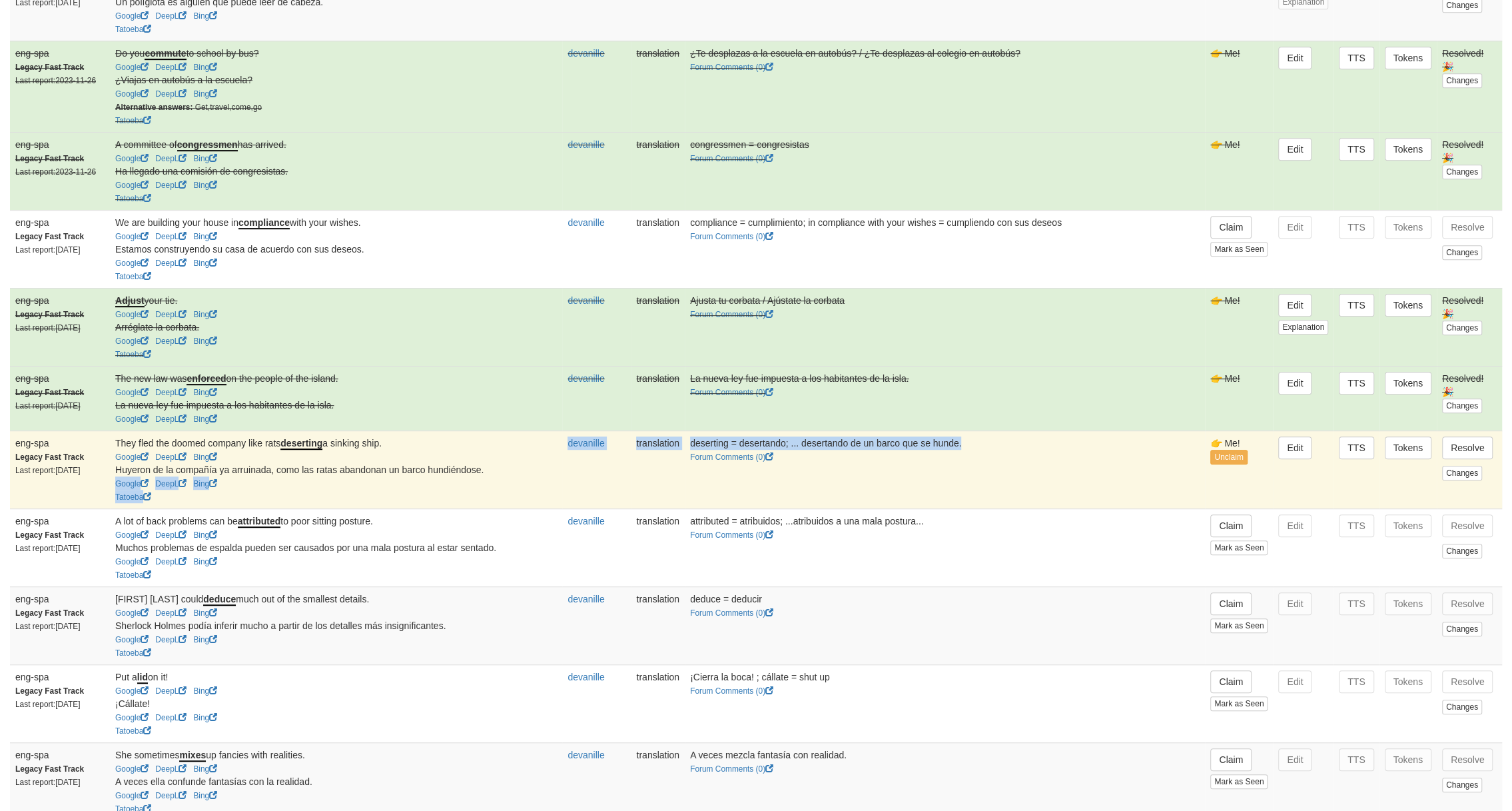 drag, startPoint x: 993, startPoint y: 437, endPoint x: 486, endPoint y: 460, distance: 507.5214 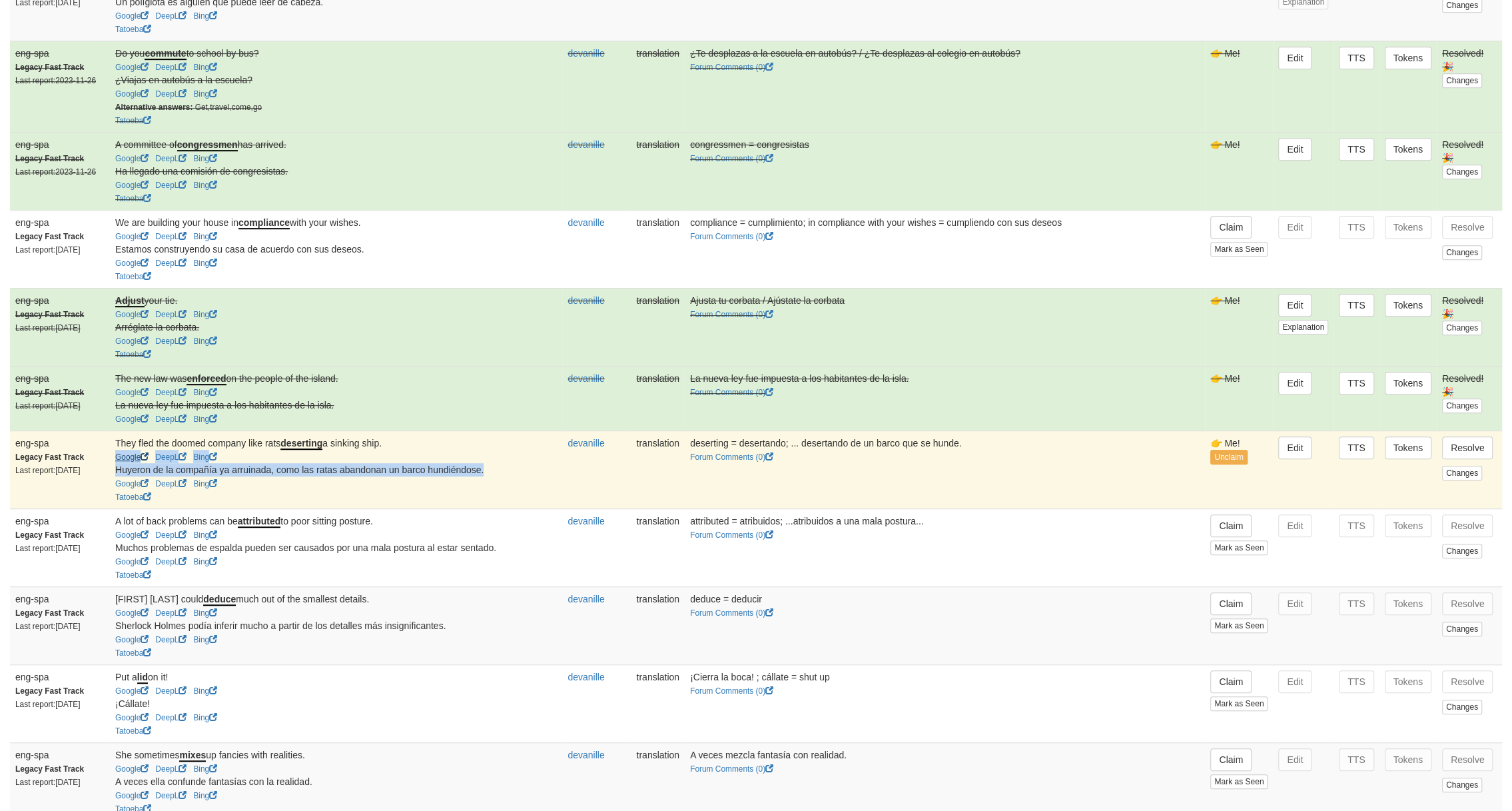 drag, startPoint x: 317, startPoint y: 452, endPoint x: 117, endPoint y: 449, distance: 200.0225 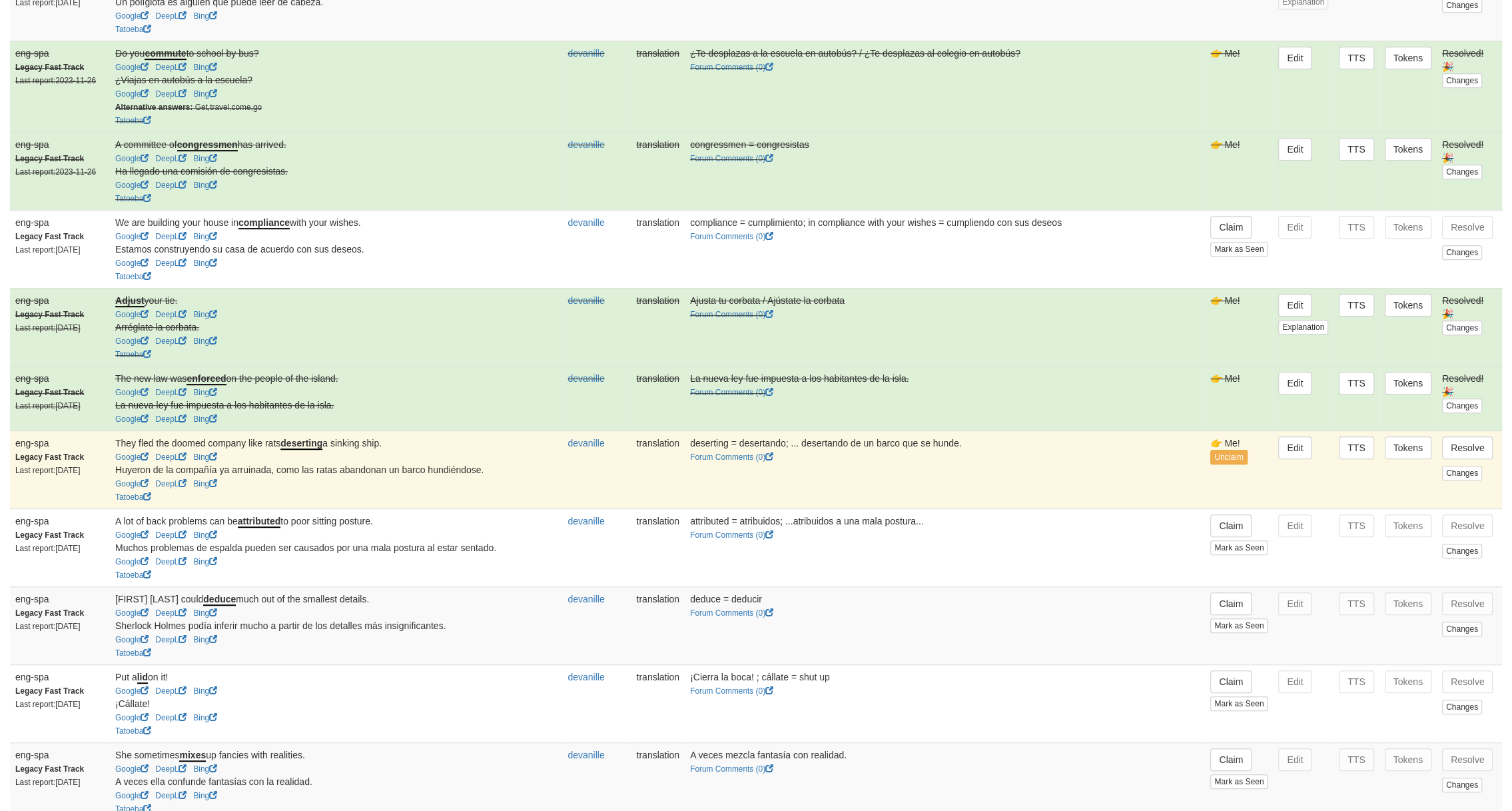 click on "They fled the doomed company like rats  deserting  a sinking ship." at bounding box center (336, 443) 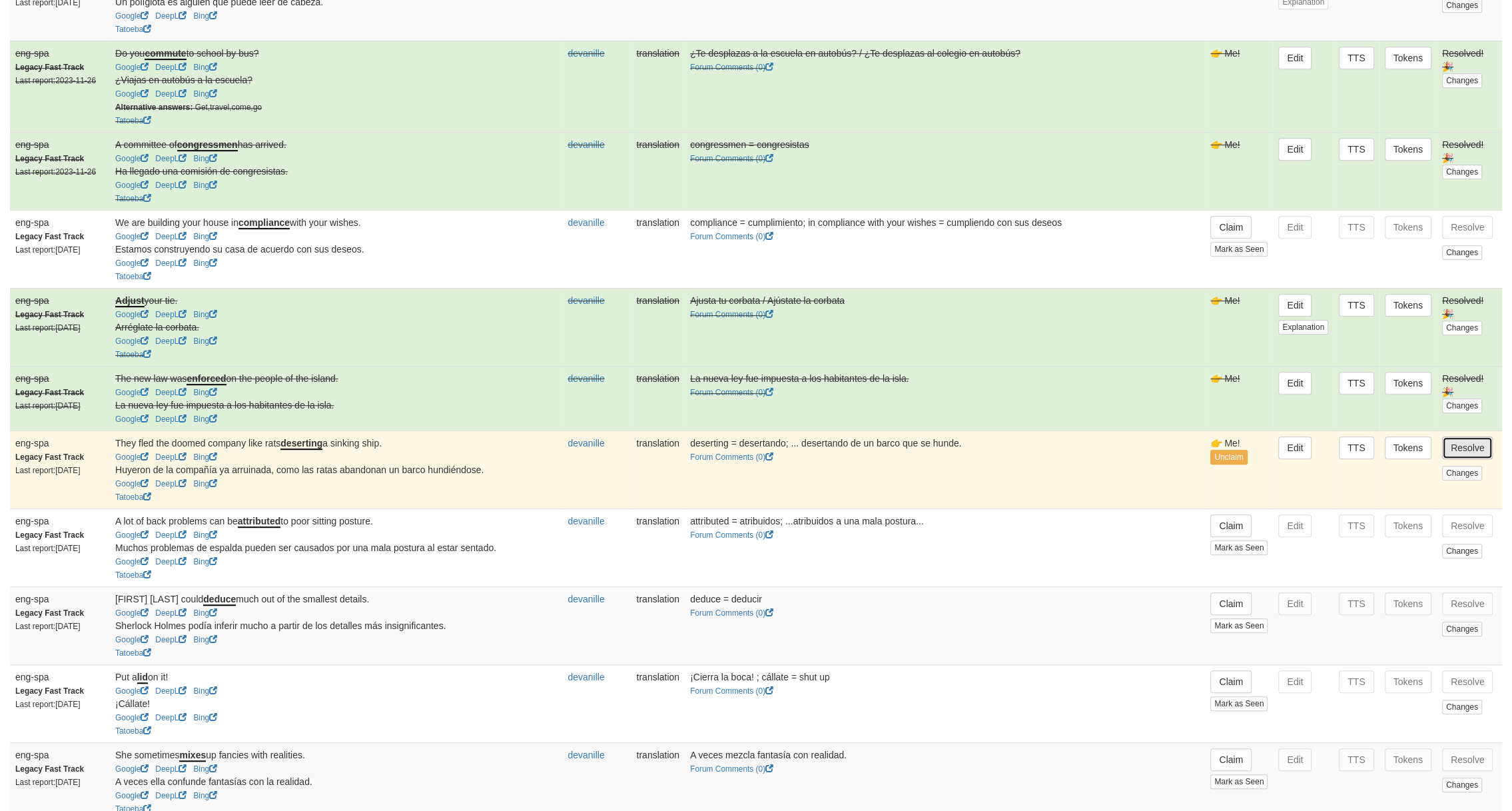 click on "Resolve" at bounding box center (1467, 448) 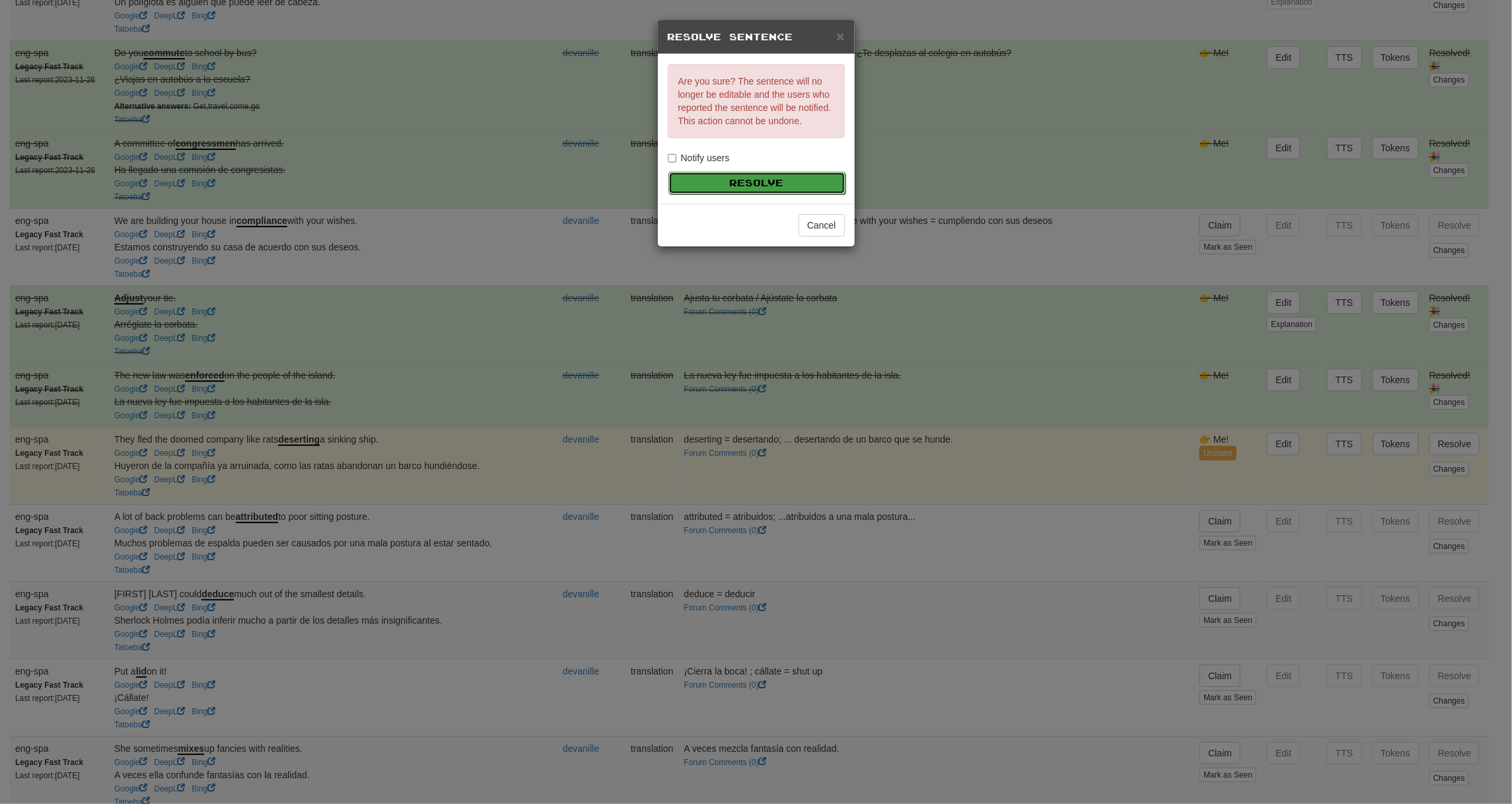 click on "Resolve" at bounding box center [757, 183] 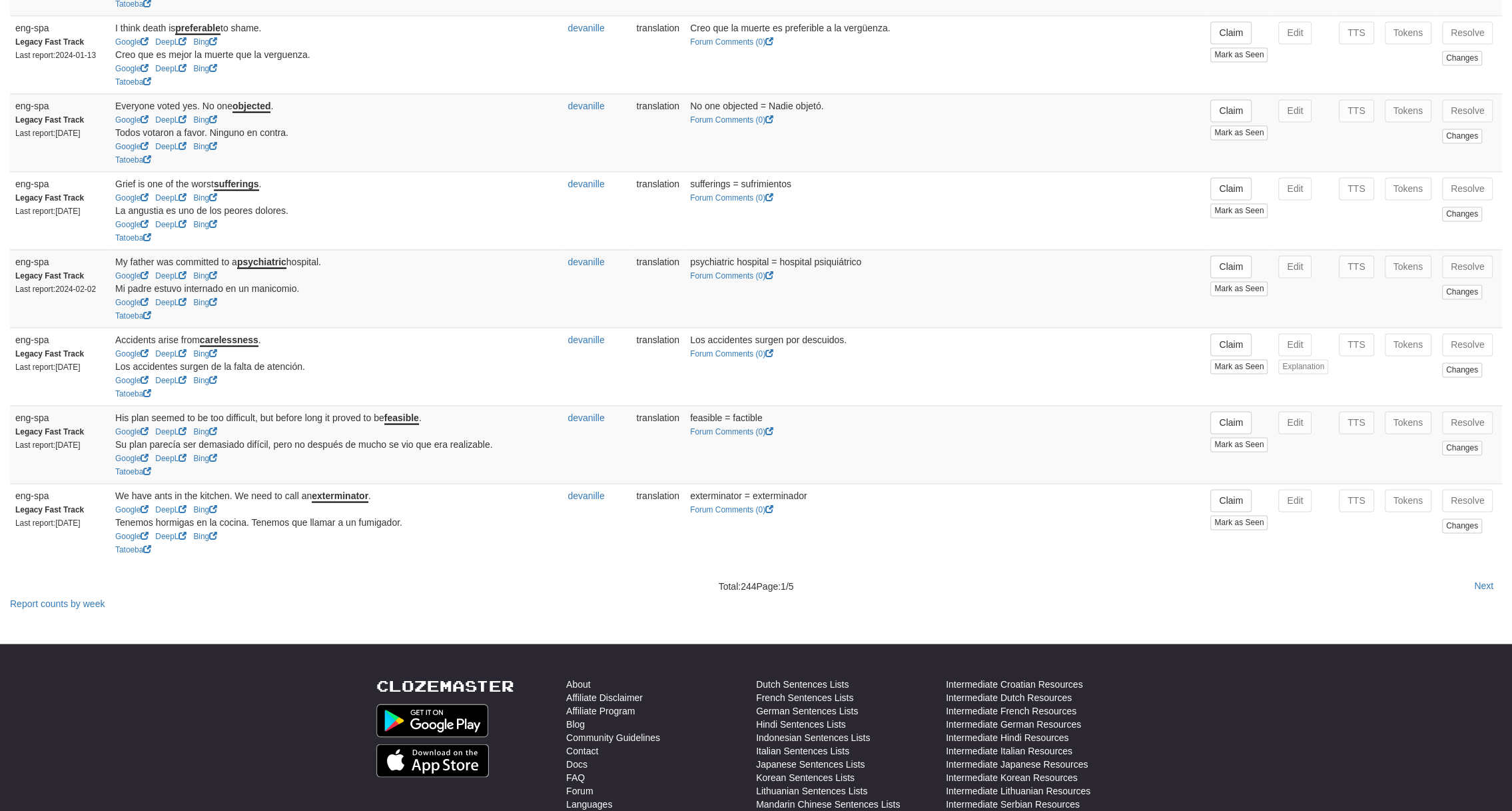 scroll, scrollTop: 1777, scrollLeft: 0, axis: vertical 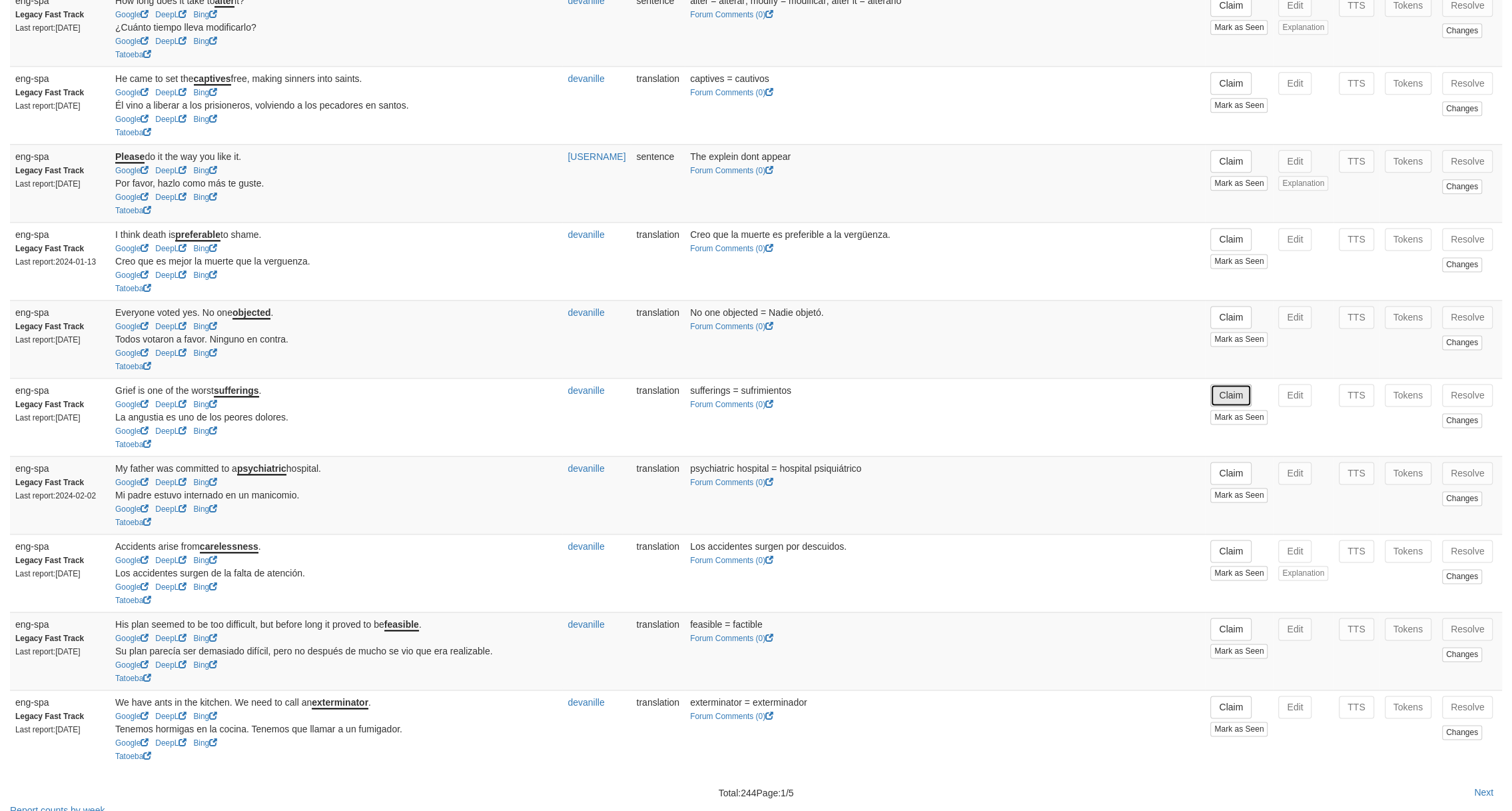click on "Claim" at bounding box center [1231, 395] 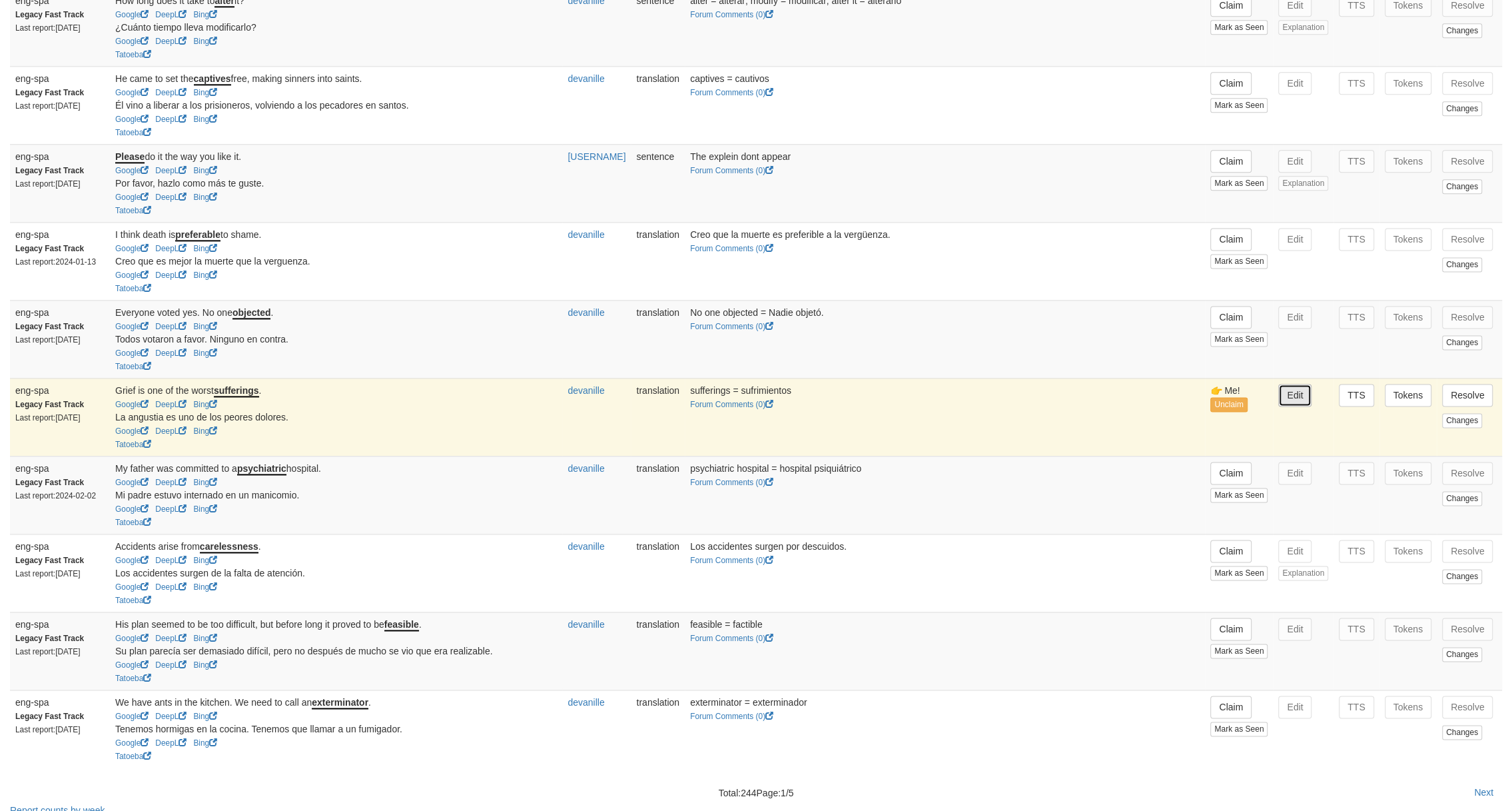 click on "Edit" at bounding box center (1295, 395) 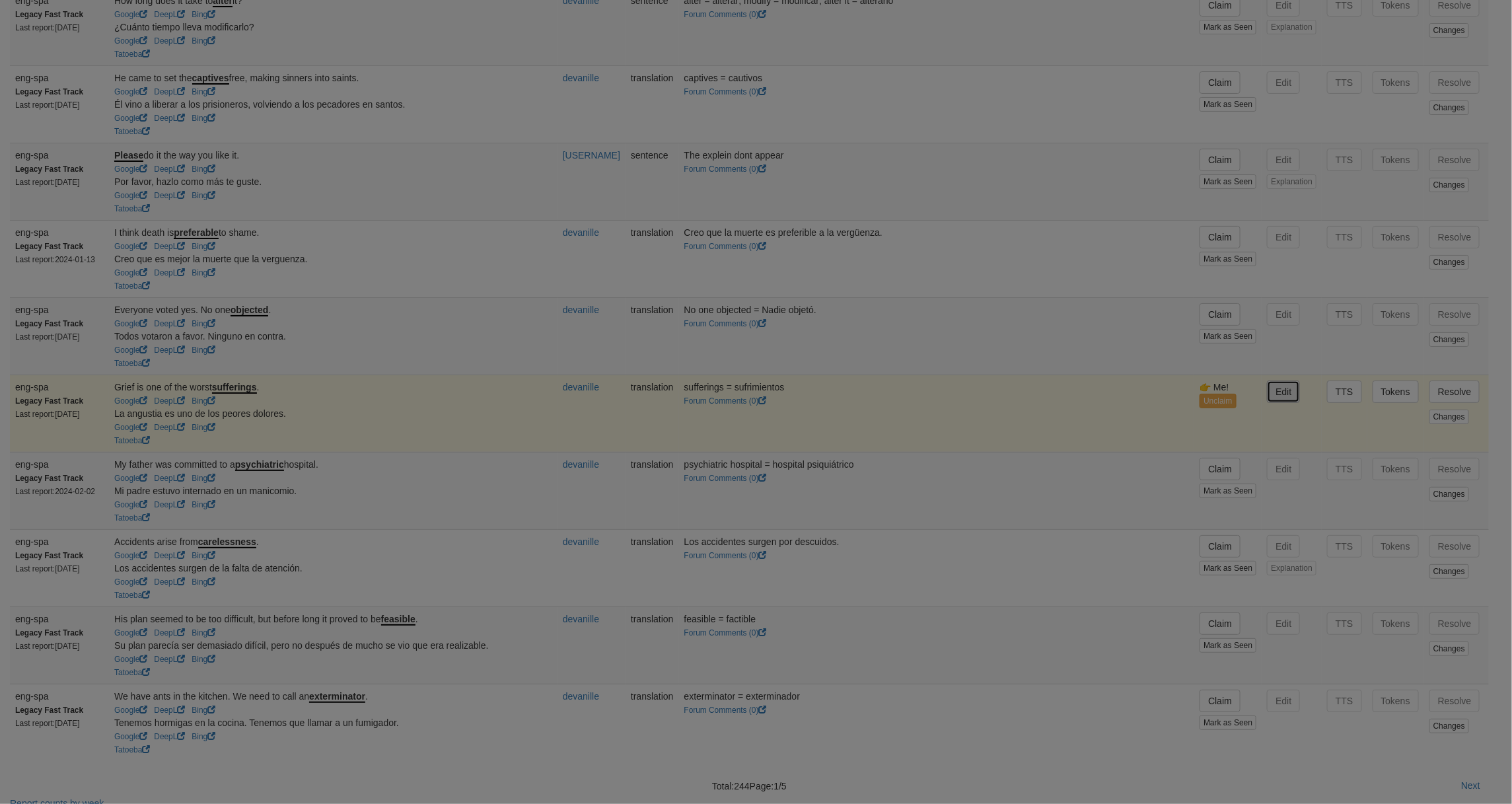 type on "**********" 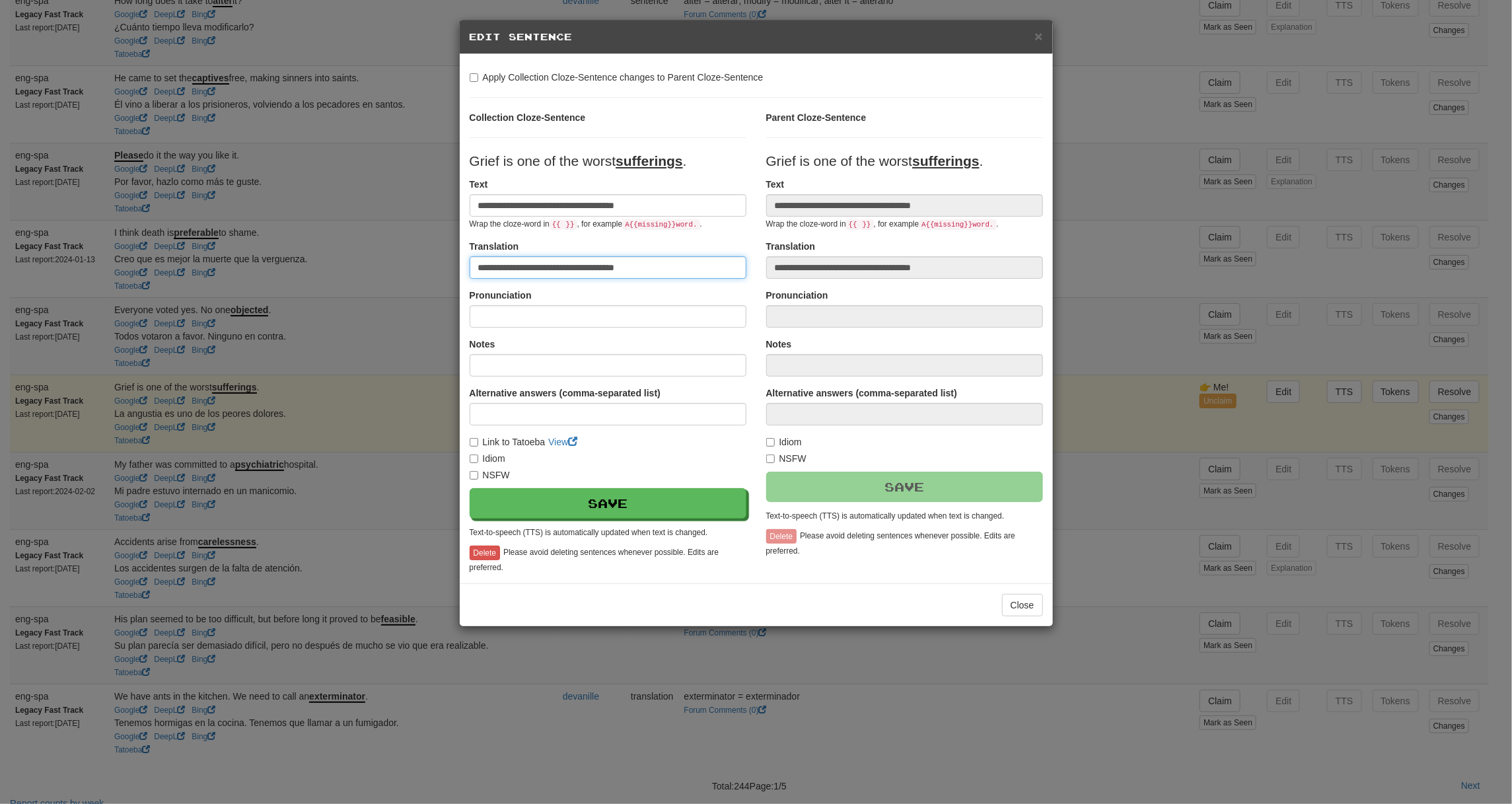 drag, startPoint x: 690, startPoint y: 269, endPoint x: 617, endPoint y: 276, distance: 73.33485 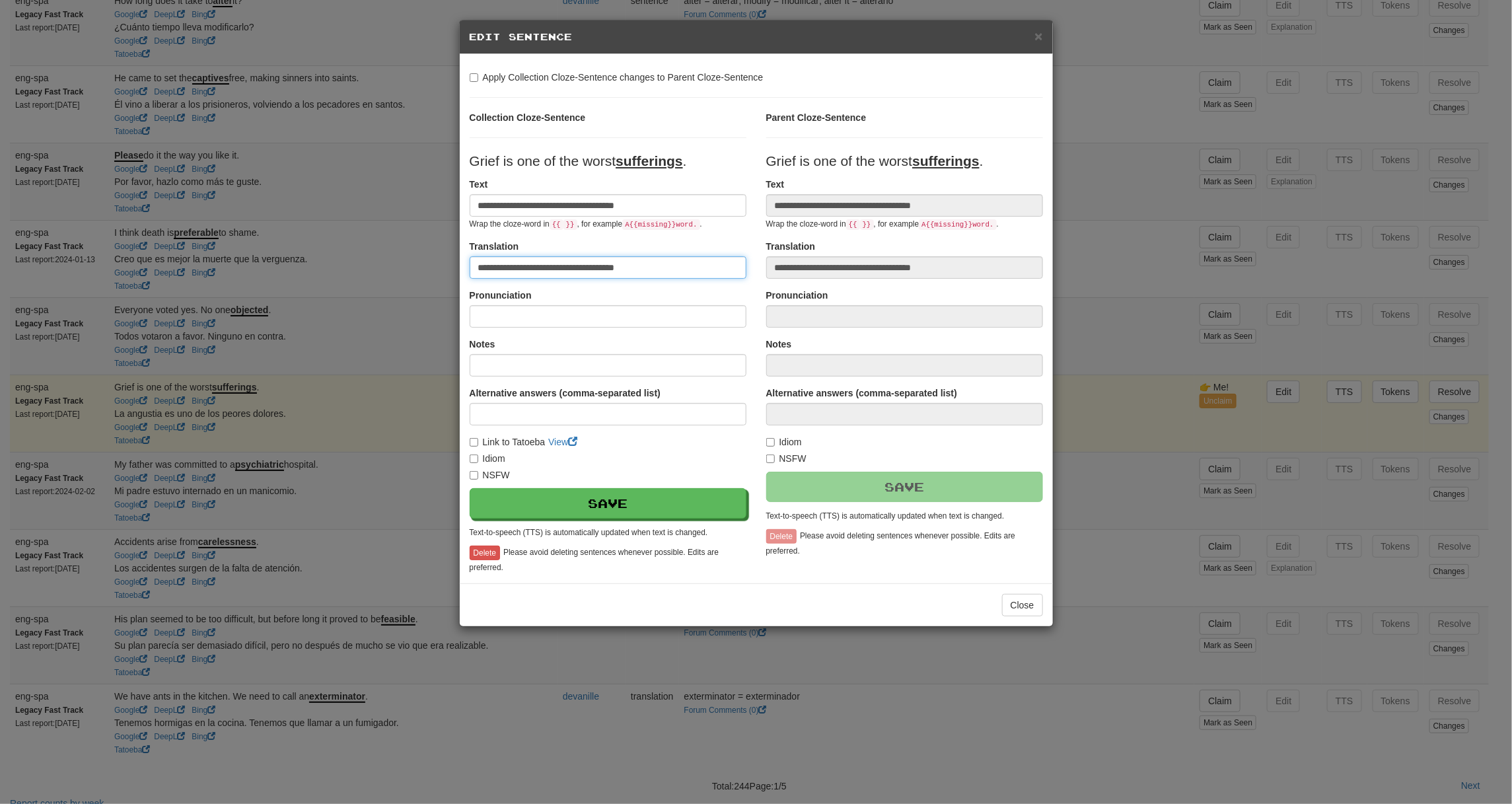 click on "**********" at bounding box center (608, 268) 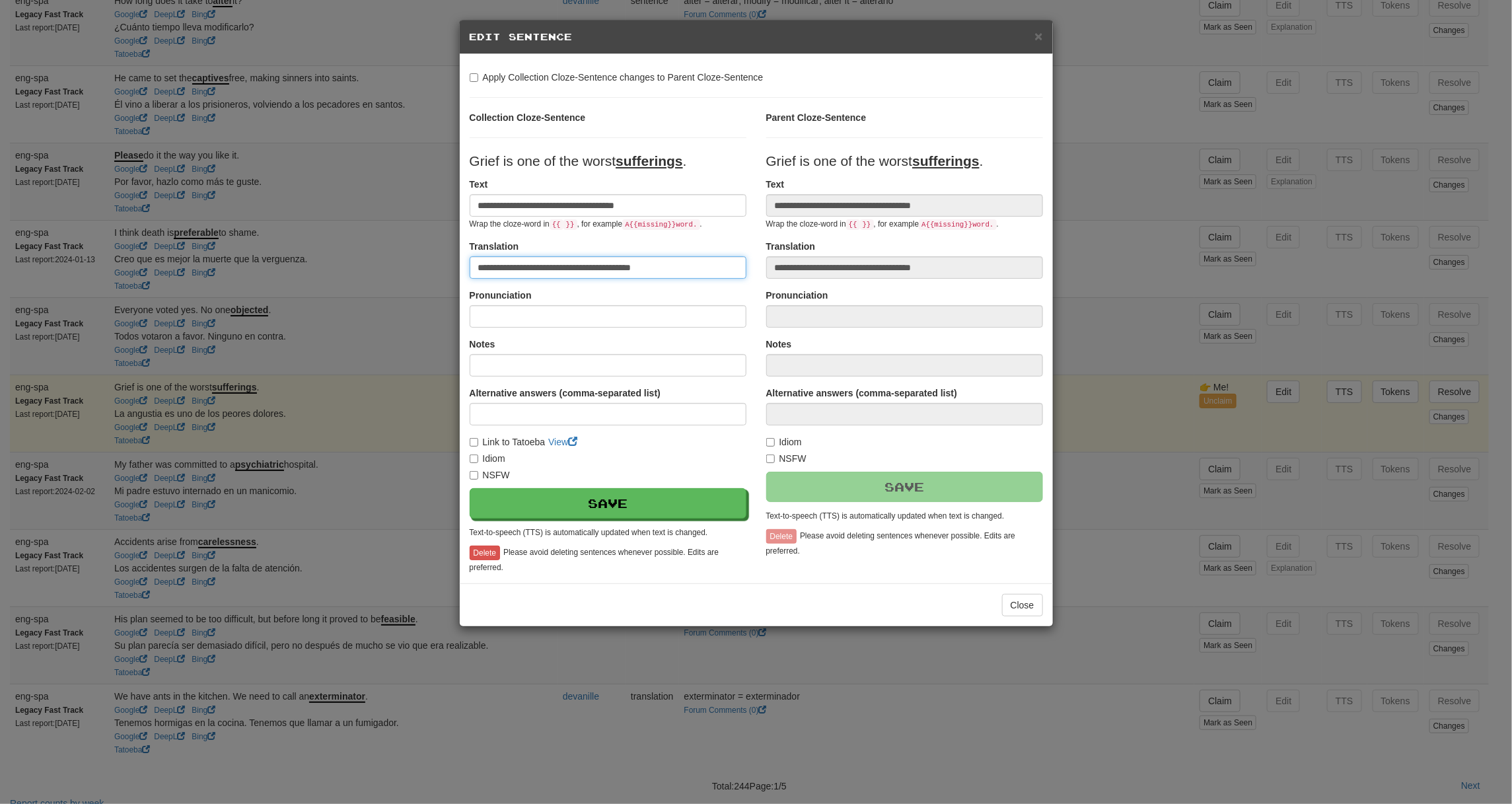 click on "**********" at bounding box center (608, 268) 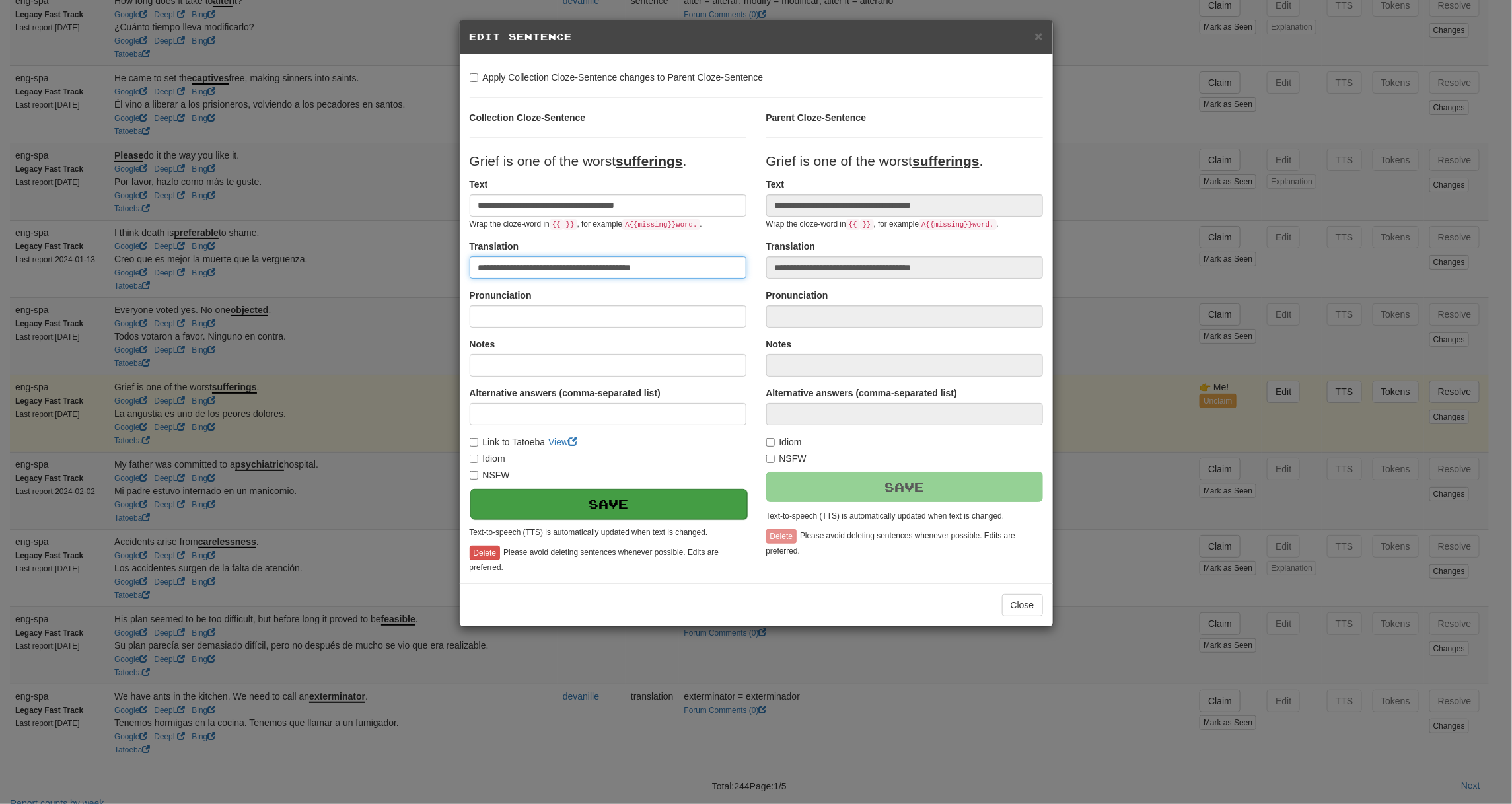 type on "**********" 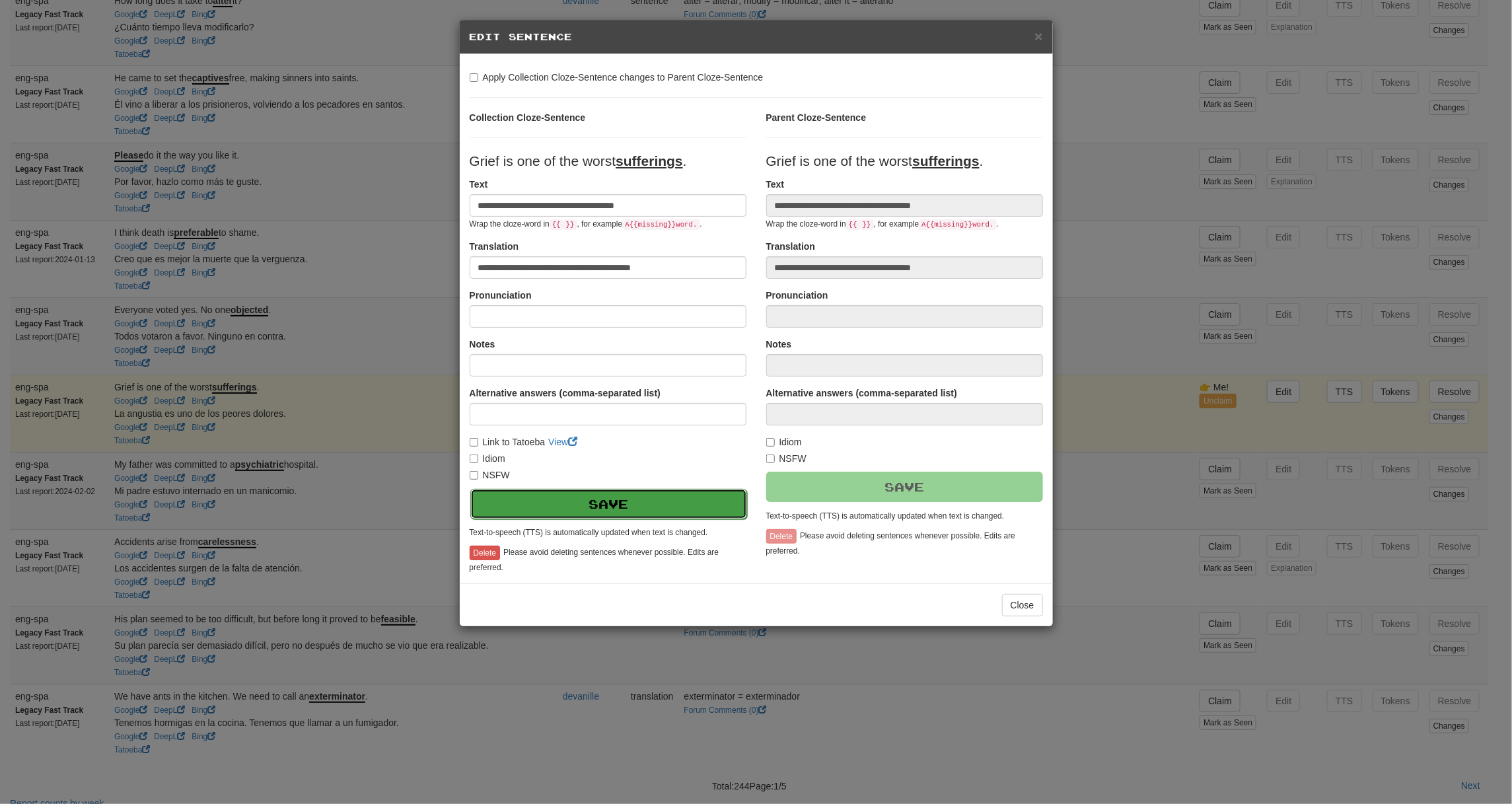 click on "Save" at bounding box center [608, 504] 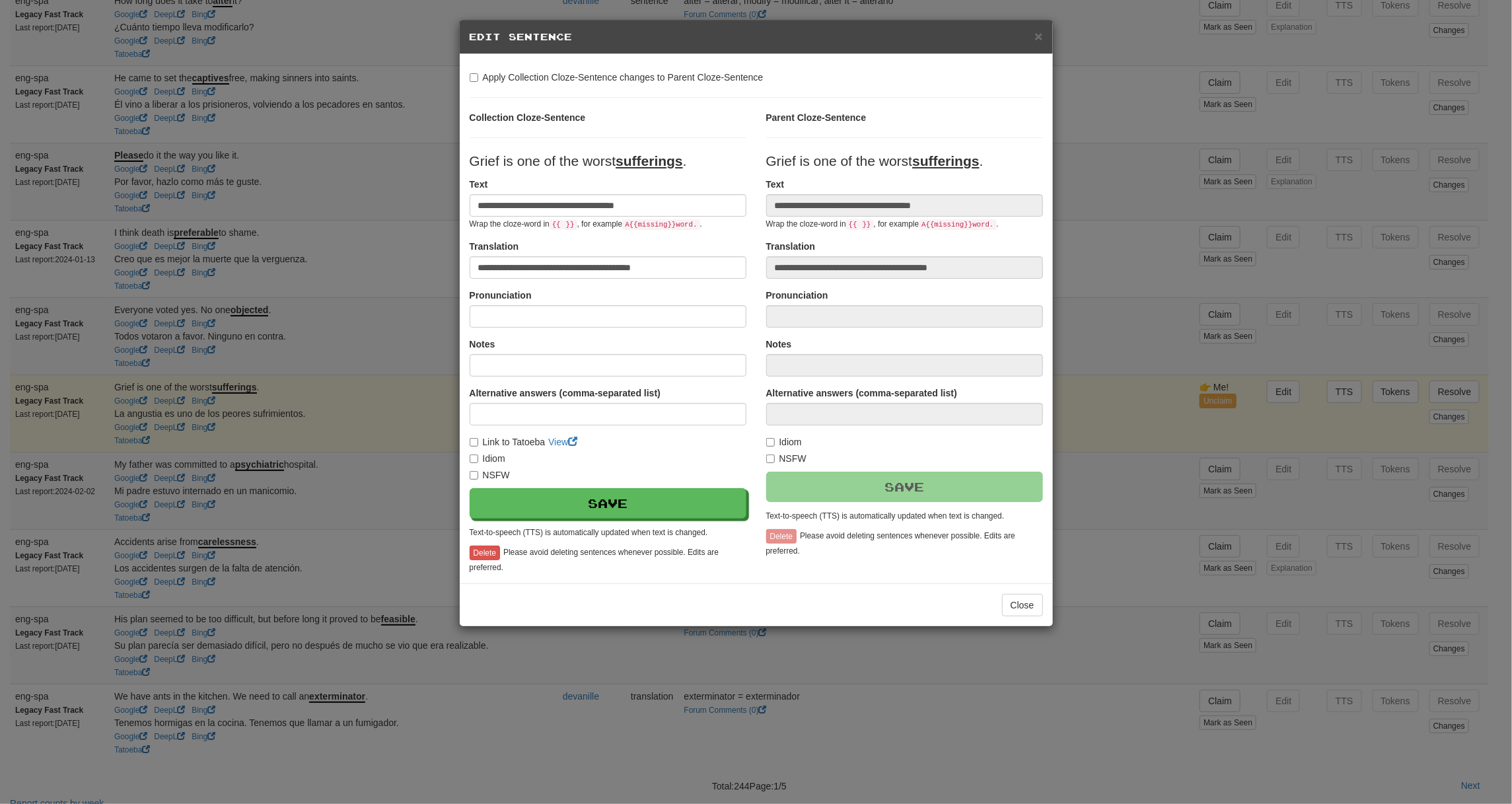 click on "Close" at bounding box center (756, 604) 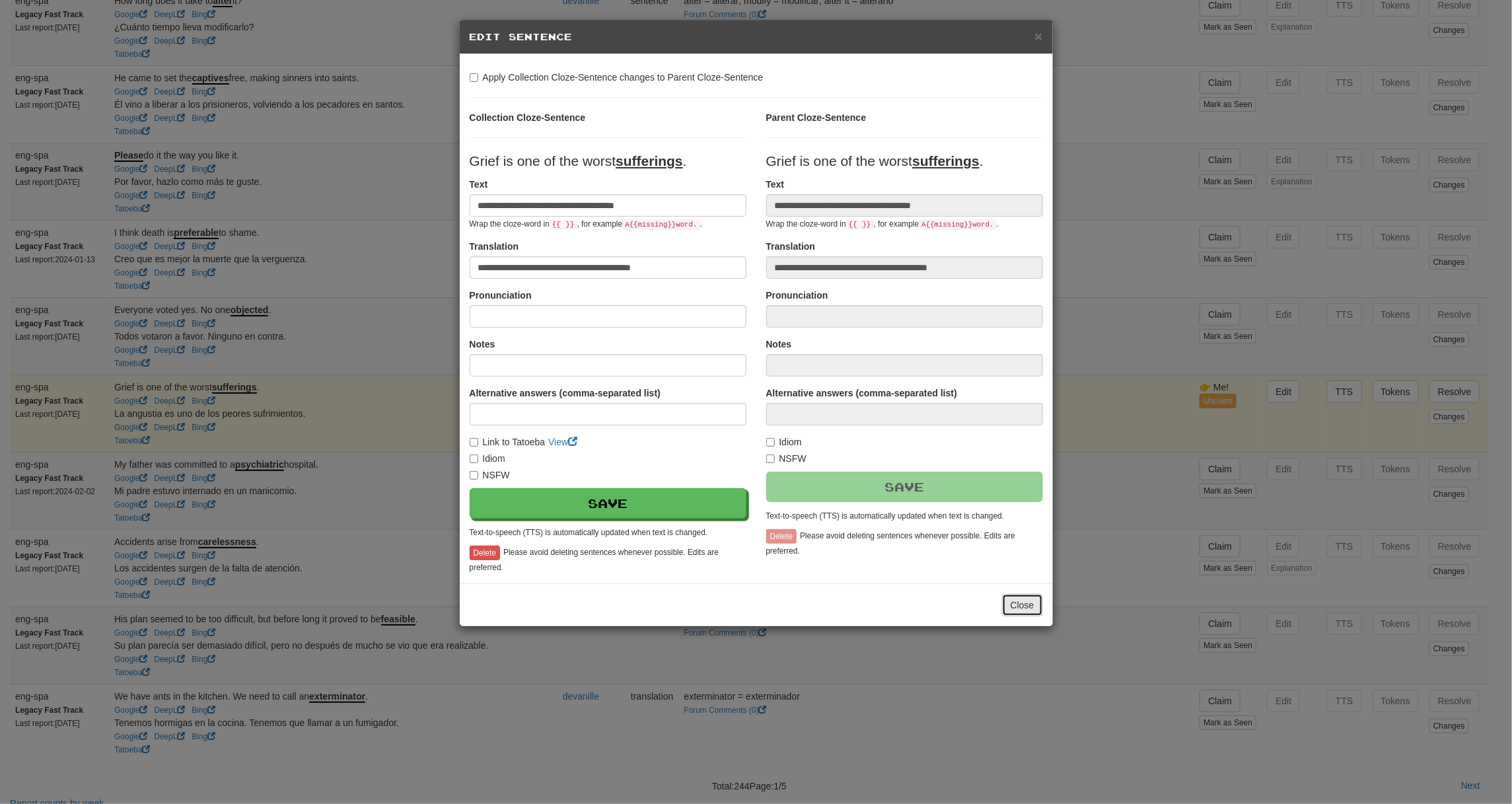 click on "Close" at bounding box center [1023, 605] 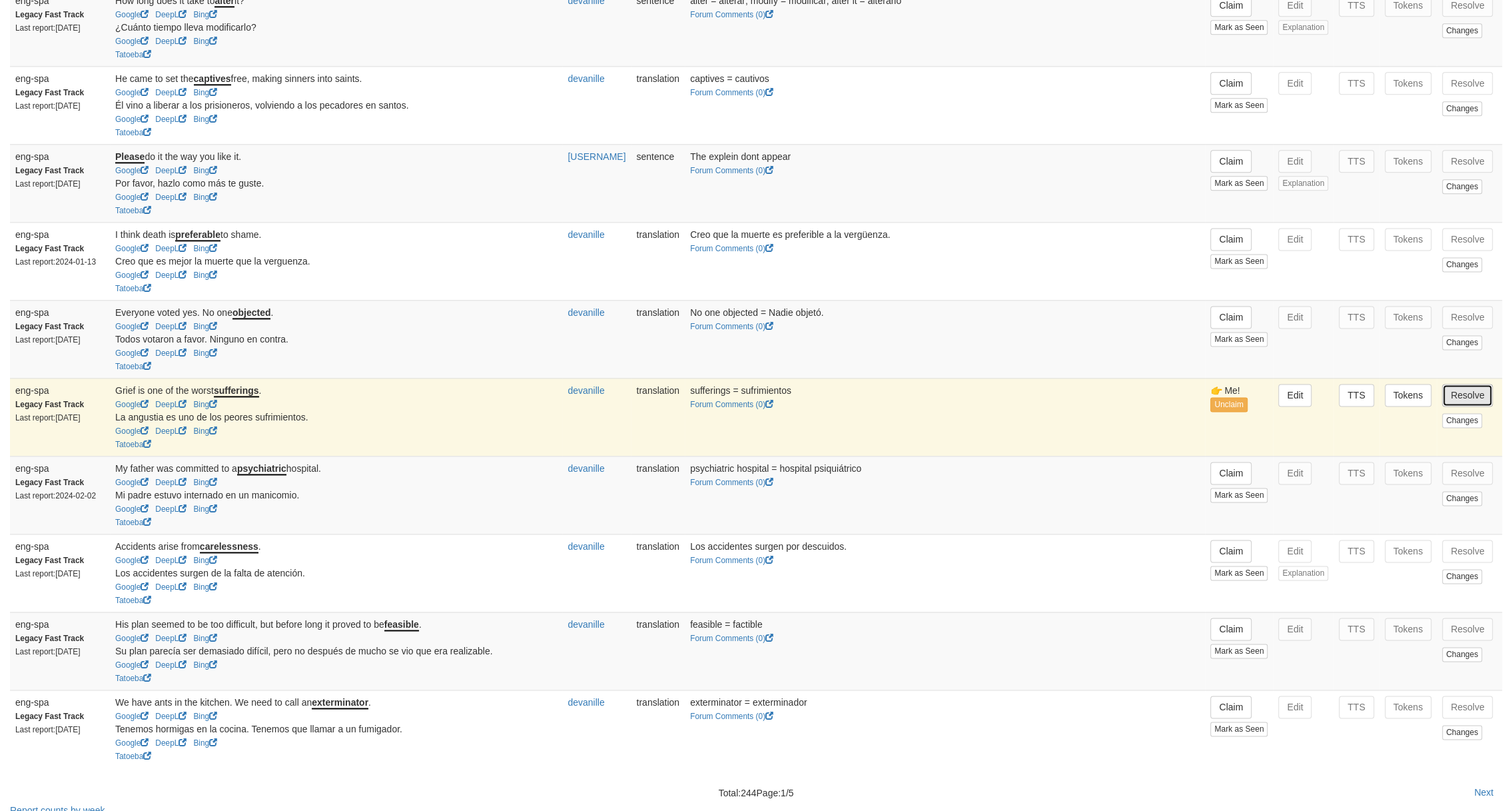 click on "Resolve" at bounding box center (1467, 395) 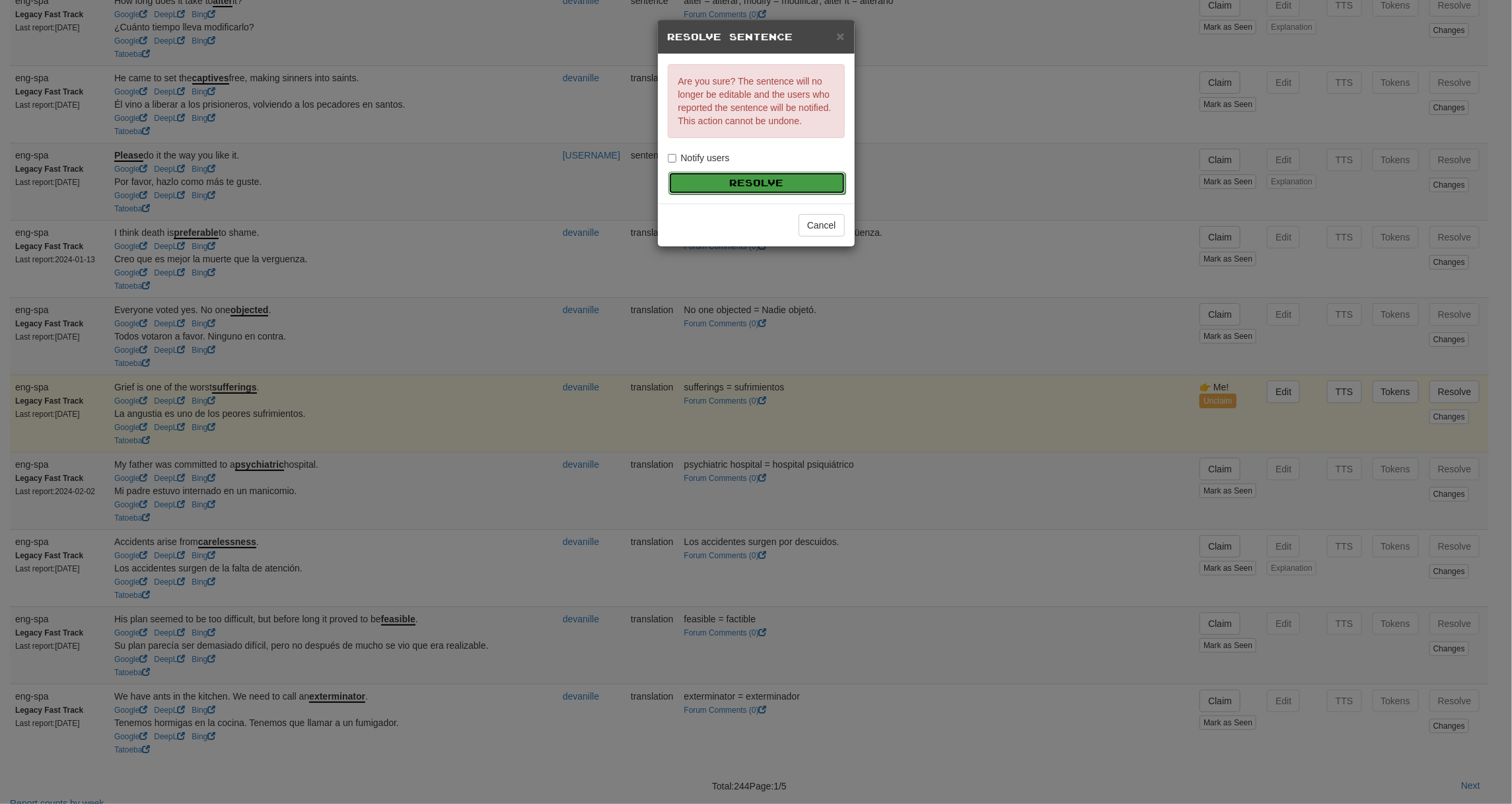 click on "Resolve" at bounding box center [757, 183] 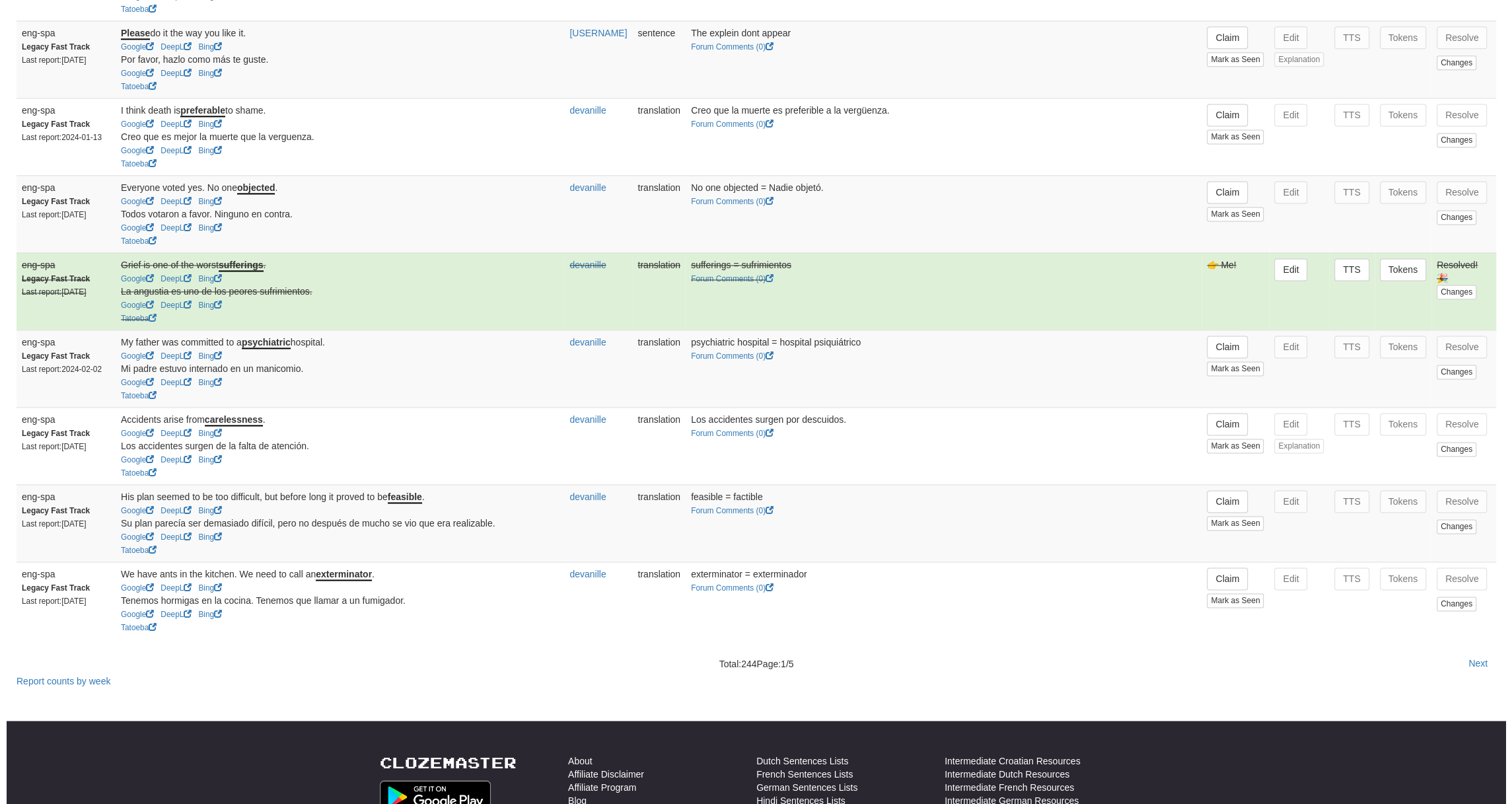 scroll, scrollTop: 2026, scrollLeft: 0, axis: vertical 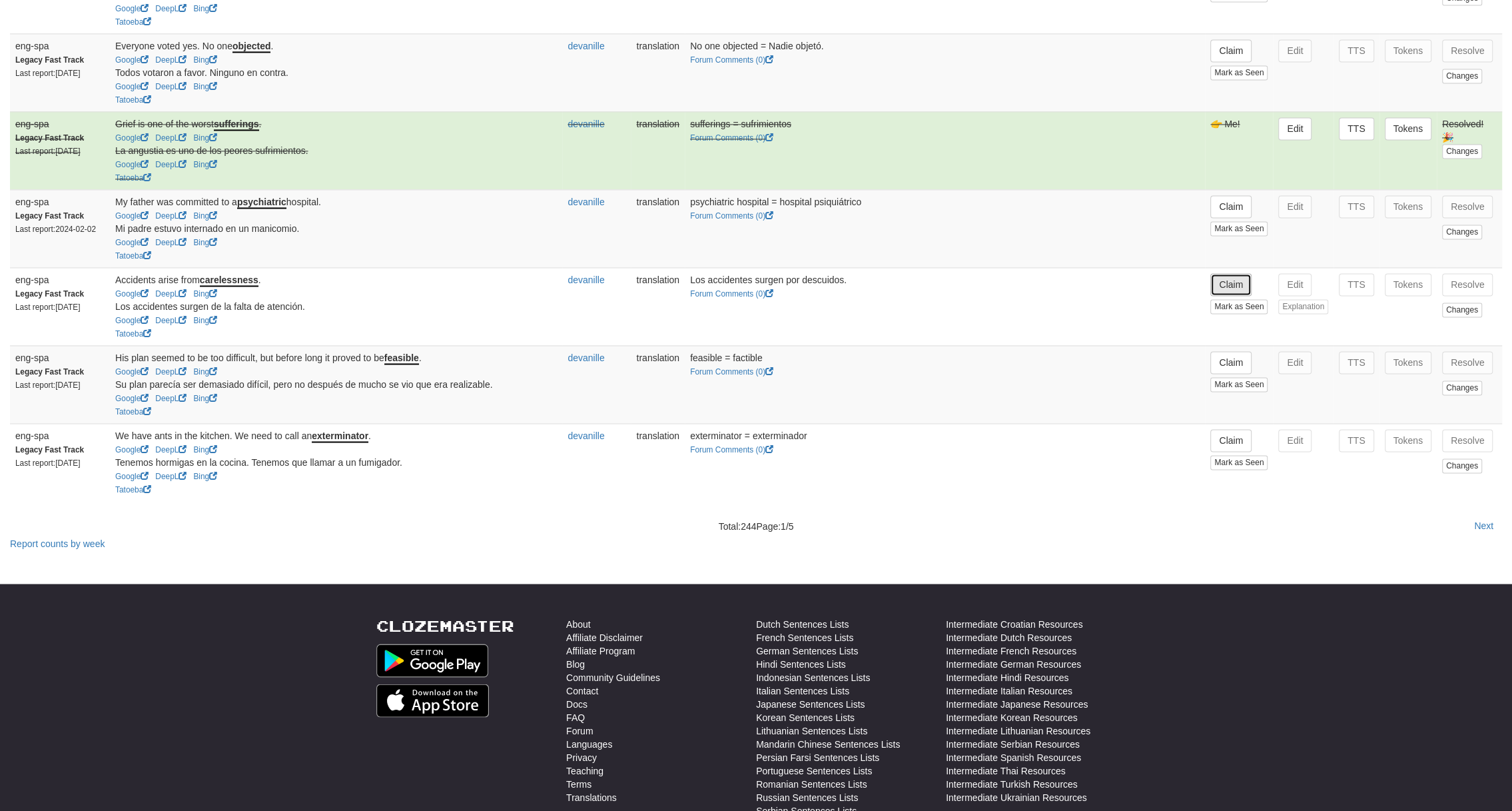 click on "Claim" at bounding box center [1231, 285] 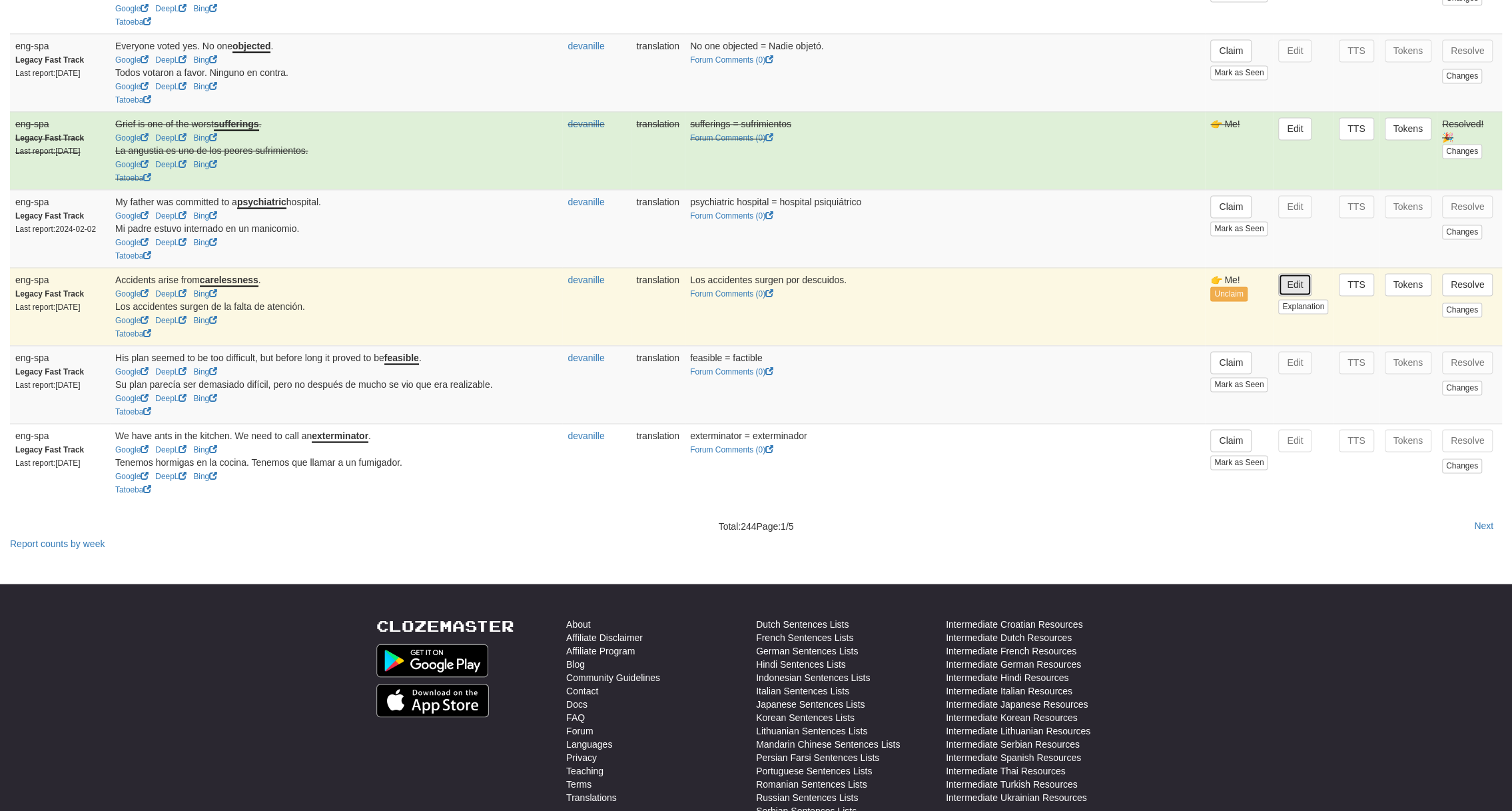 click on "Edit" at bounding box center (1295, 285) 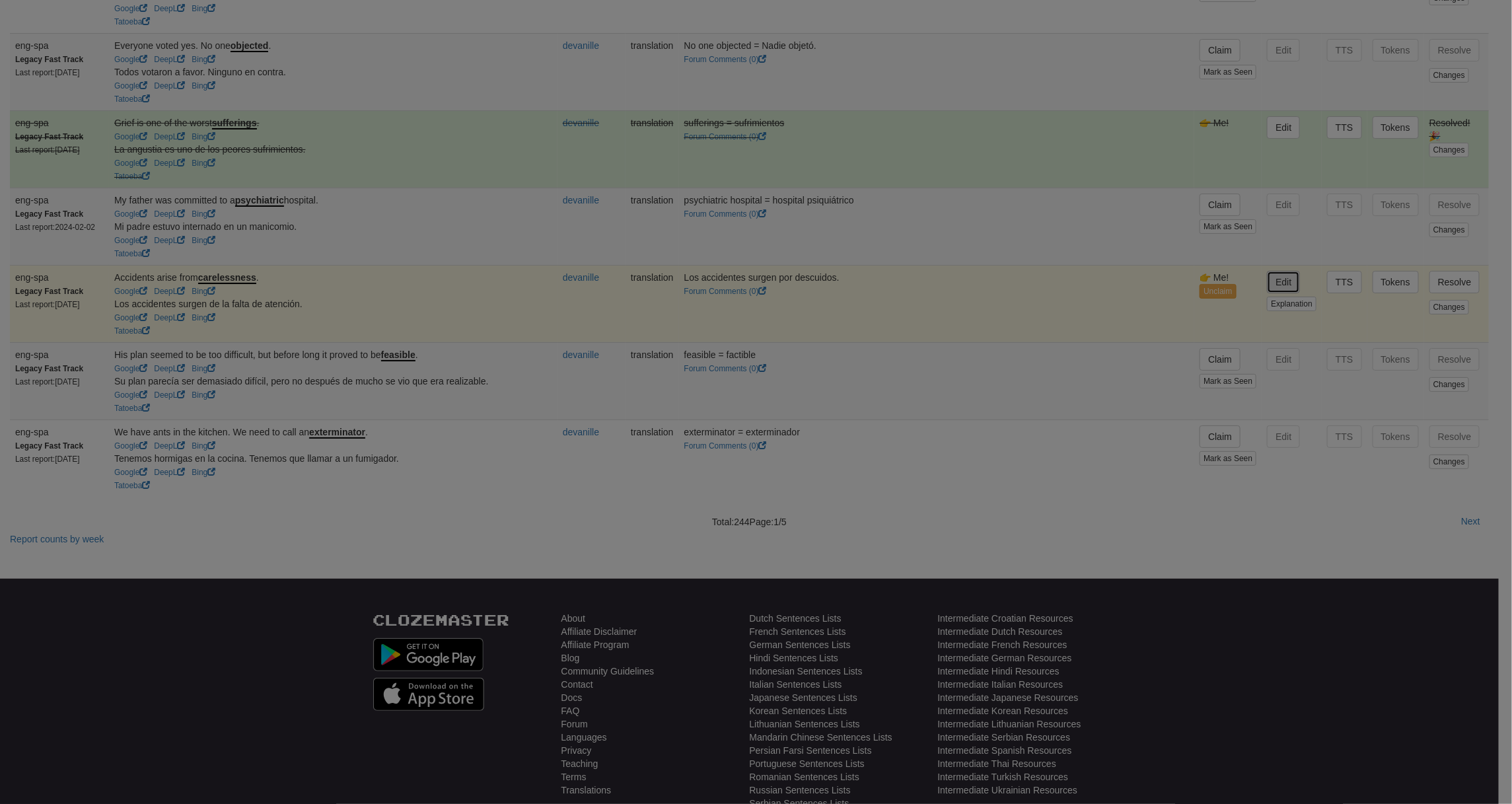 type on "**********" 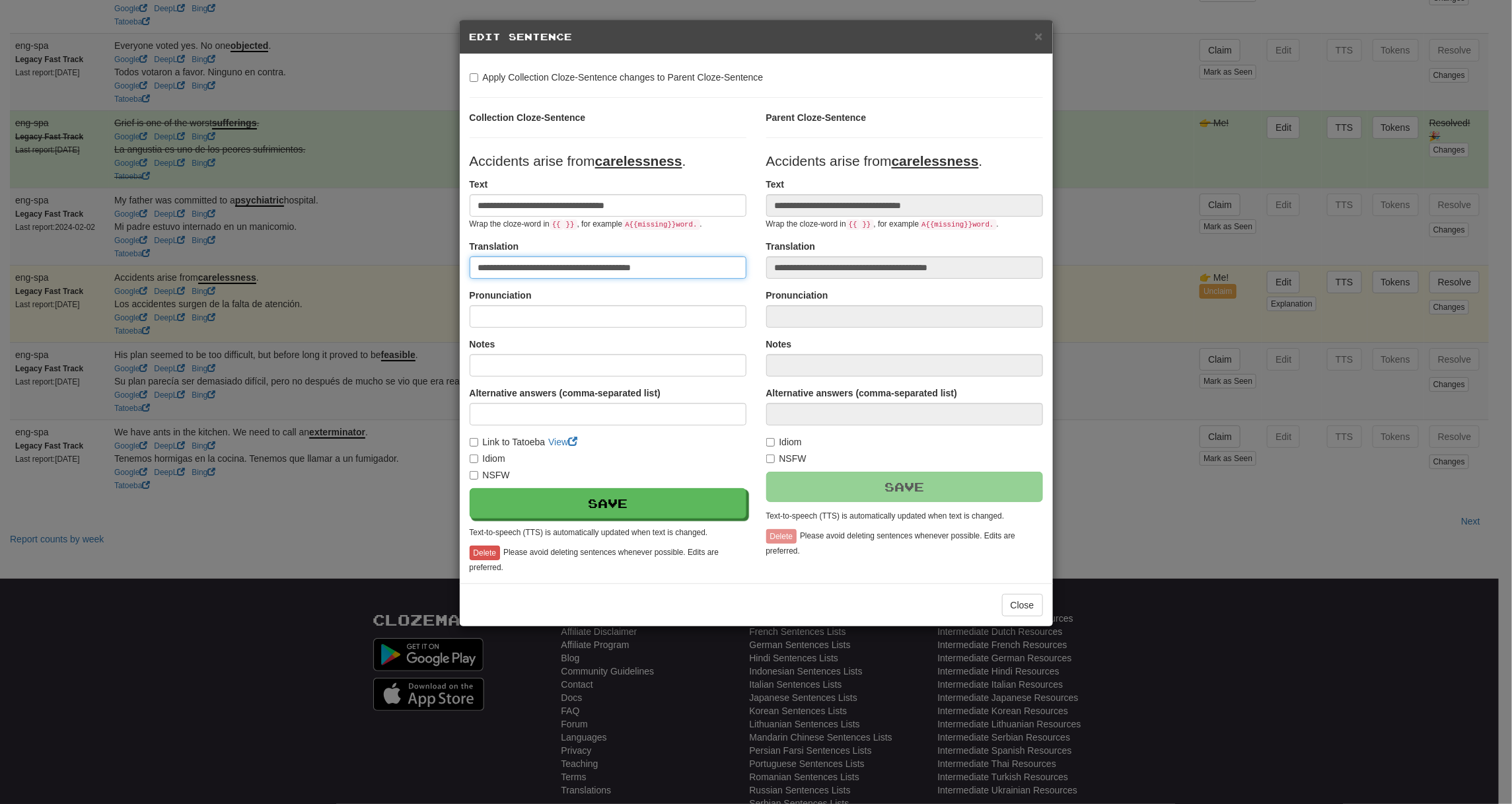 drag, startPoint x: 674, startPoint y: 263, endPoint x: 597, endPoint y: 269, distance: 77.23341 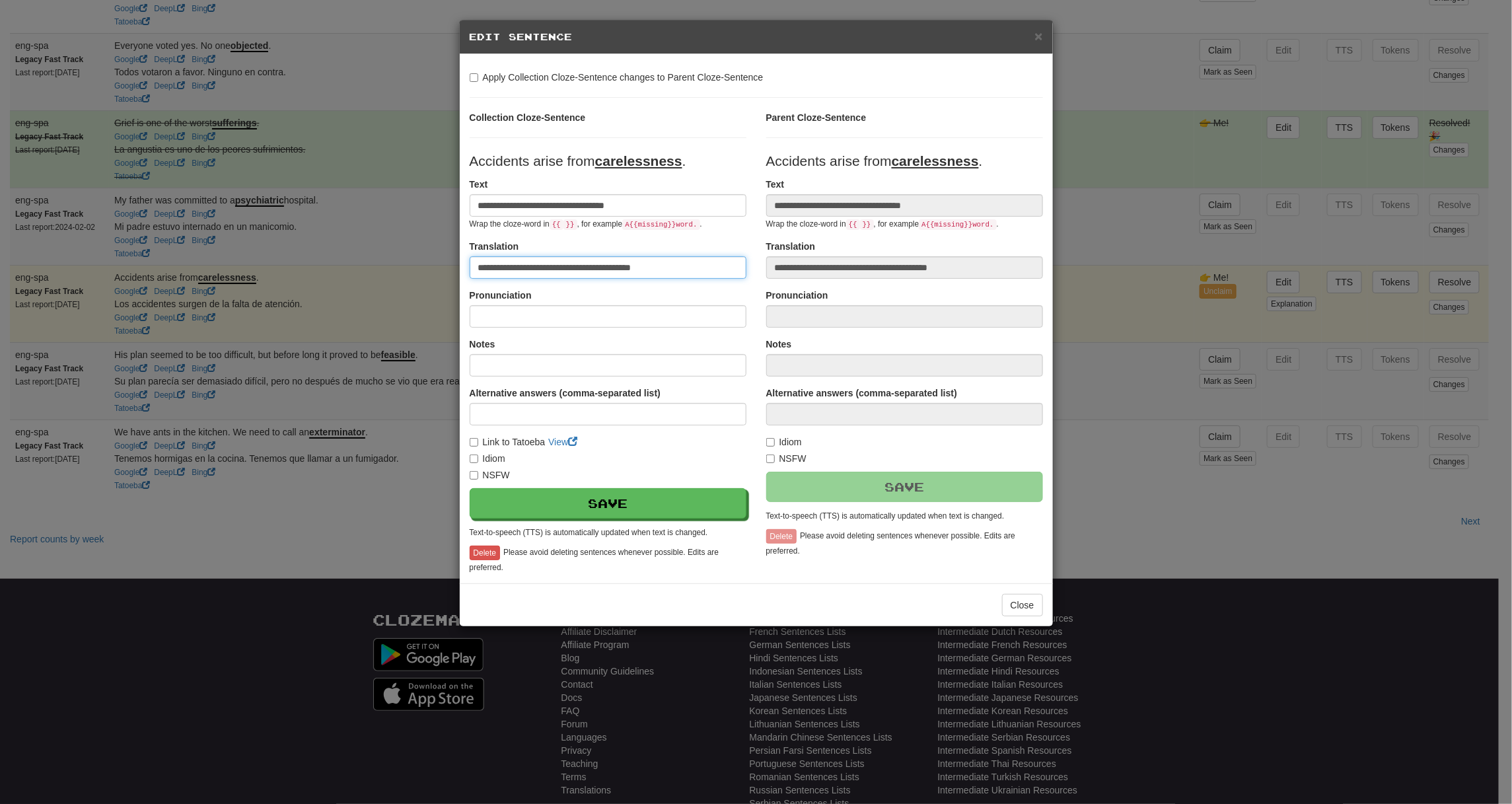 click on "**********" at bounding box center [608, 268] 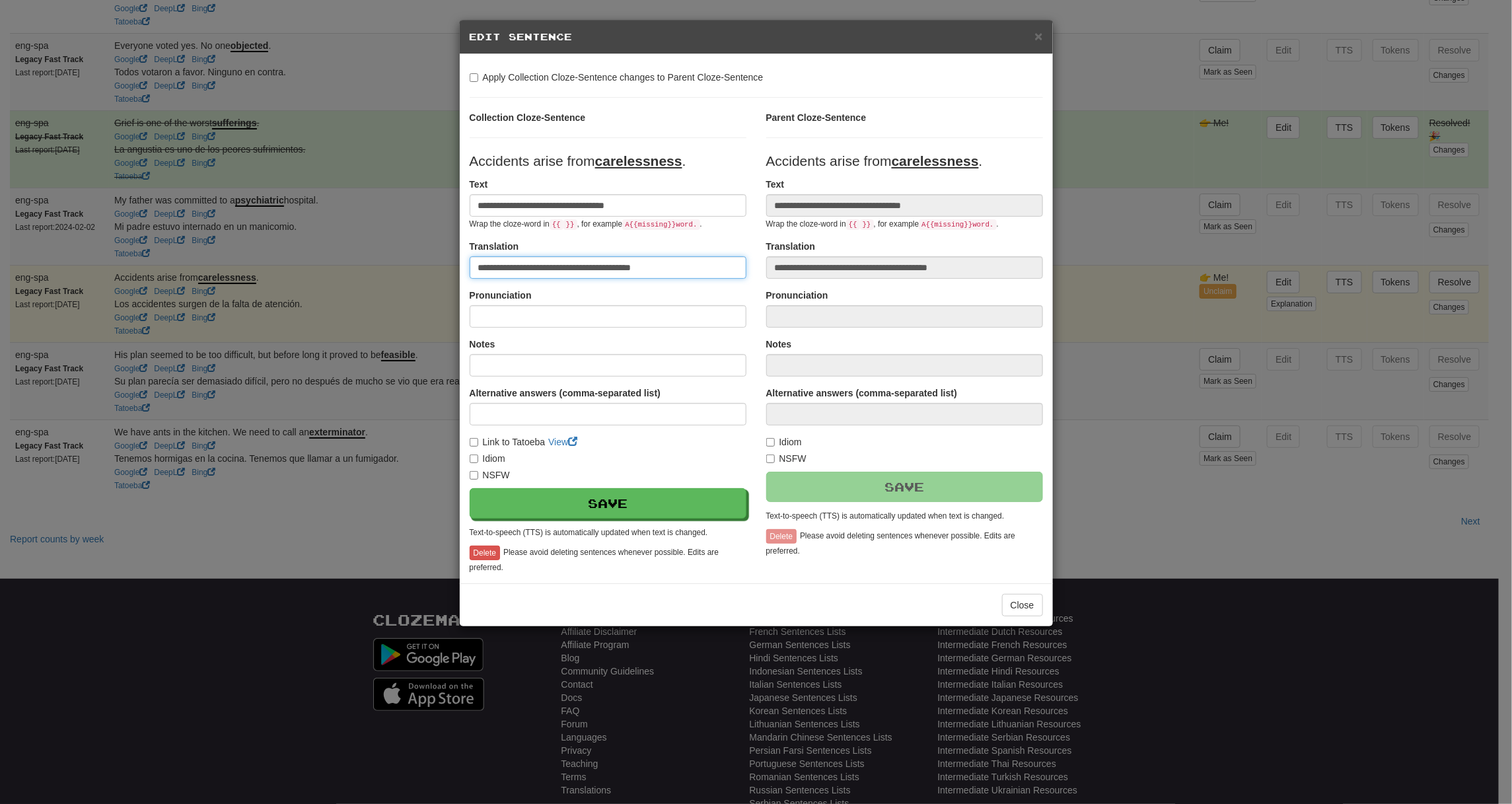 drag, startPoint x: 573, startPoint y: 266, endPoint x: 624, endPoint y: 268, distance: 51.0392 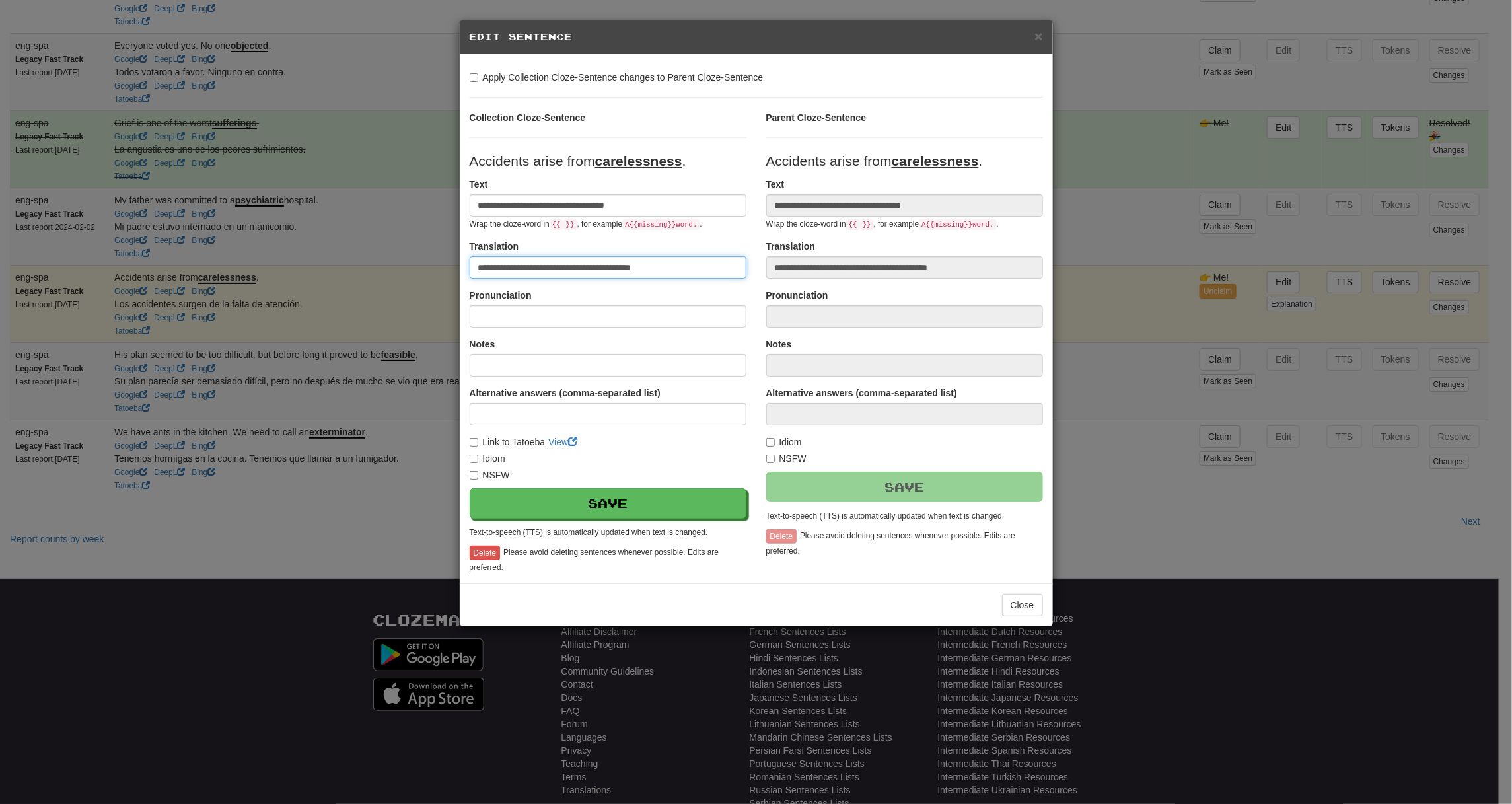 click on "**********" at bounding box center [608, 268] 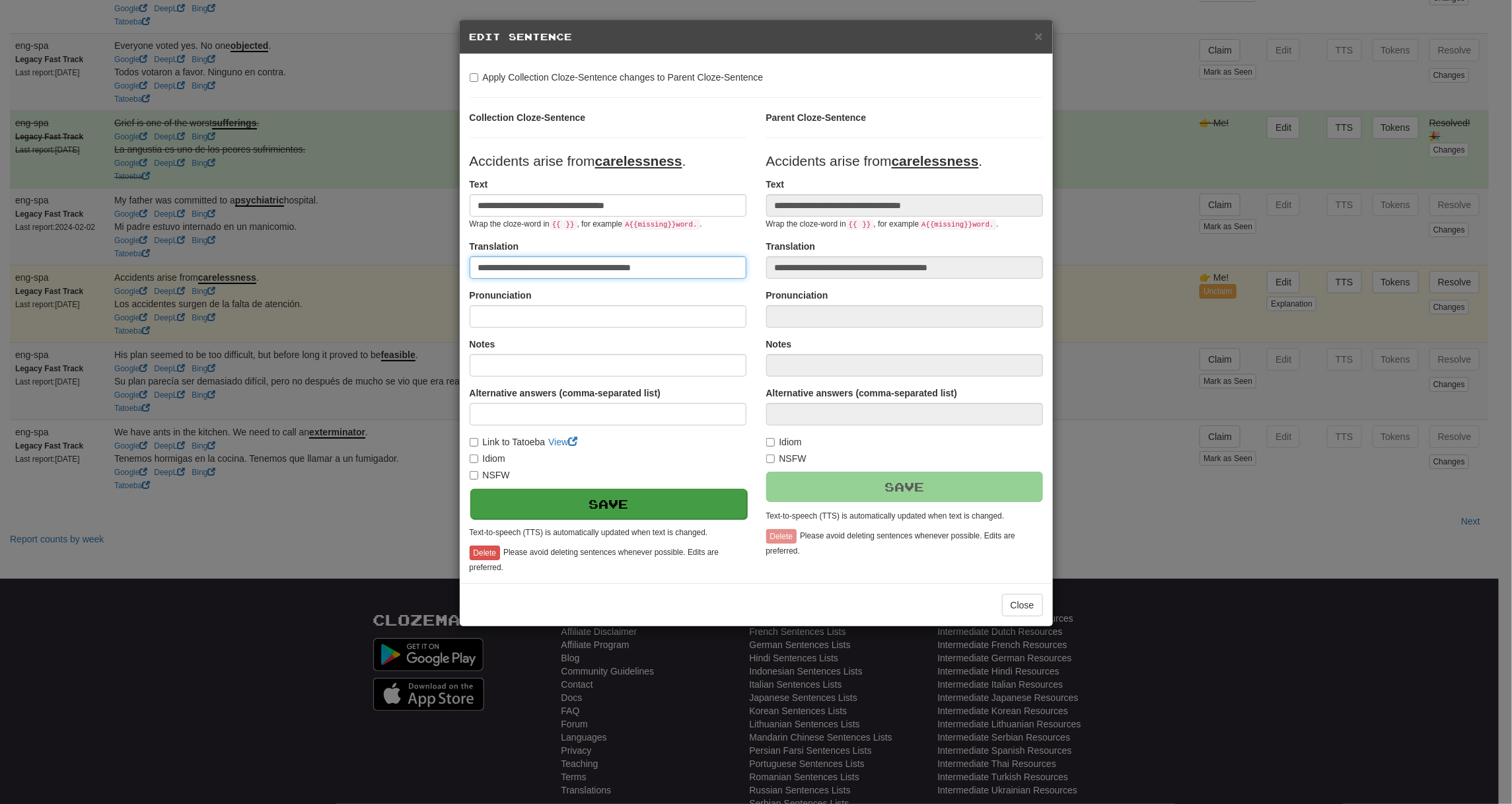 type on "**********" 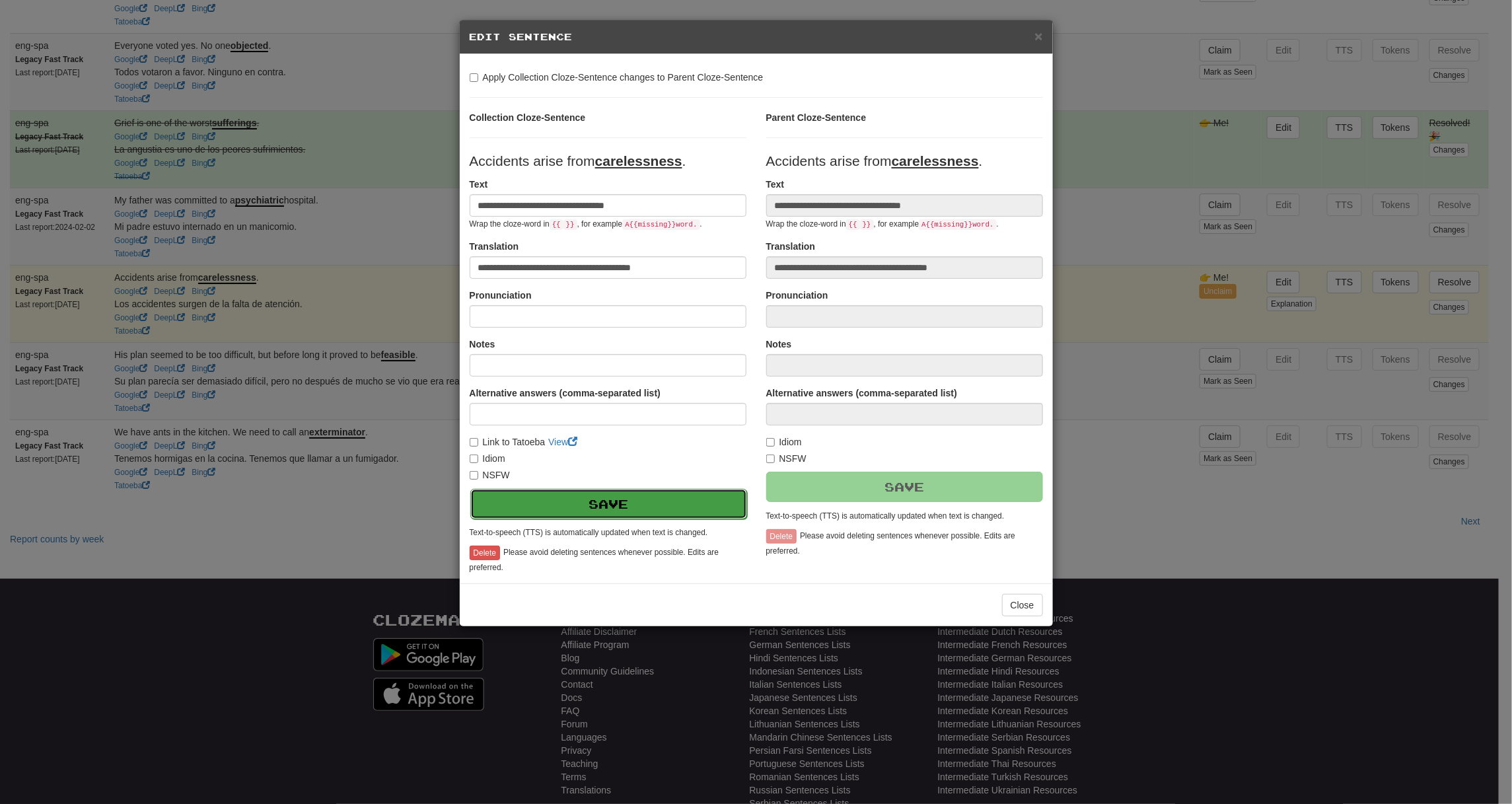 click on "Save" at bounding box center (608, 504) 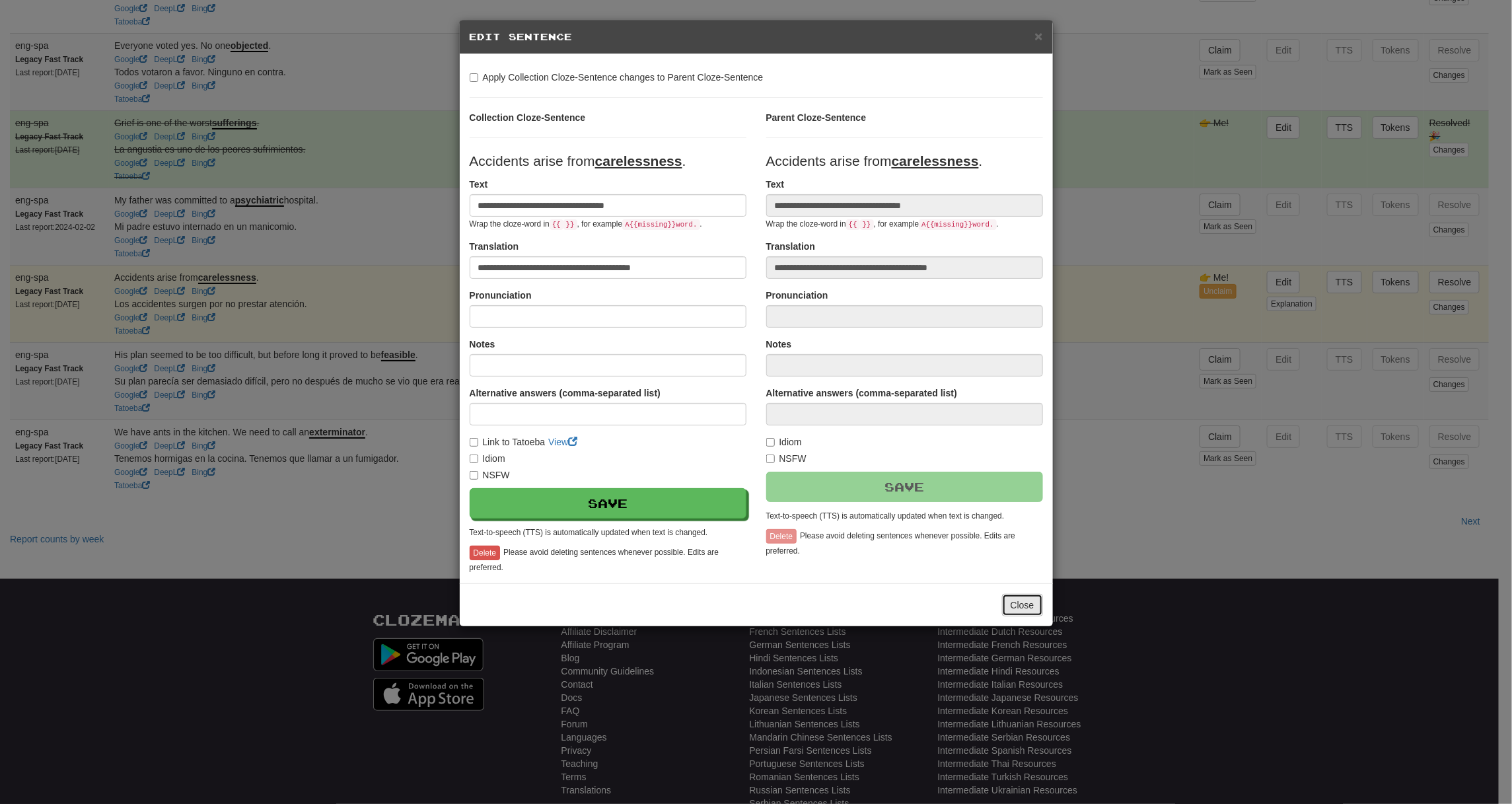 click on "Close" at bounding box center (1023, 605) 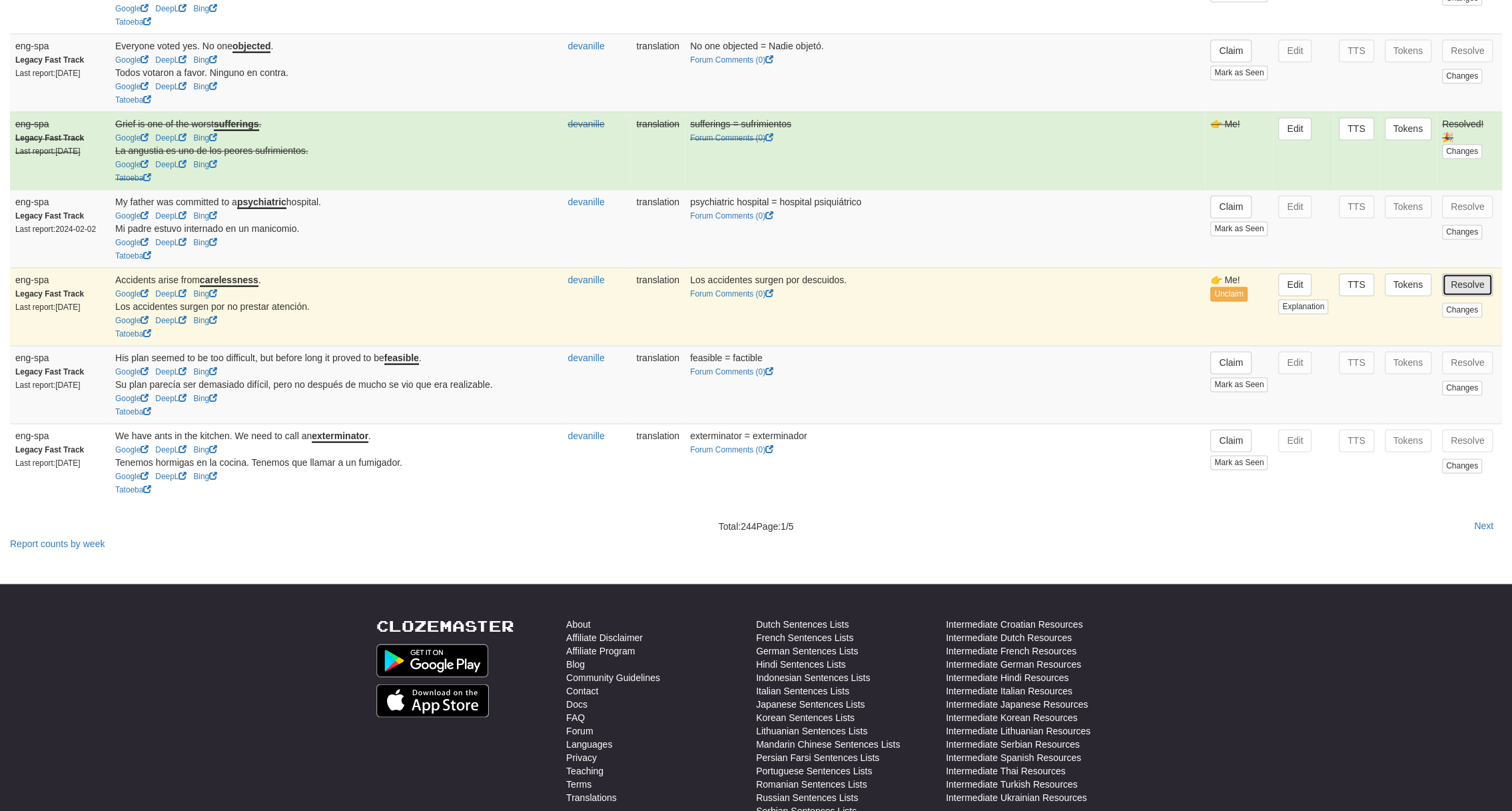 click on "Resolve" at bounding box center (1467, 285) 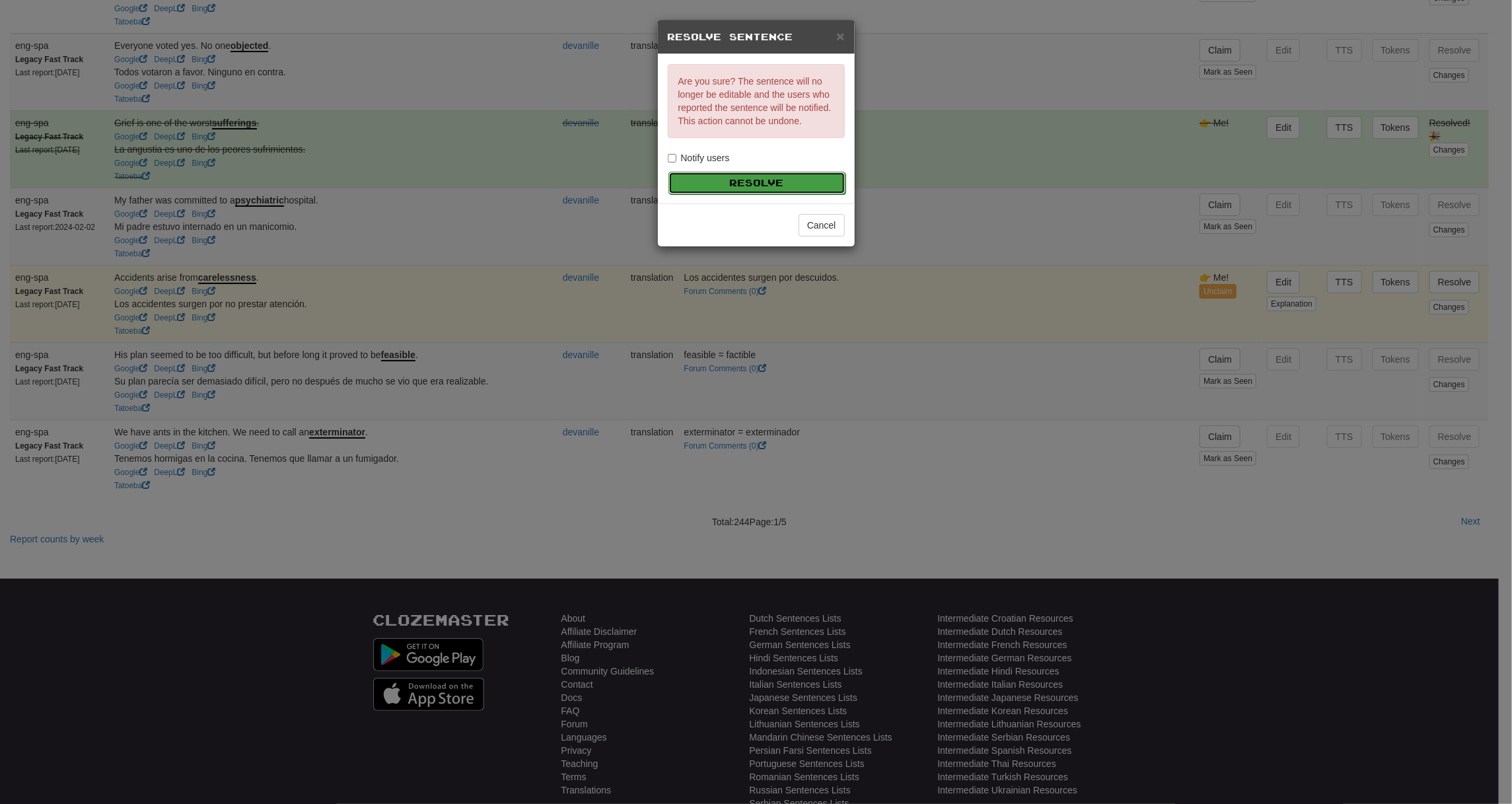 click on "Resolve" at bounding box center (757, 183) 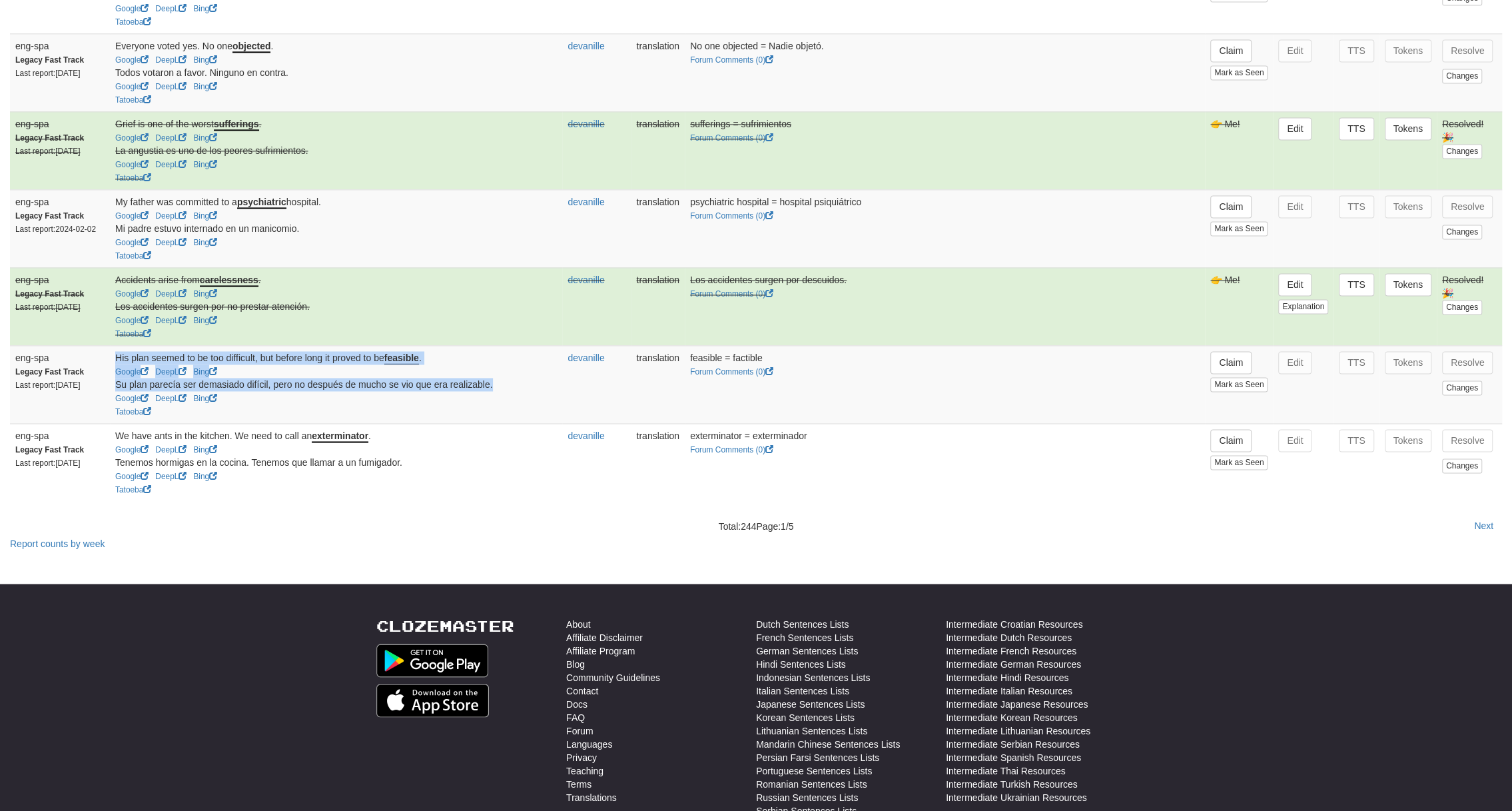 drag, startPoint x: 111, startPoint y: 353, endPoint x: 510, endPoint y: 375, distance: 399.6061 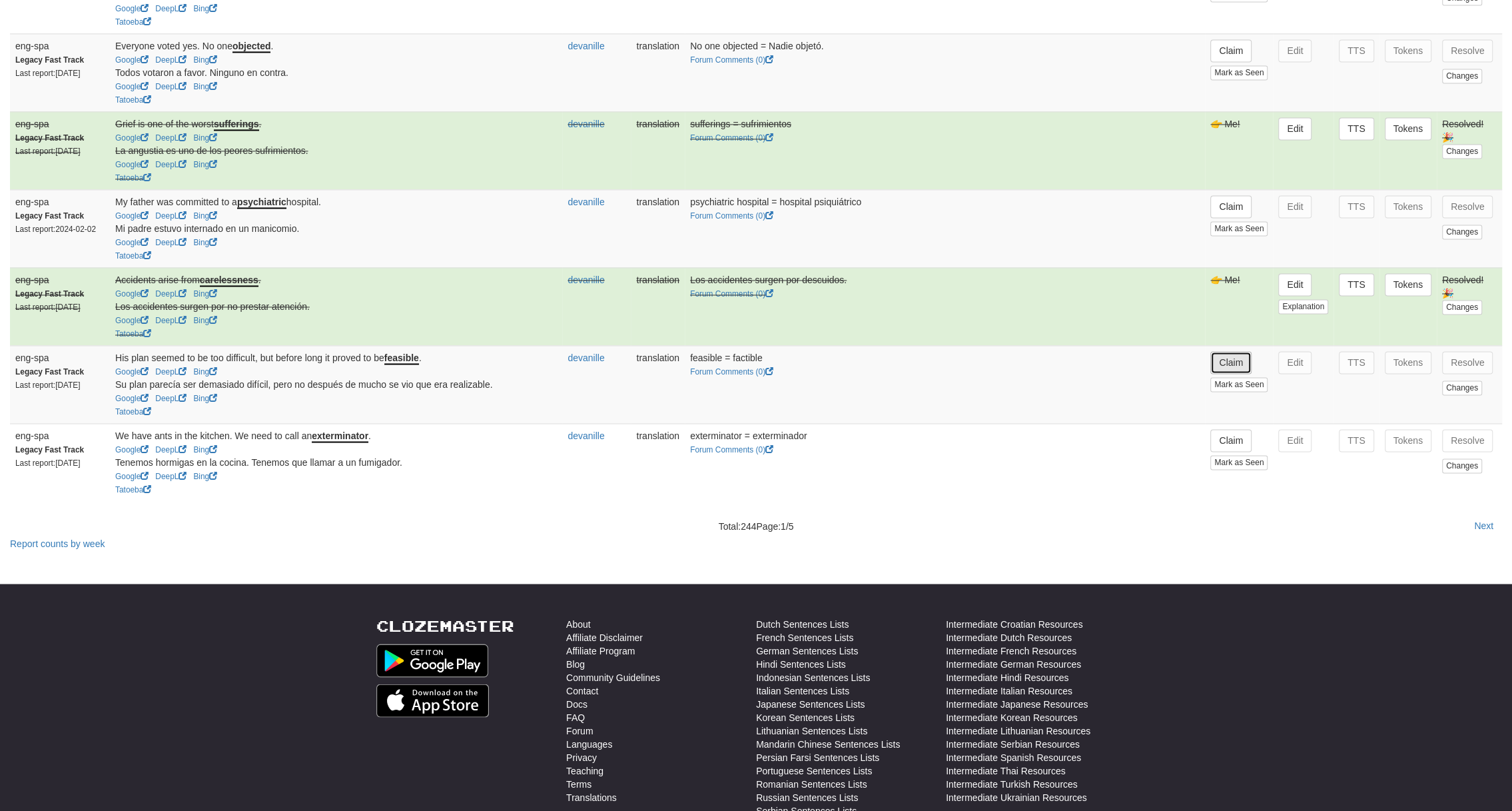 click on "Claim" at bounding box center (1231, 363) 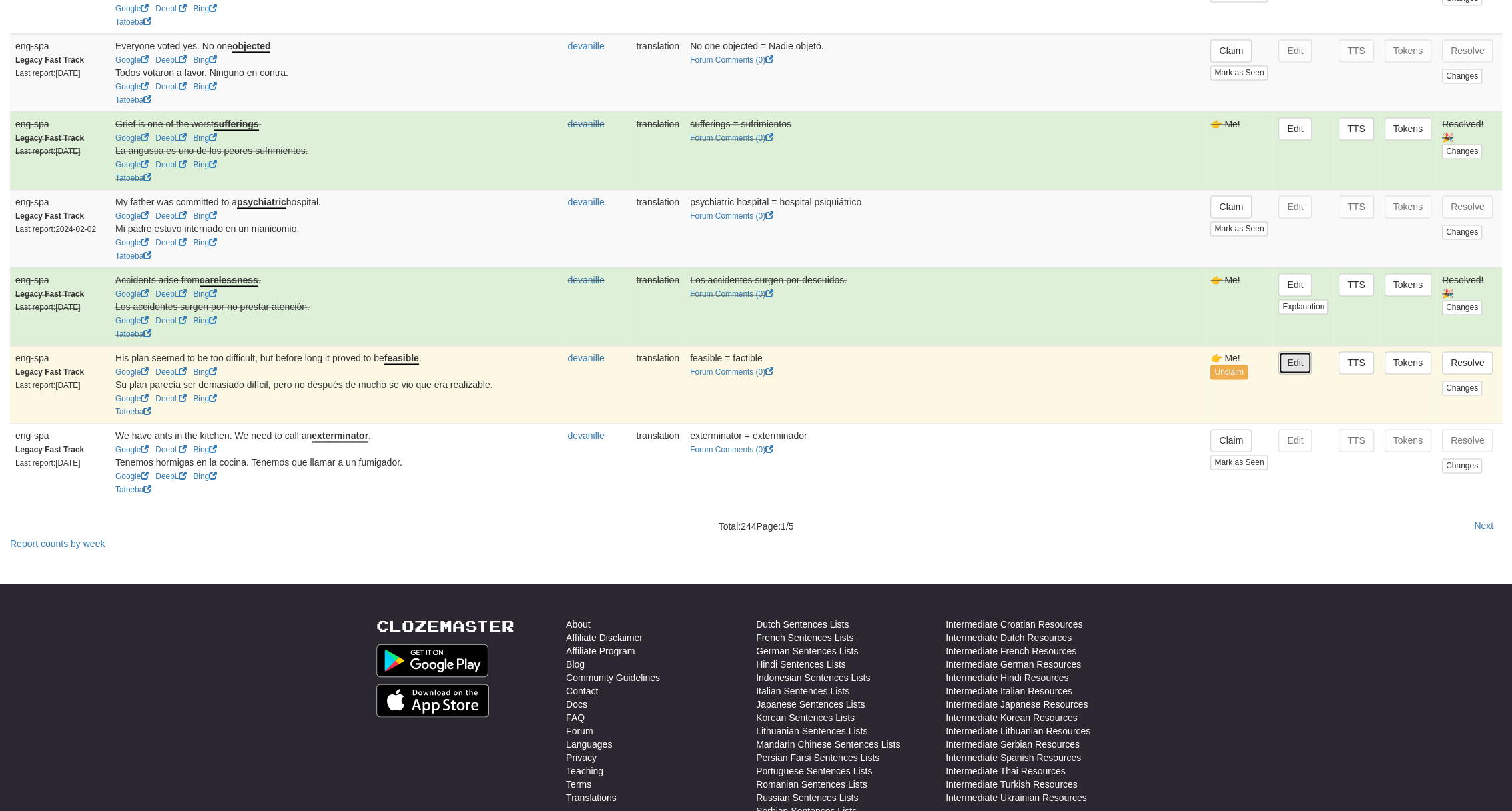 click on "Edit" at bounding box center [1295, 363] 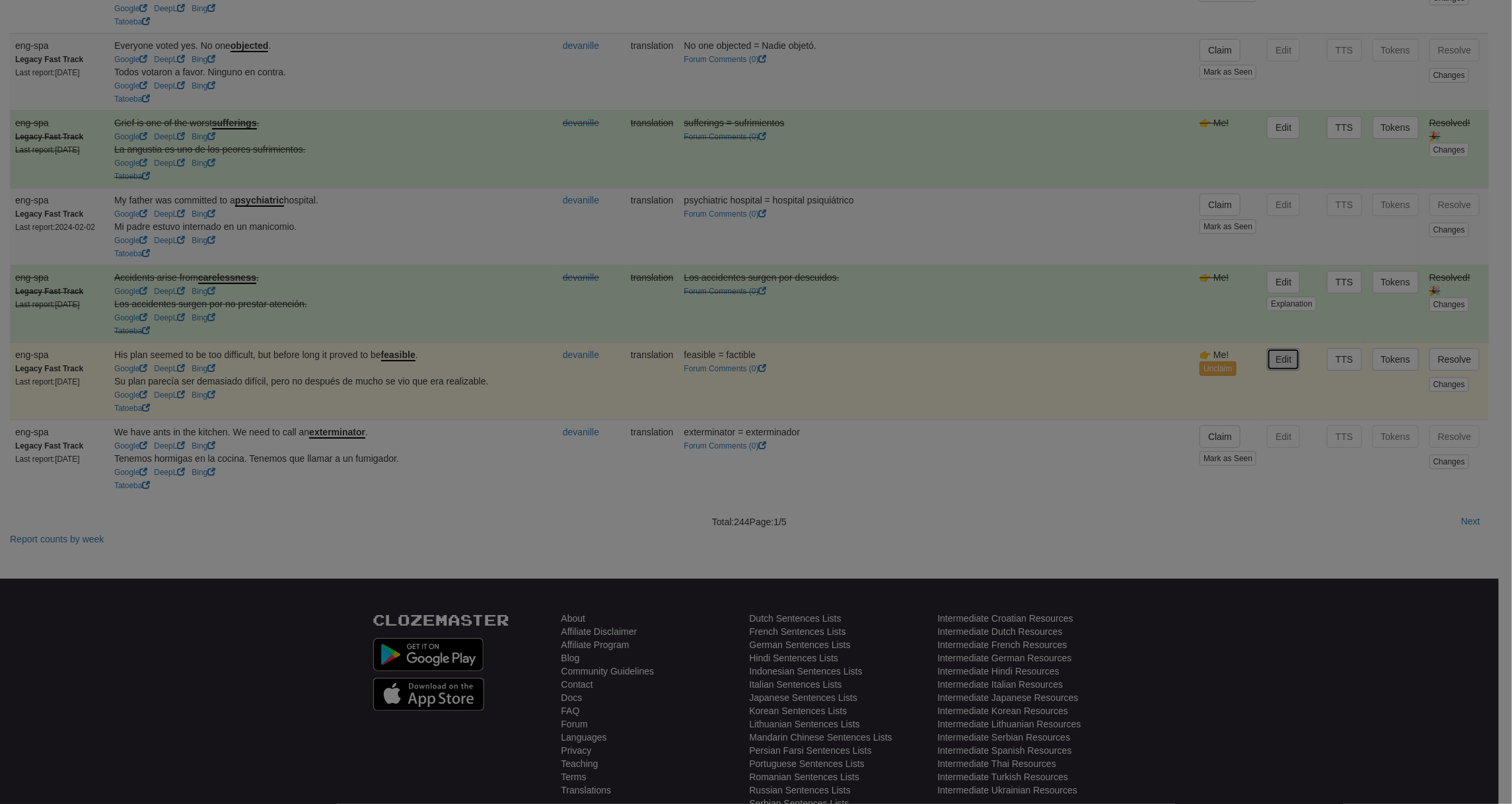 type on "**********" 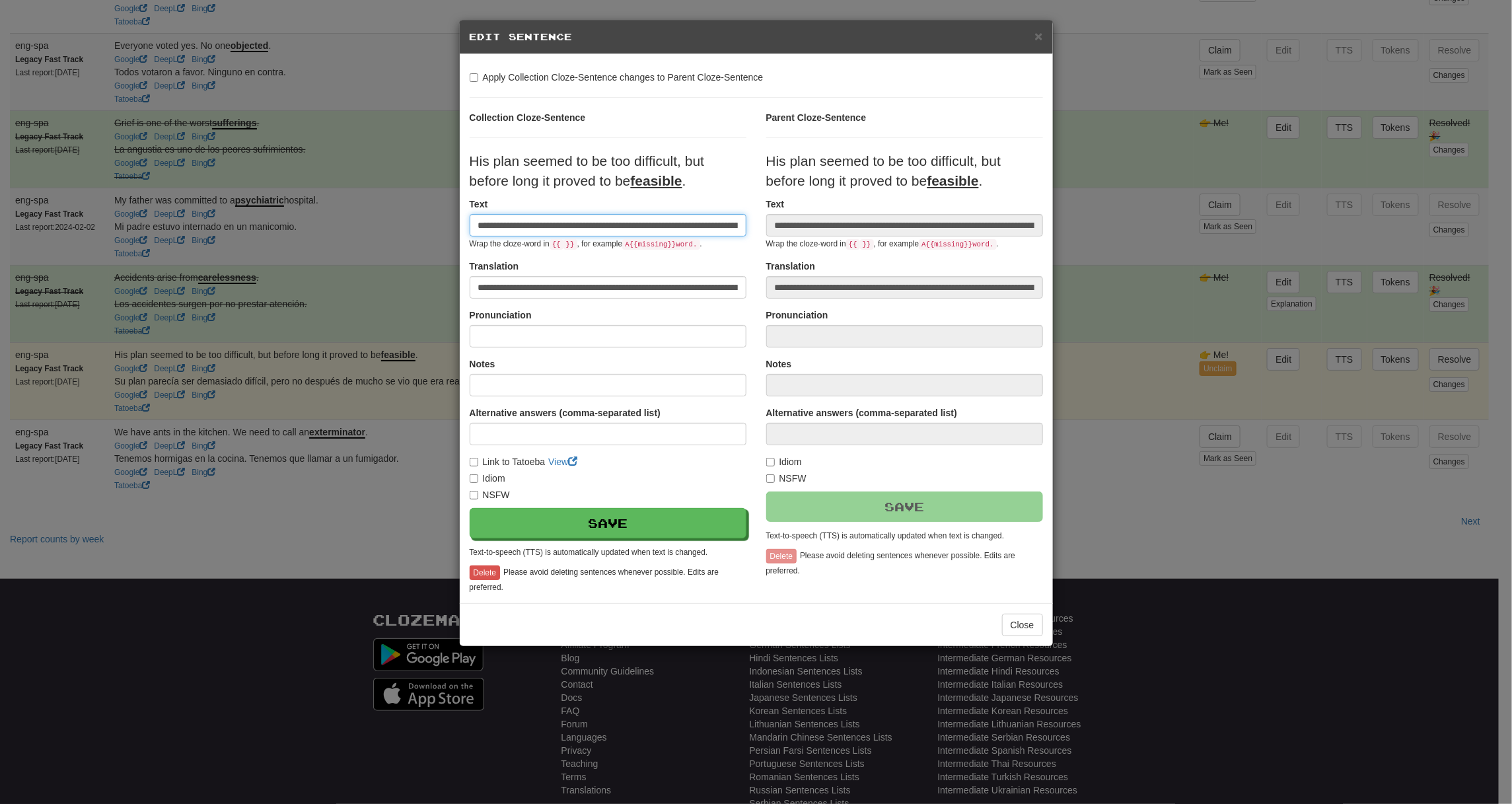 scroll, scrollTop: 0, scrollLeft: 55, axis: horizontal 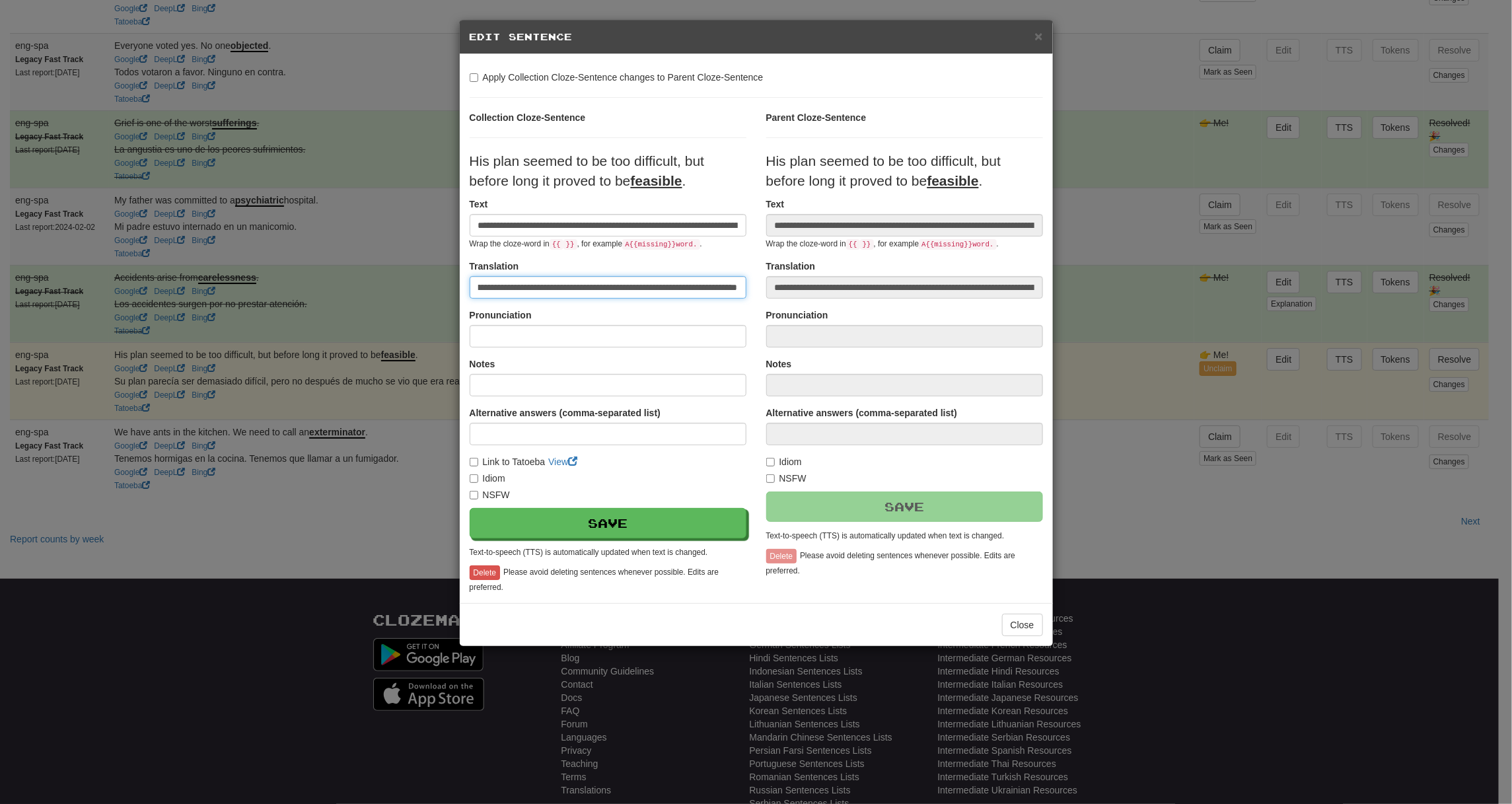 click on "**********" at bounding box center [756, 352] 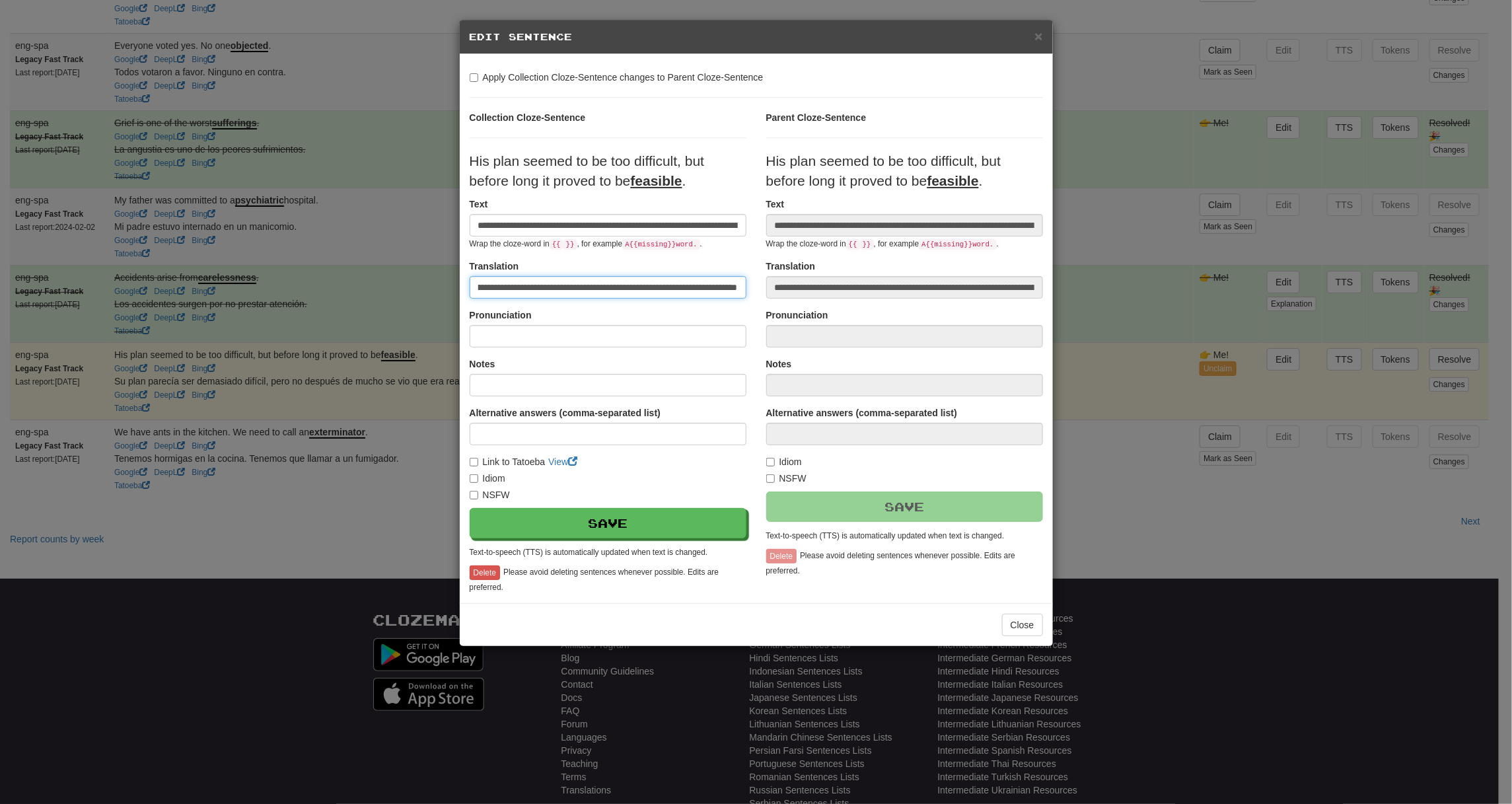 click on "**********" at bounding box center [756, 352] 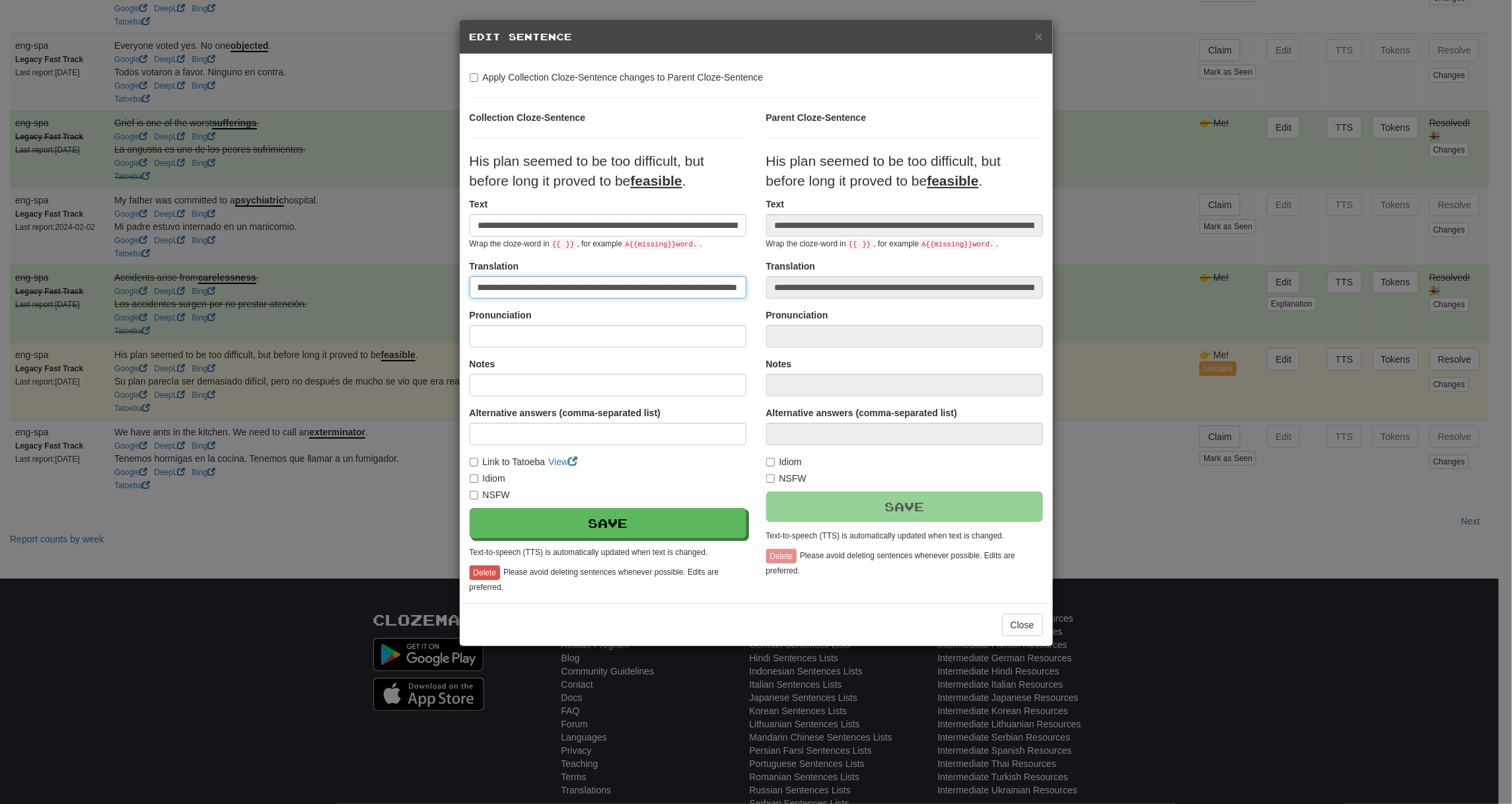 scroll, scrollTop: 0, scrollLeft: 103, axis: horizontal 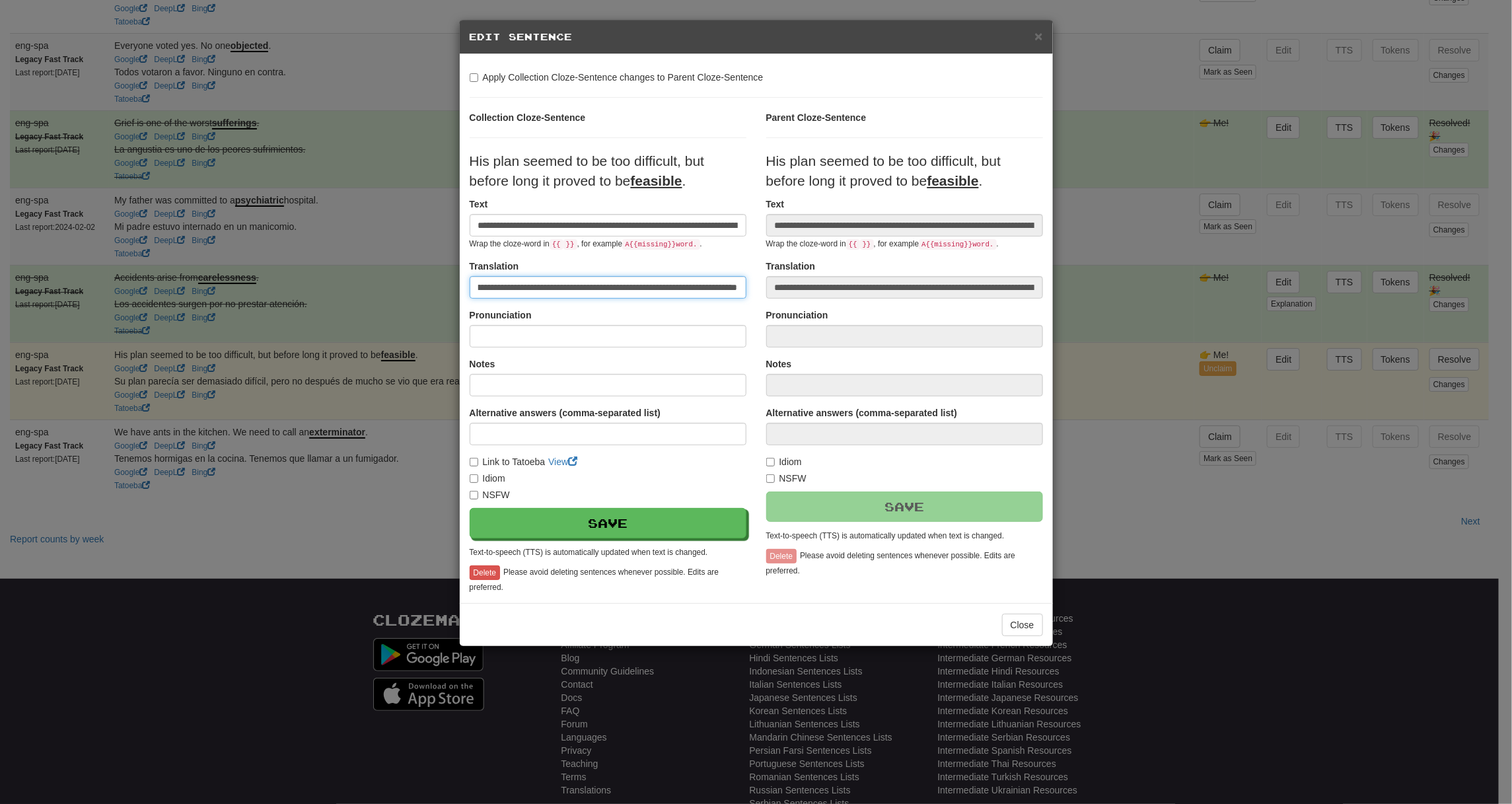 click on "**********" at bounding box center (608, 287) 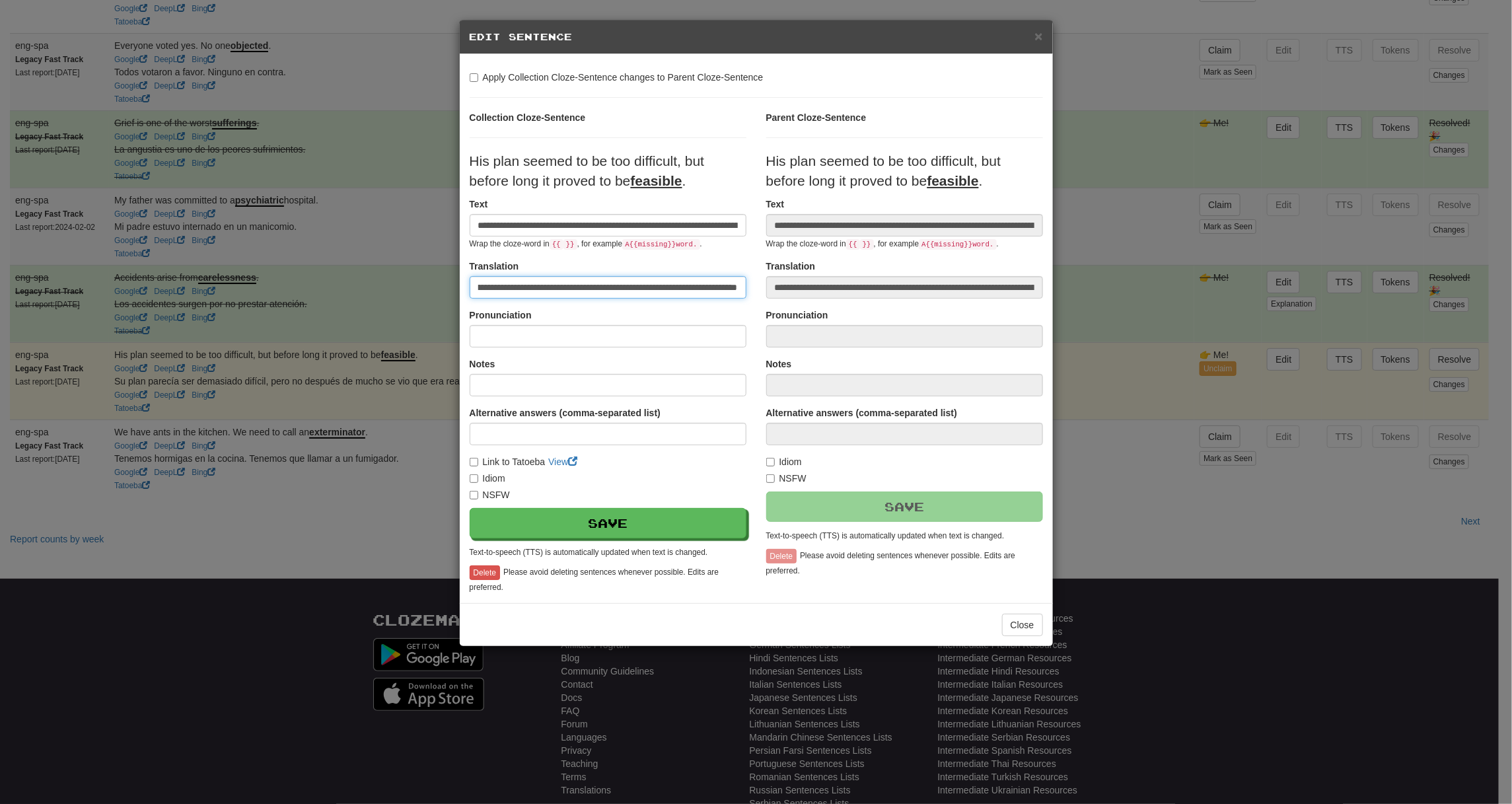 scroll, scrollTop: 0, scrollLeft: 0, axis: both 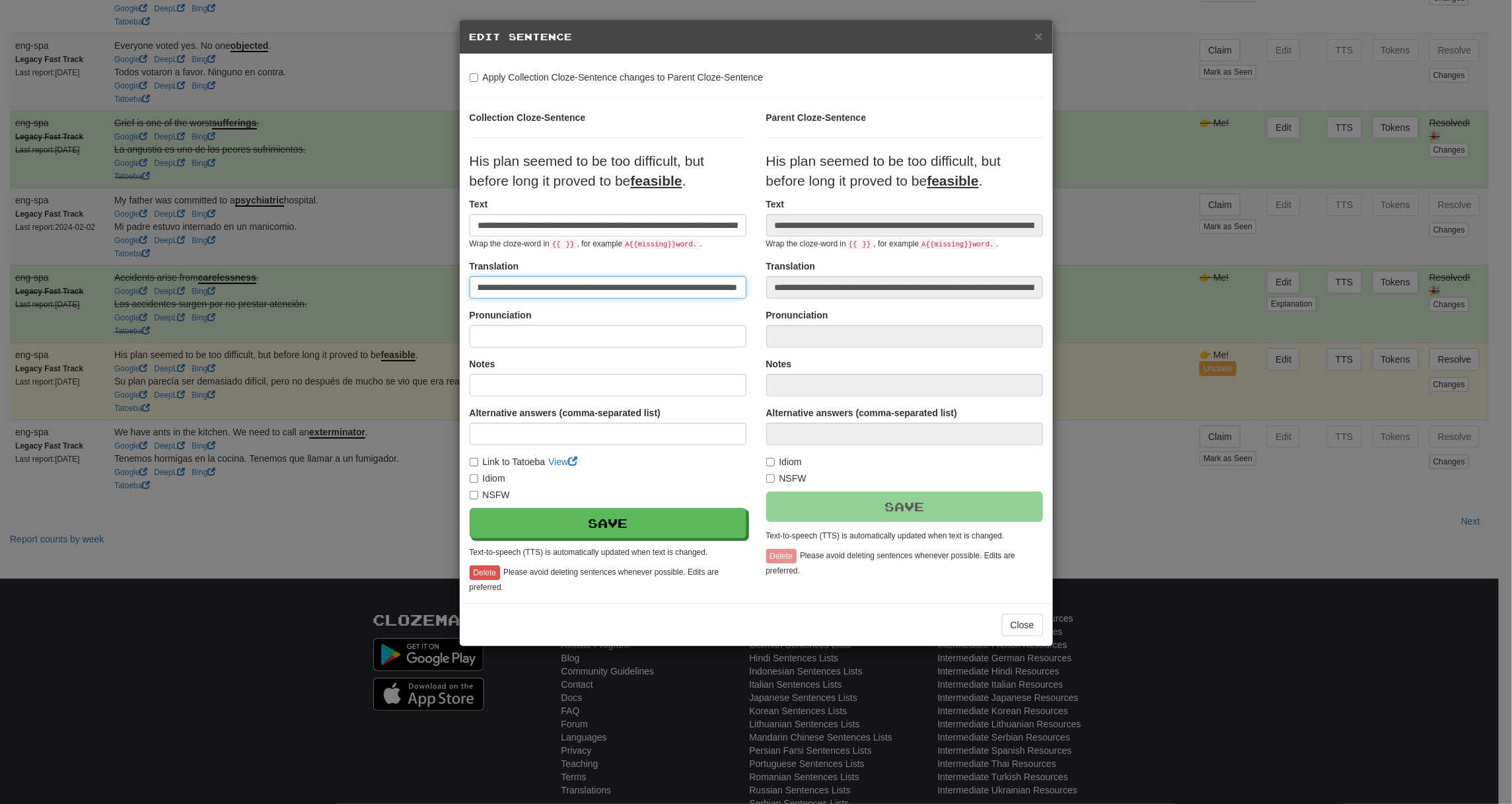drag, startPoint x: 701, startPoint y: 287, endPoint x: 761, endPoint y: 288, distance: 60.00833 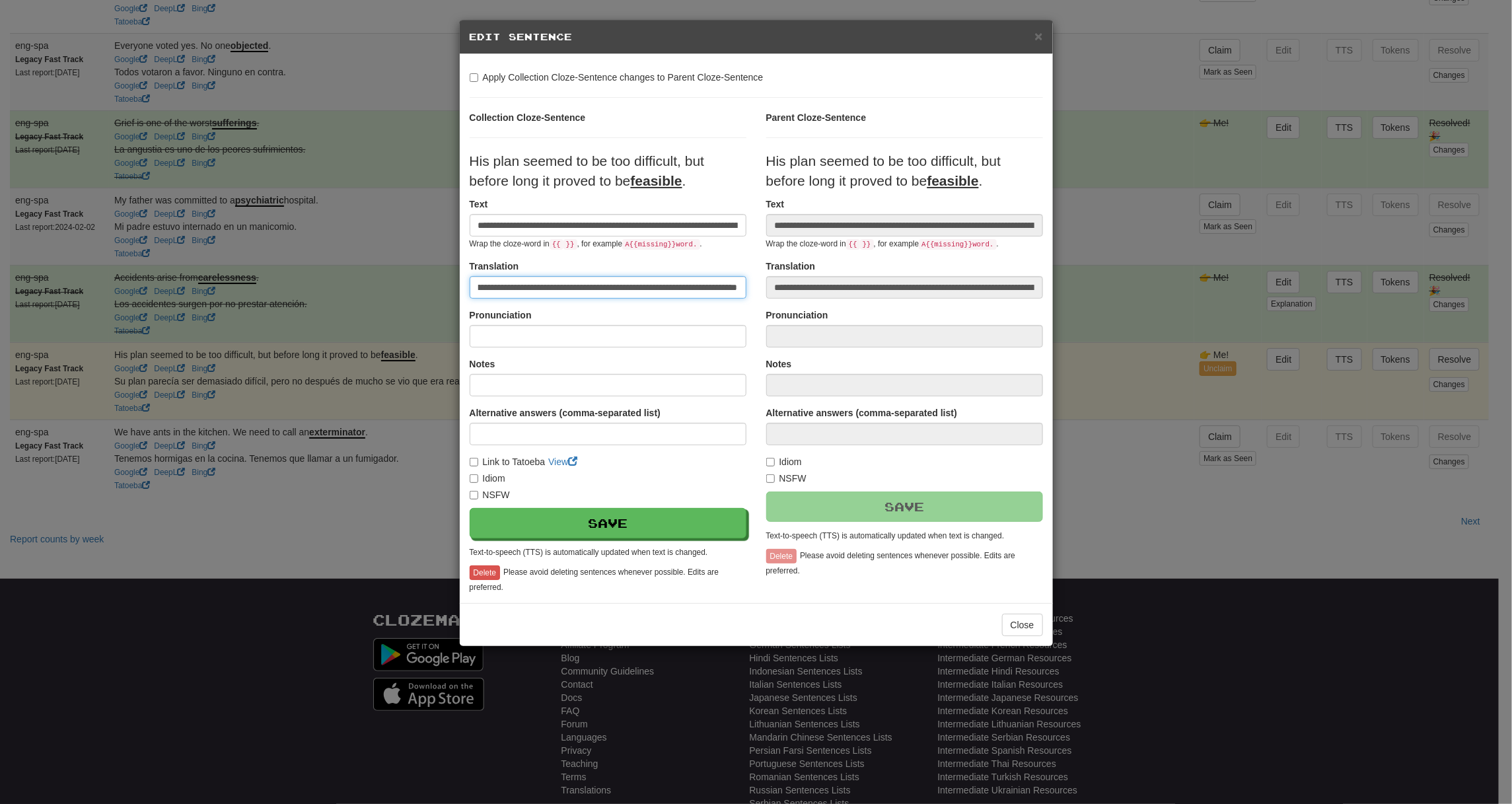 scroll, scrollTop: 0, scrollLeft: 96, axis: horizontal 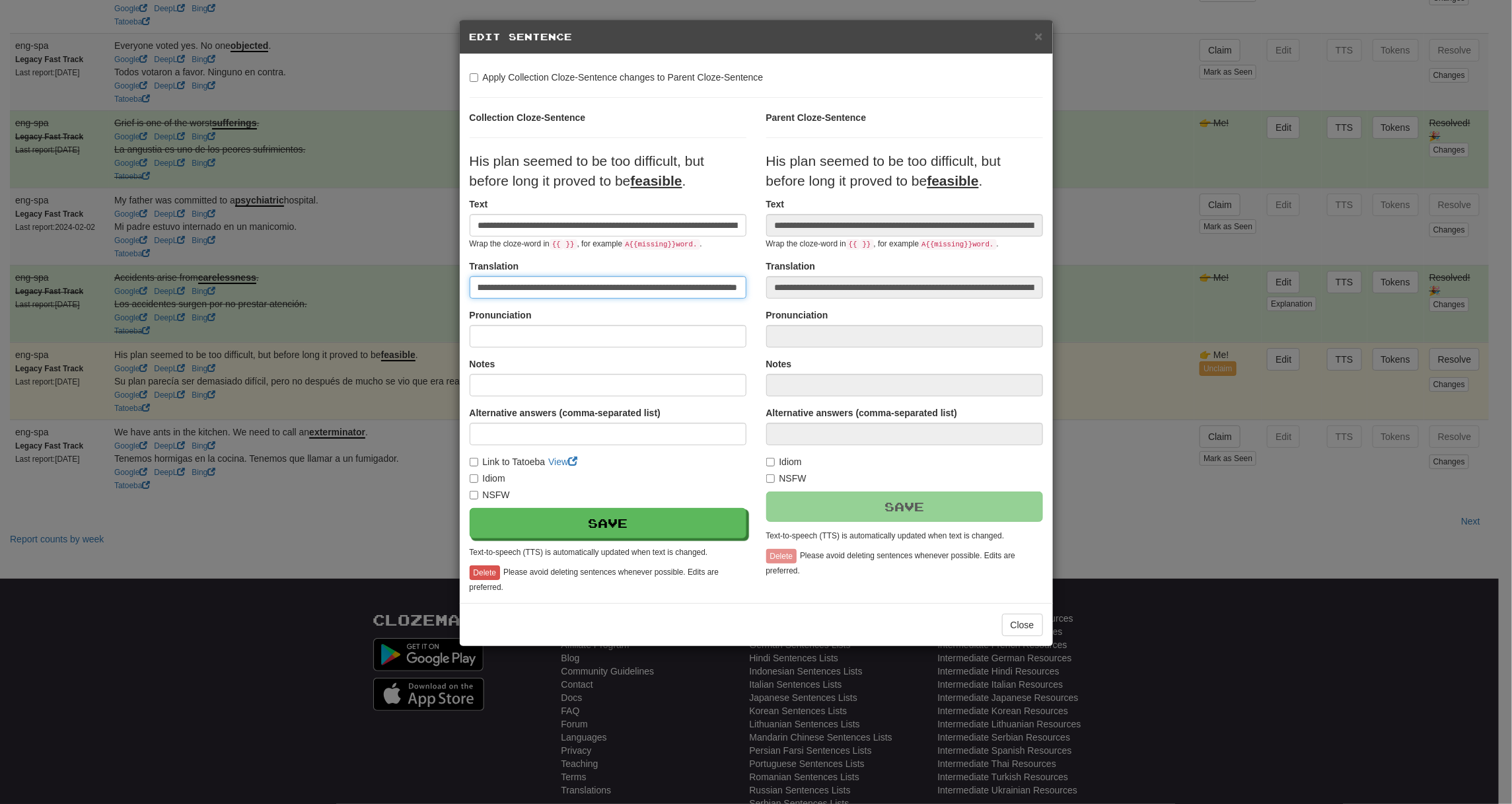 paste on "*" 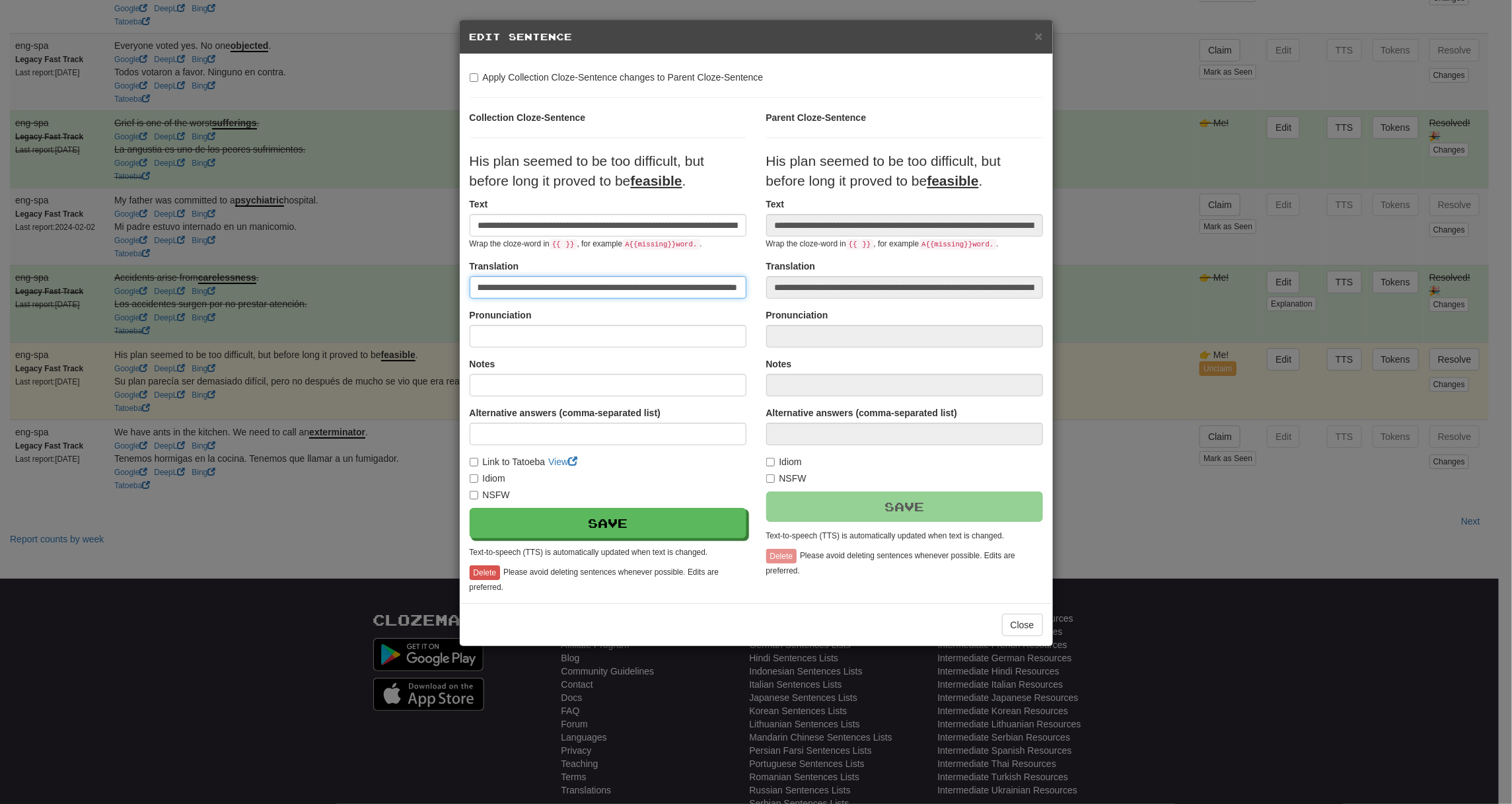 scroll, scrollTop: 0, scrollLeft: 0, axis: both 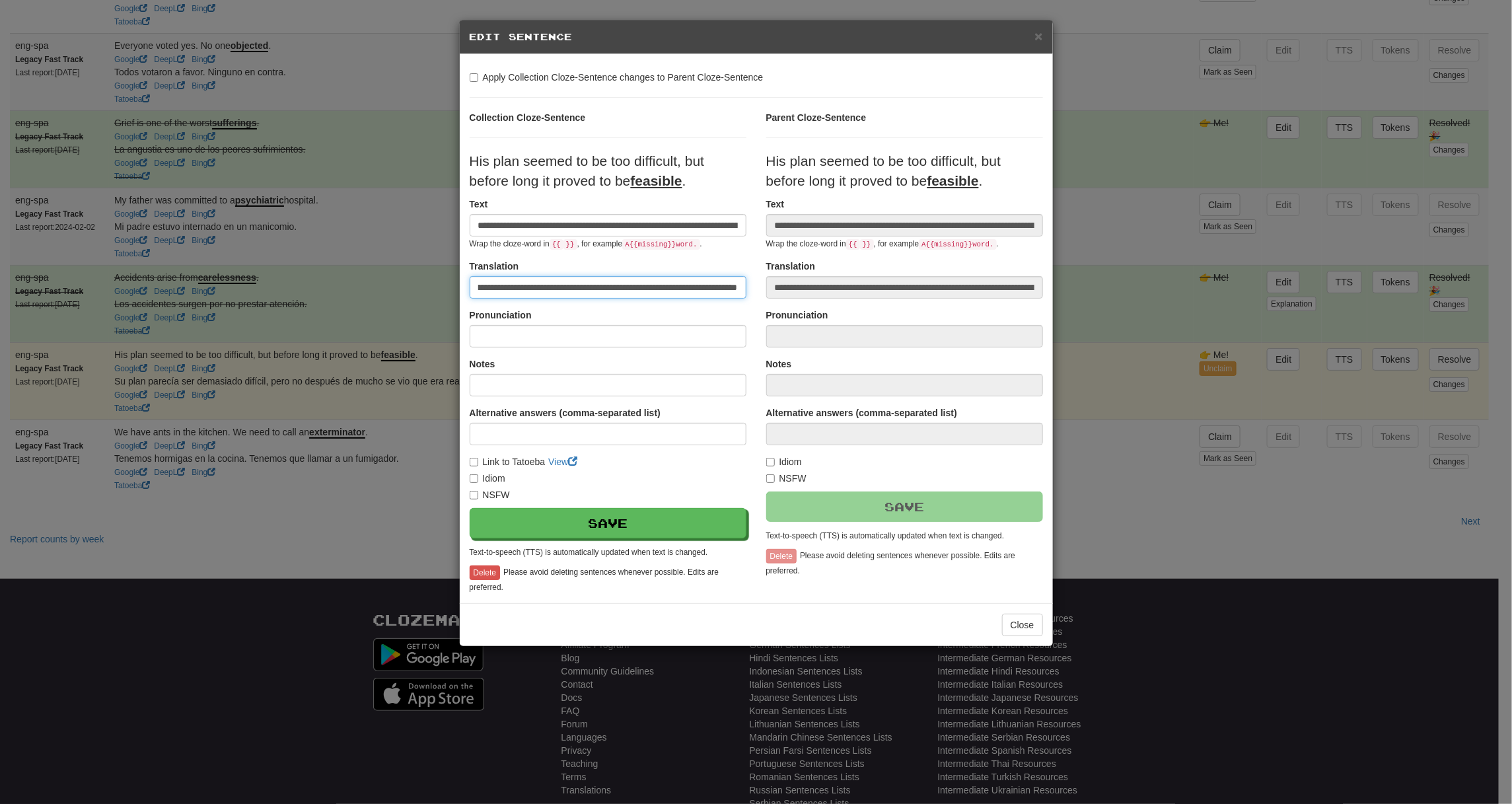 click on "**********" at bounding box center [756, 352] 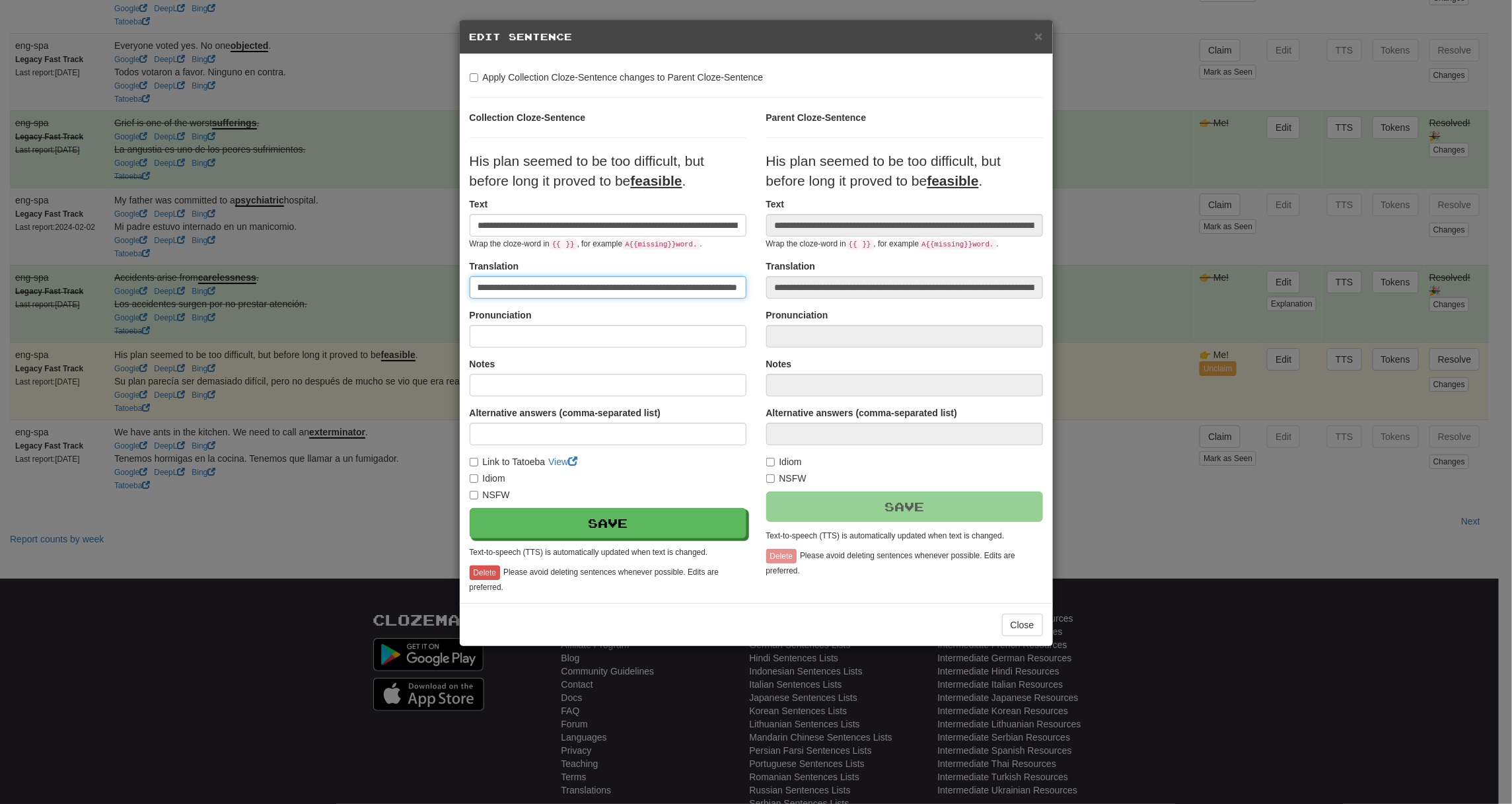 scroll, scrollTop: 0, scrollLeft: 103, axis: horizontal 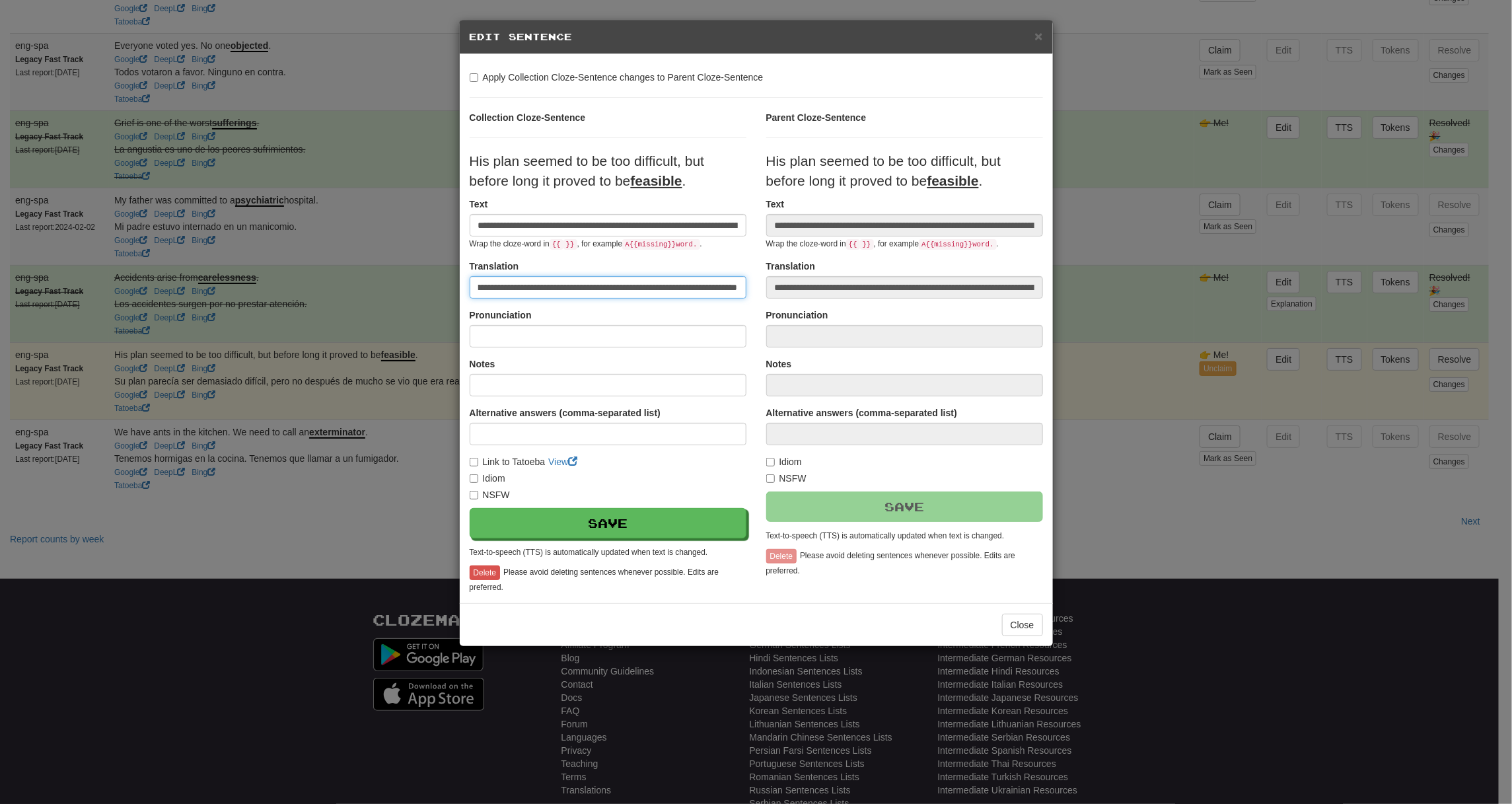 drag, startPoint x: 561, startPoint y: 280, endPoint x: 832, endPoint y: 274, distance: 271.06641 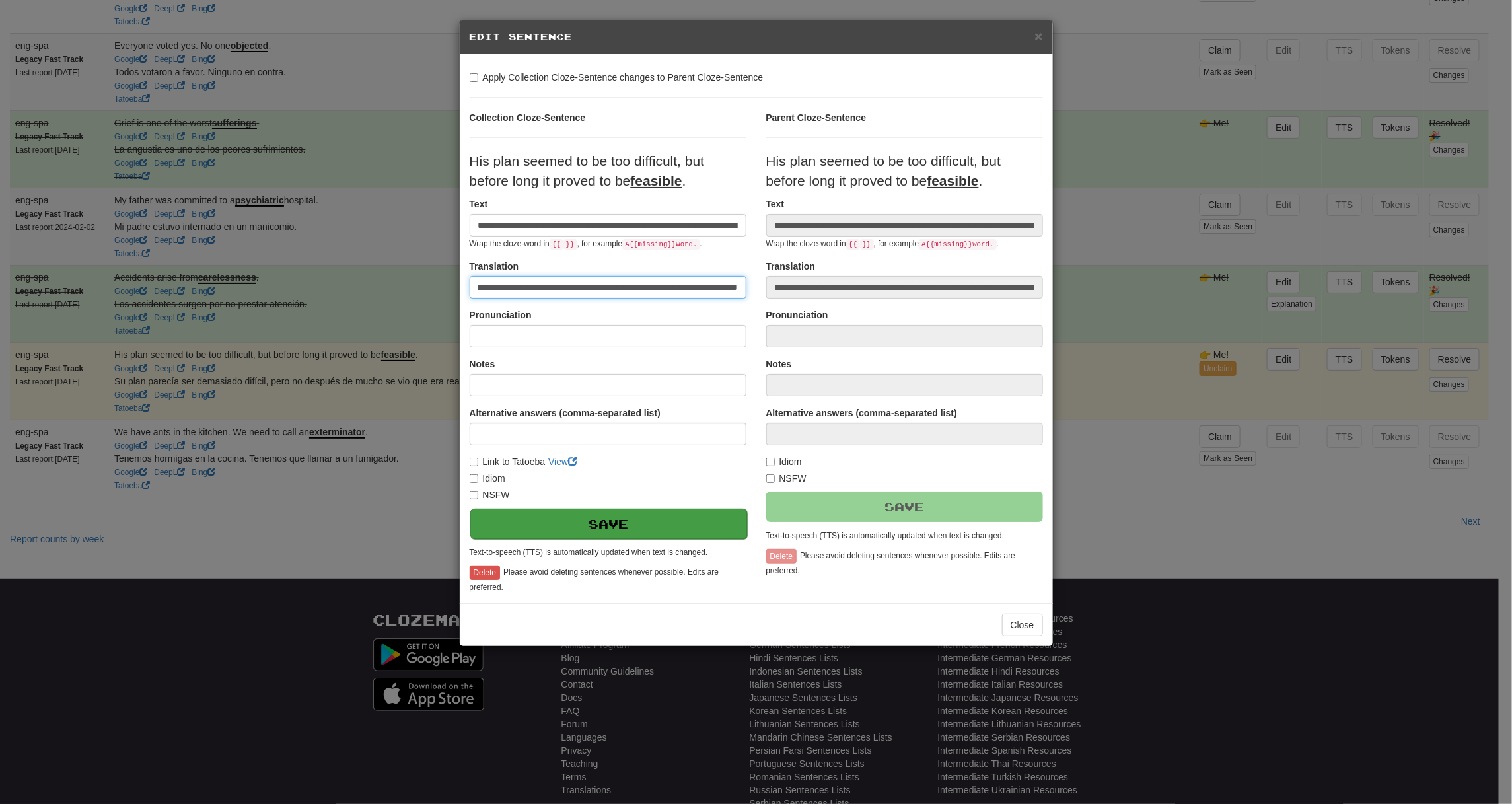 type on "**********" 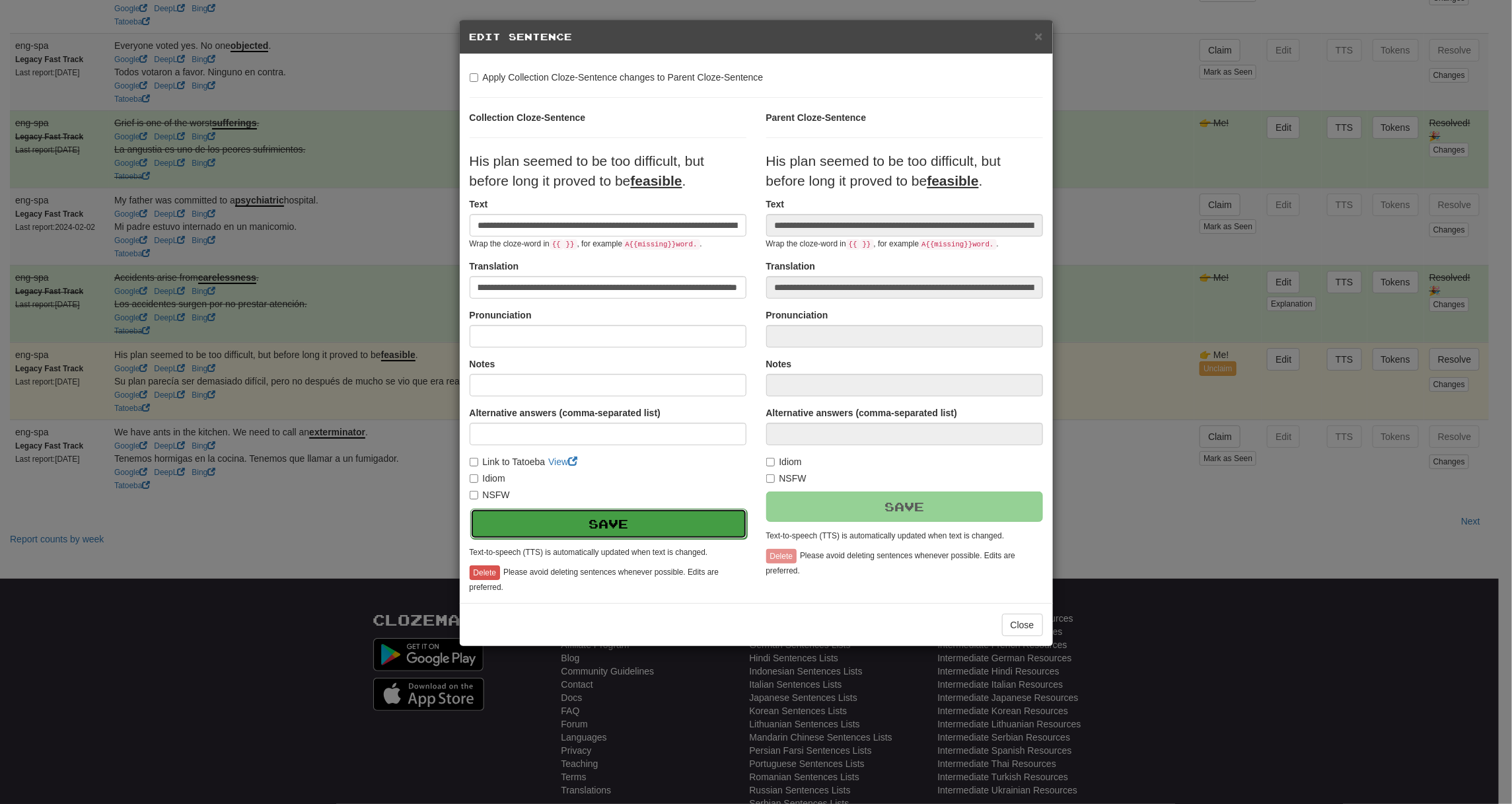 click on "Save" at bounding box center [608, 524] 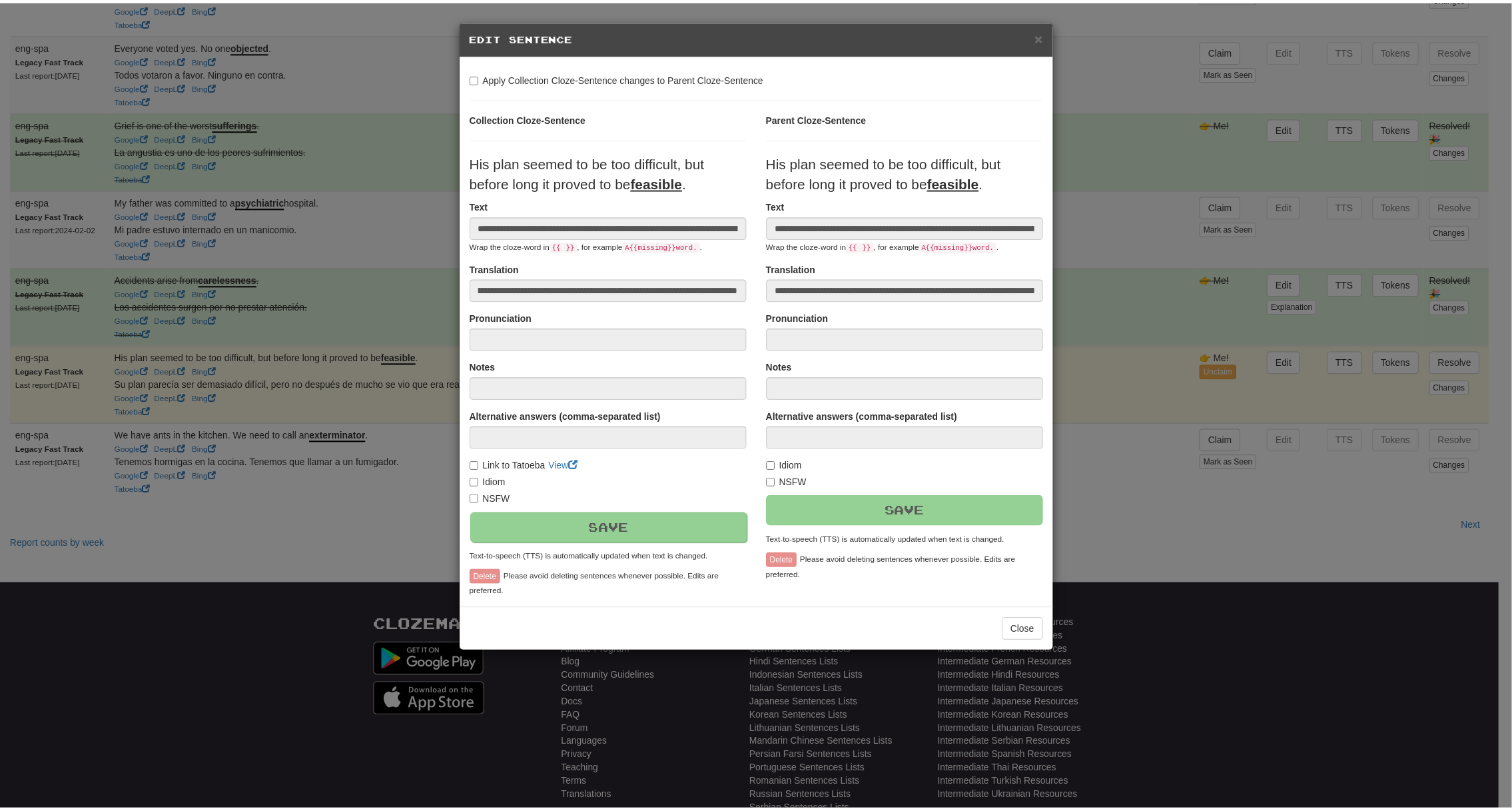 scroll, scrollTop: 0, scrollLeft: 0, axis: both 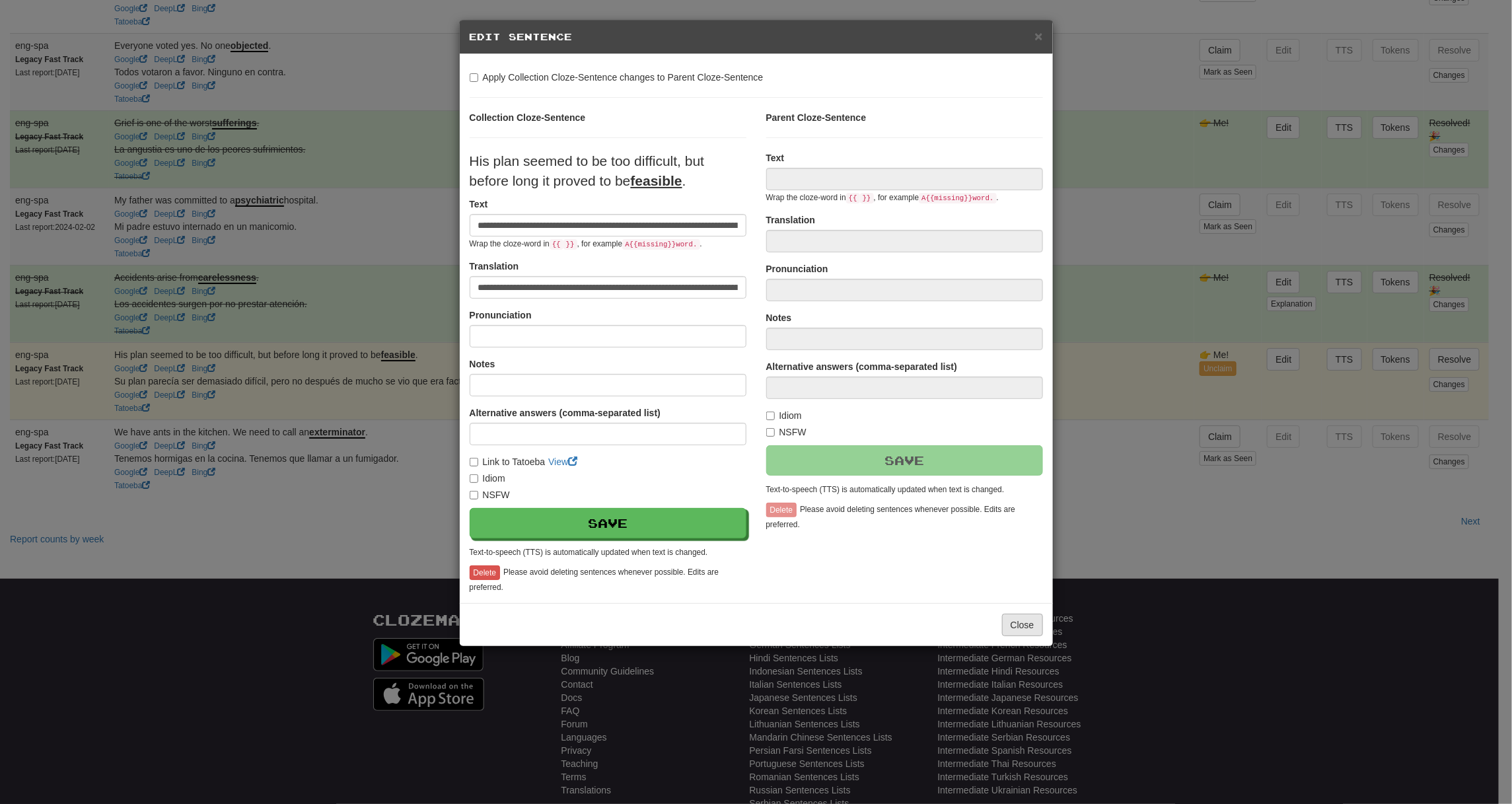 type on "**********" 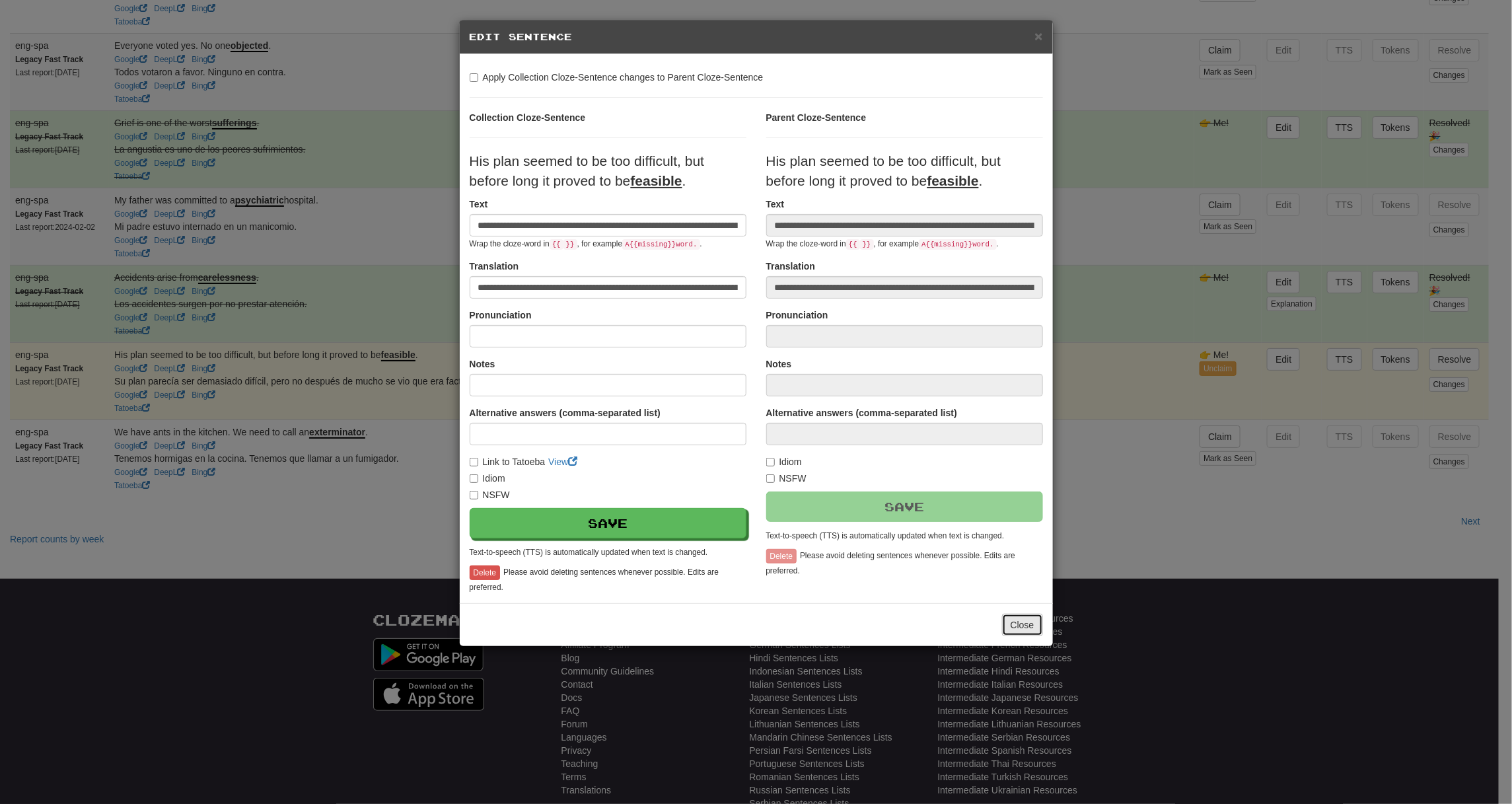 click on "Close" at bounding box center [1023, 625] 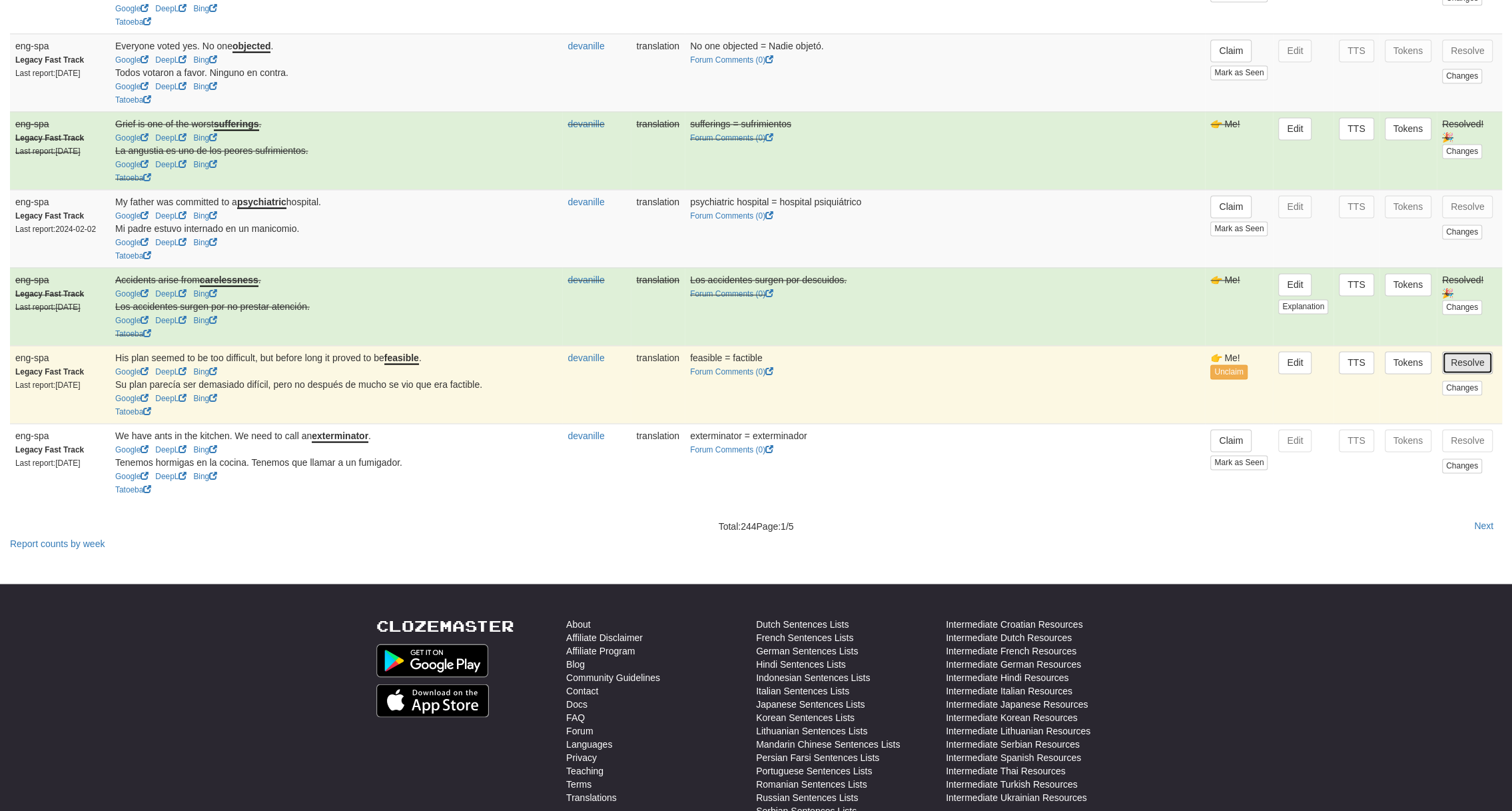 click on "Resolve" at bounding box center [1467, 363] 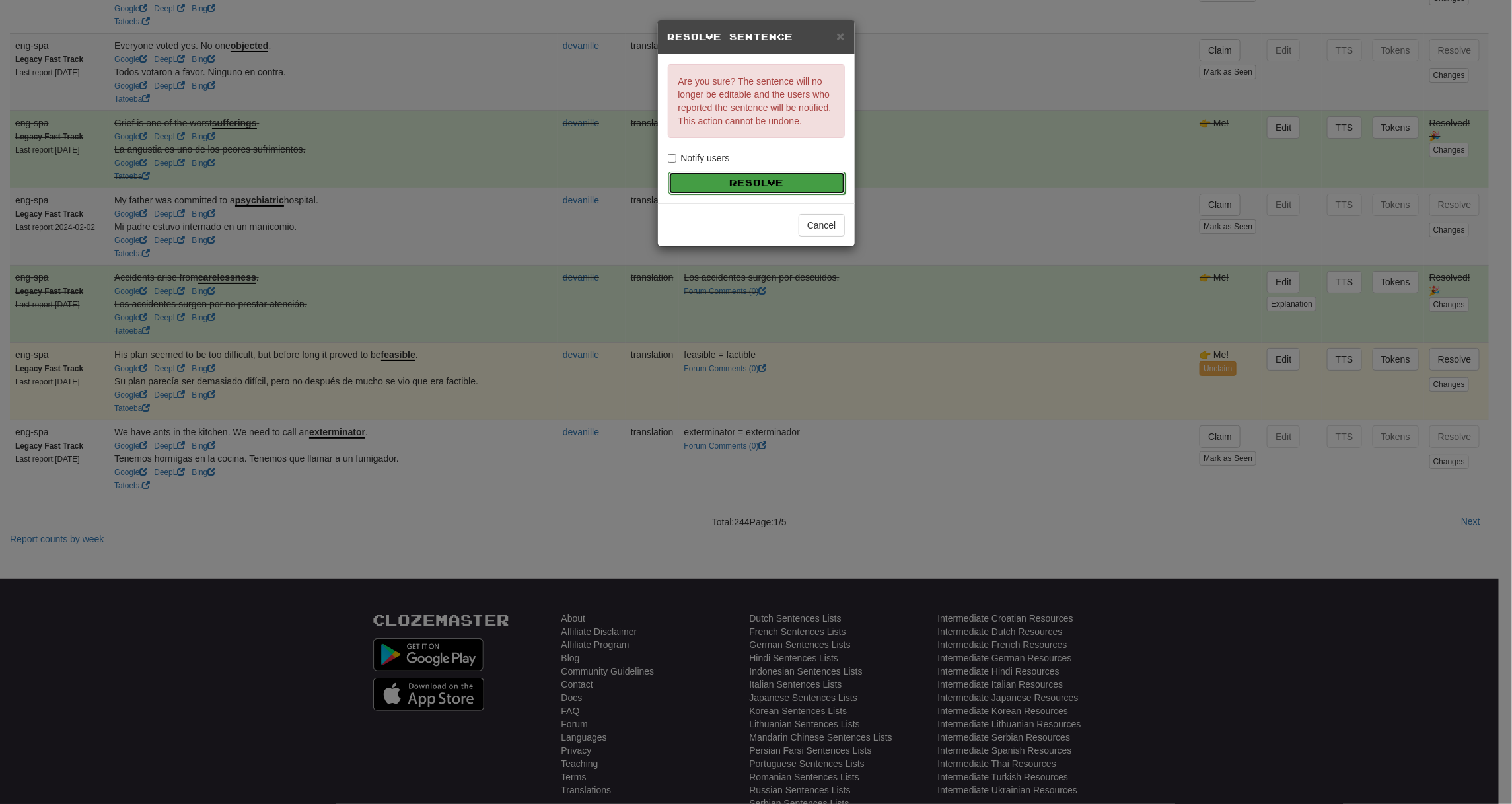 click on "Resolve" at bounding box center (757, 183) 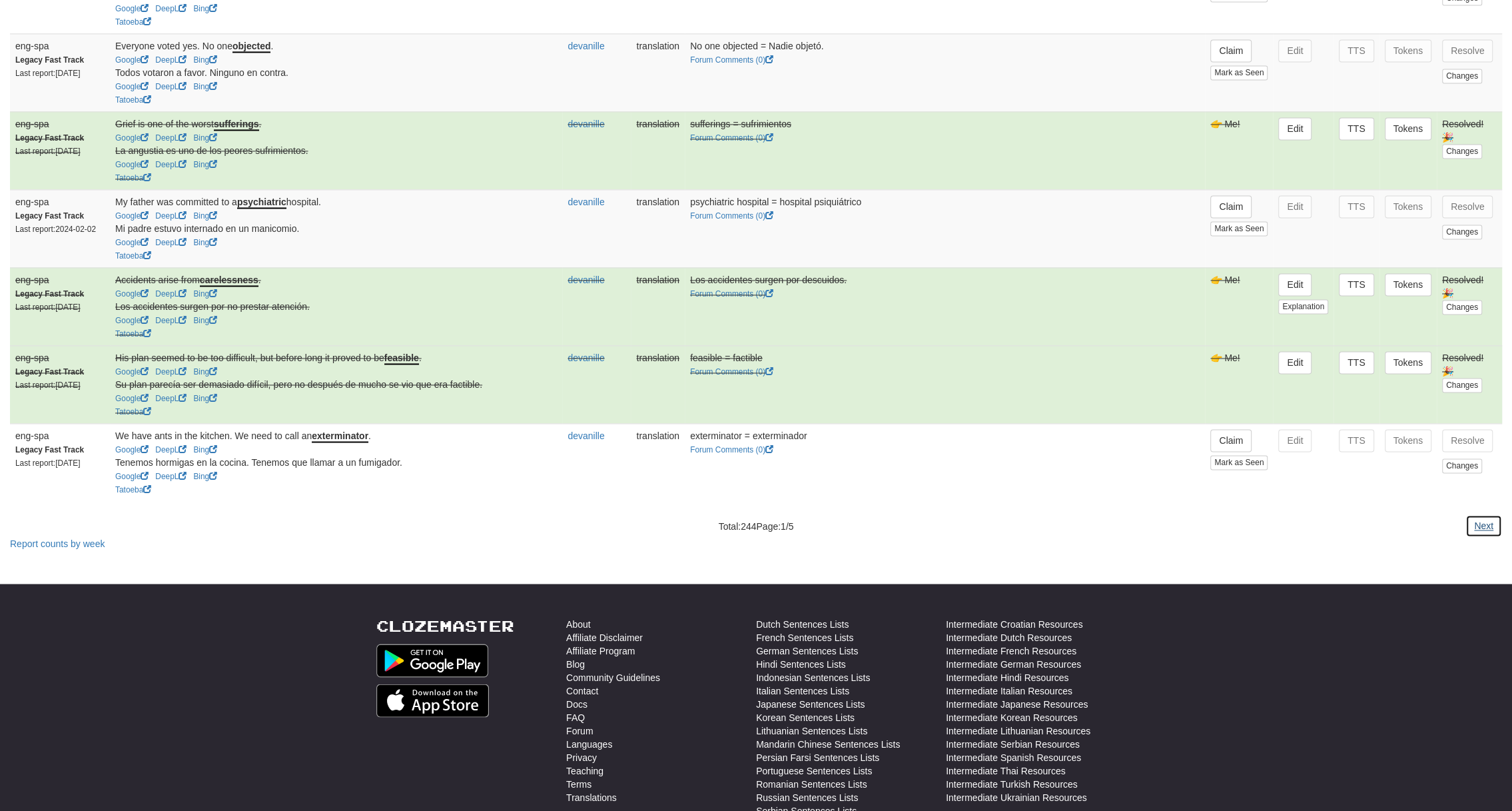 click on "Next" at bounding box center [1483, 526] 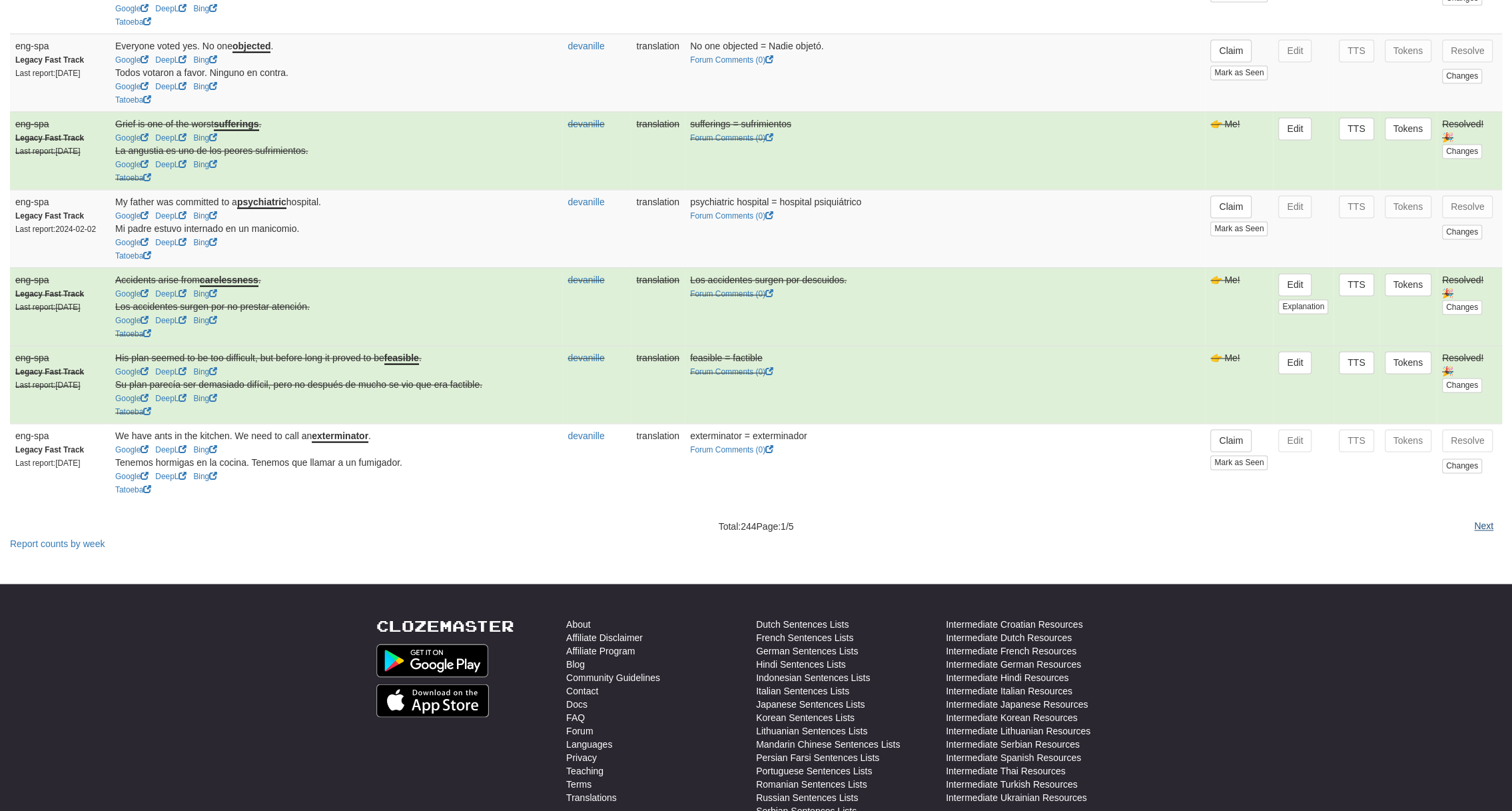scroll, scrollTop: 0, scrollLeft: 0, axis: both 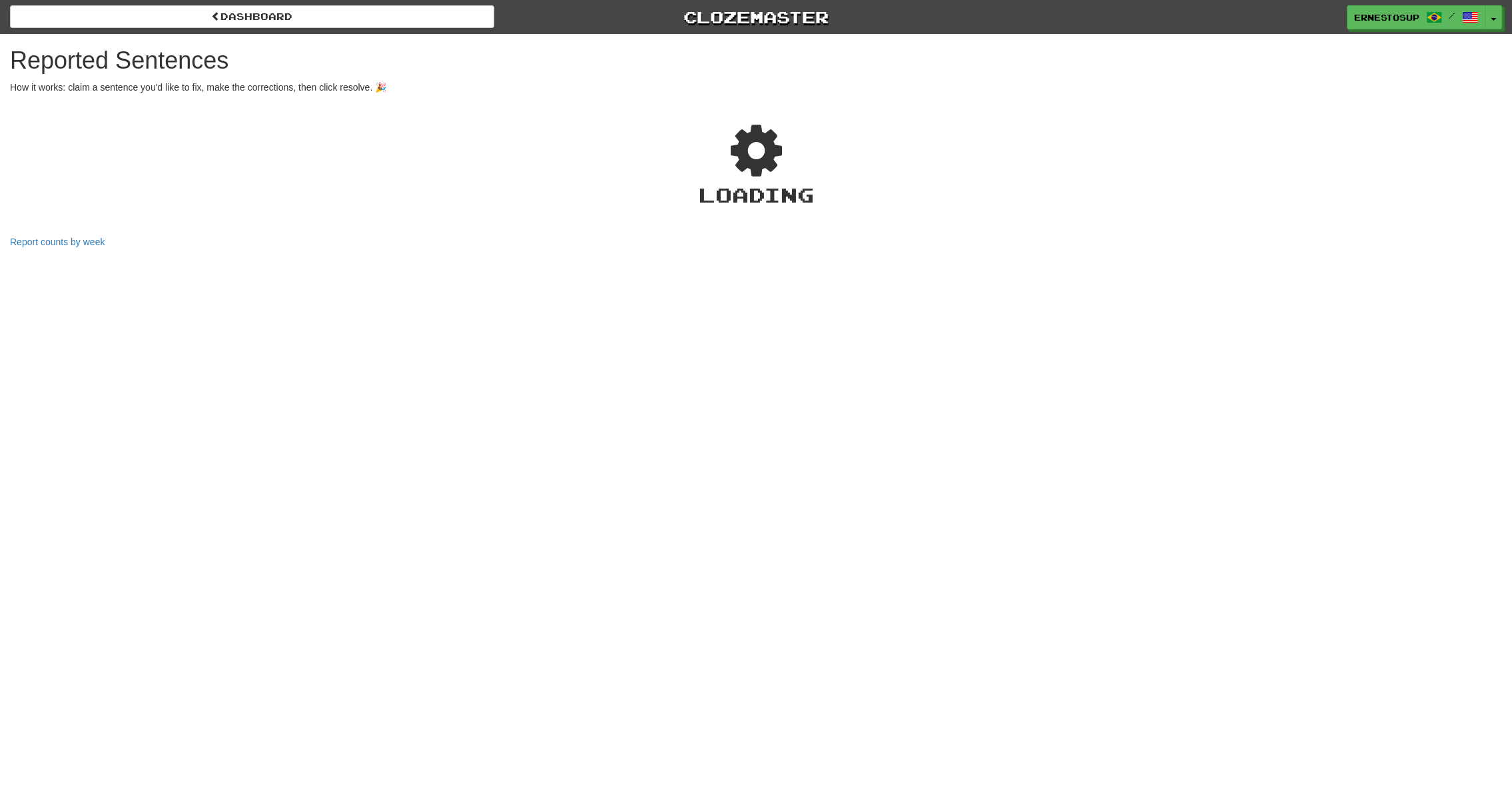 select on "**" 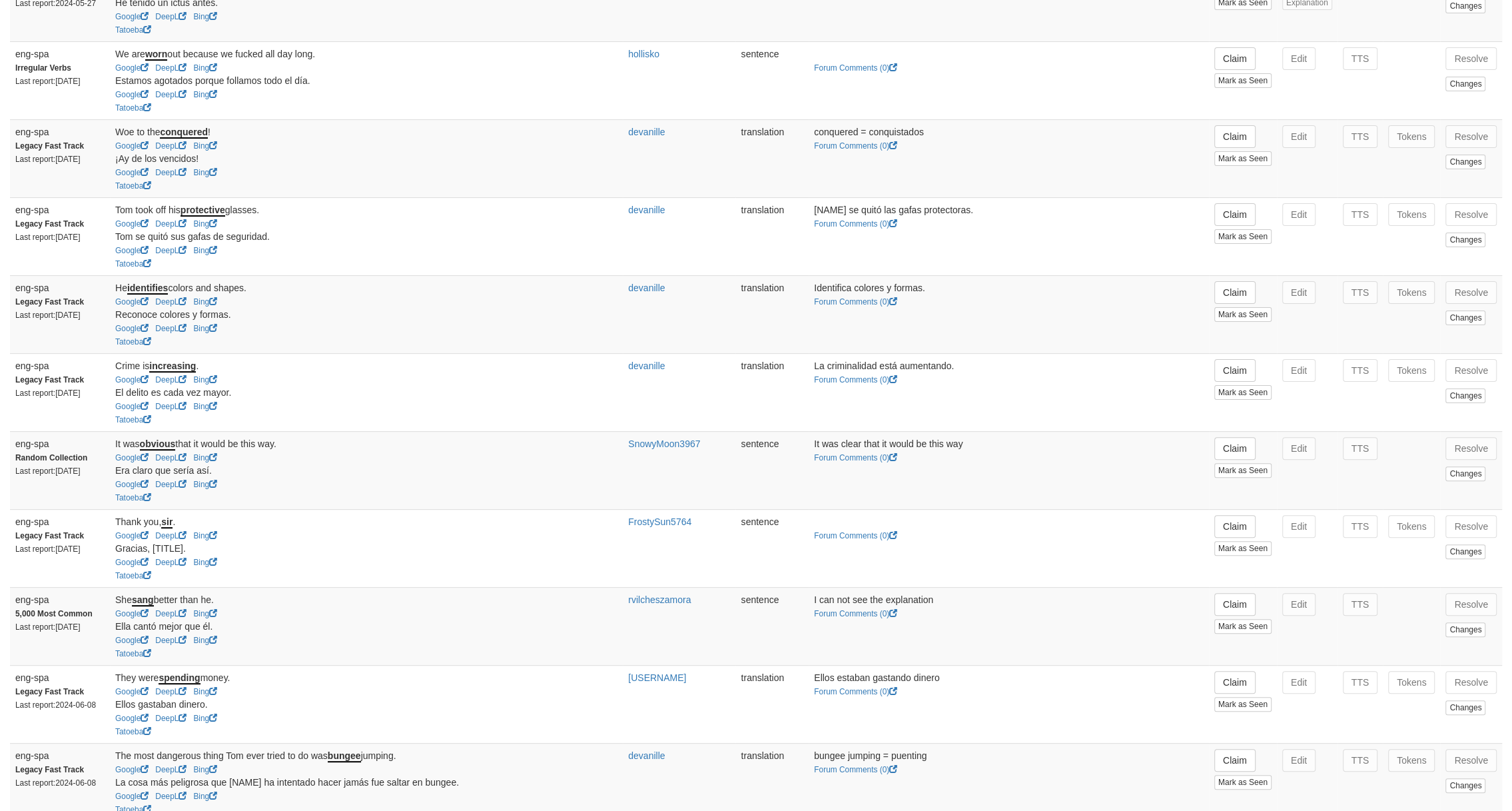scroll, scrollTop: 0, scrollLeft: 0, axis: both 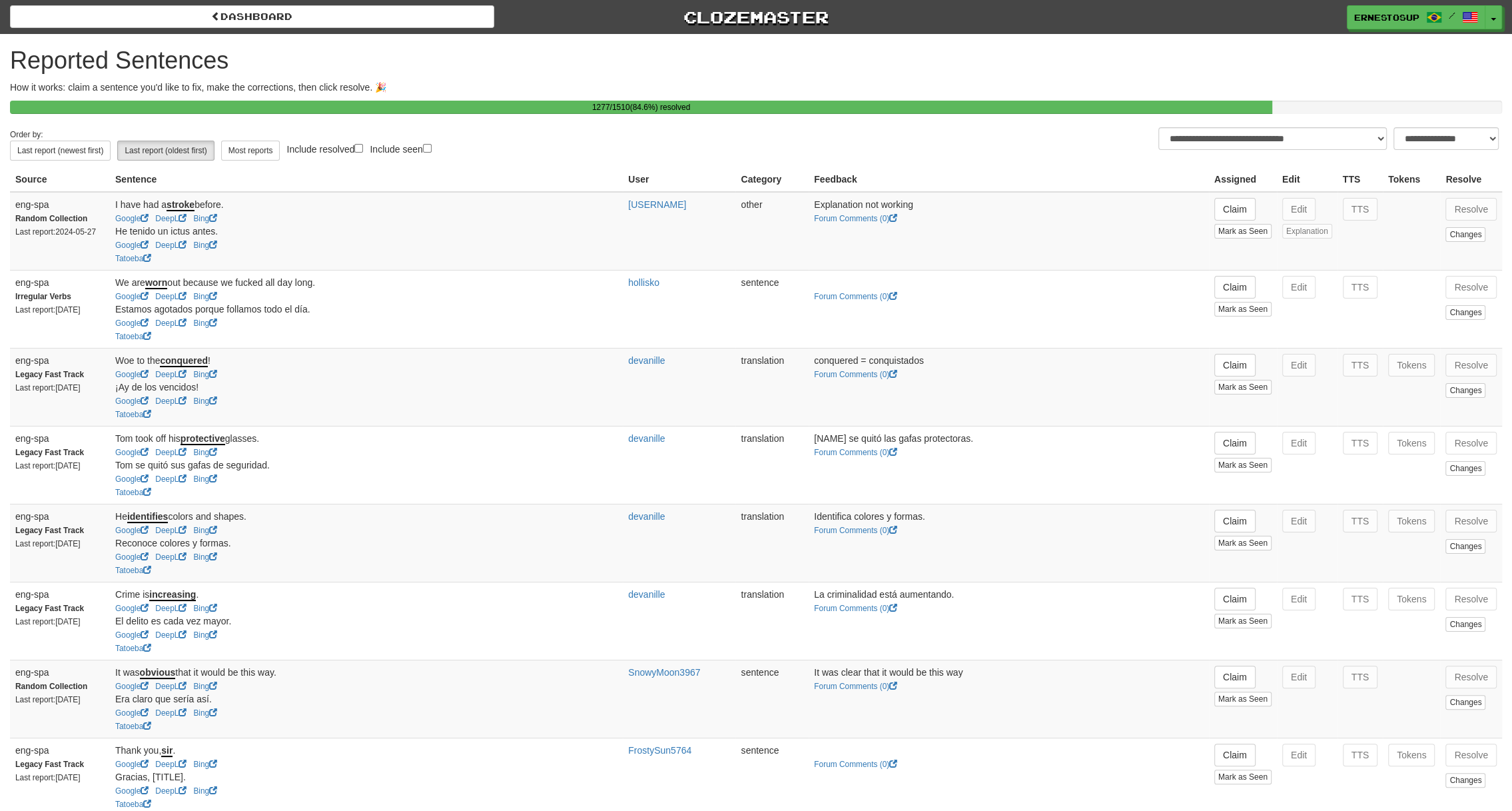 click on "**********" at bounding box center [1134, 142] 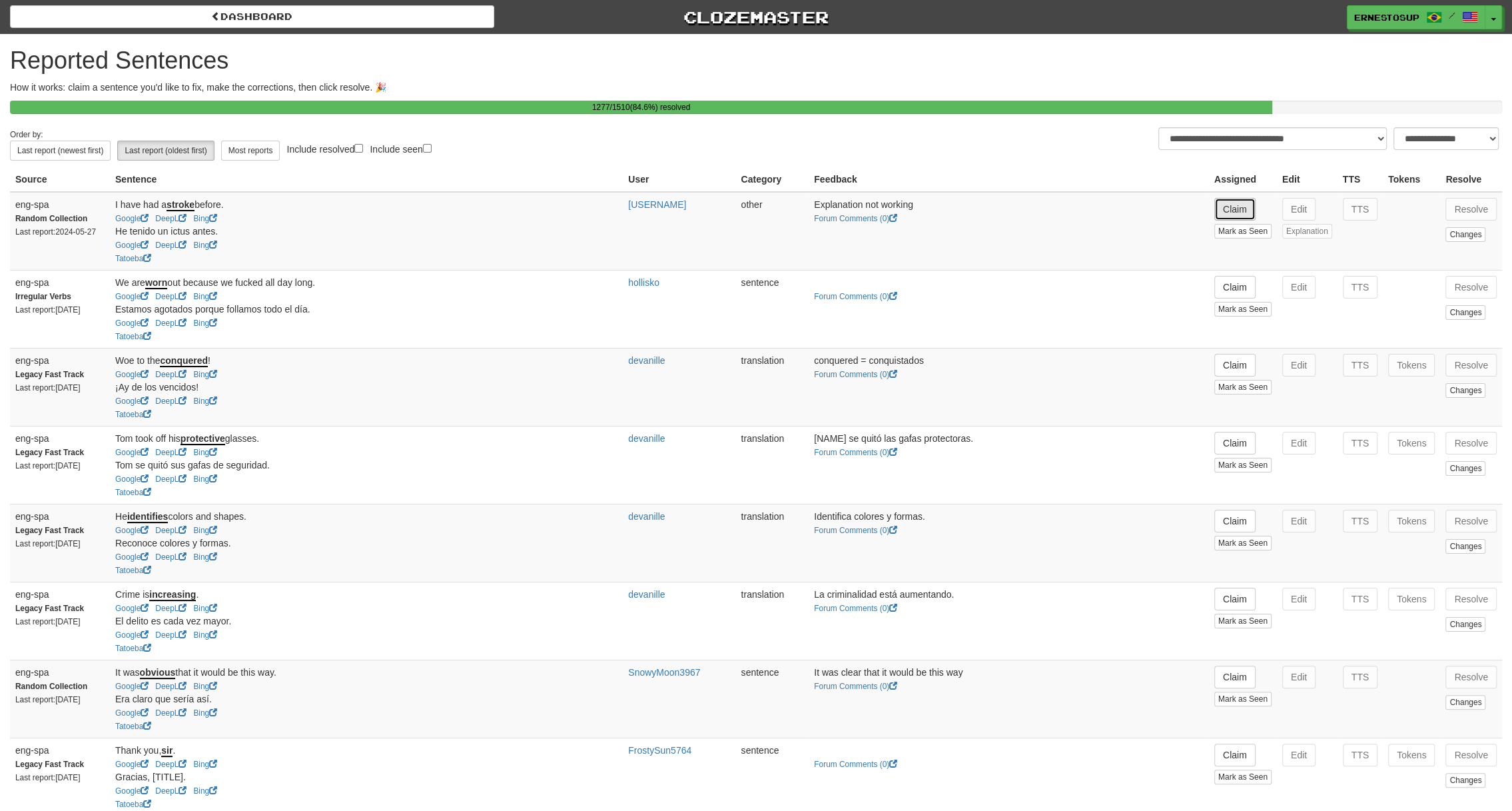 click on "Claim" at bounding box center [1235, 209] 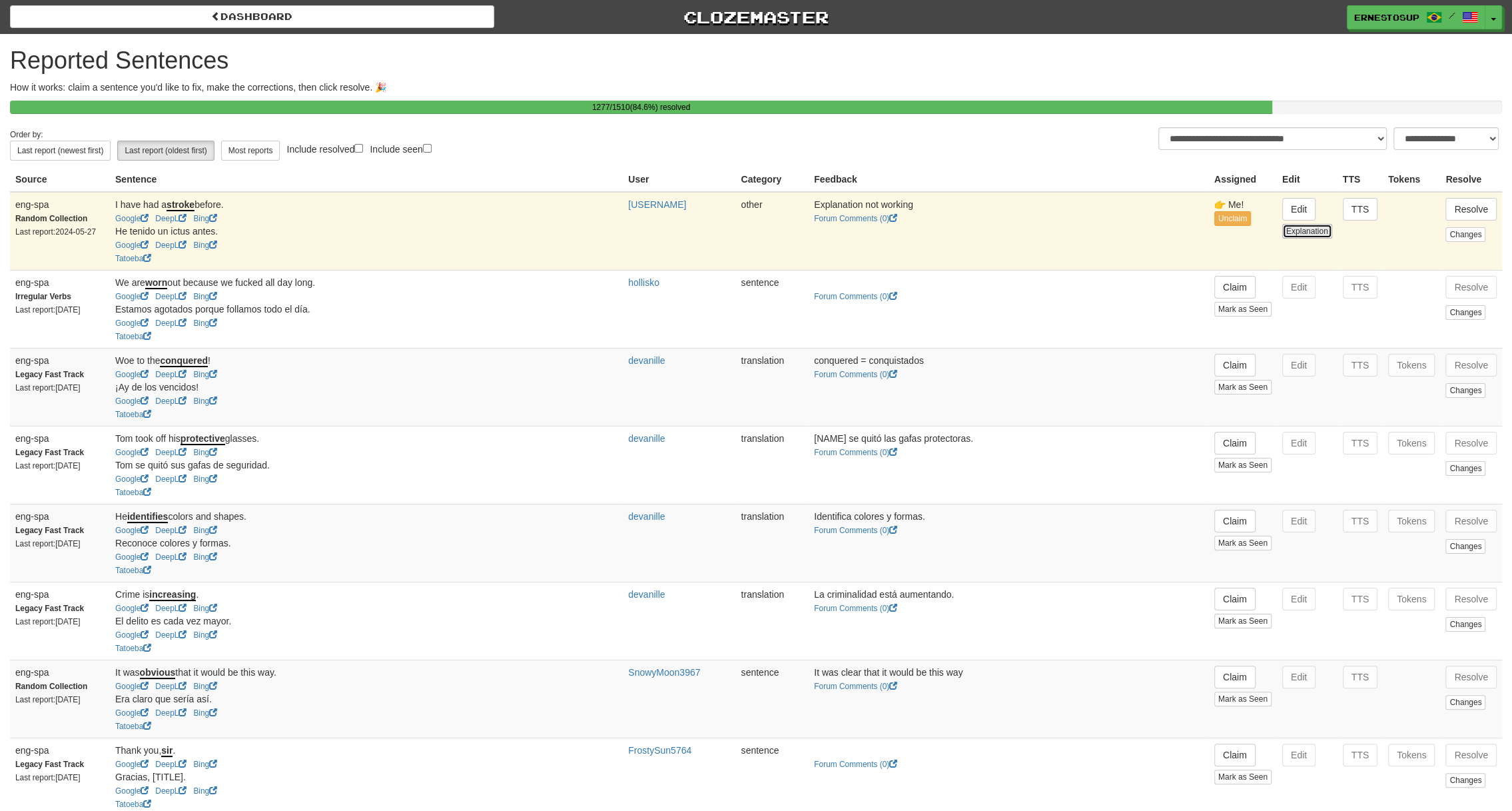 click on "Explanation" at bounding box center (1307, 231) 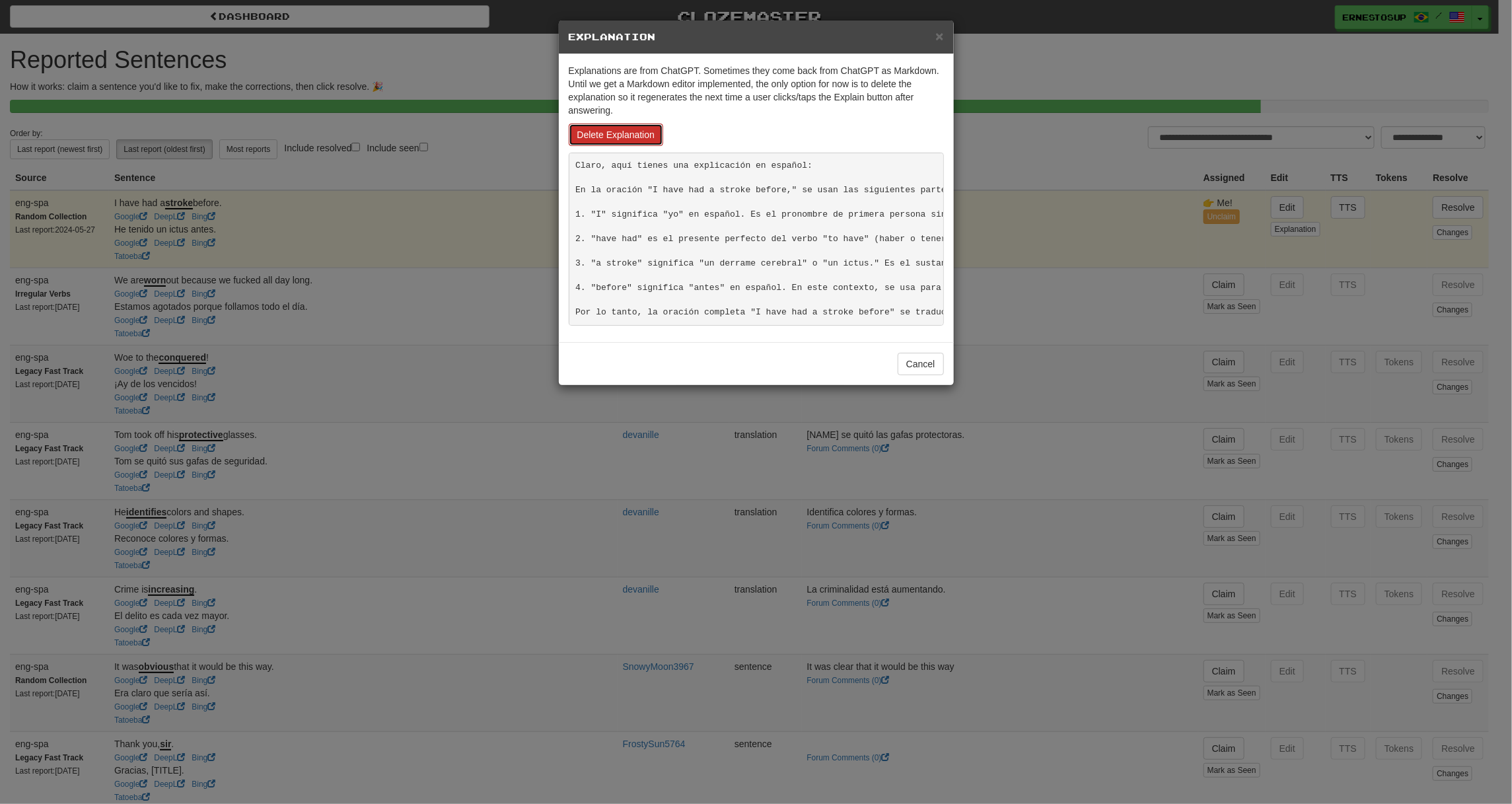 click on "Delete Explanation" at bounding box center (616, 135) 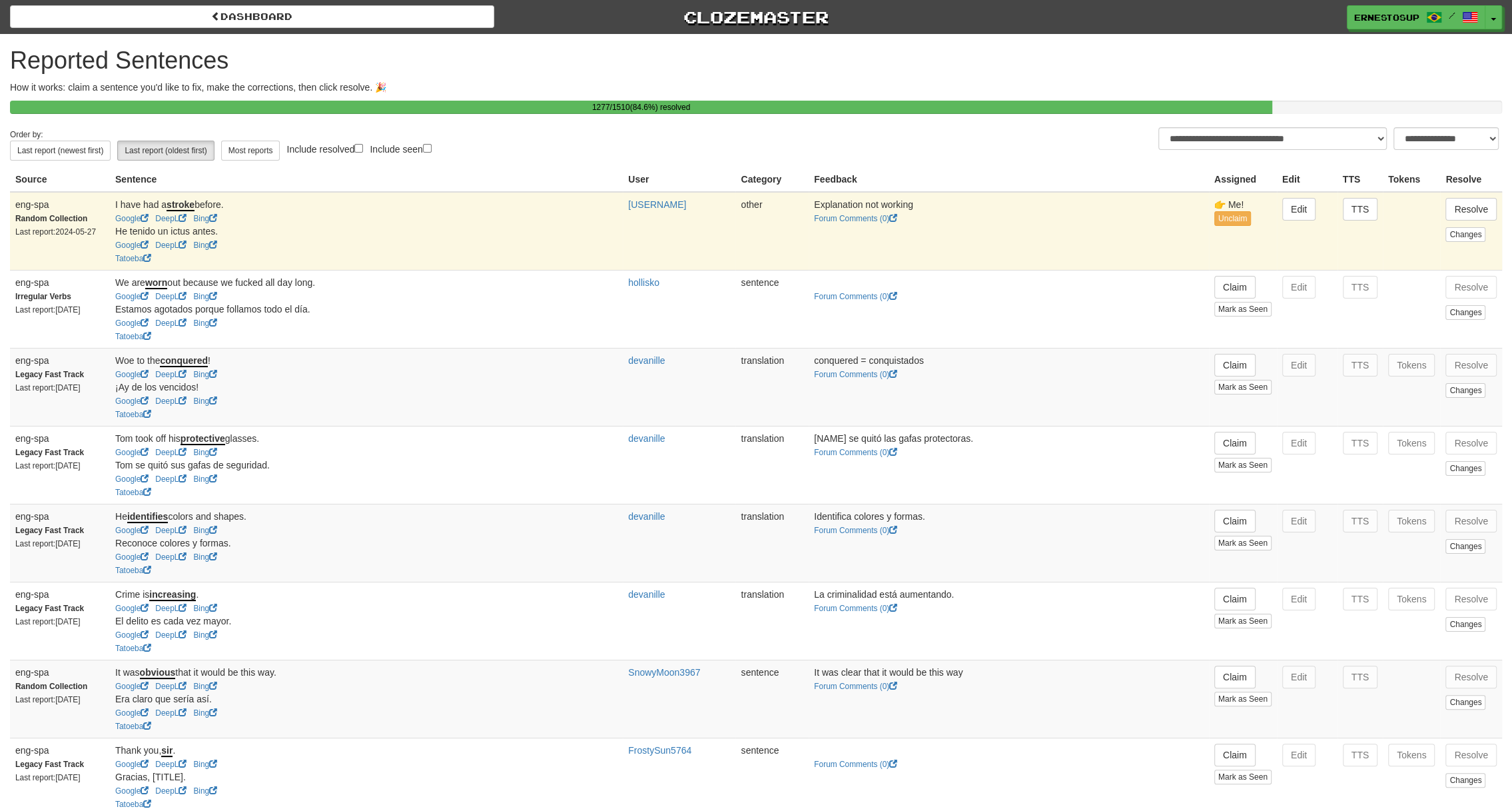 click on "TTS" at bounding box center [1360, 231] 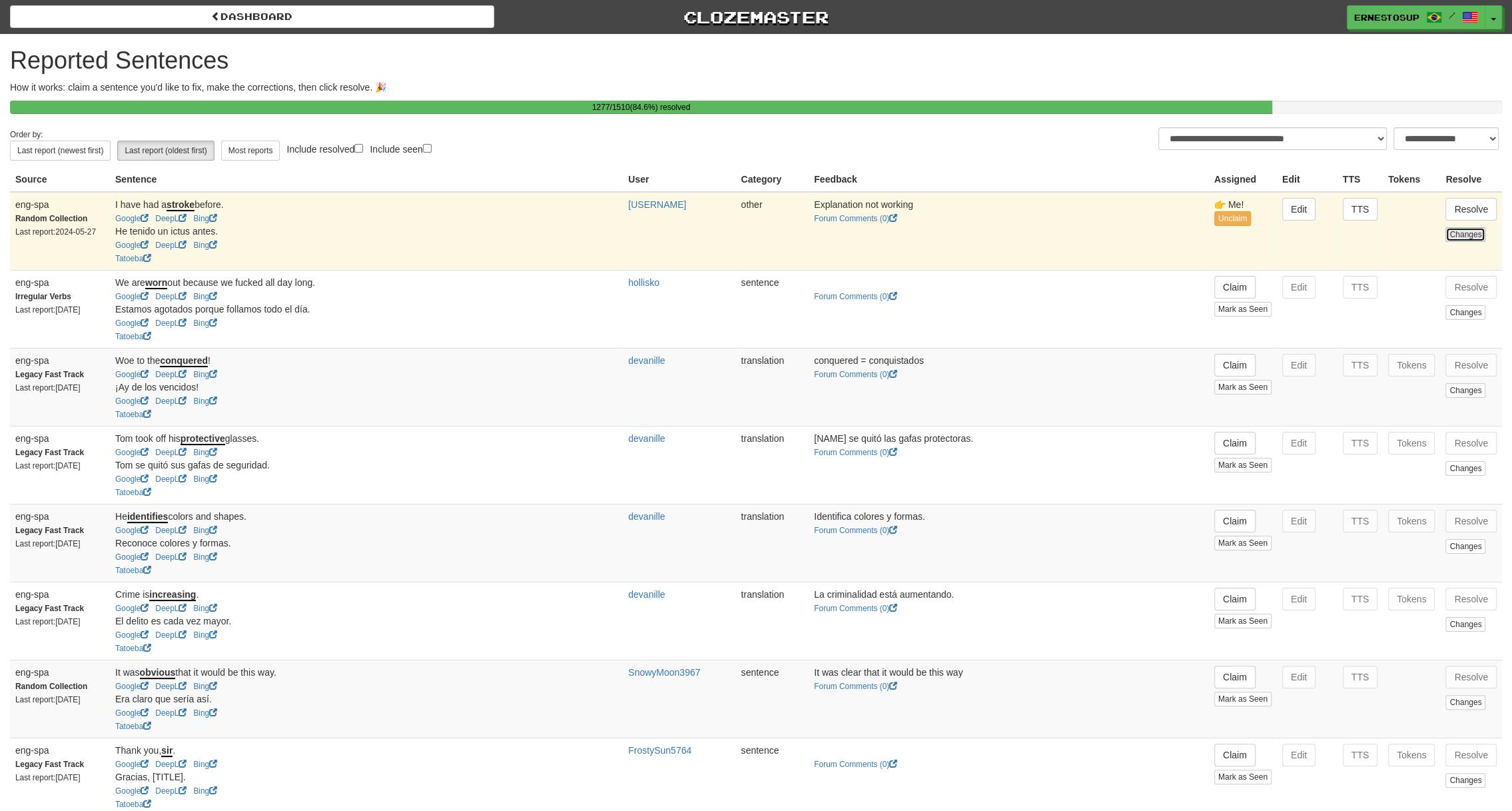click on "Changes" at bounding box center [1465, 235] 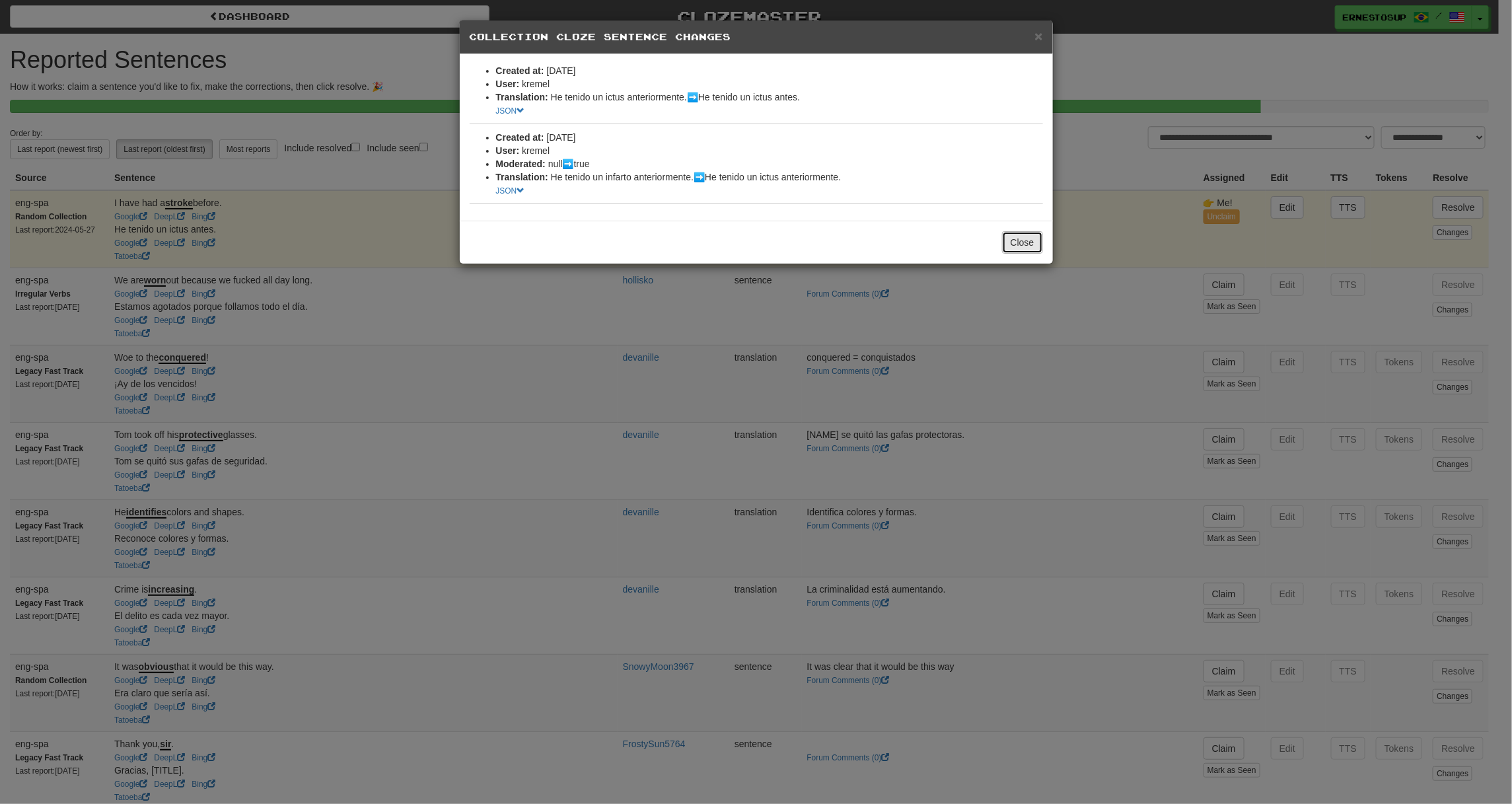 click on "Close" at bounding box center [1023, 242] 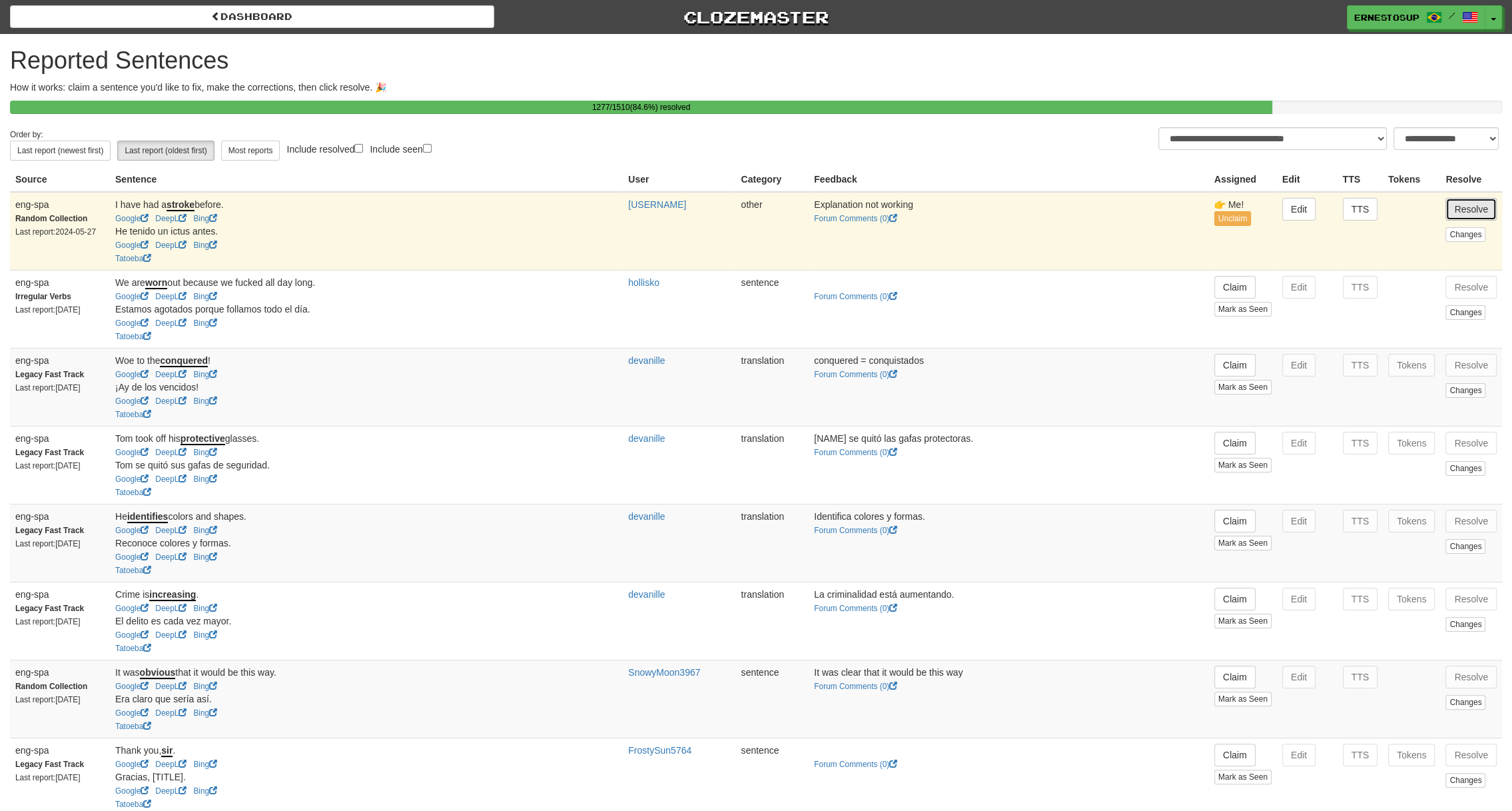 click on "Resolve" at bounding box center (1471, 209) 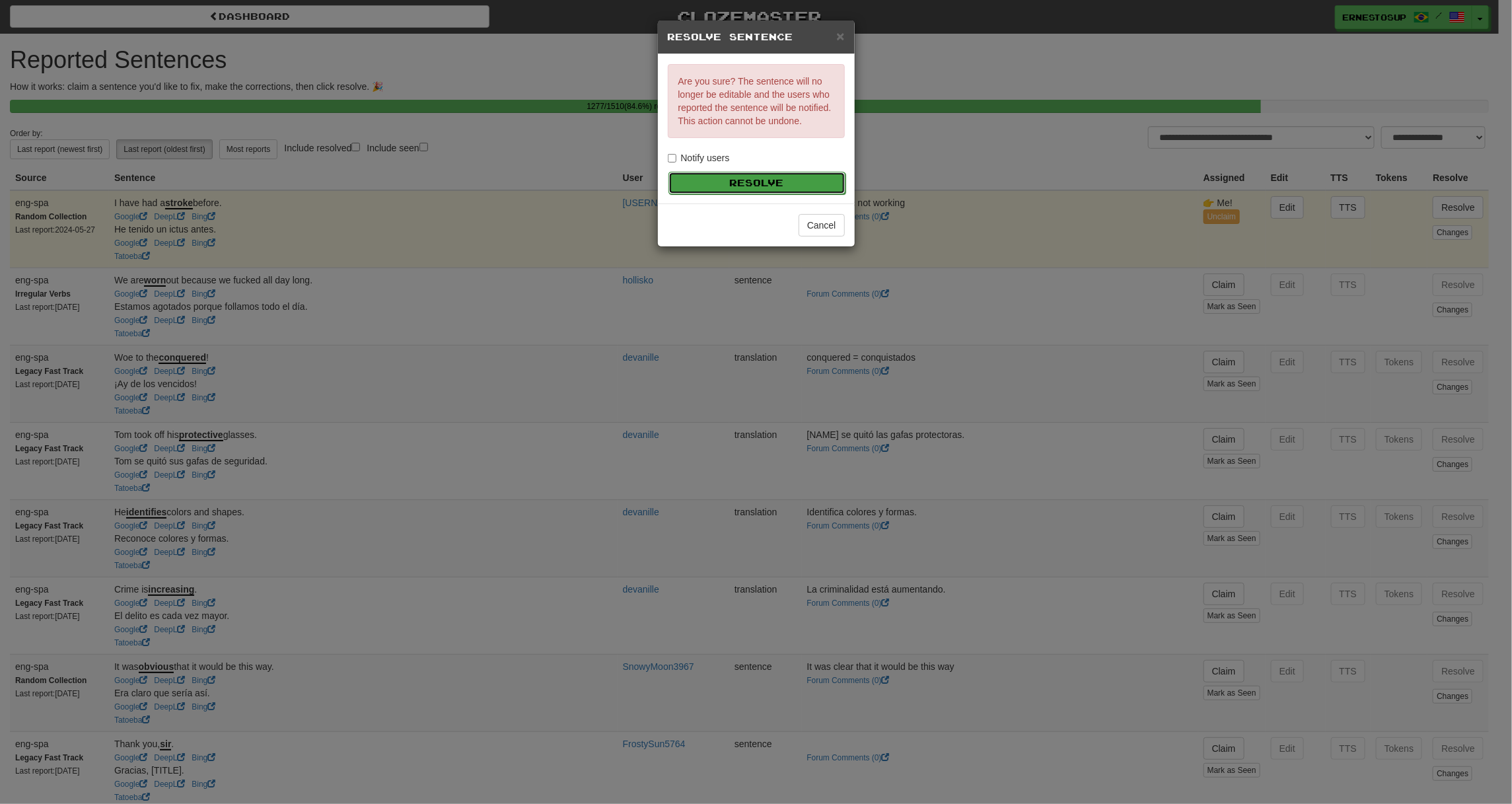 click on "Resolve" at bounding box center (757, 183) 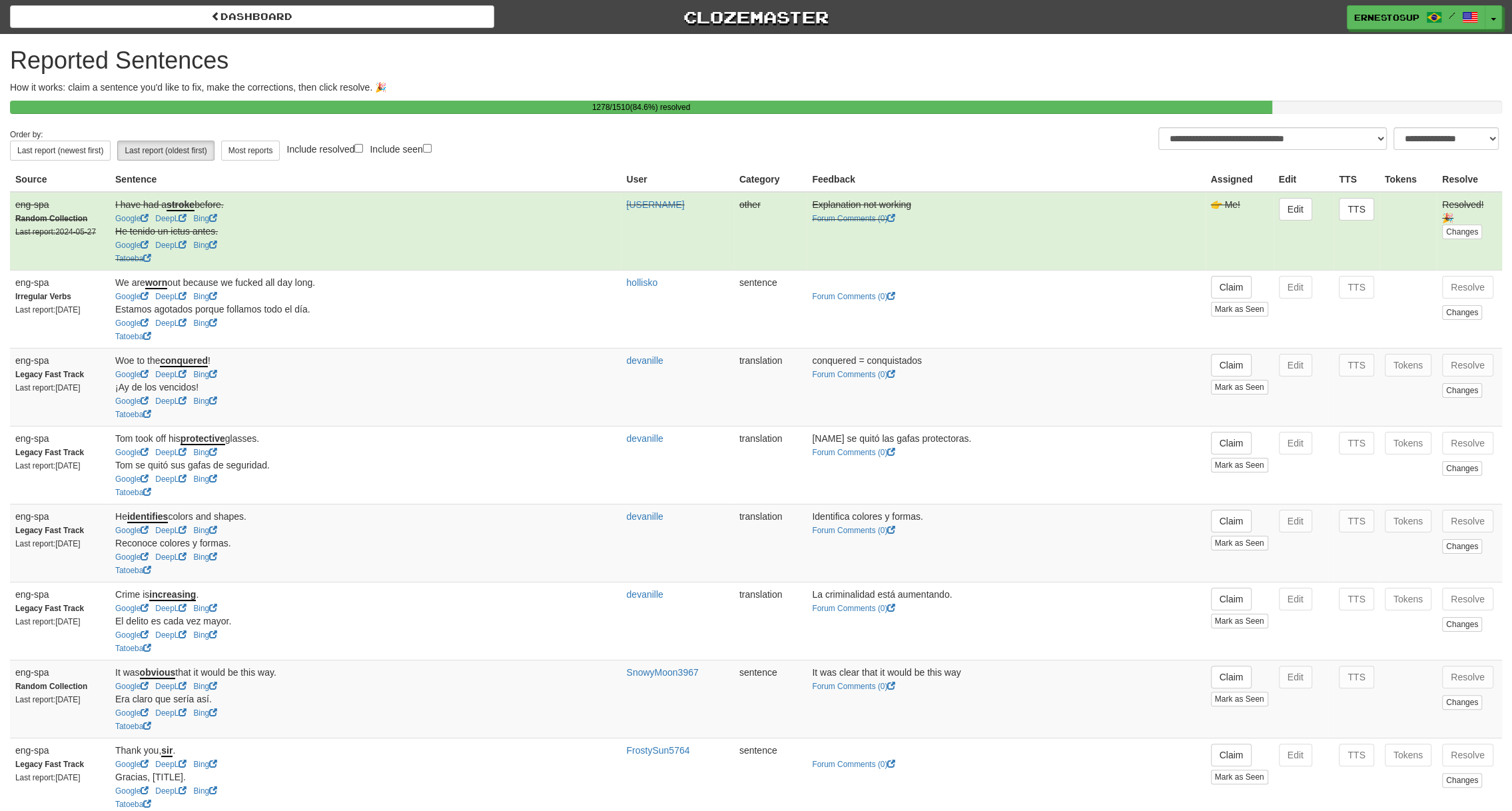 drag, startPoint x: 347, startPoint y: 313, endPoint x: 416, endPoint y: 309, distance: 69.11584 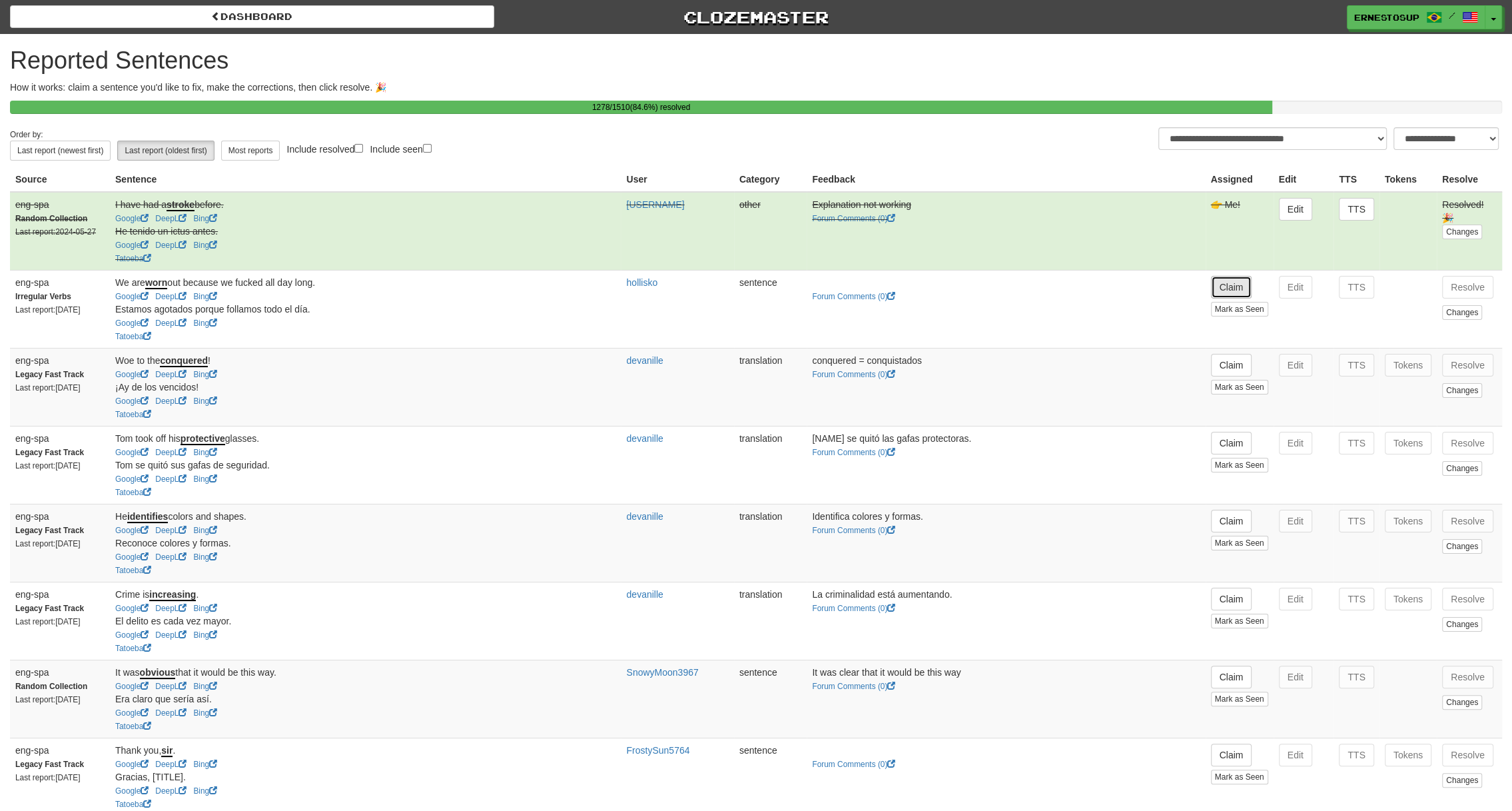 click on "Claim" at bounding box center [1232, 287] 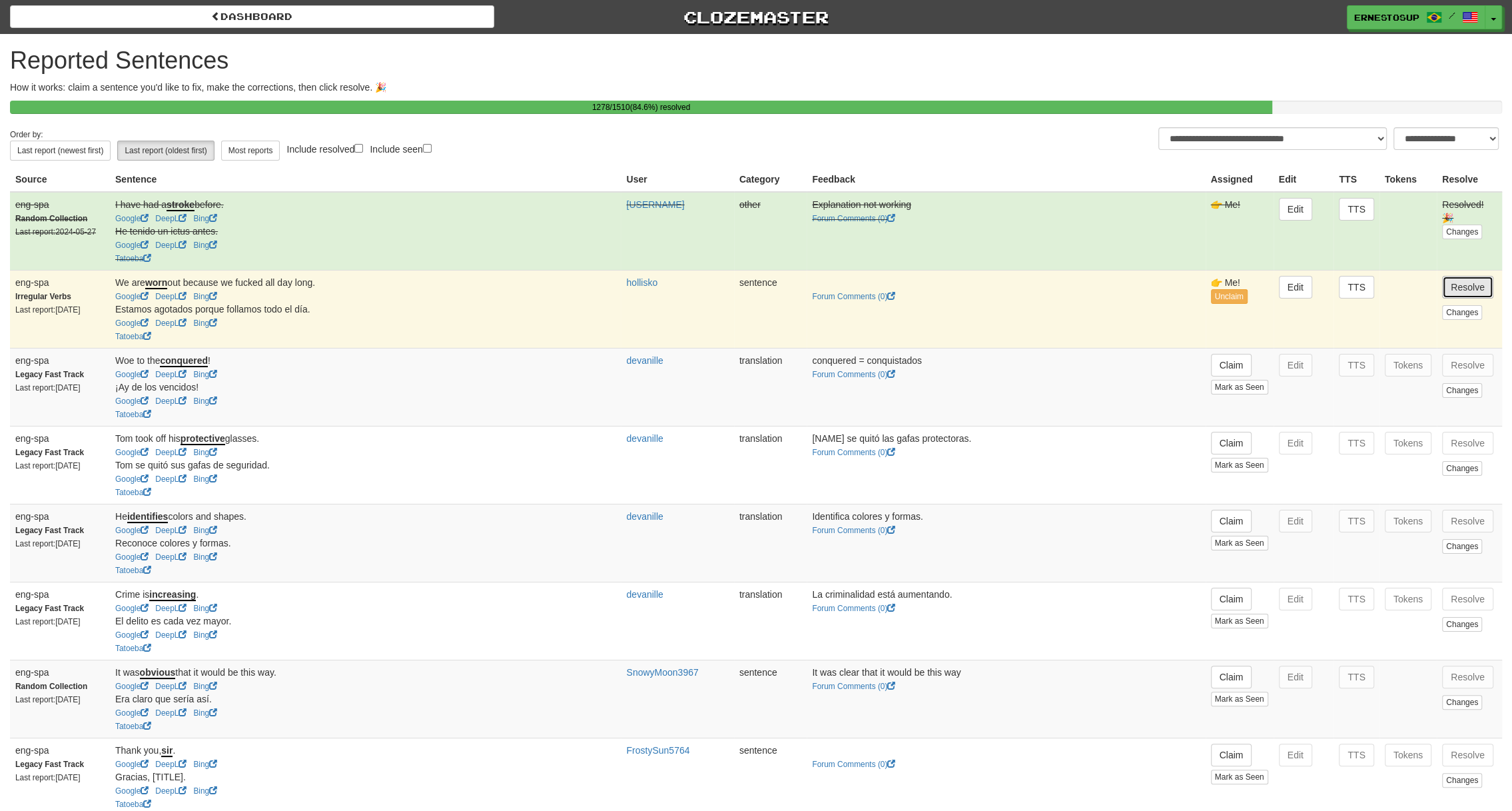 click on "Resolve" at bounding box center [1467, 287] 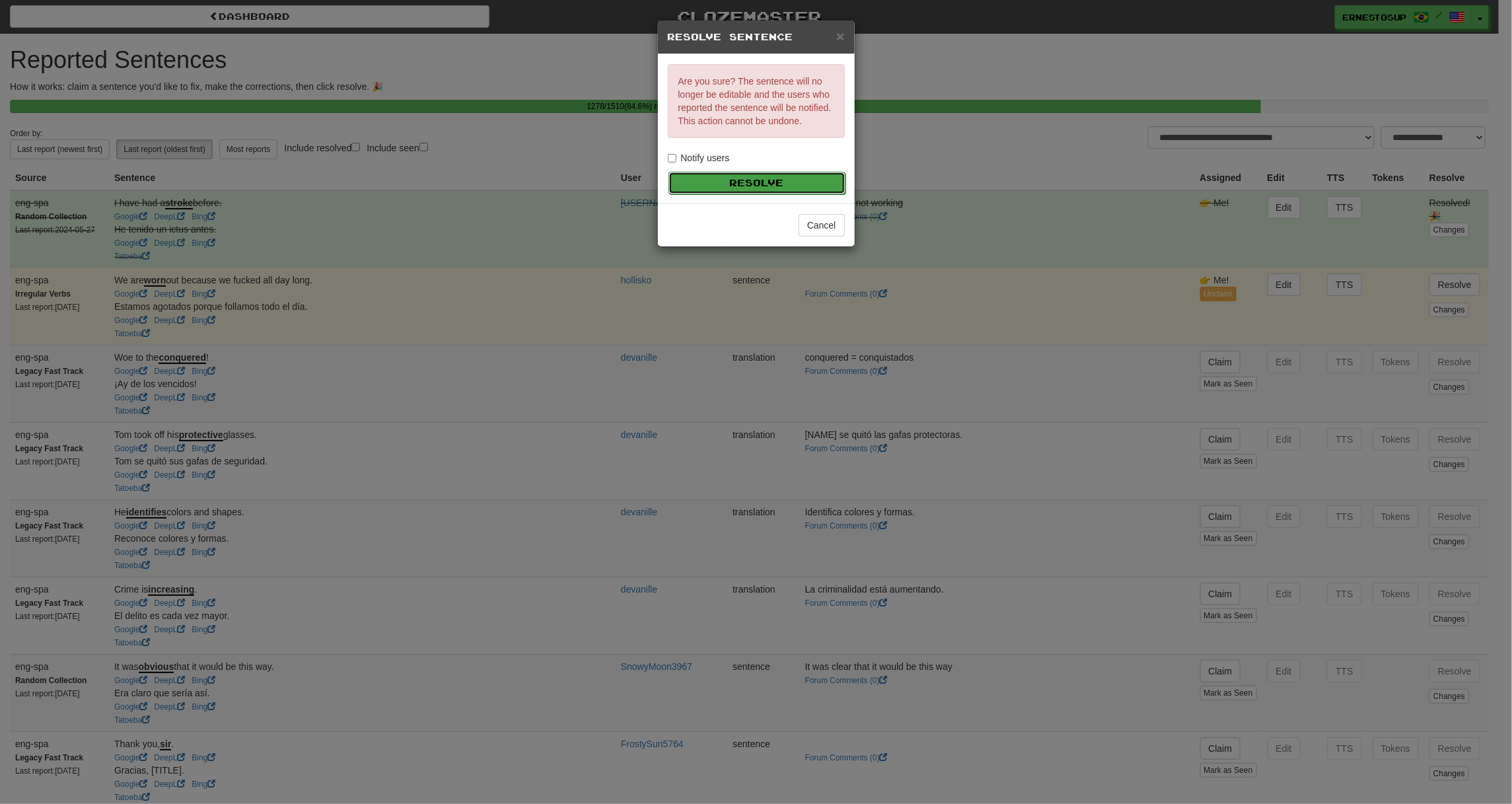 click on "Resolve" at bounding box center [757, 183] 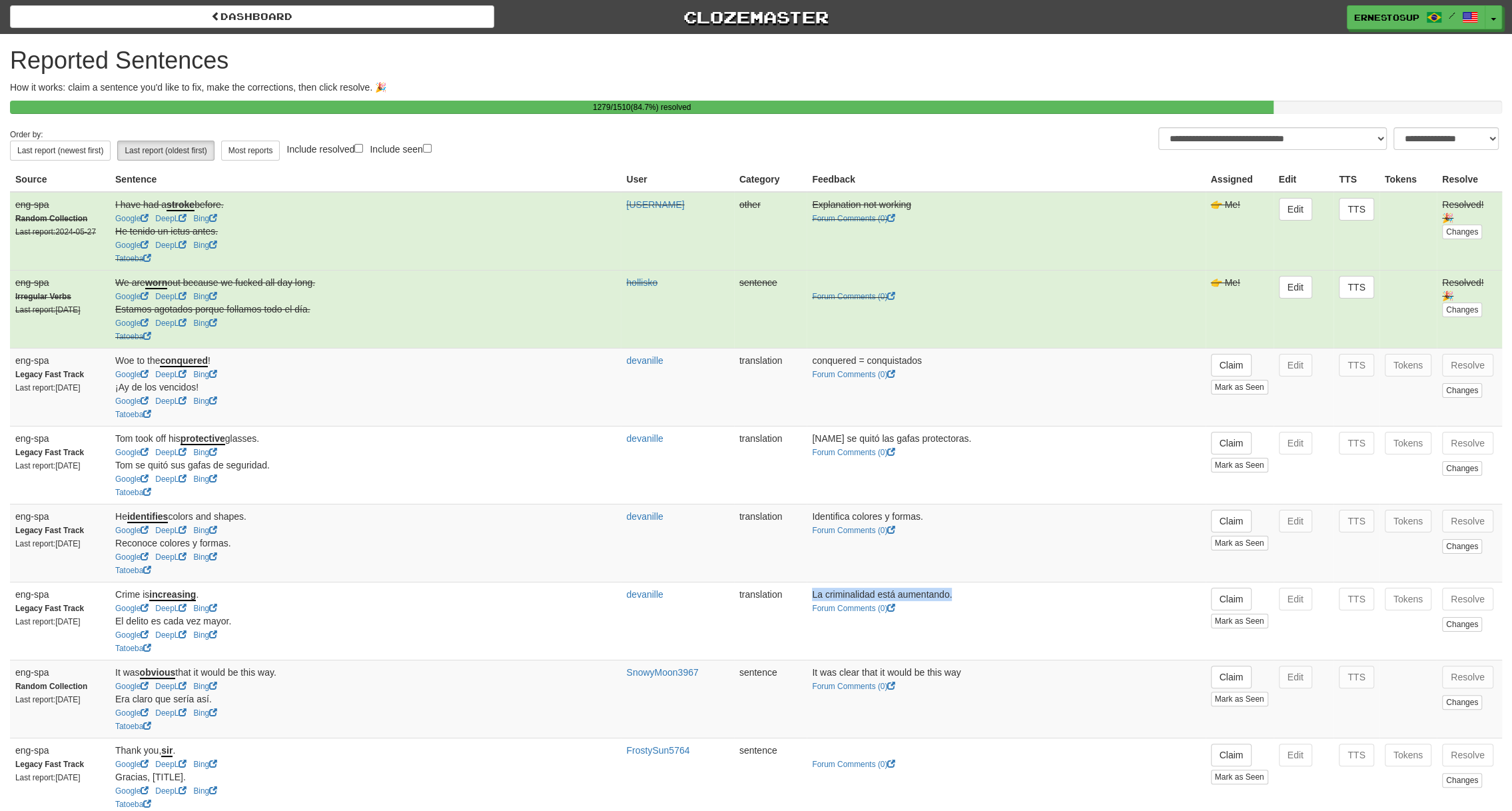 drag, startPoint x: 962, startPoint y: 586, endPoint x: 807, endPoint y: 592, distance: 155.1161 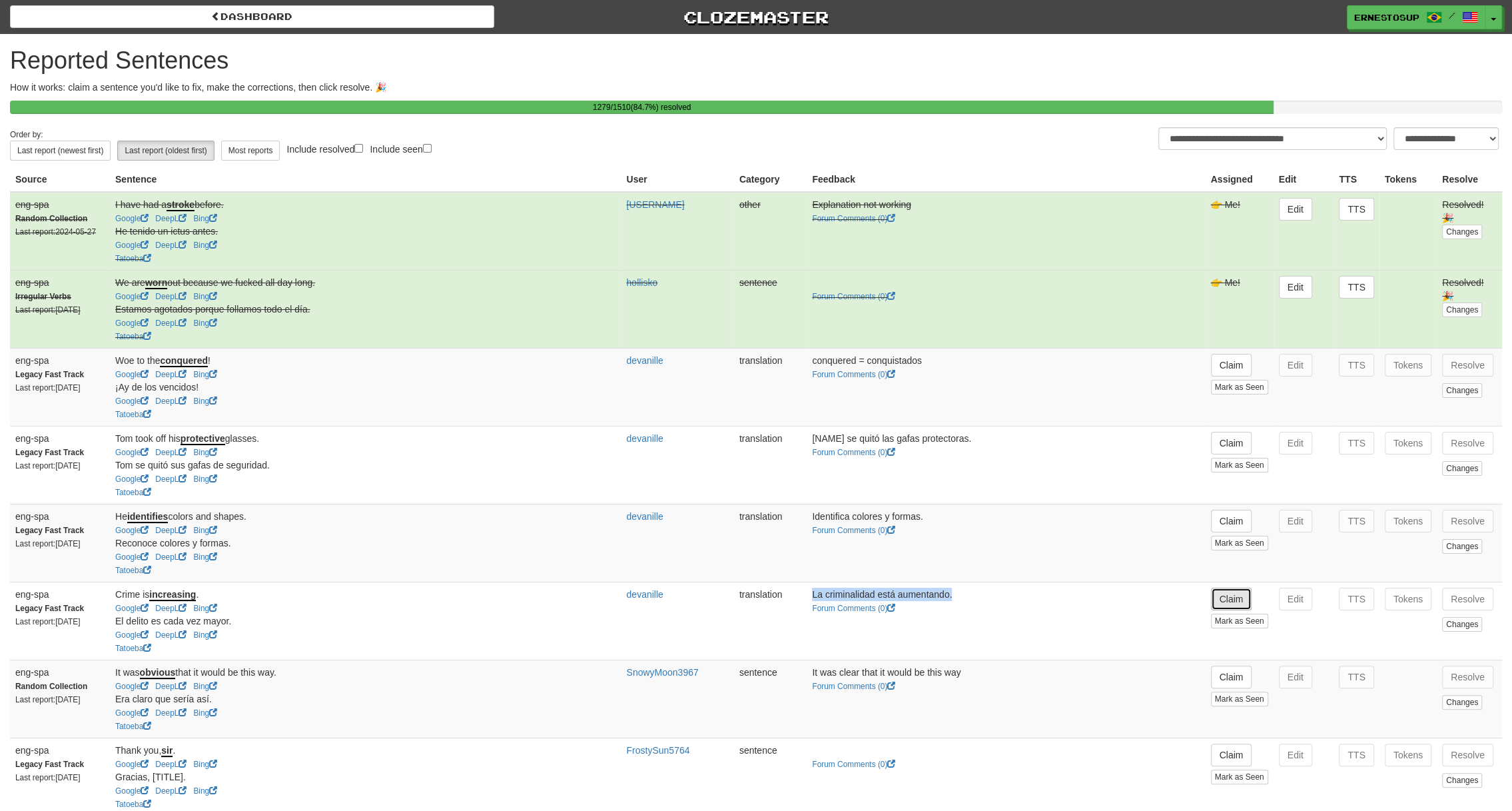 click on "Claim" at bounding box center (1232, 599) 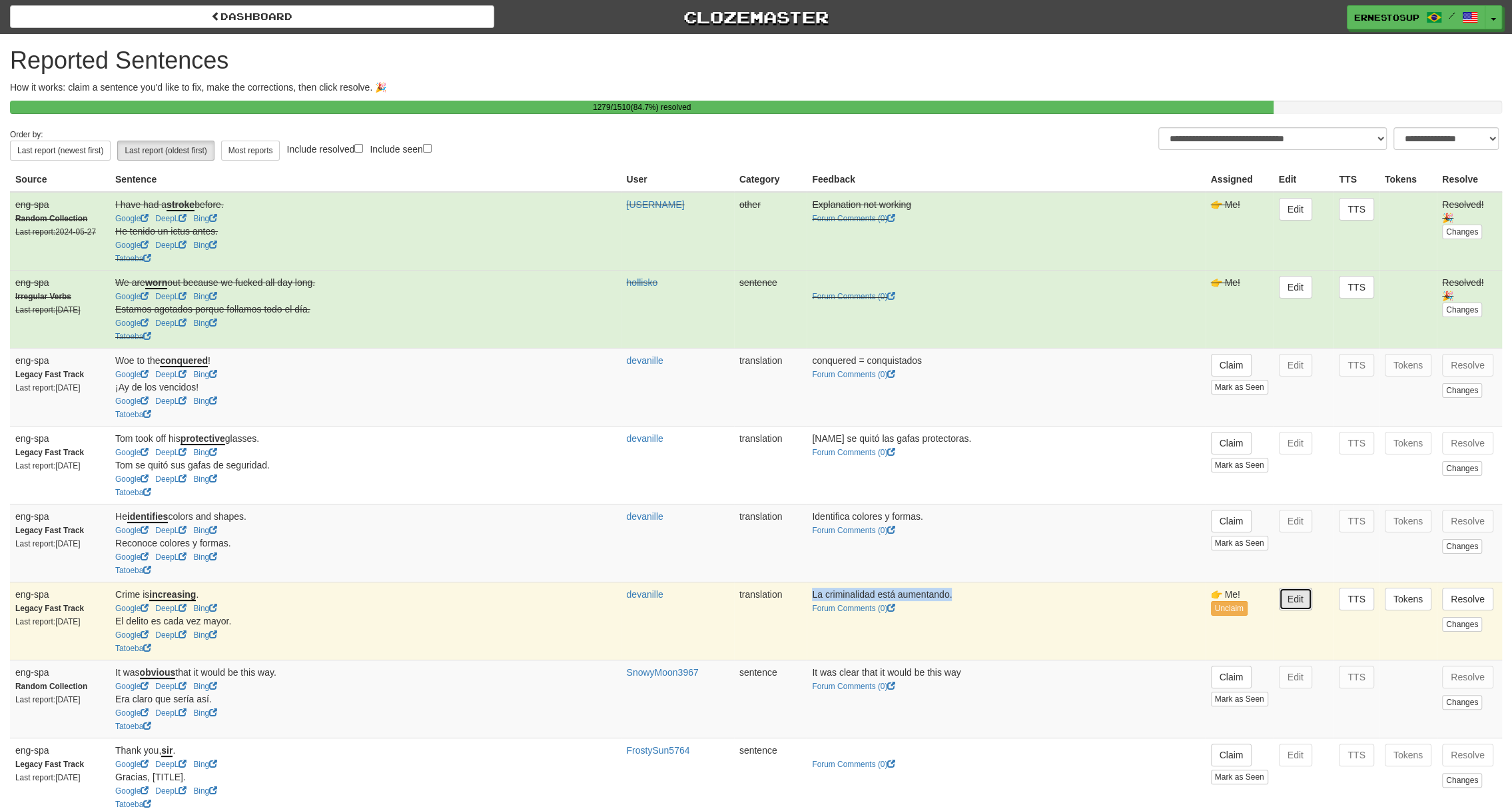 click on "Edit" at bounding box center [1296, 599] 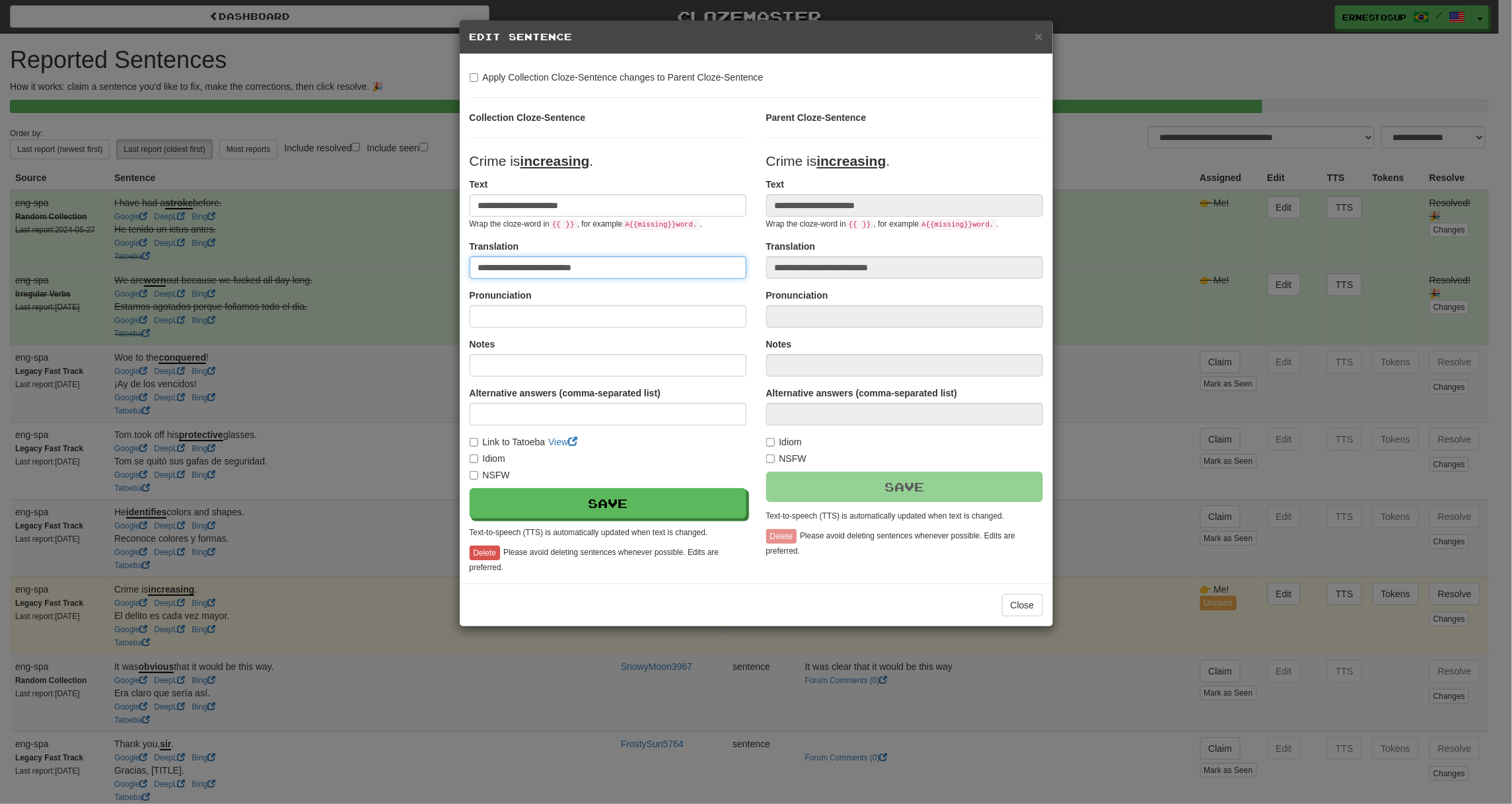 click on "**********" at bounding box center (756, 402) 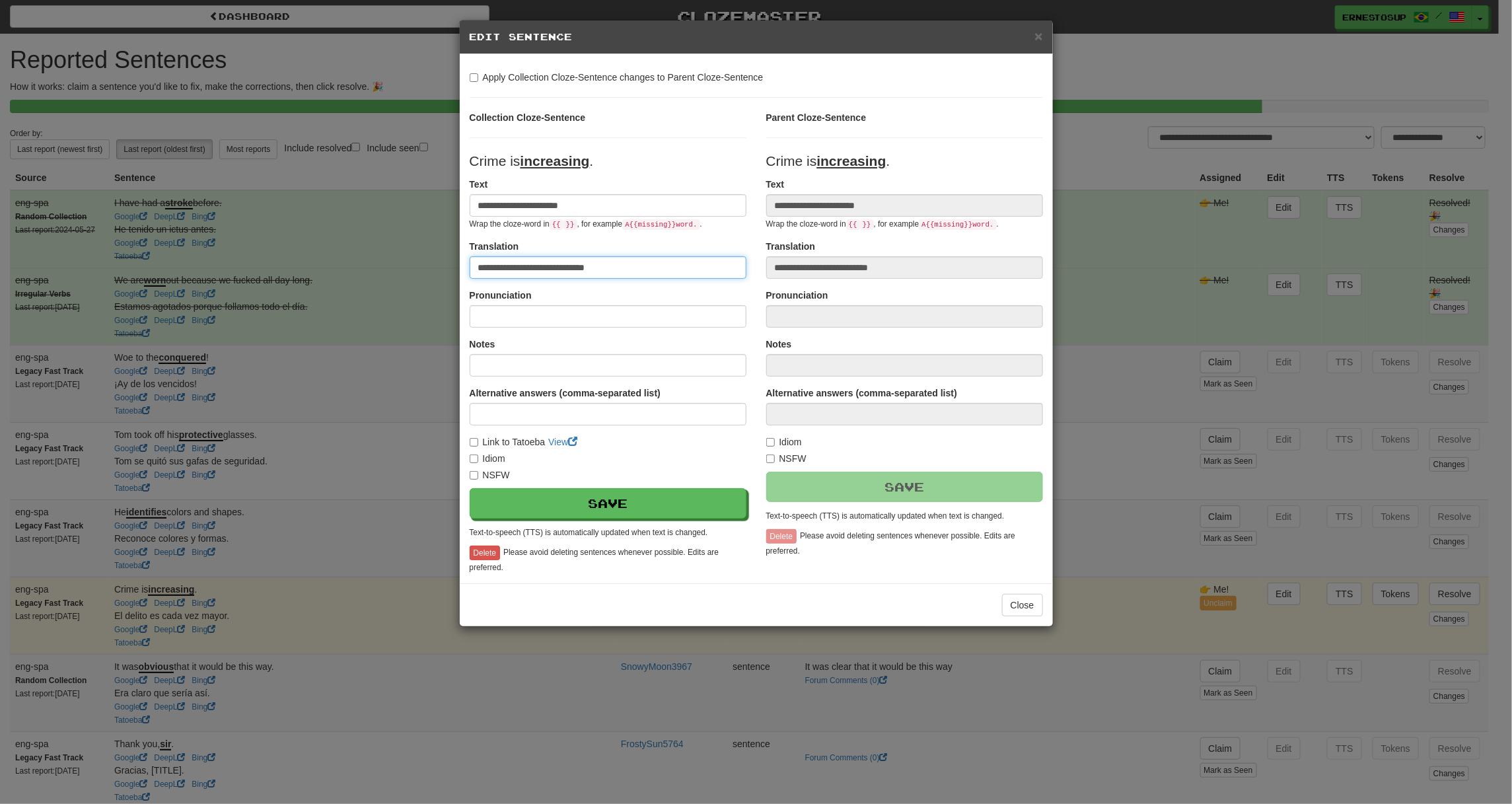 click on "**********" at bounding box center (608, 268) 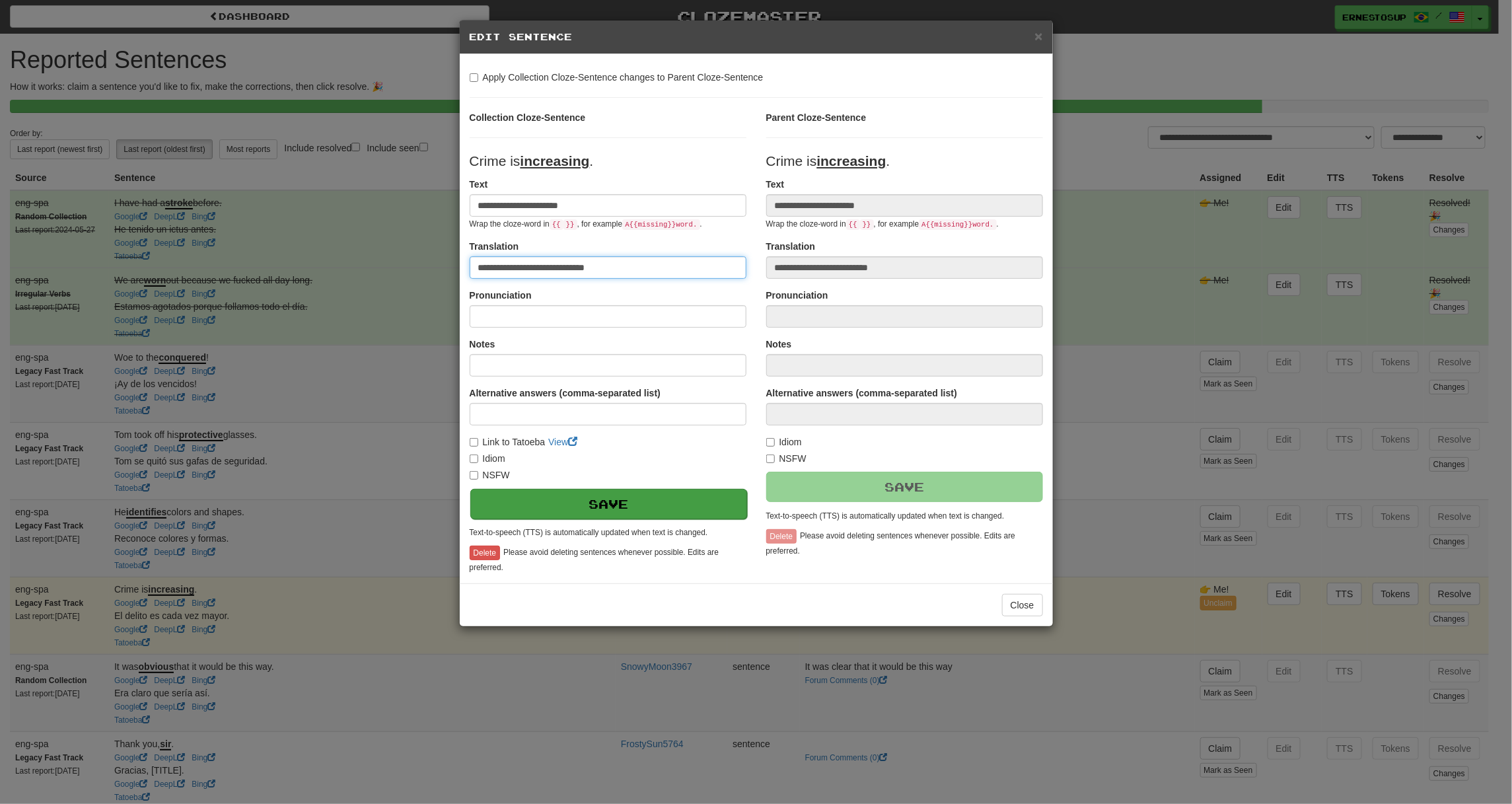 type on "**********" 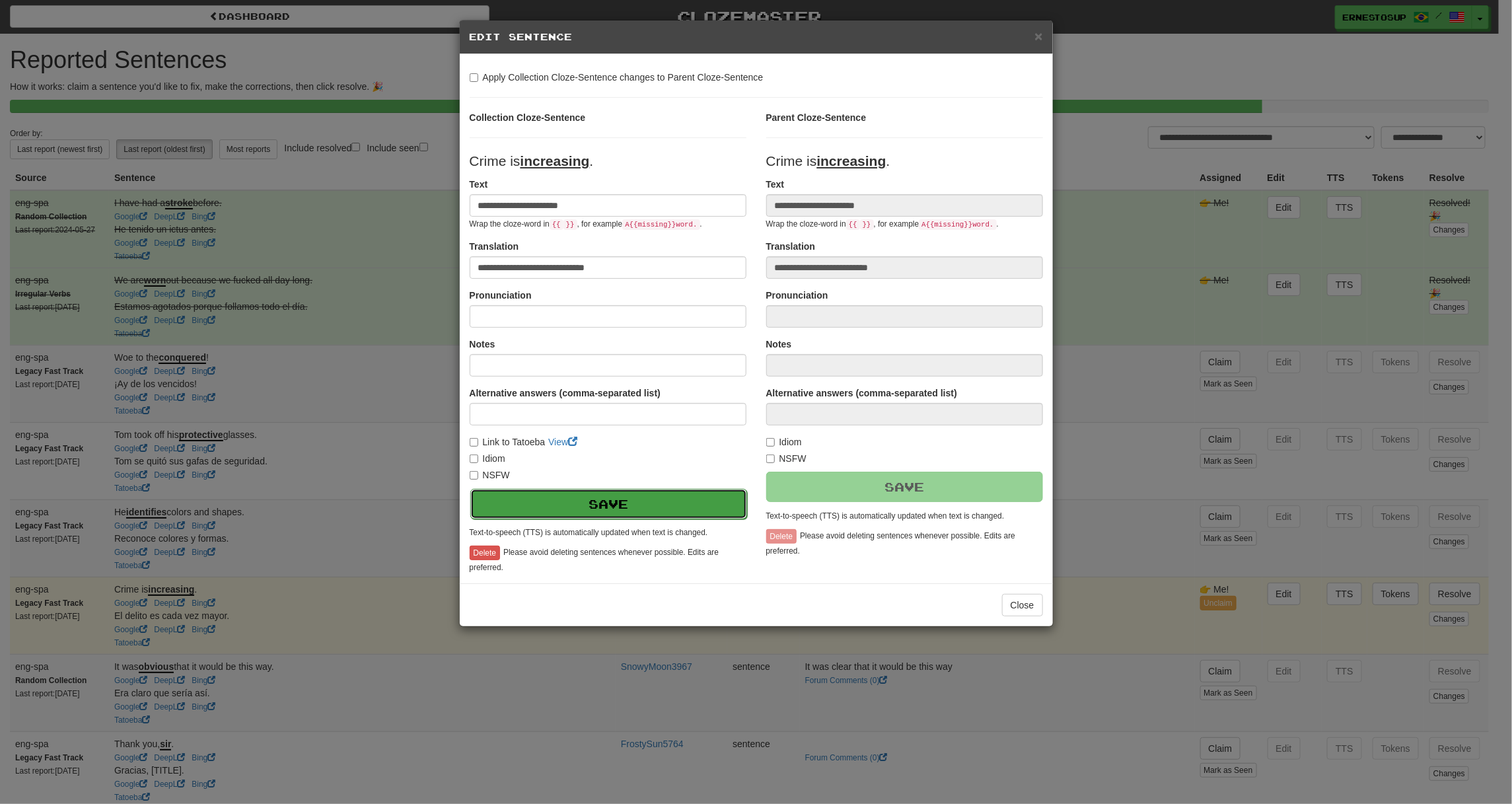 click on "Save" at bounding box center [608, 504] 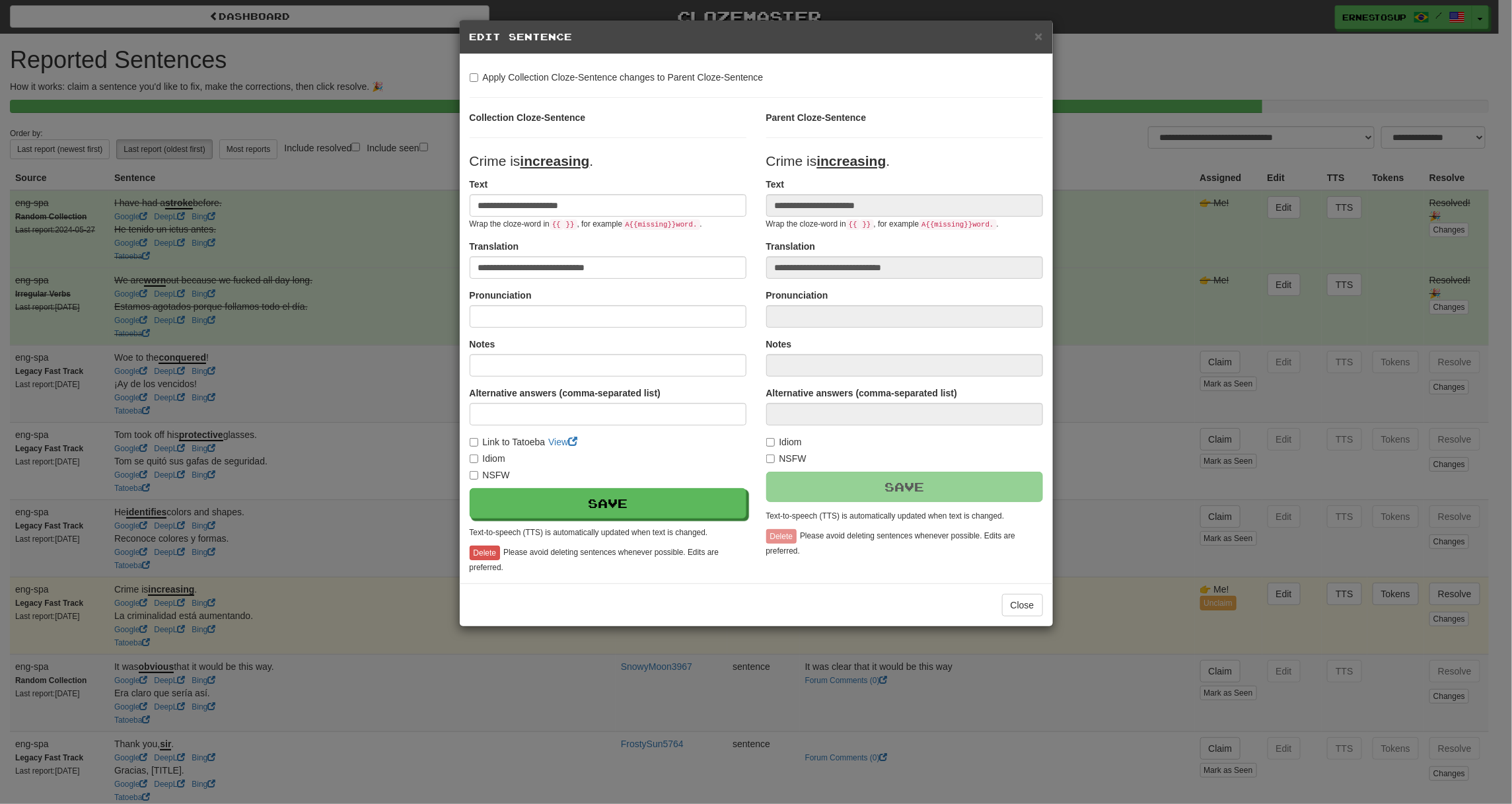 click on "Link to Tatoeba" at bounding box center (507, 442) 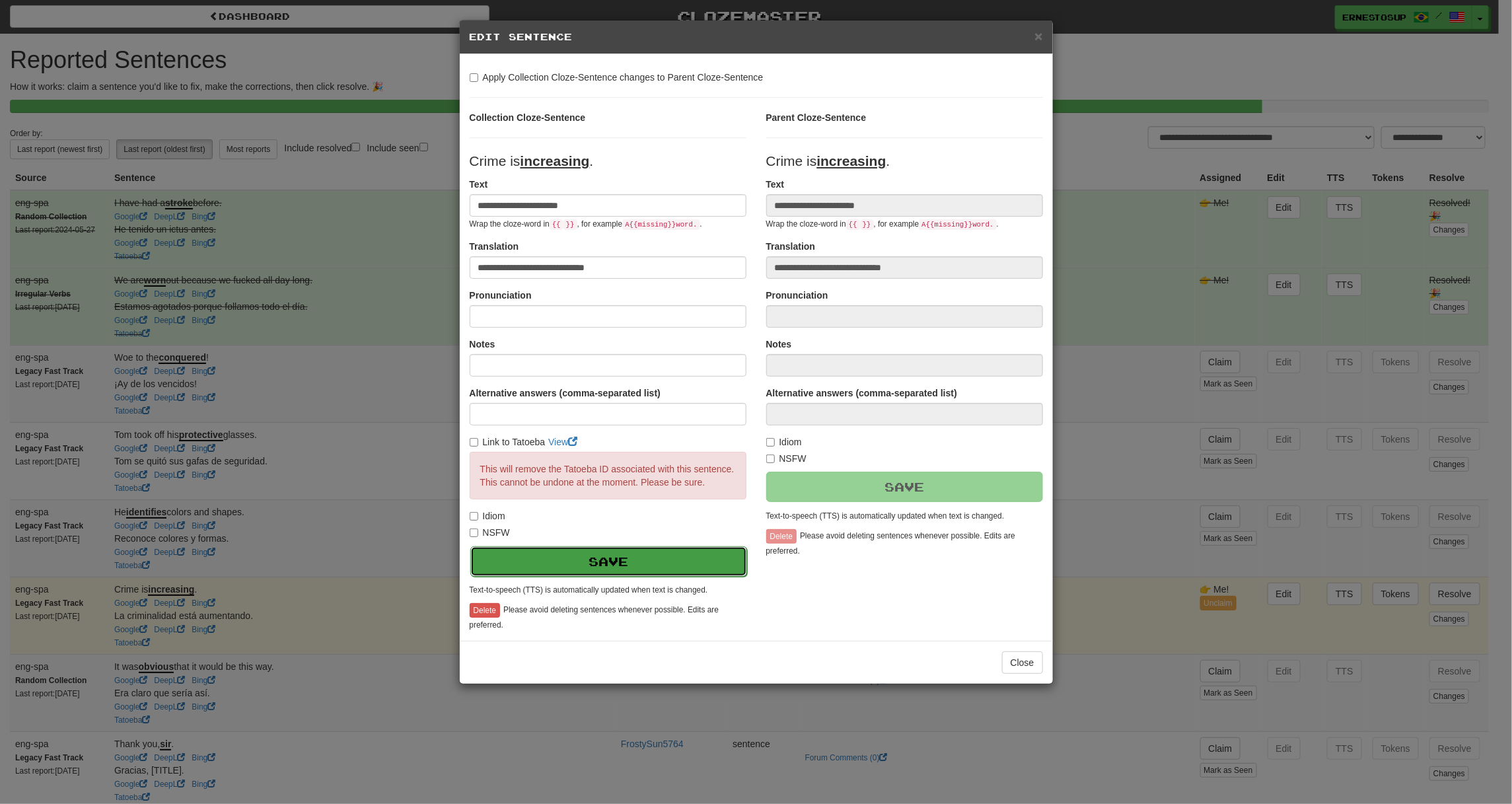 click on "Save" at bounding box center (608, 562) 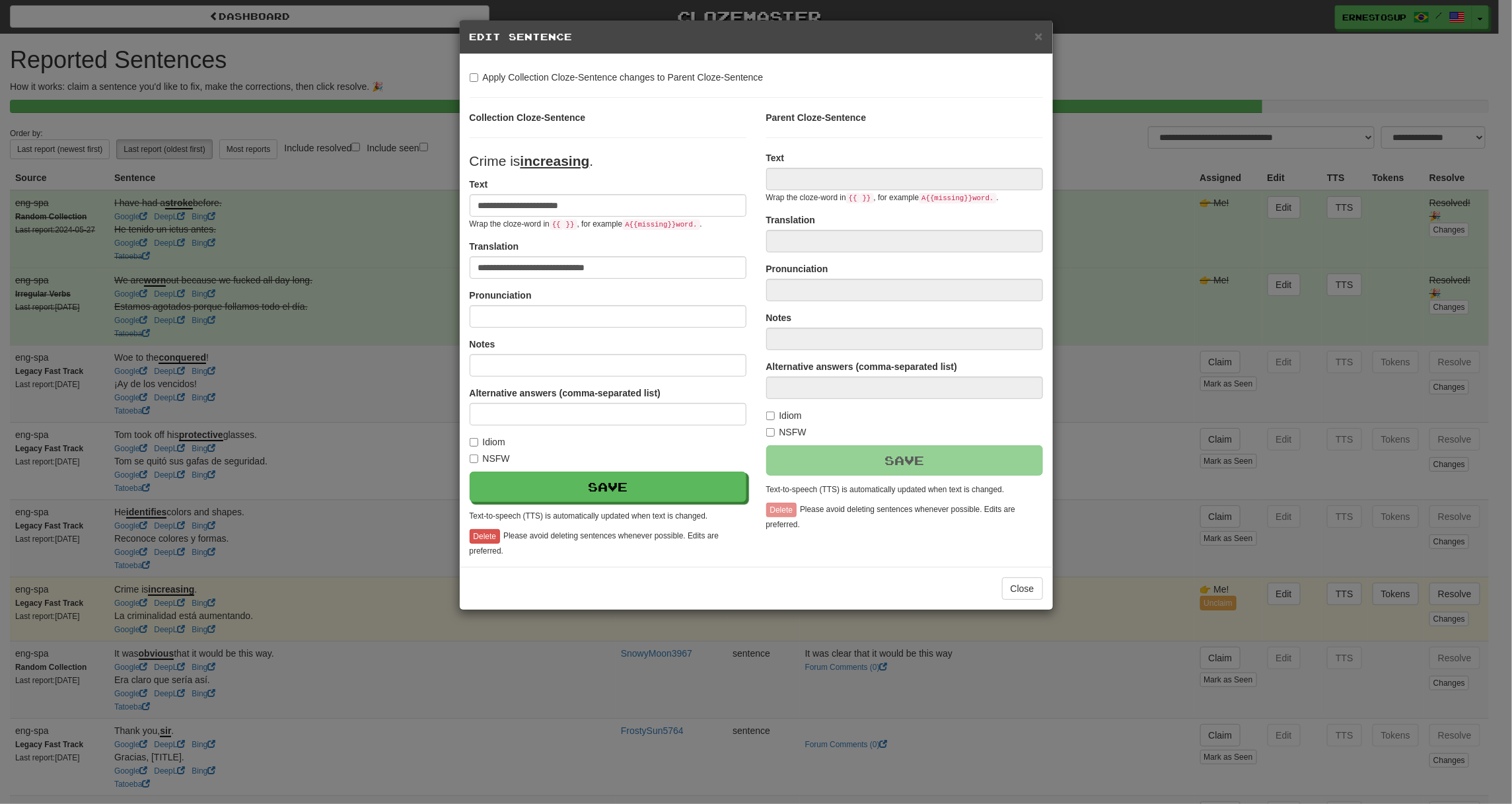 type on "**********" 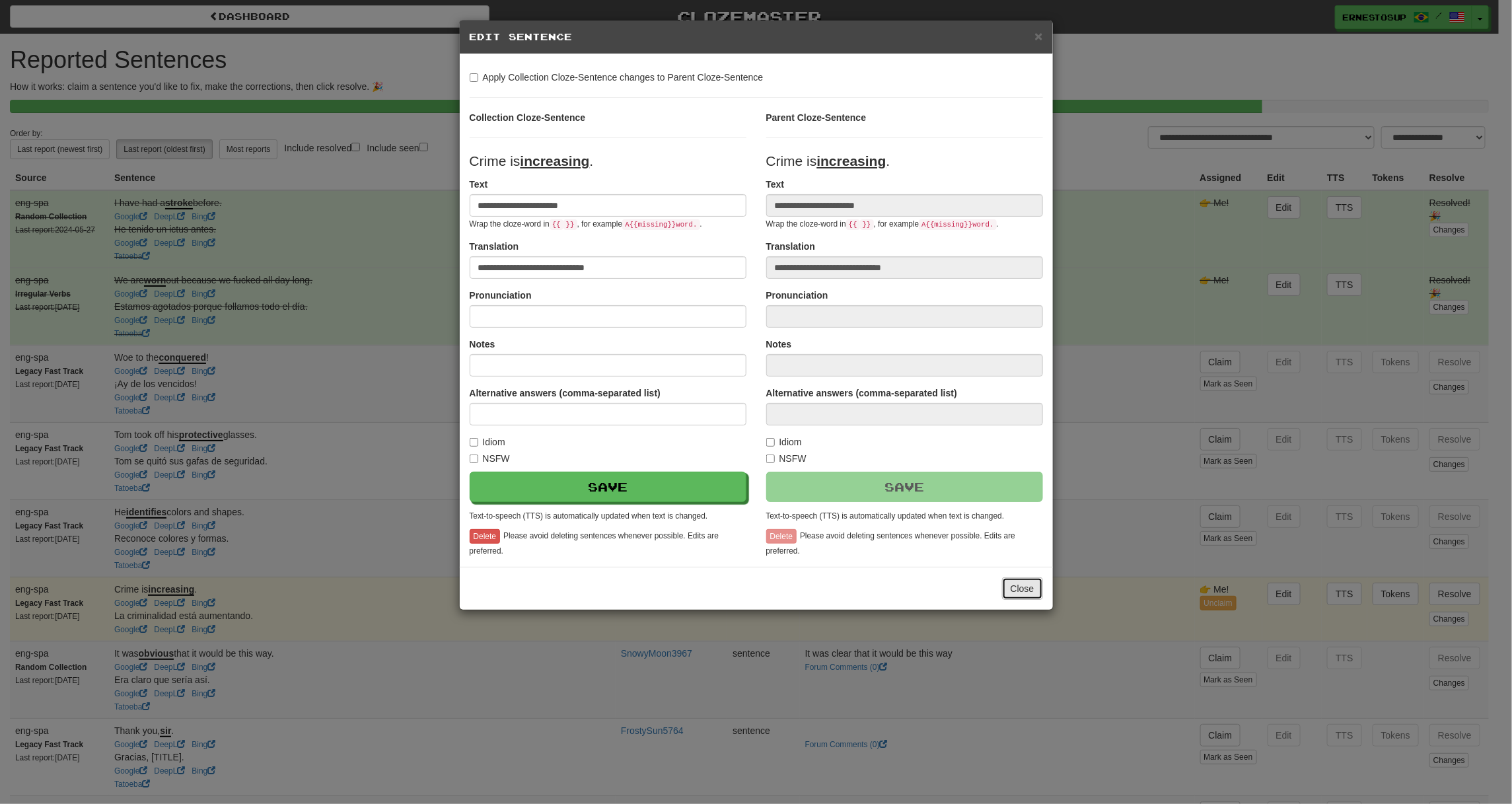 click on "Close" at bounding box center [1023, 589] 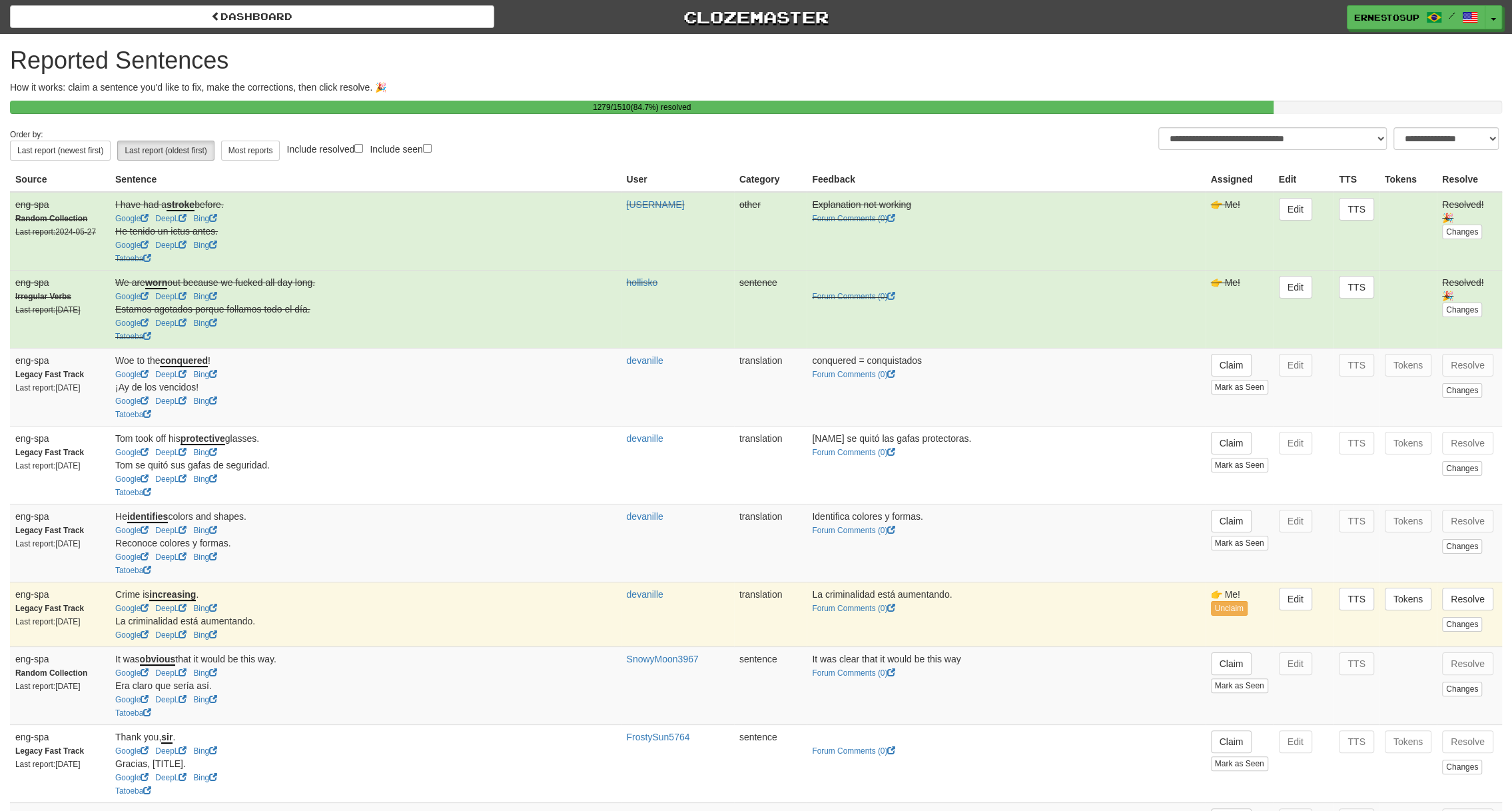 click on "Resolve Changes" at bounding box center (1469, 614) 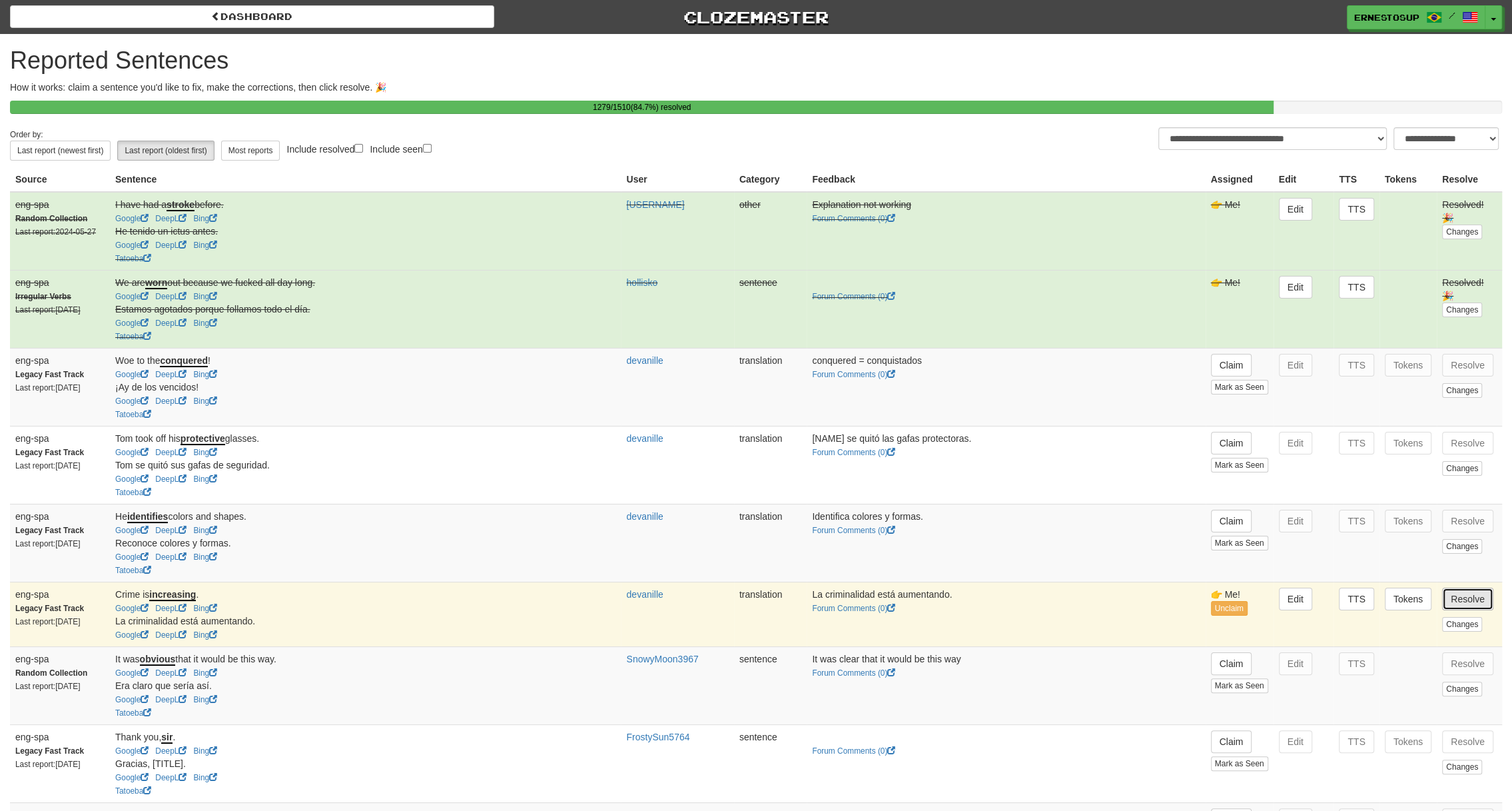 click on "Resolve" at bounding box center (1467, 599) 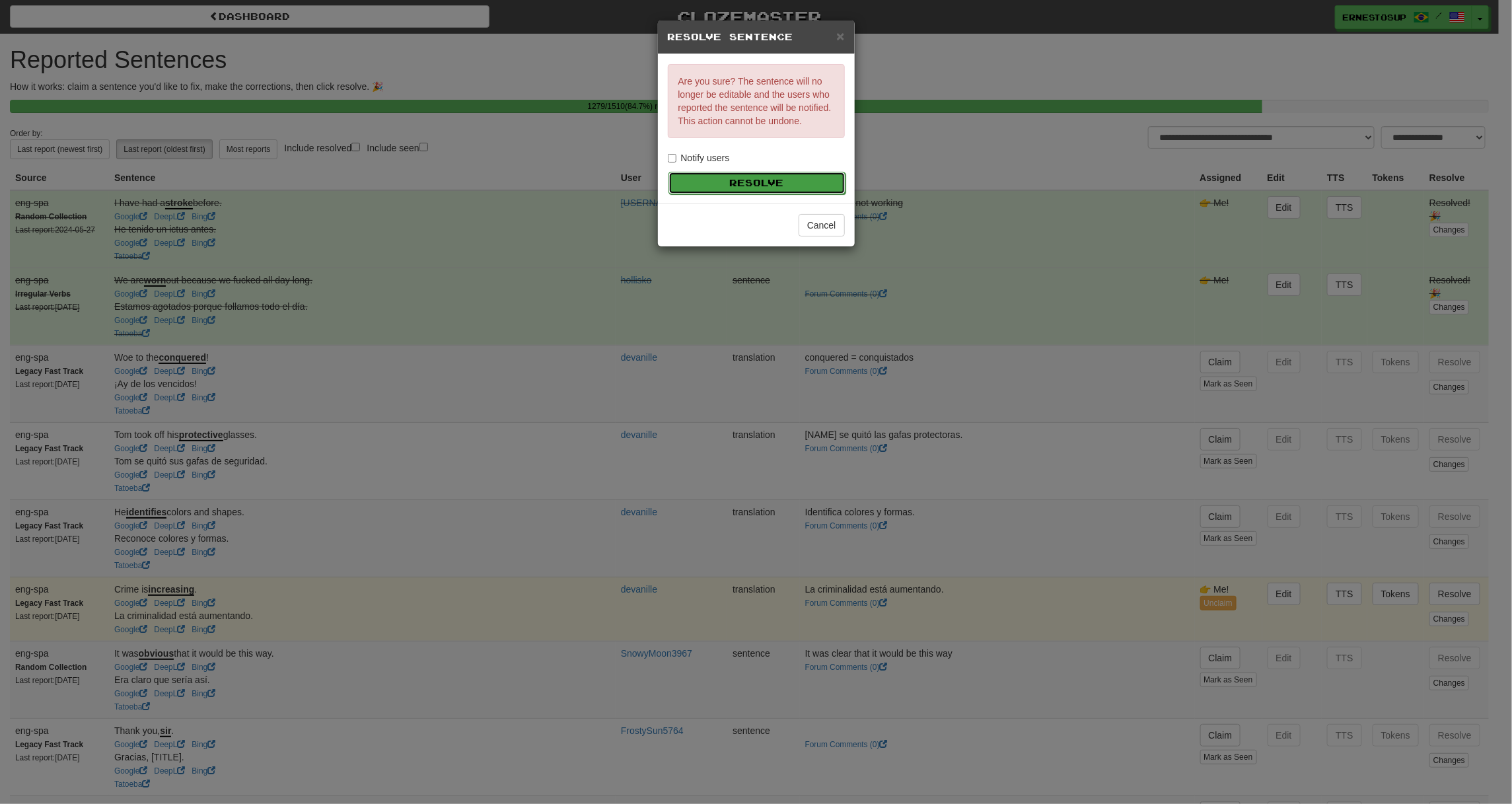 click on "Resolve" at bounding box center (757, 183) 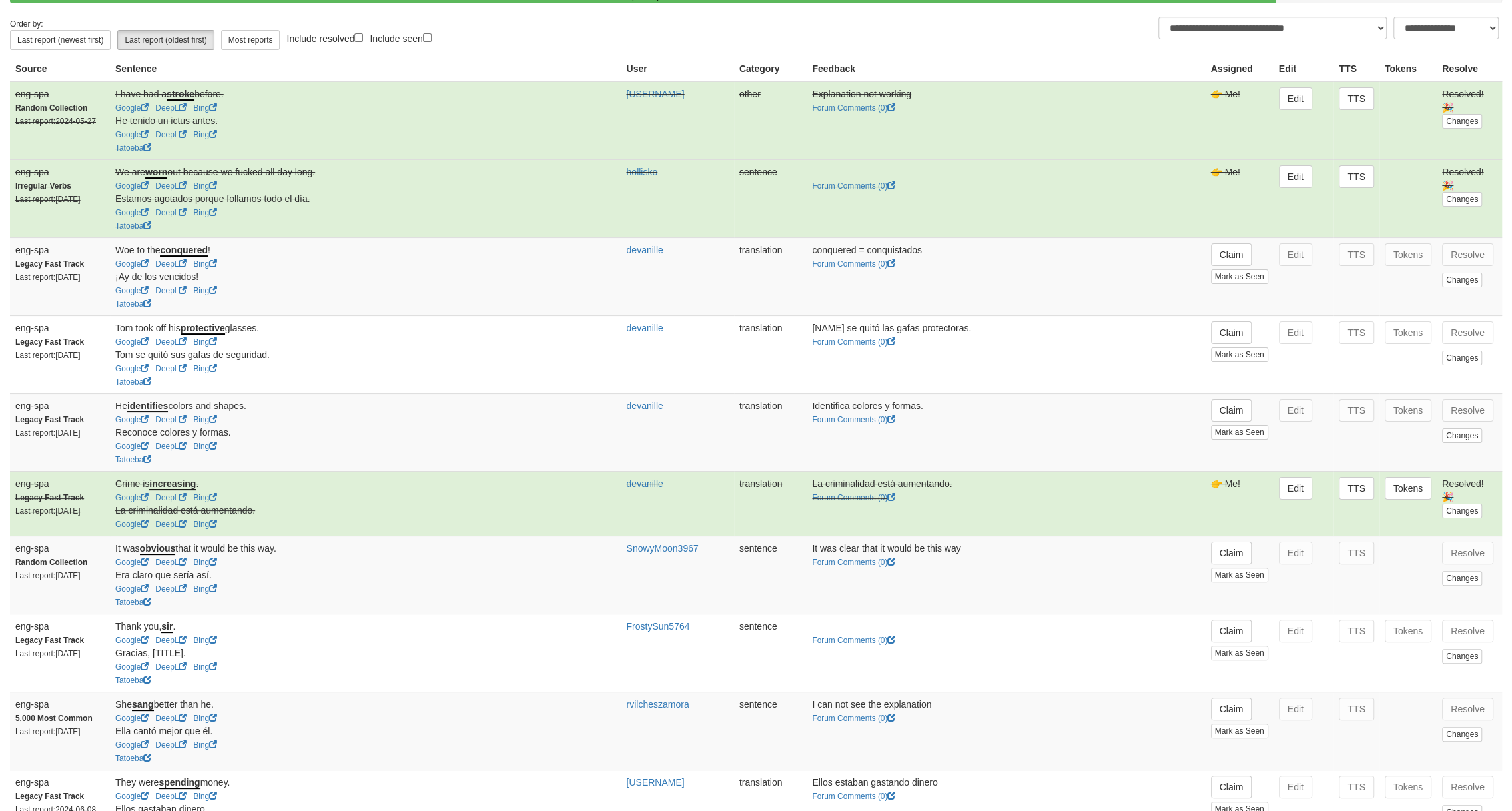 scroll, scrollTop: 177, scrollLeft: 0, axis: vertical 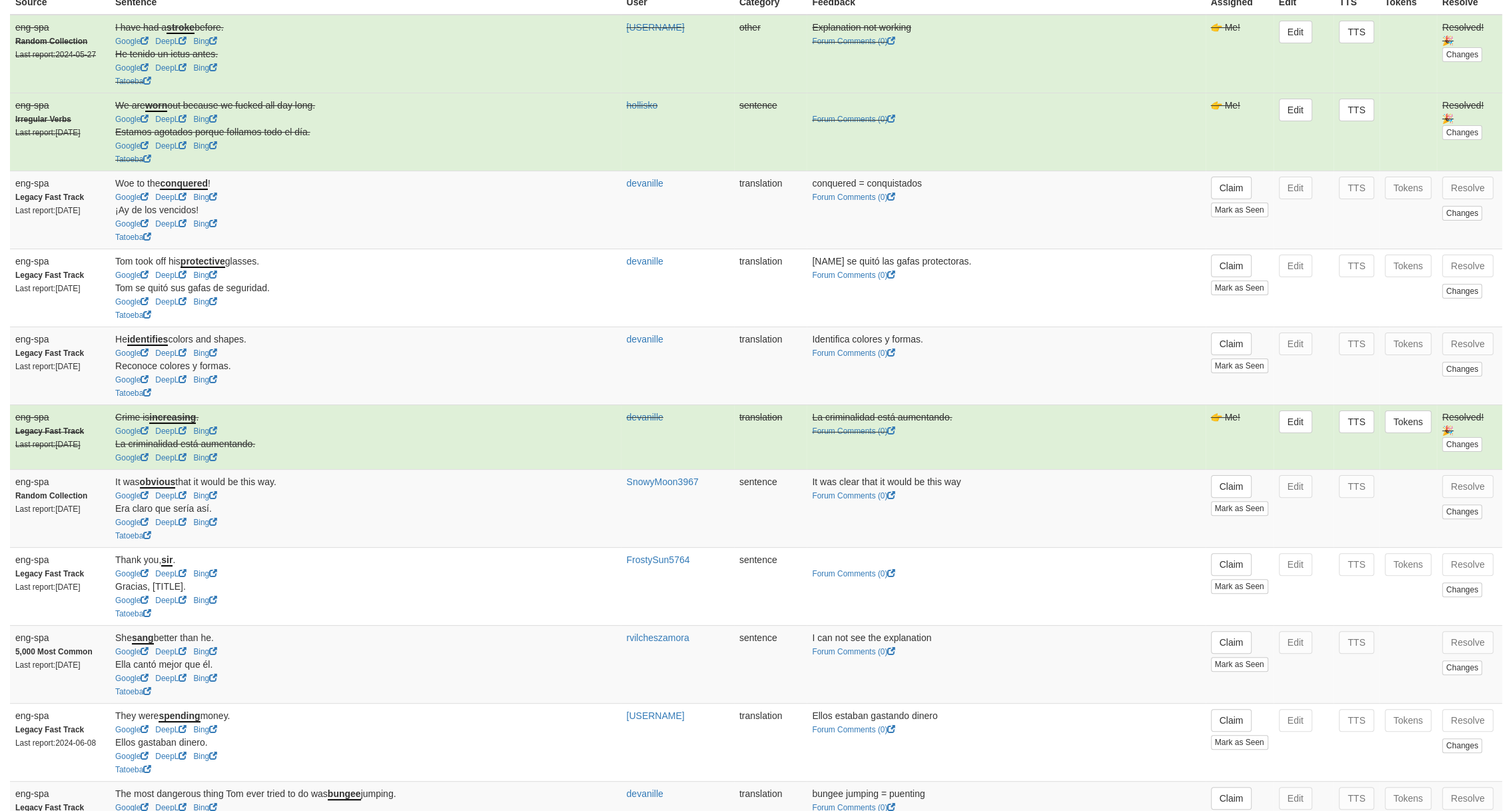 drag, startPoint x: 298, startPoint y: 484, endPoint x: 283, endPoint y: 494, distance: 18.027756 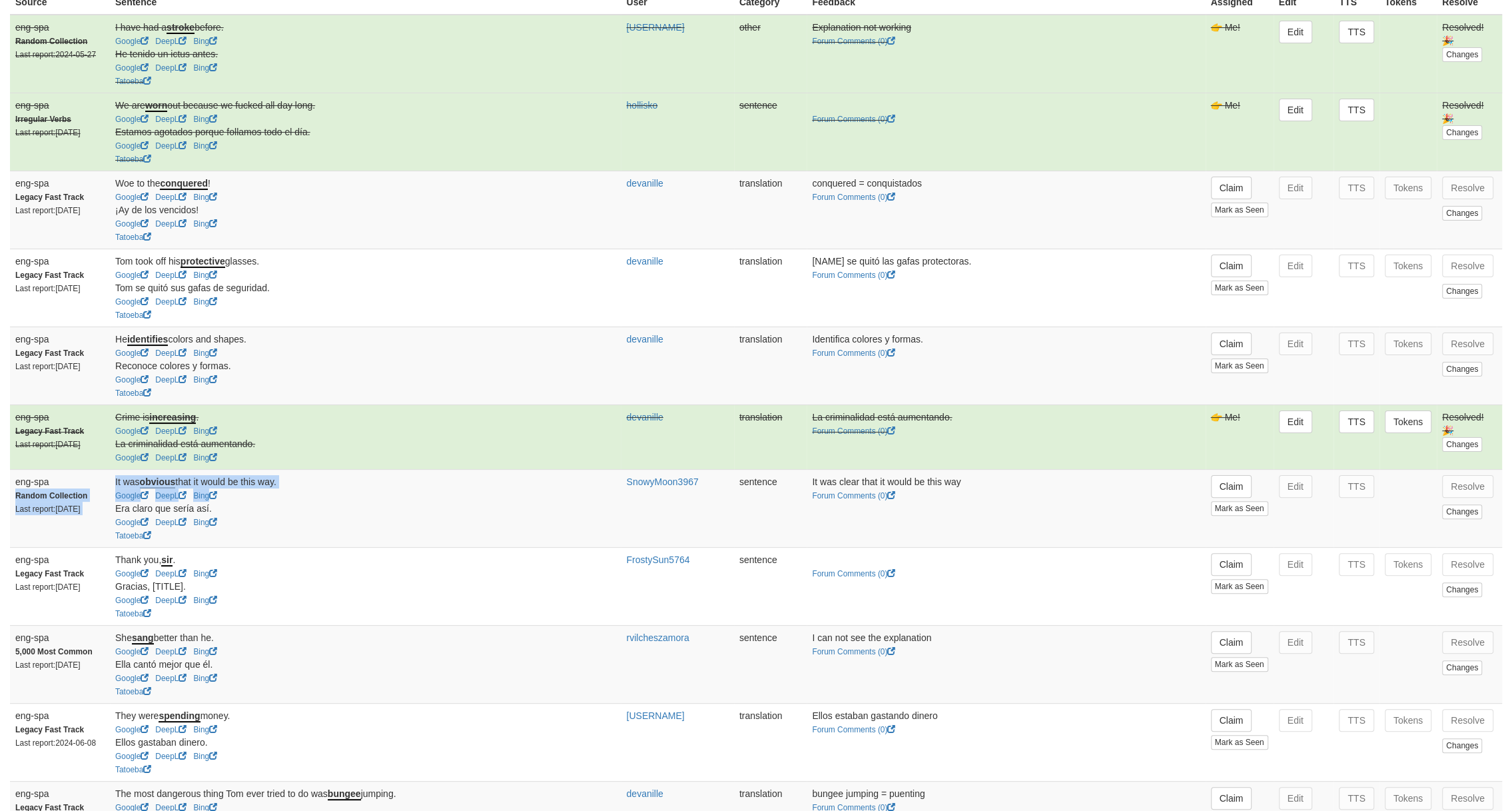 drag, startPoint x: 315, startPoint y: 500, endPoint x: 292, endPoint y: 480, distance: 30.4795 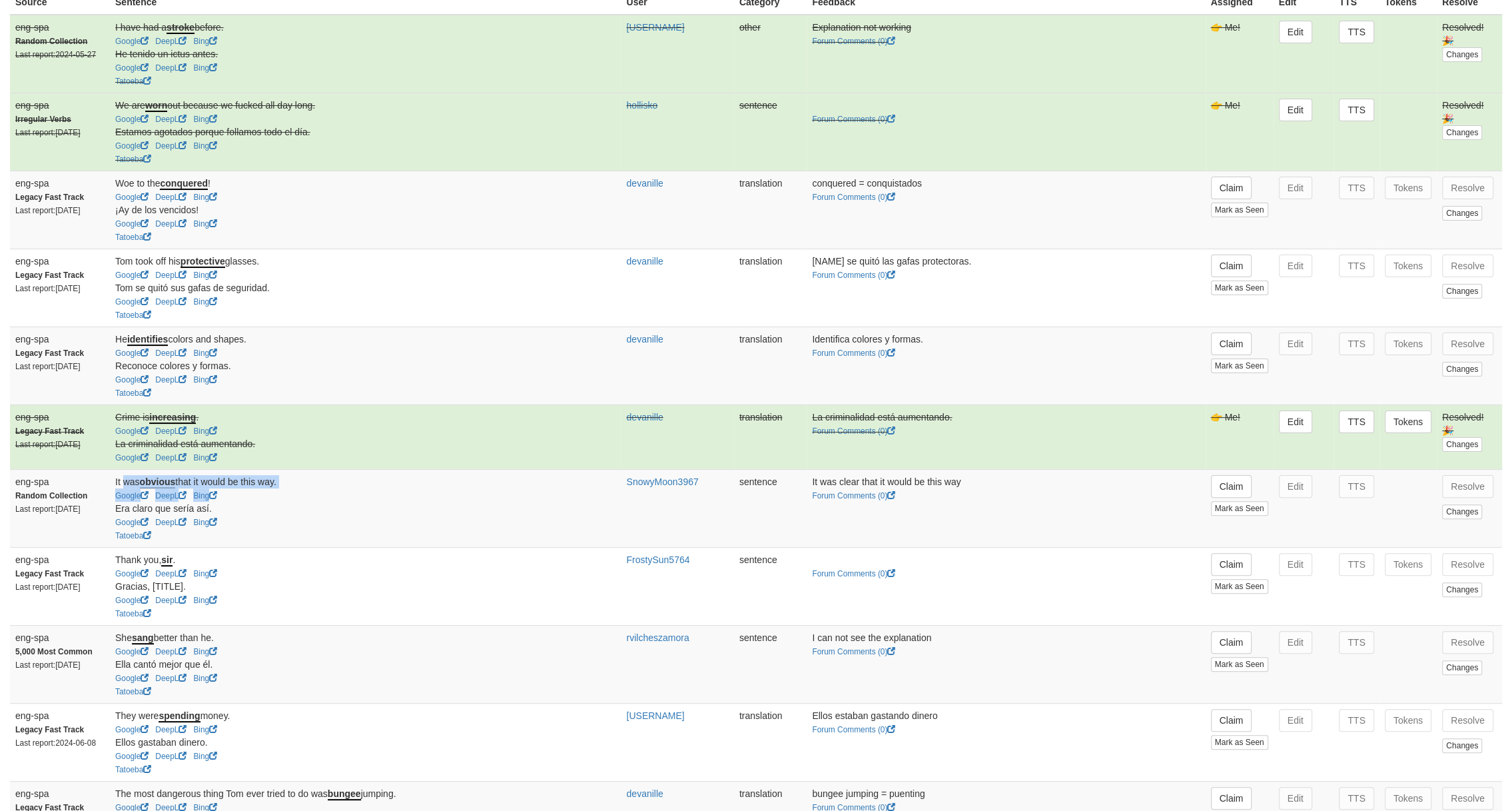 click on "It was  obvious  that it would be this way." at bounding box center (365, 482) 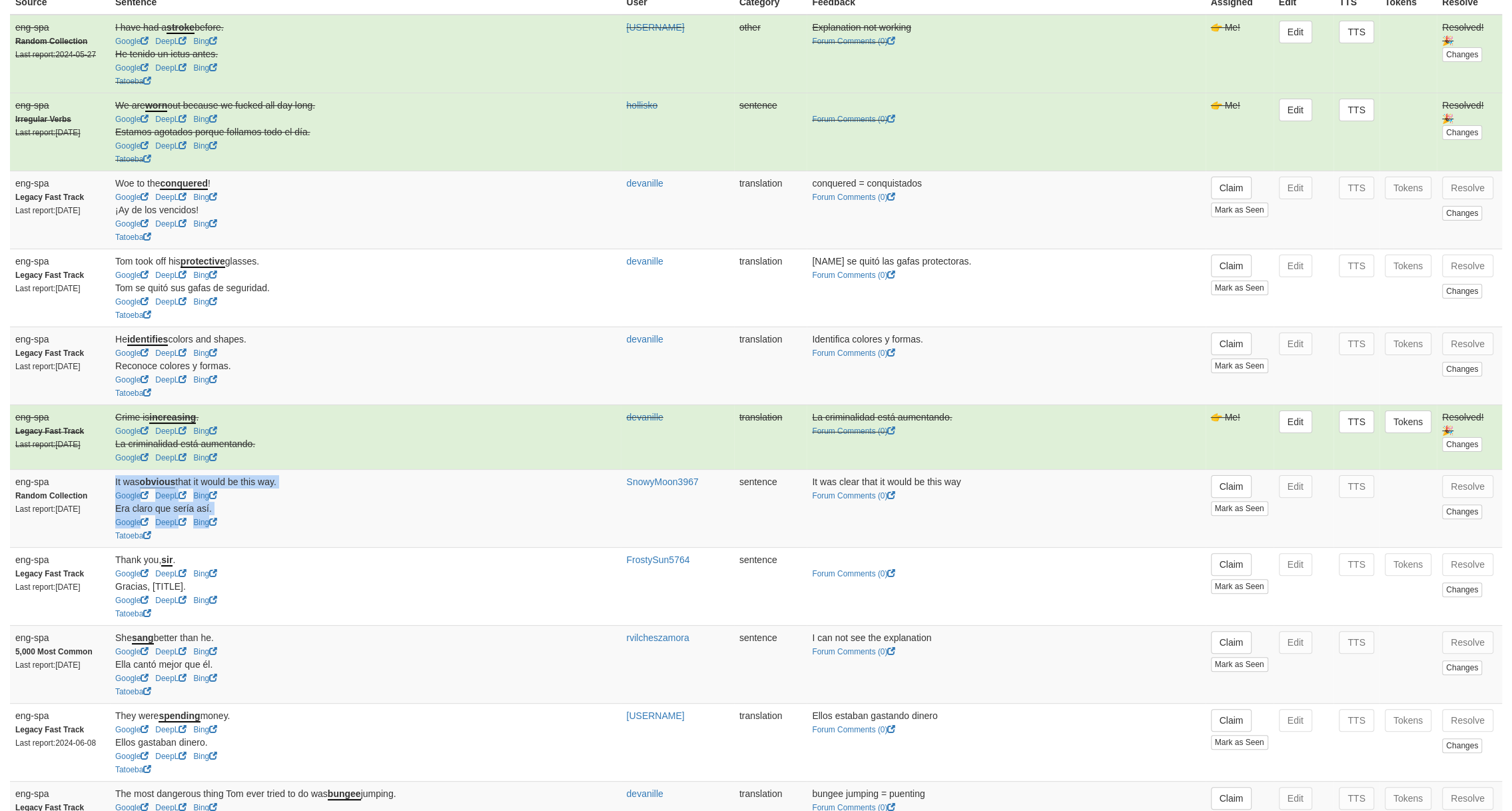 drag, startPoint x: 242, startPoint y: 516, endPoint x: 113, endPoint y: 474, distance: 135.66503 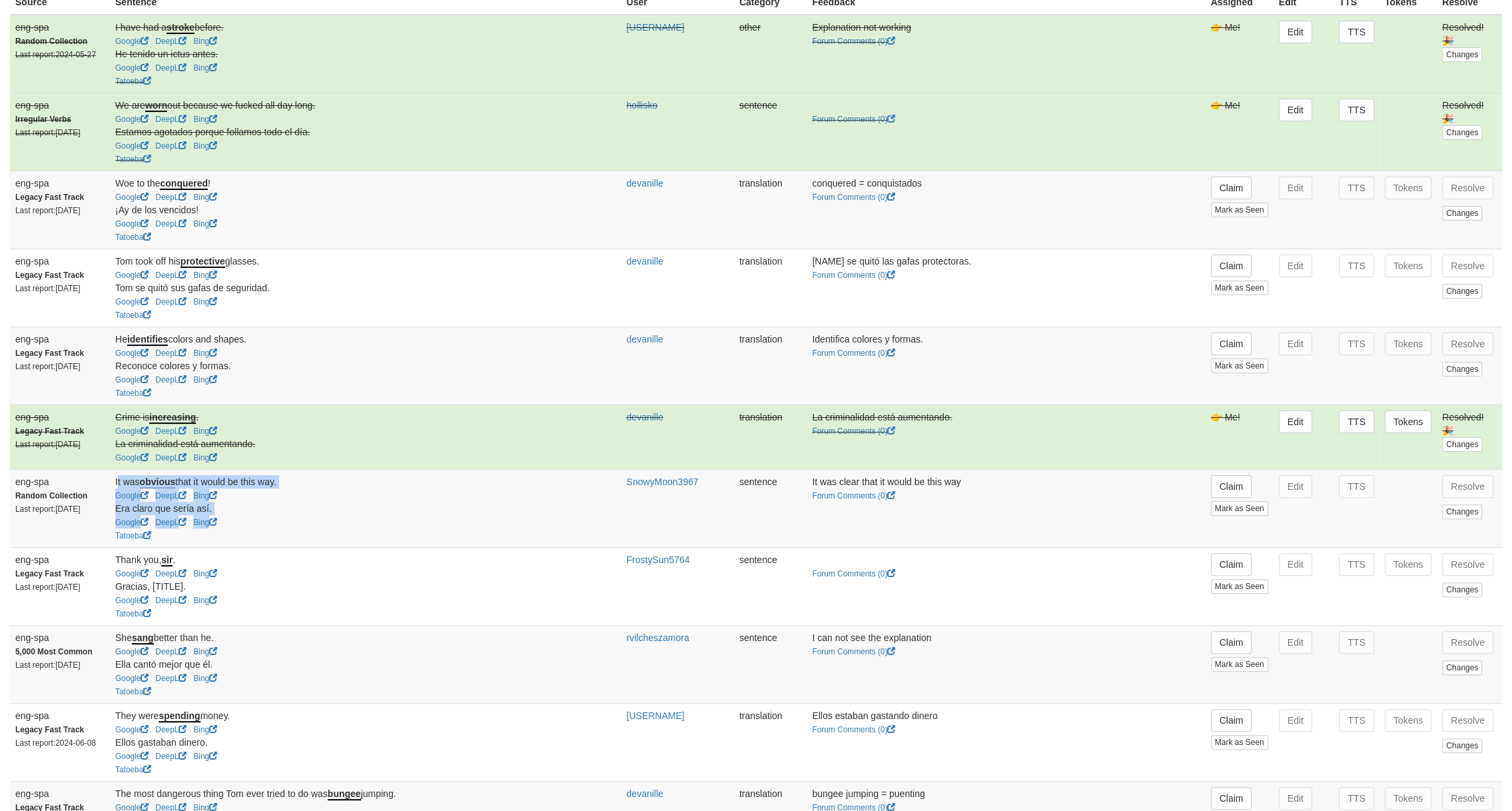 drag, startPoint x: 353, startPoint y: 515, endPoint x: 338, endPoint y: 490, distance: 29.154759 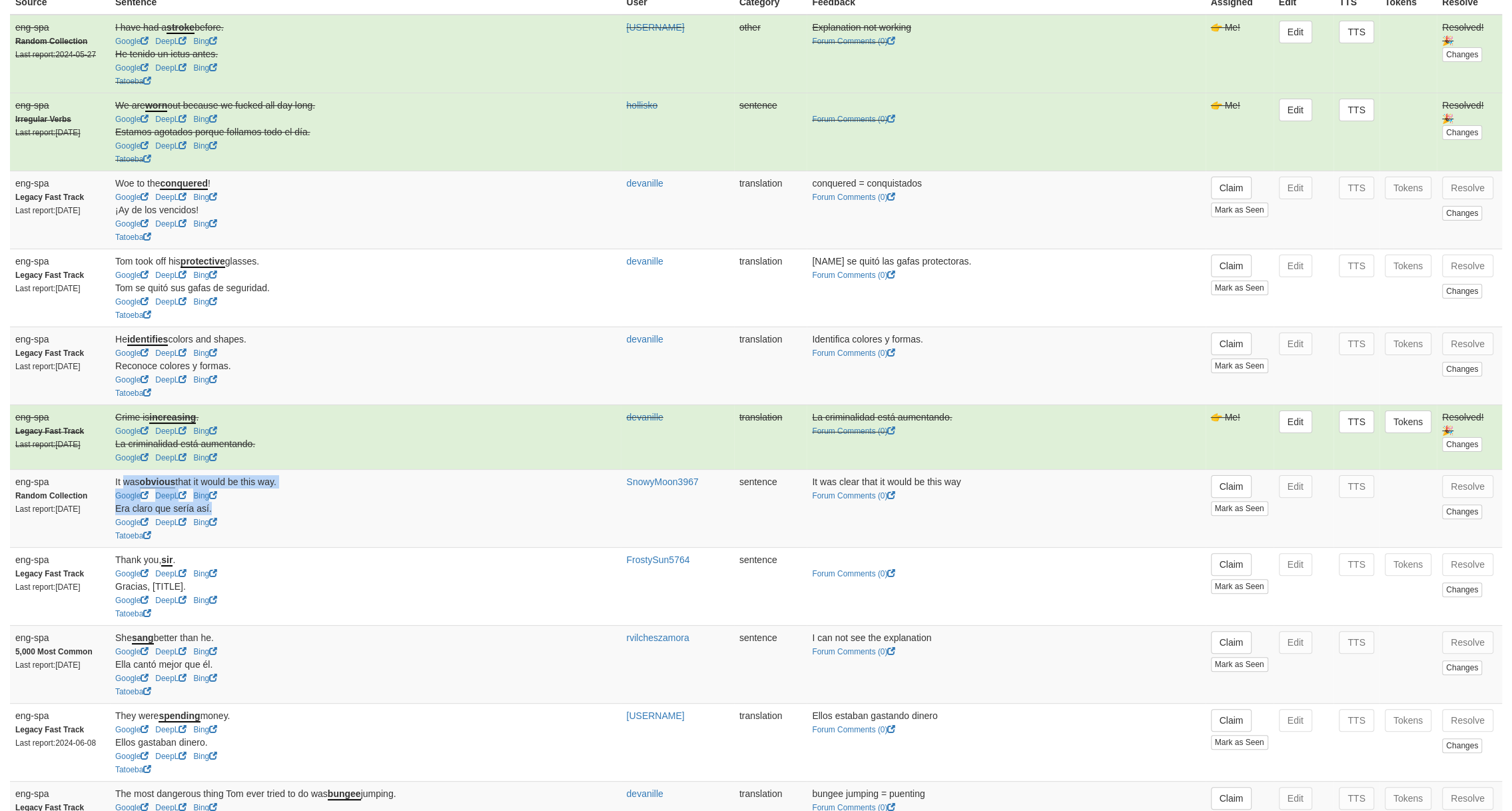 drag, startPoint x: 349, startPoint y: 511, endPoint x: 135, endPoint y: 472, distance: 217.52471 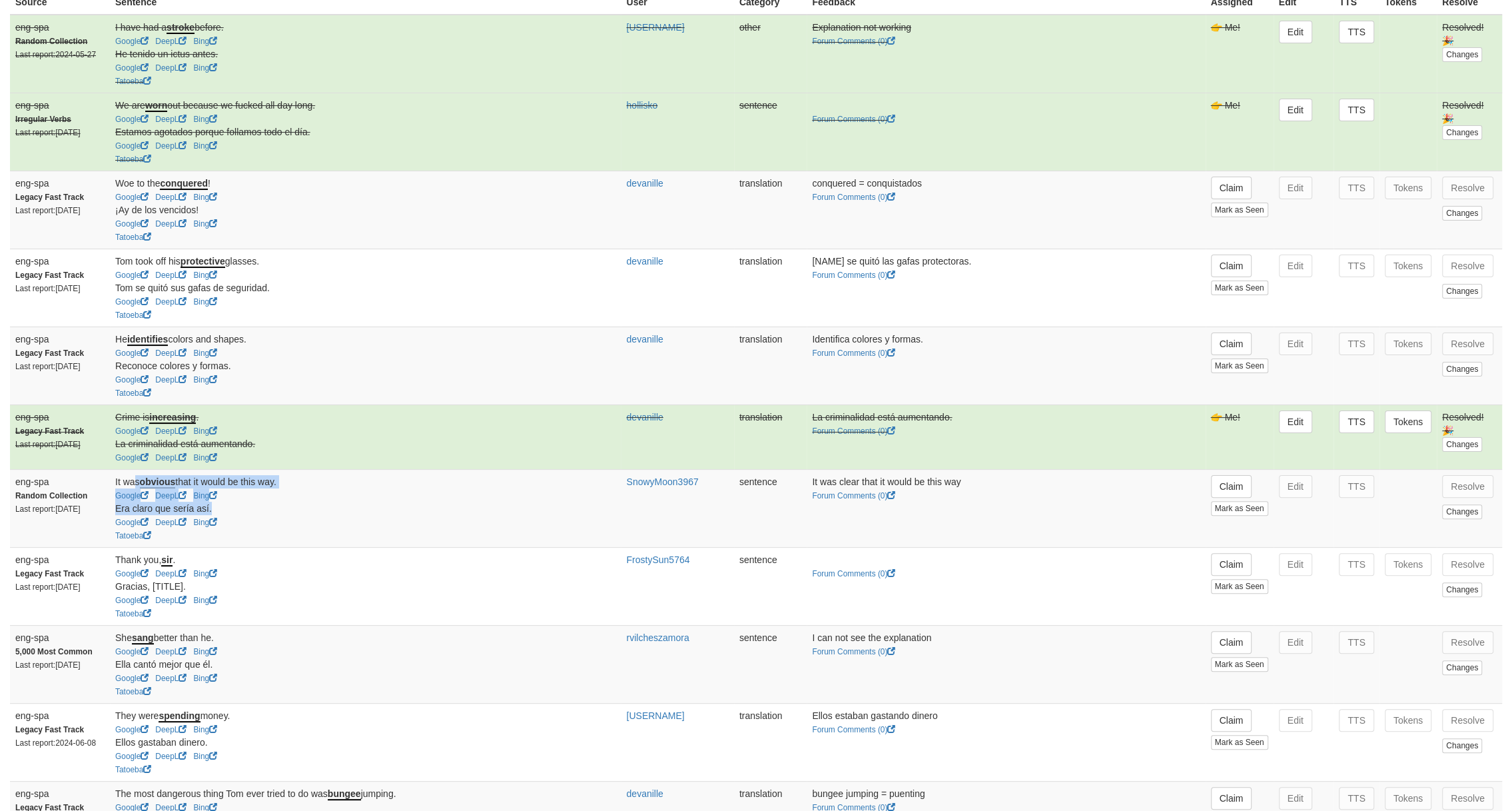 click on "Google  DeepL  Bing" at bounding box center [364, 495] 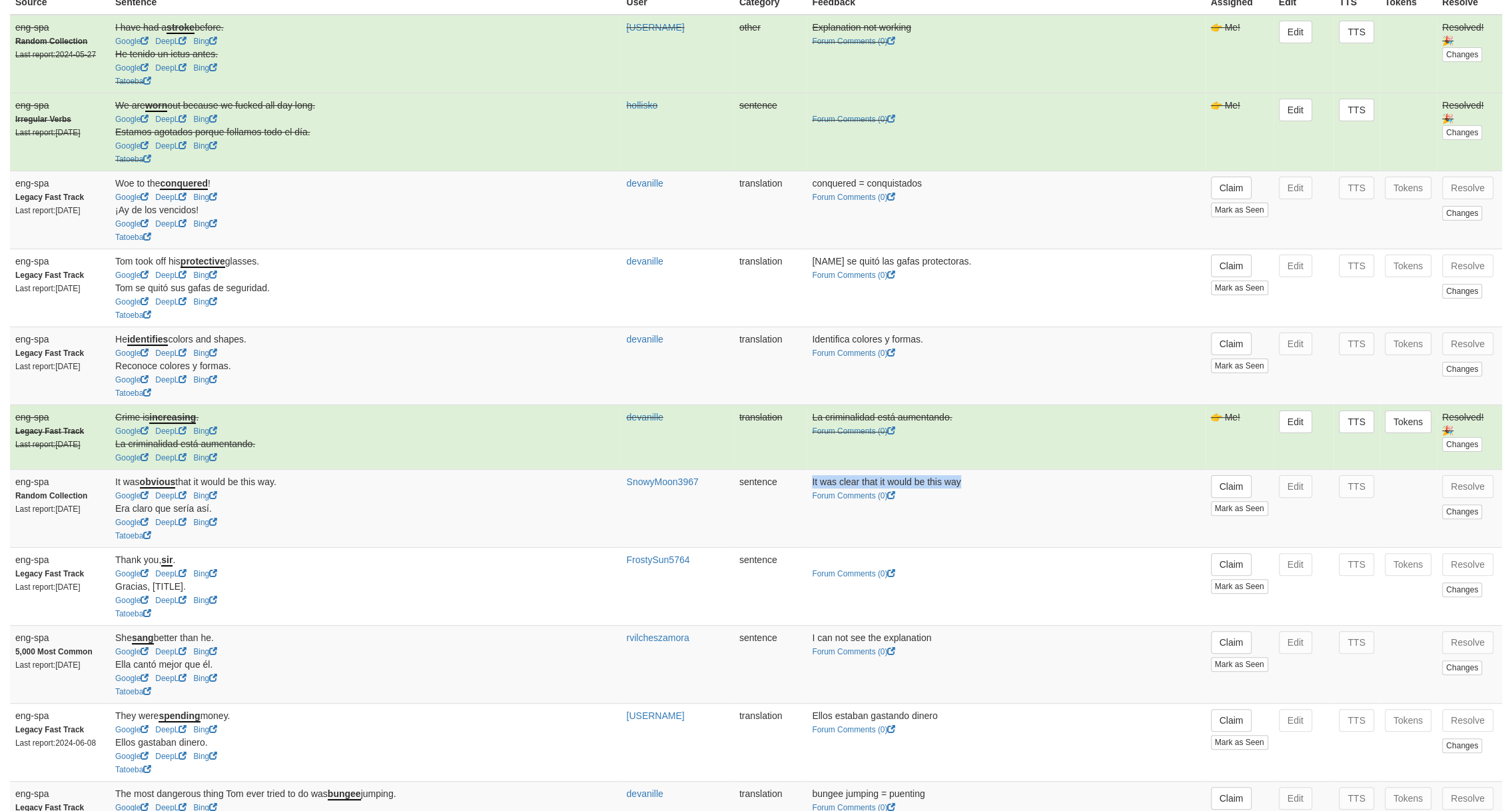 drag, startPoint x: 1000, startPoint y: 474, endPoint x: 803, endPoint y: 479, distance: 197.0634 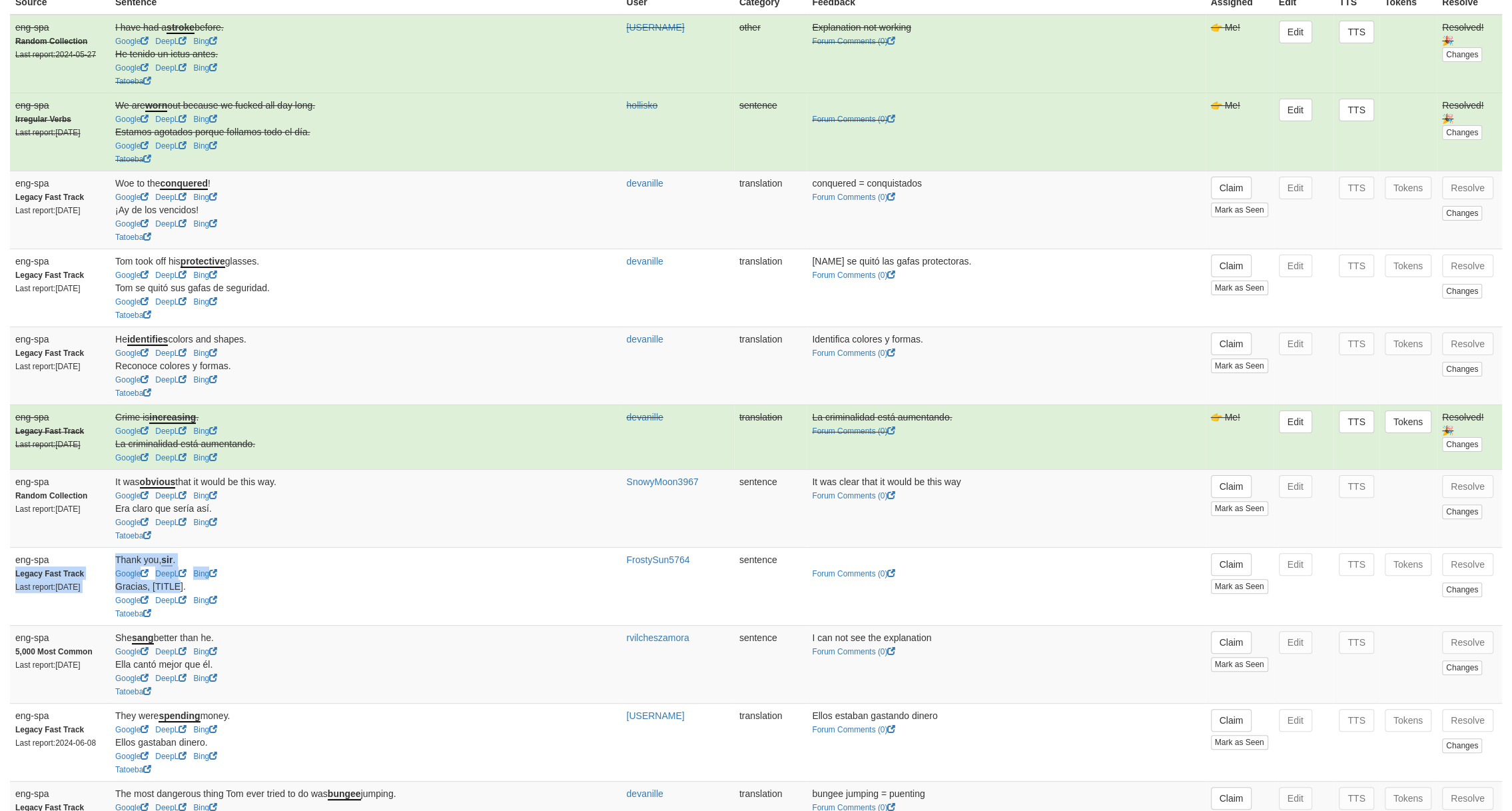 drag, startPoint x: 284, startPoint y: 586, endPoint x: 139, endPoint y: 548, distance: 149.89663 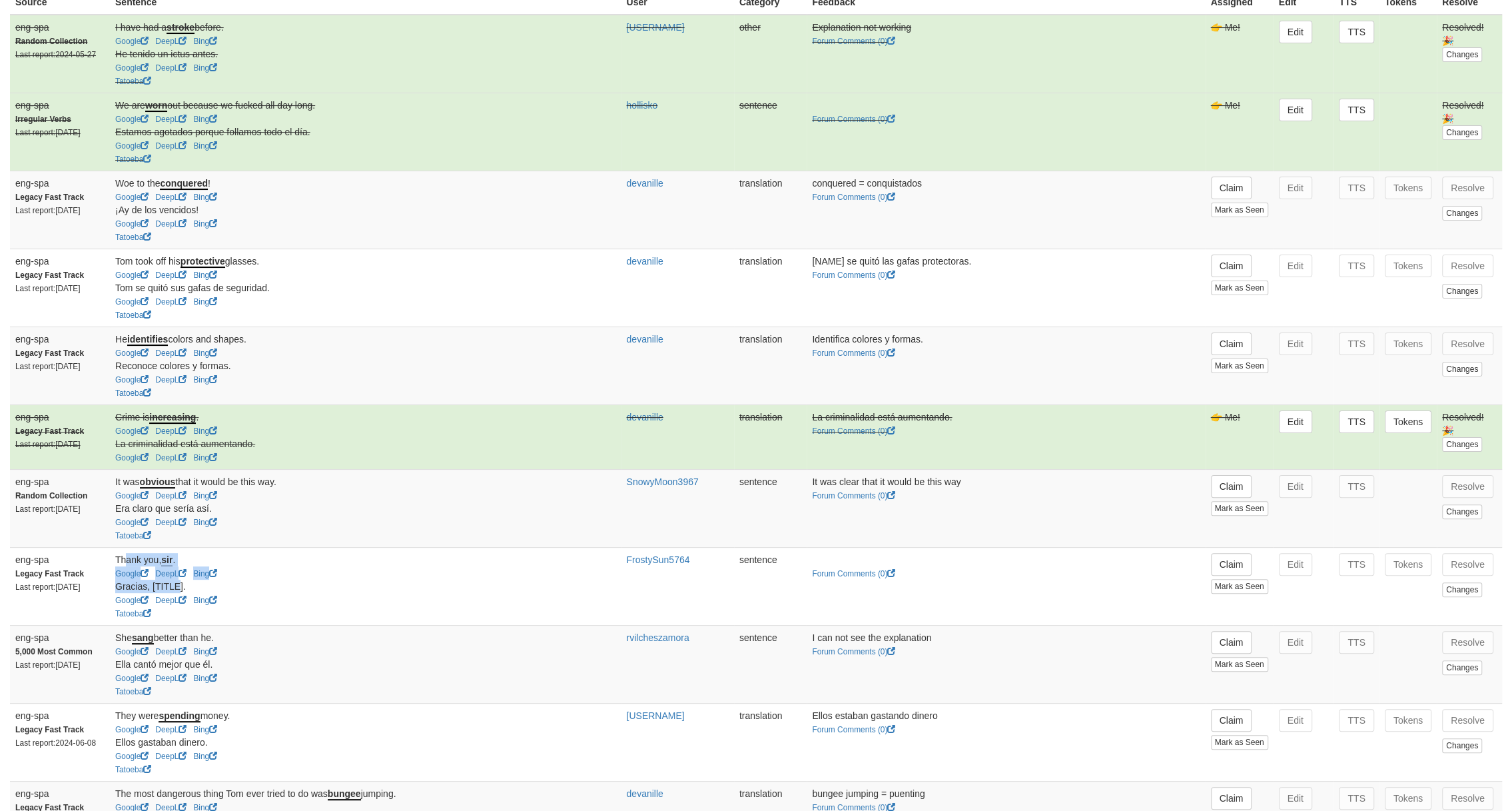 click on "Google  DeepL  Bing" at bounding box center [364, 573] 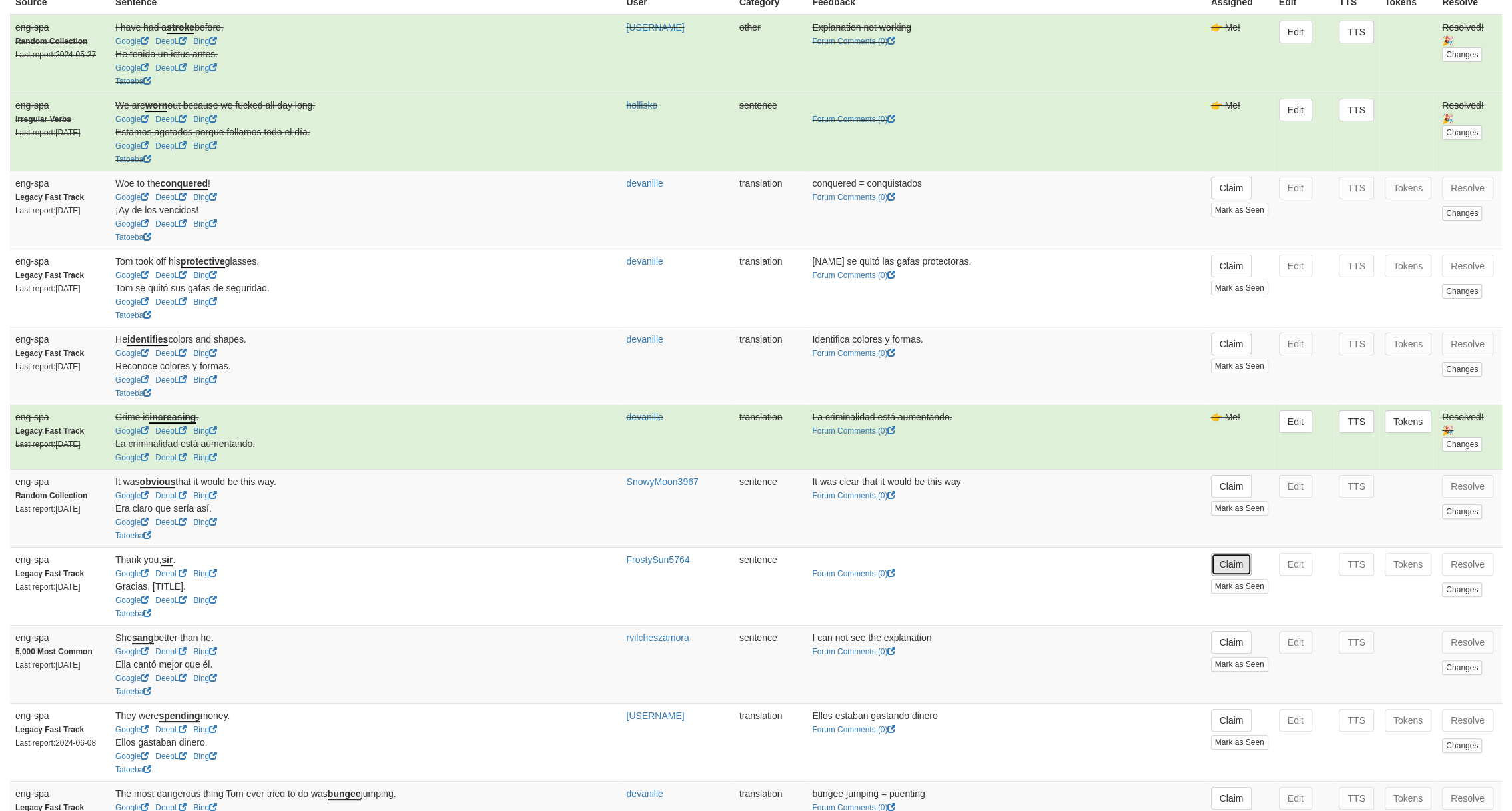 click on "Claim" at bounding box center (1232, 564) 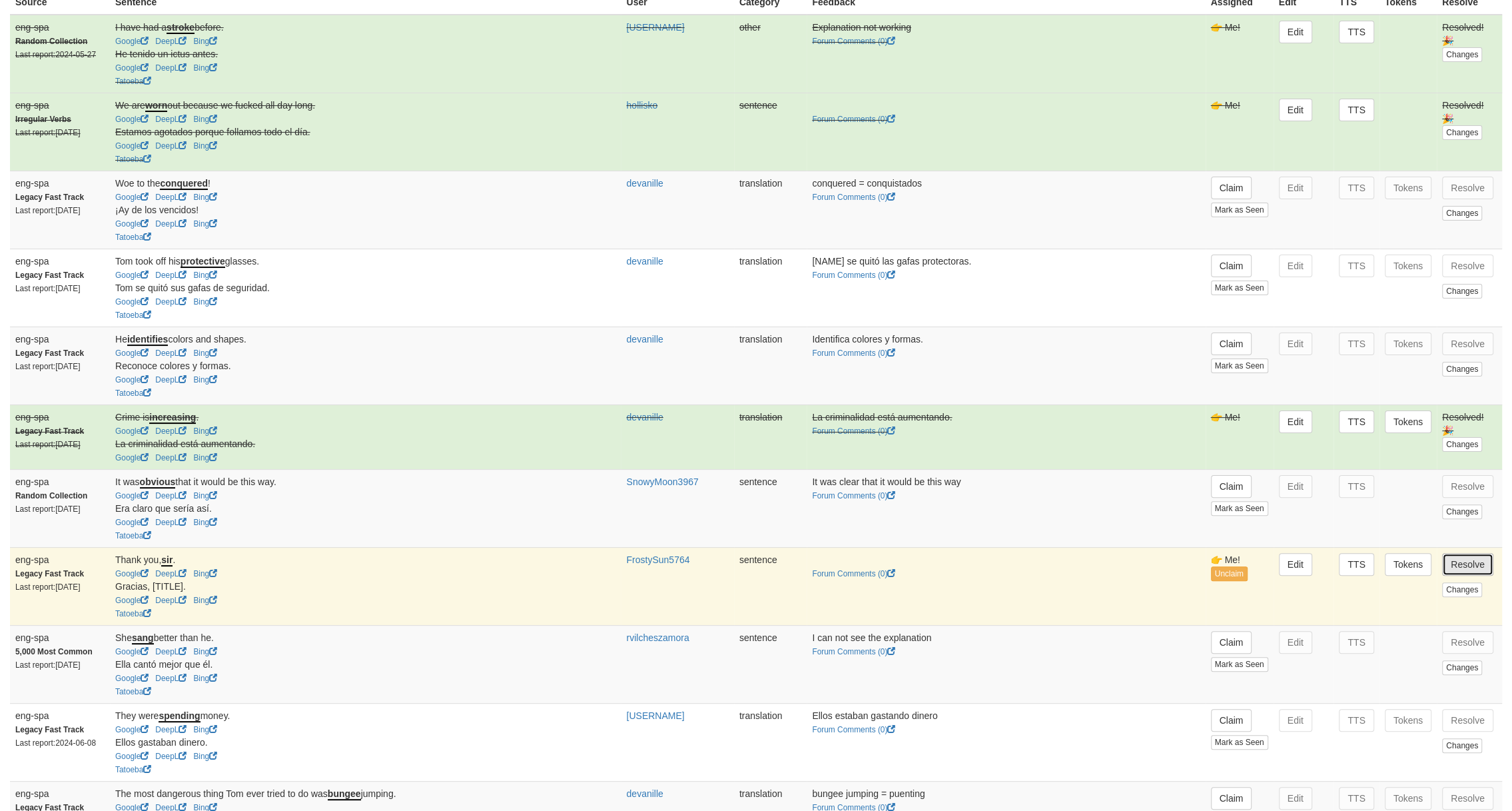 click on "Resolve" at bounding box center [1467, 564] 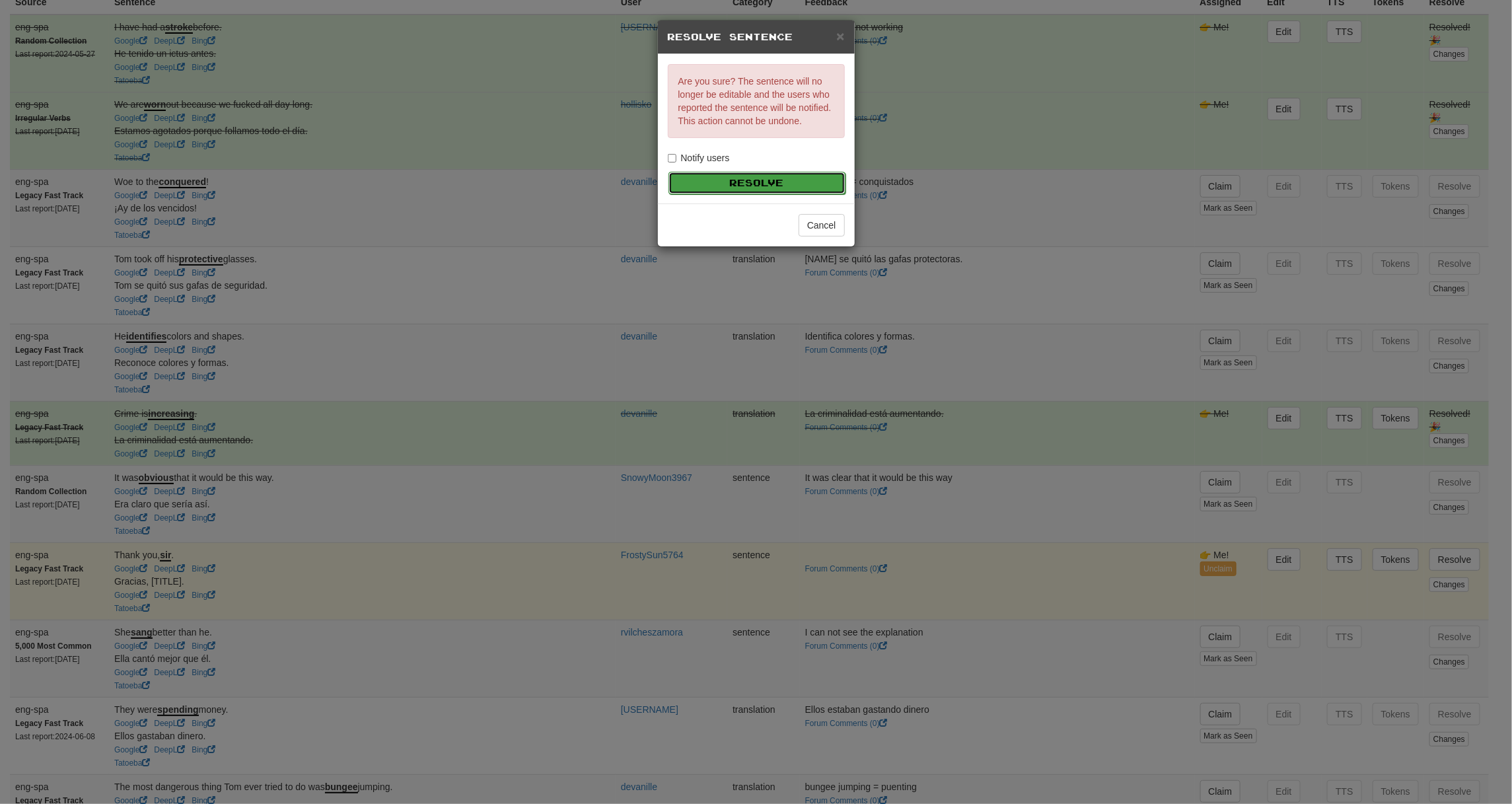 click on "Resolve" at bounding box center (757, 183) 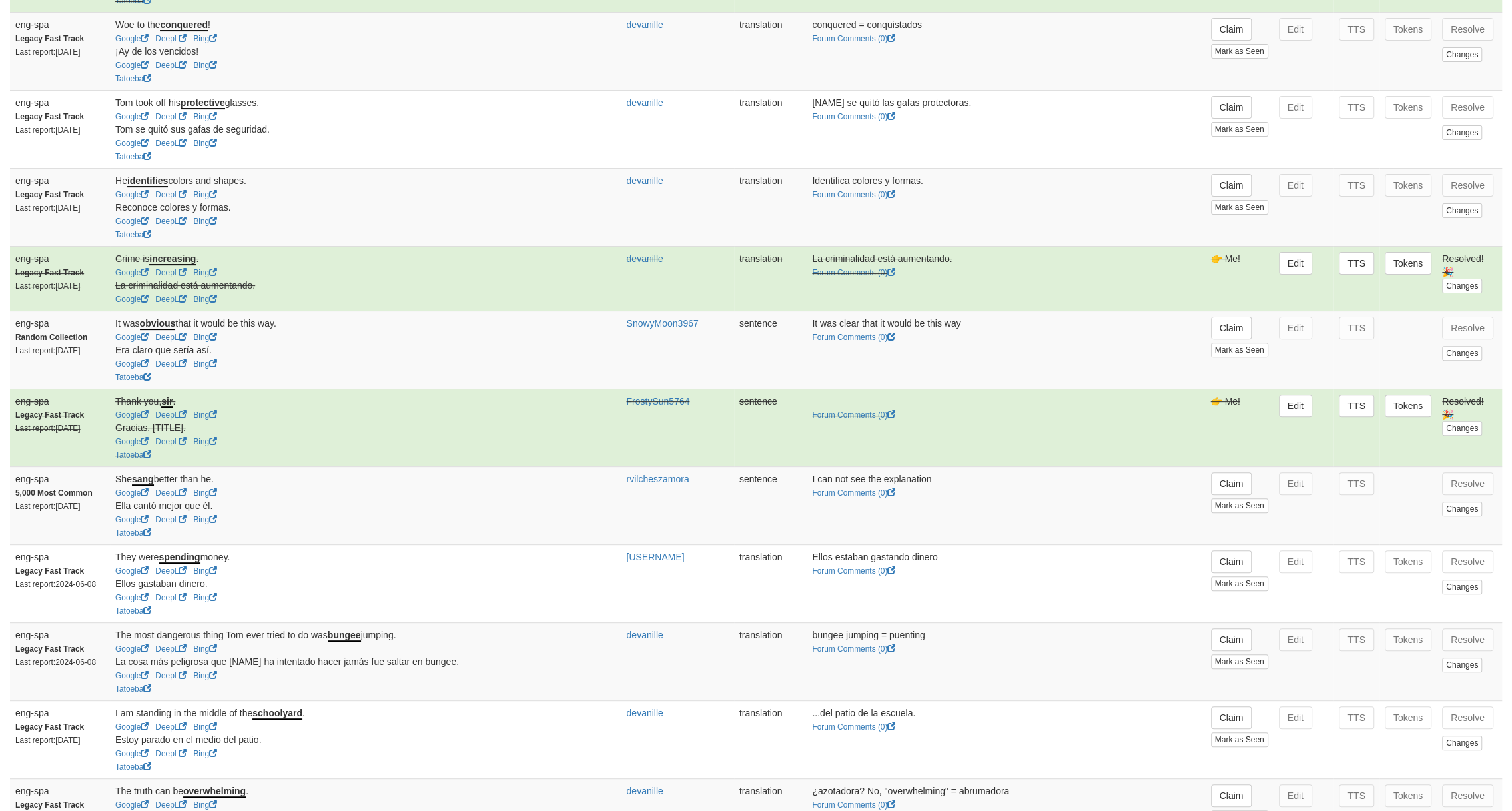 scroll, scrollTop: 355, scrollLeft: 0, axis: vertical 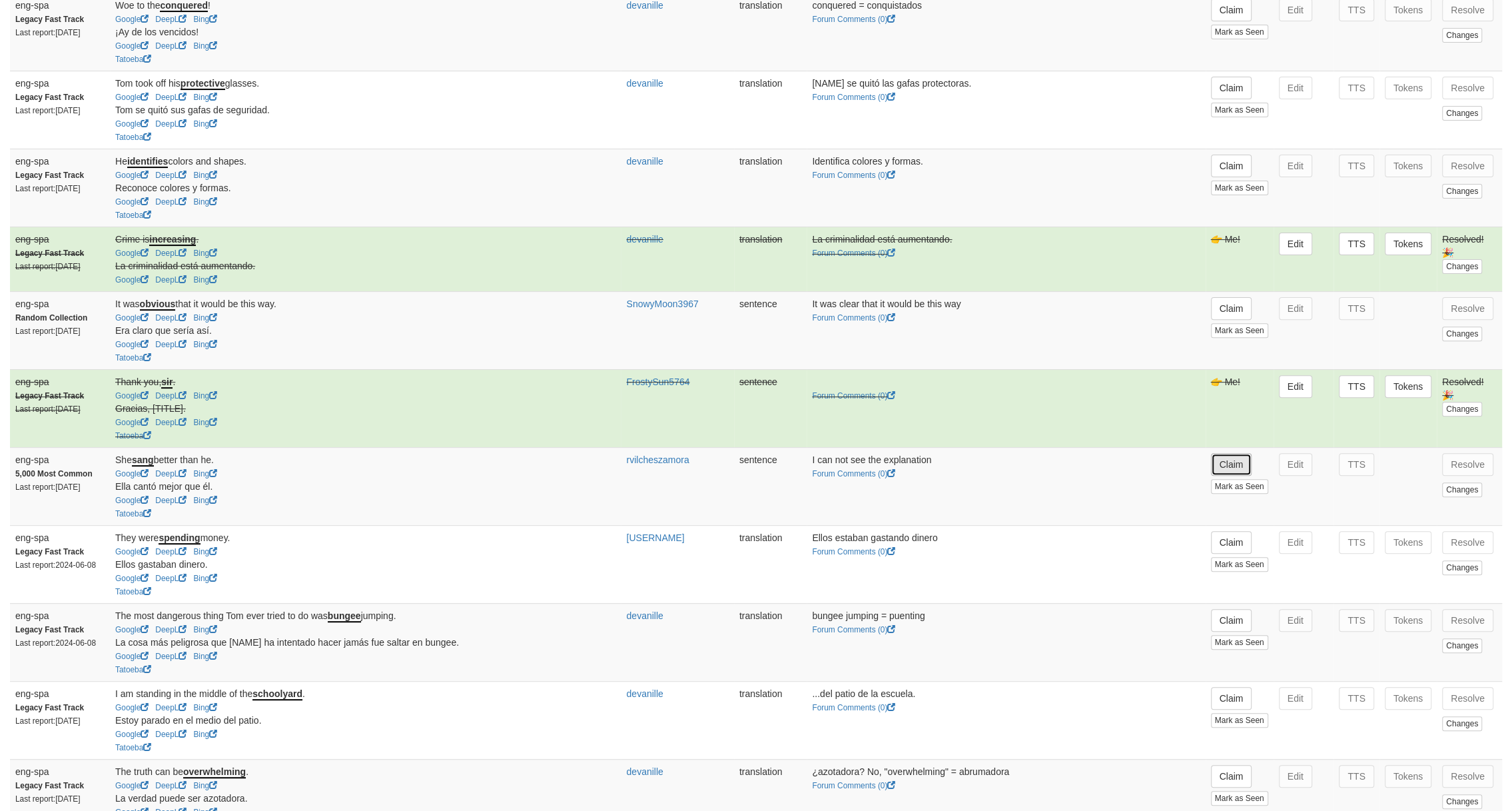 click on "Claim" at bounding box center [1232, 464] 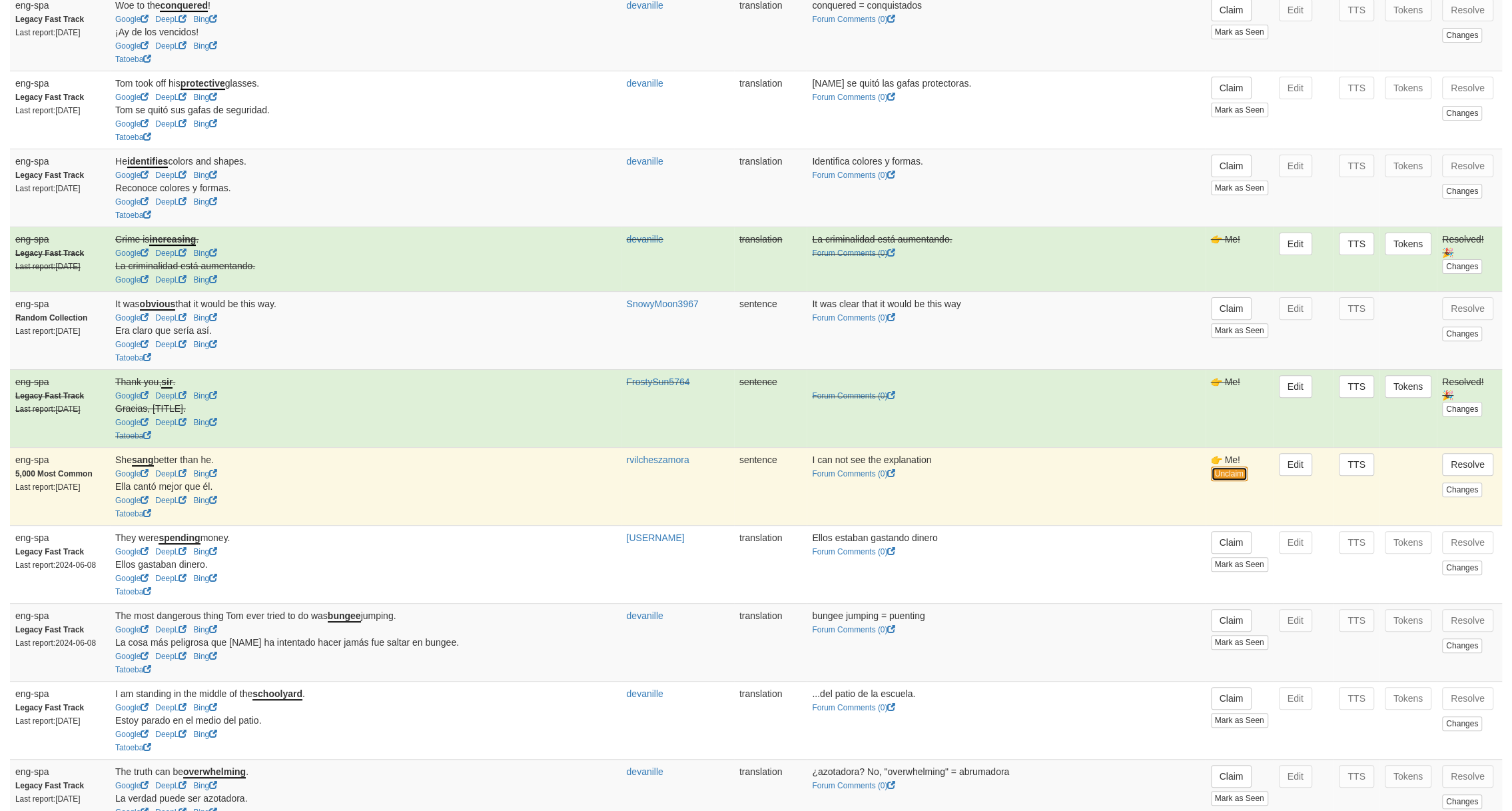 click on "Unclaim" at bounding box center [1229, 474] 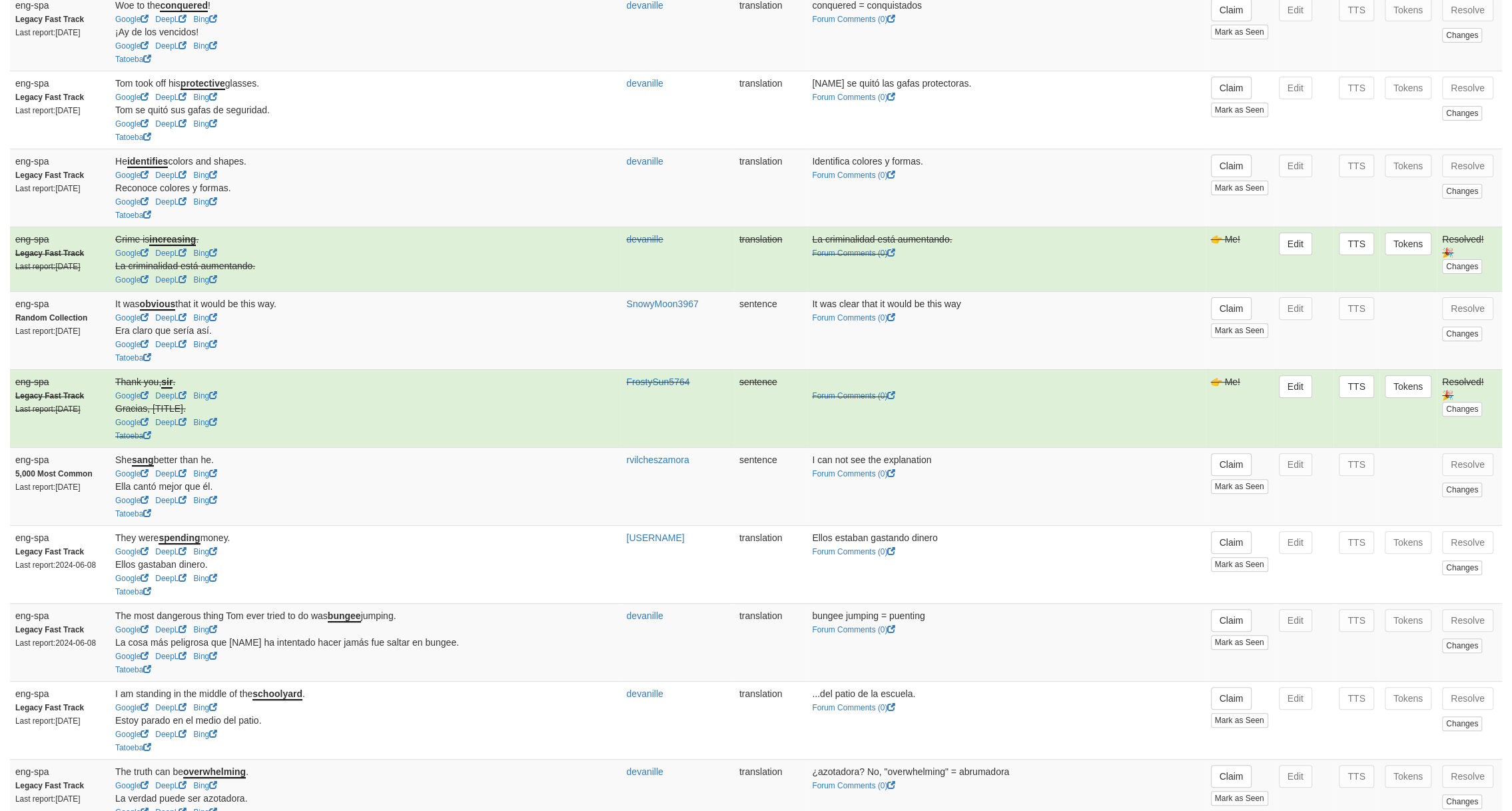 click on "I can not see the explanation  Forum Comments ( 0 )" at bounding box center (1006, 486) 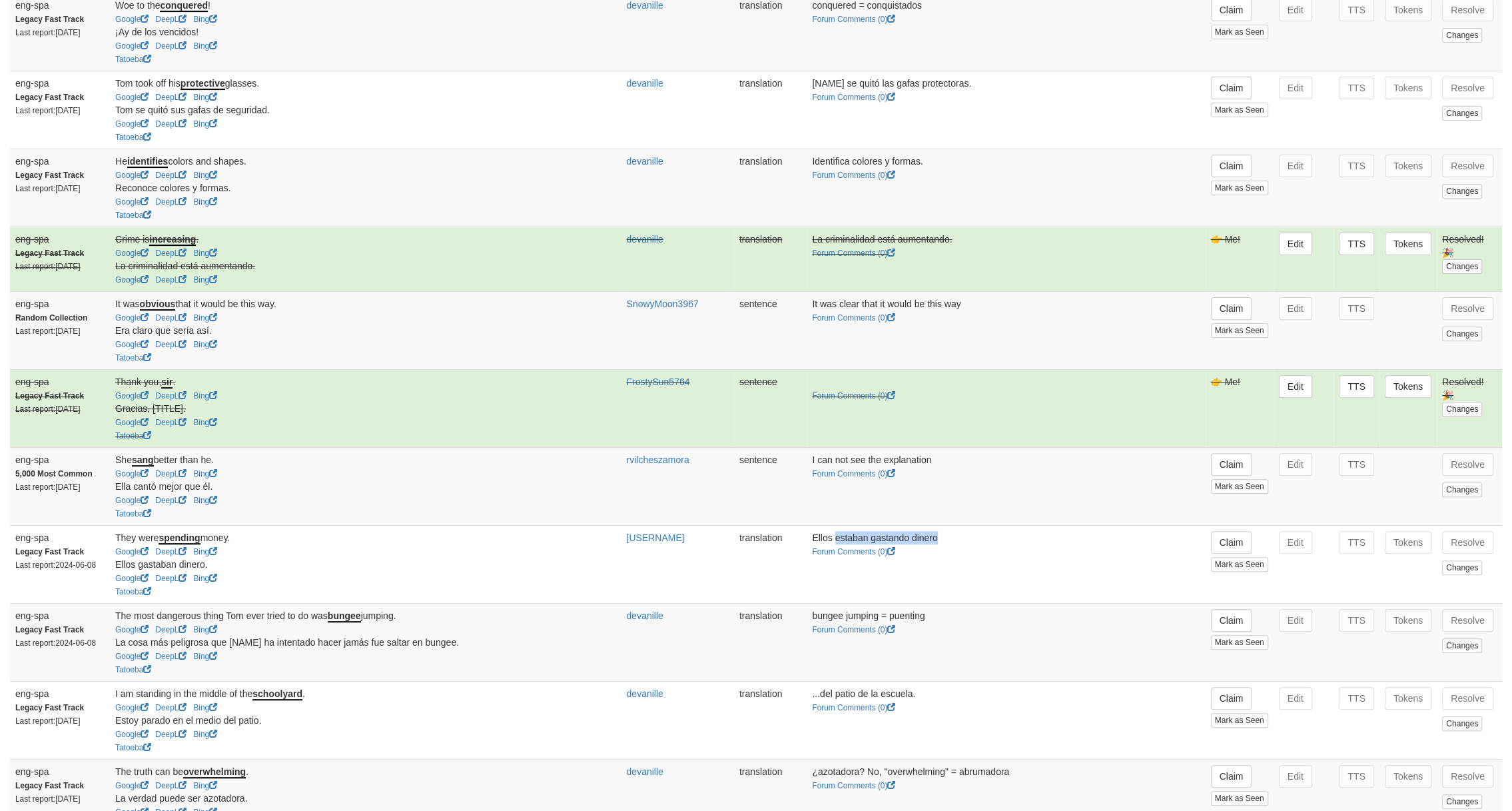 drag, startPoint x: 949, startPoint y: 536, endPoint x: 833, endPoint y: 536, distance: 116 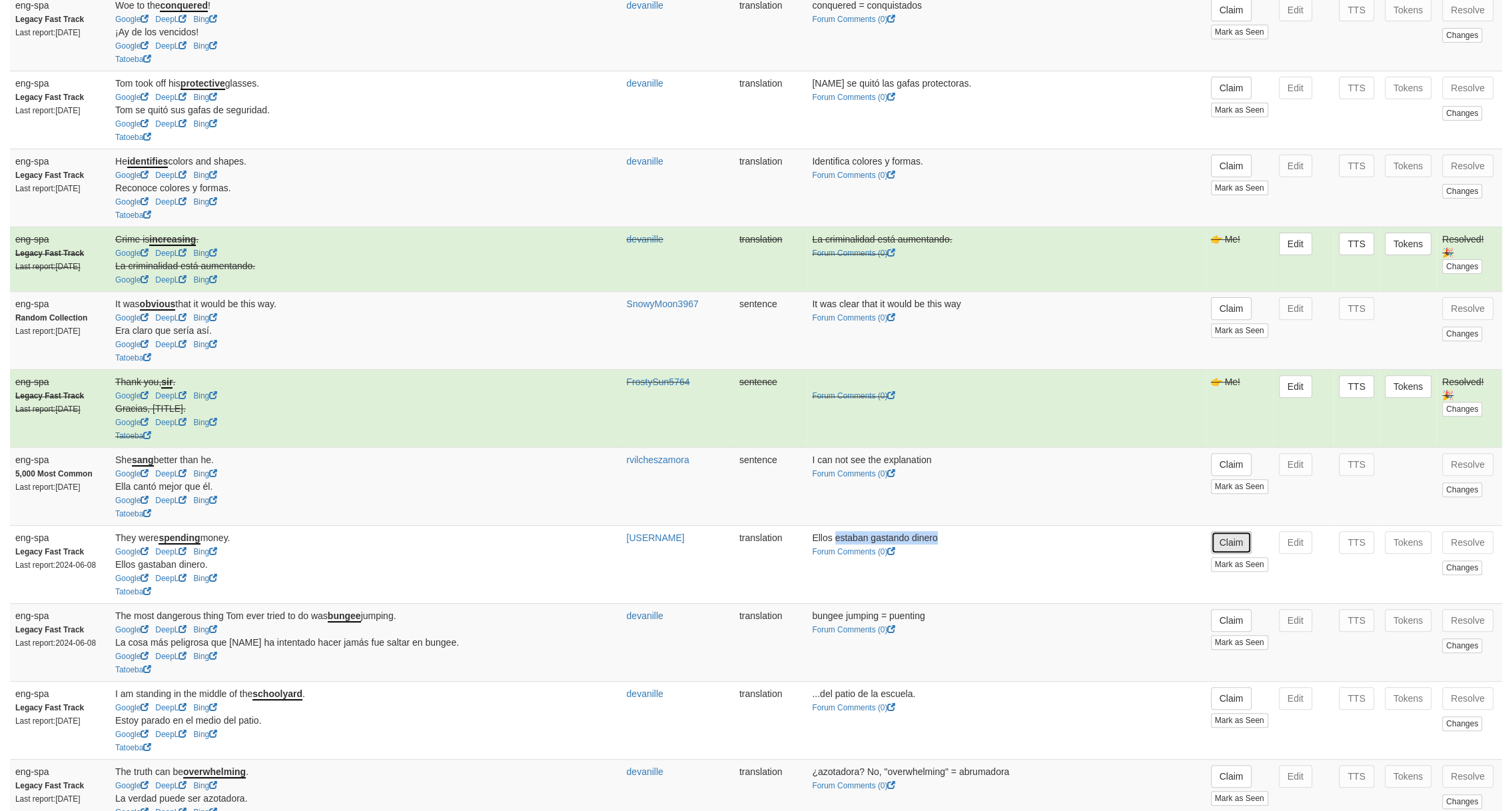 click on "Claim" at bounding box center (1232, 542) 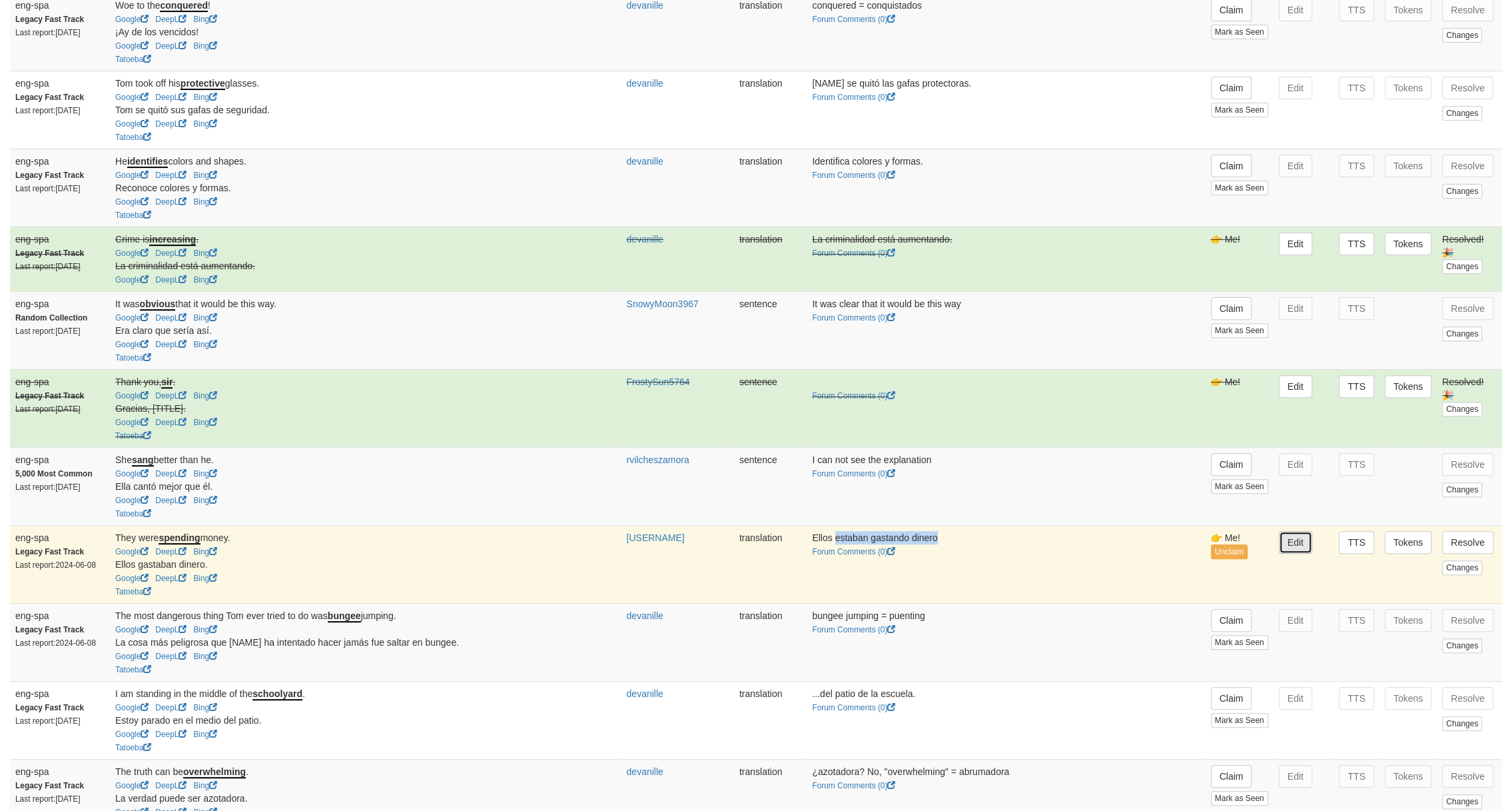 click on "Edit" at bounding box center [1296, 542] 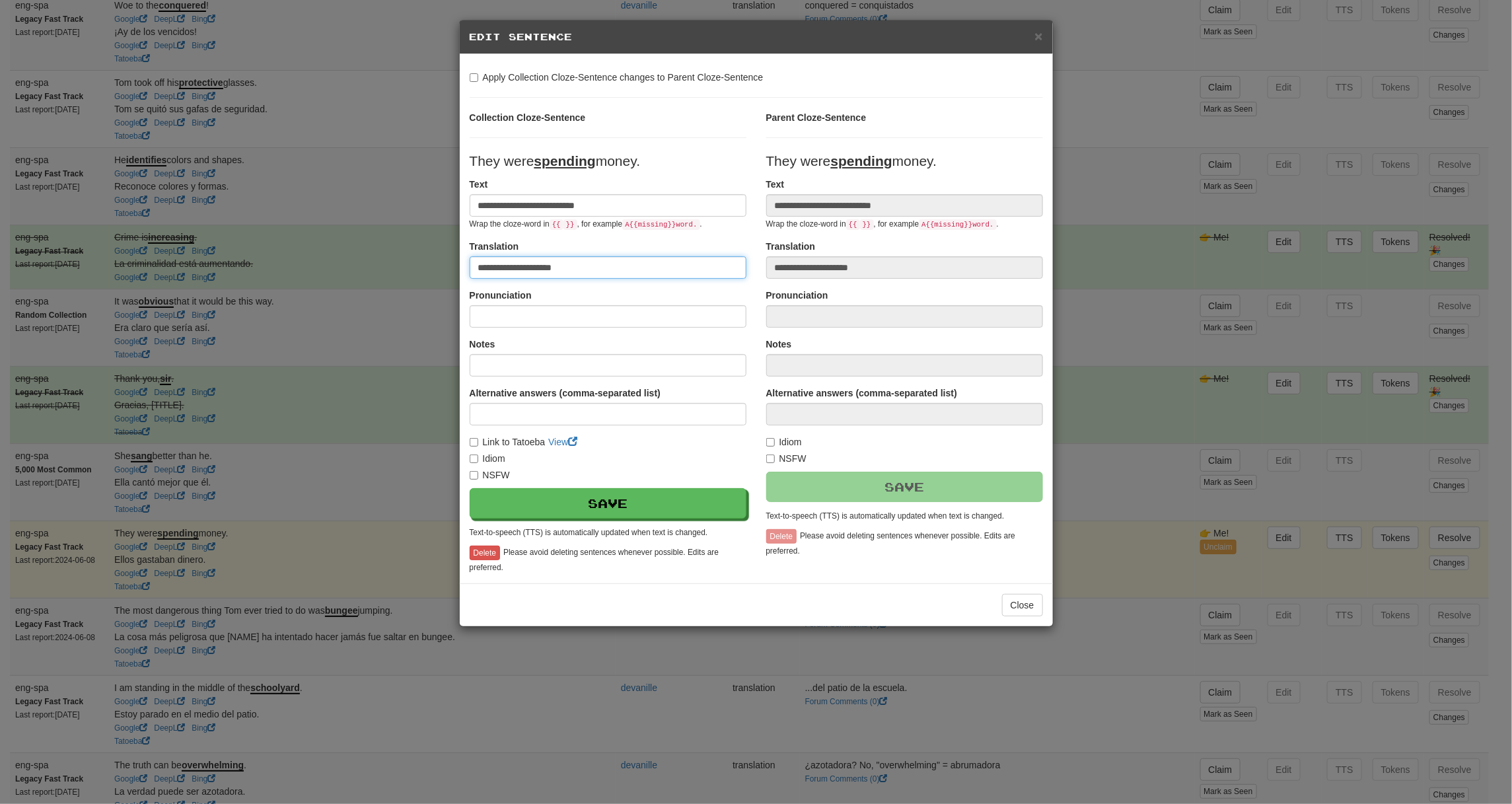 drag, startPoint x: 607, startPoint y: 269, endPoint x: 188, endPoint y: 269, distance: 419 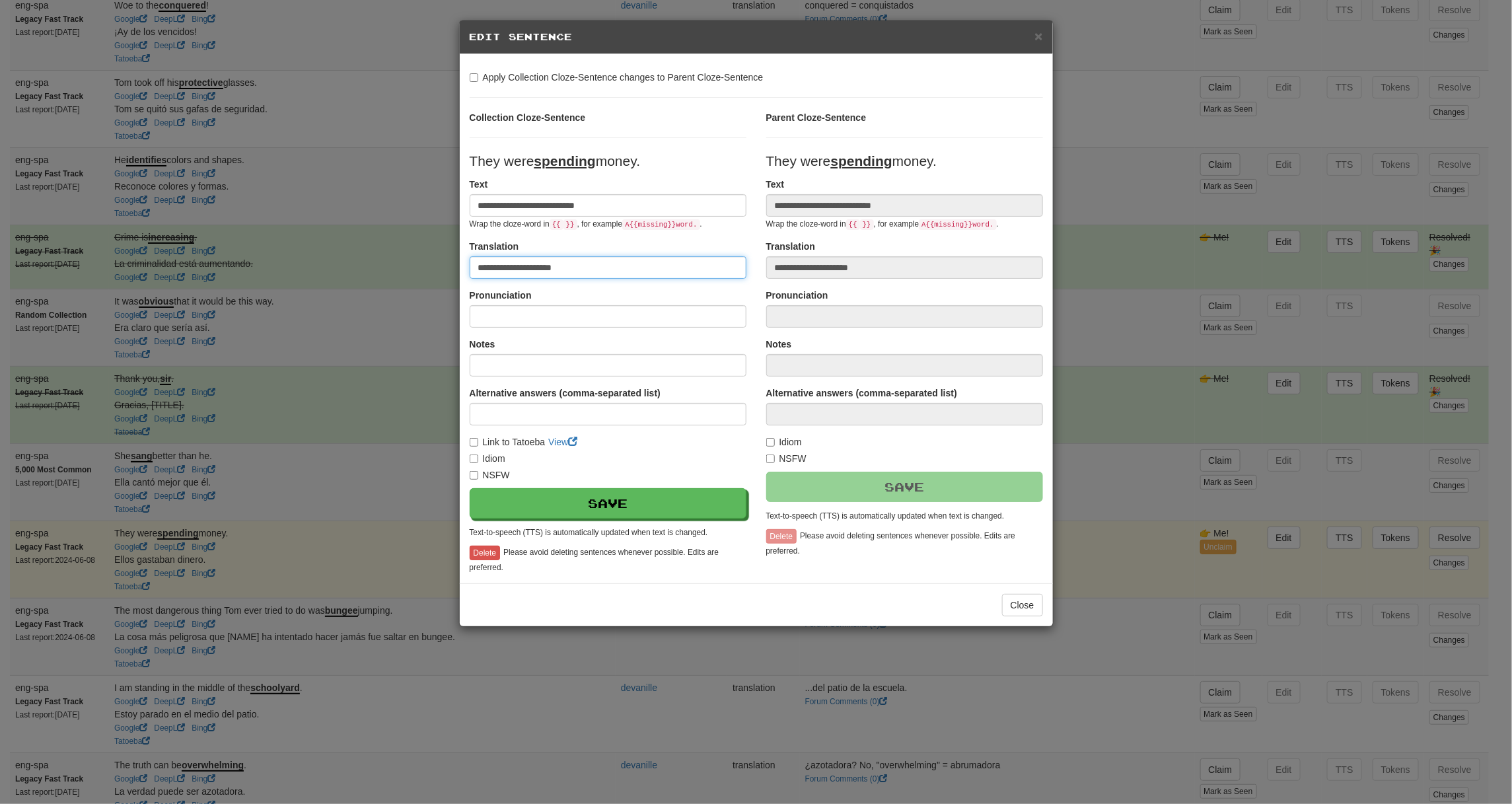 click on "**********" at bounding box center [756, 402] 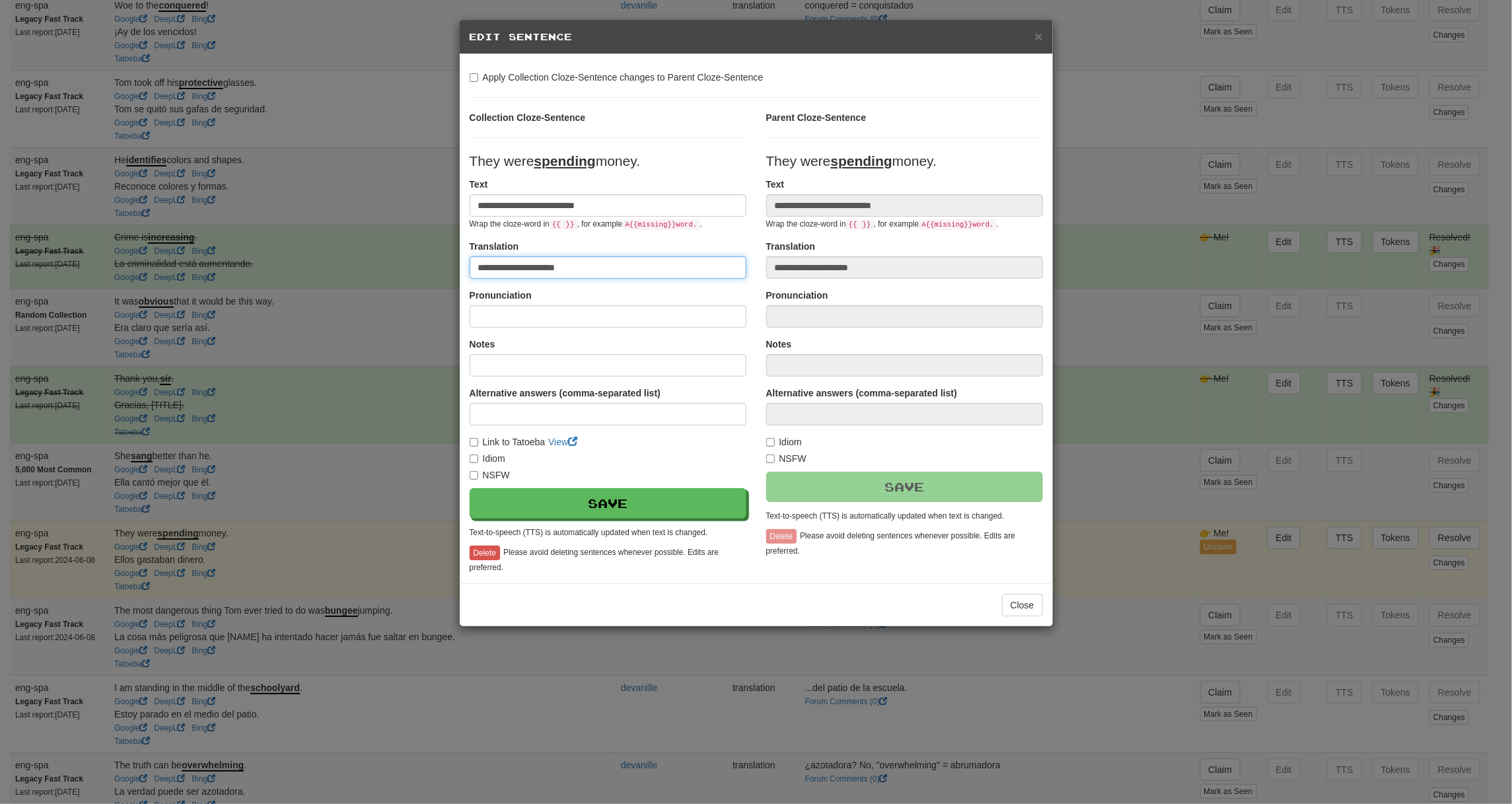 click on "**********" at bounding box center (608, 268) 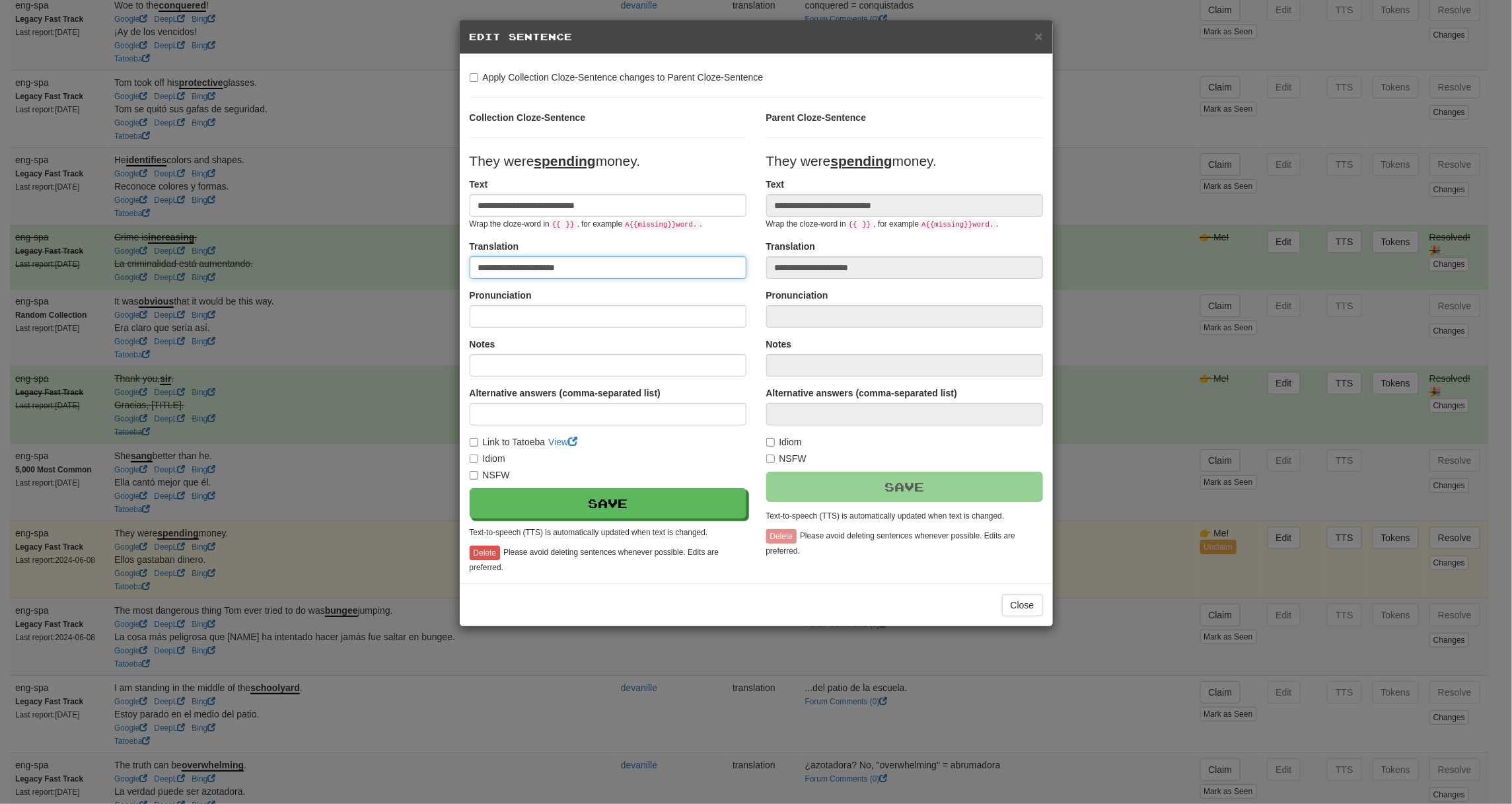 type on "**********" 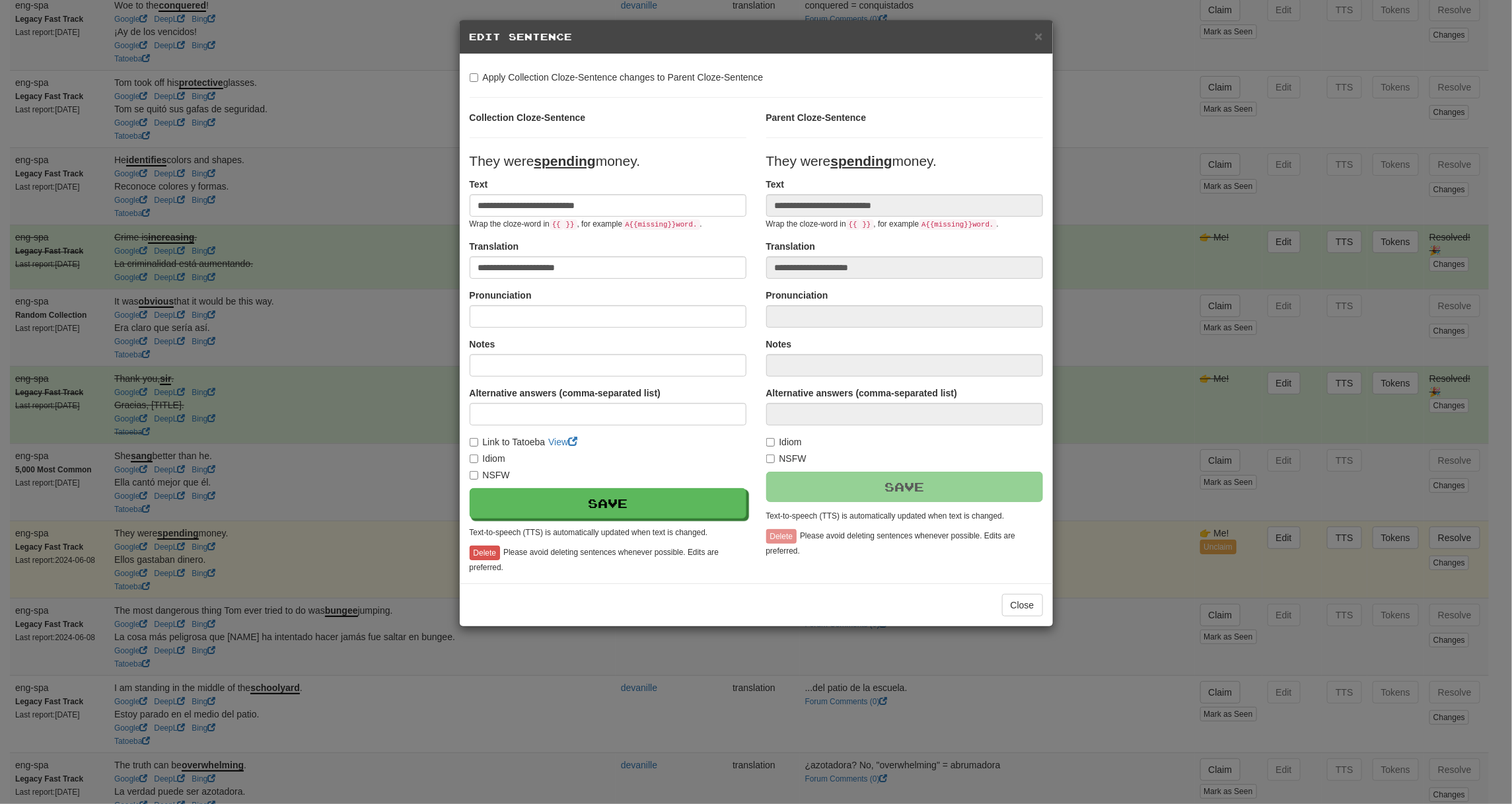 click on "Link to Tatoeba" at bounding box center (507, 442) 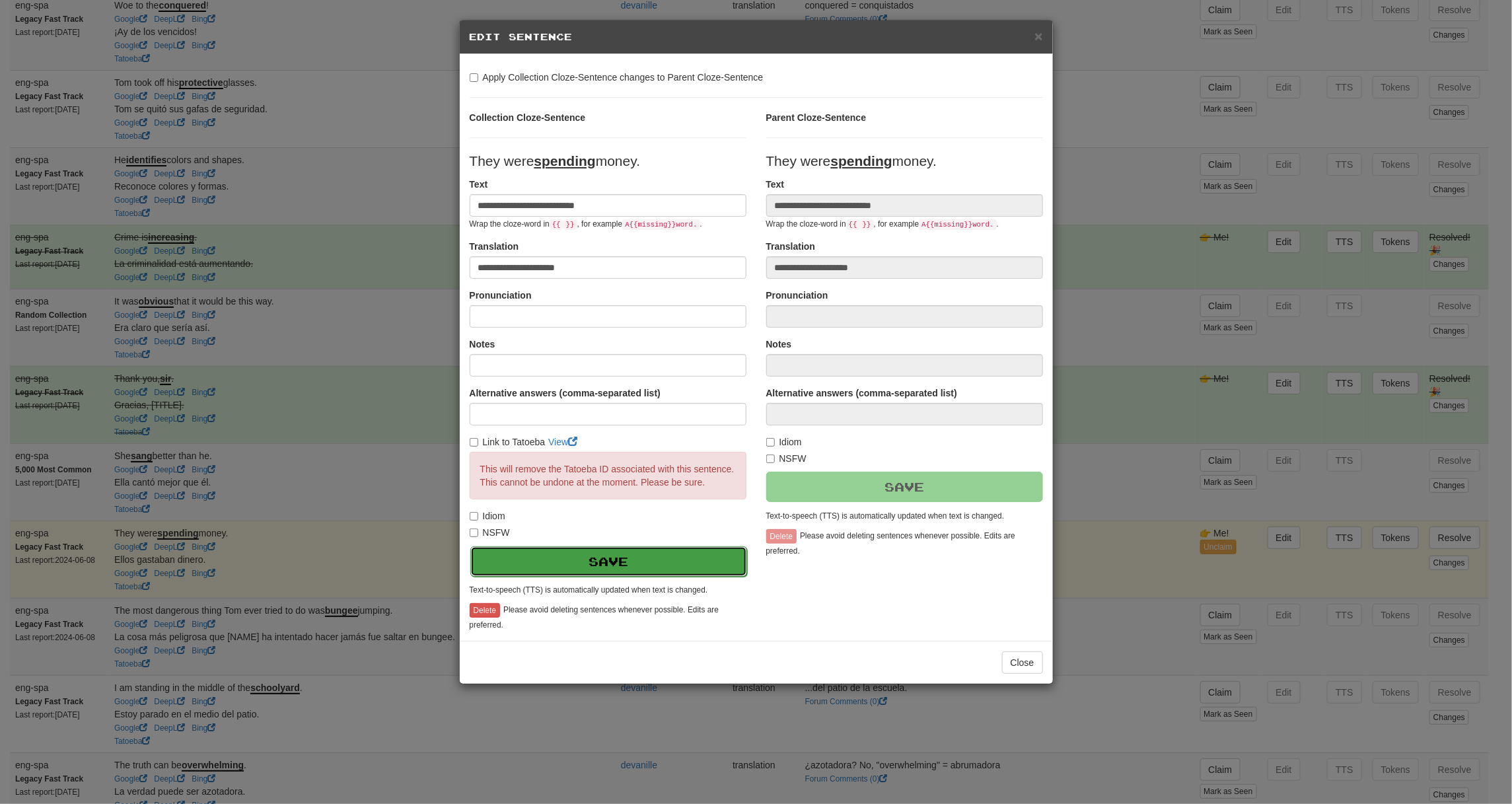 click on "Save" at bounding box center (608, 562) 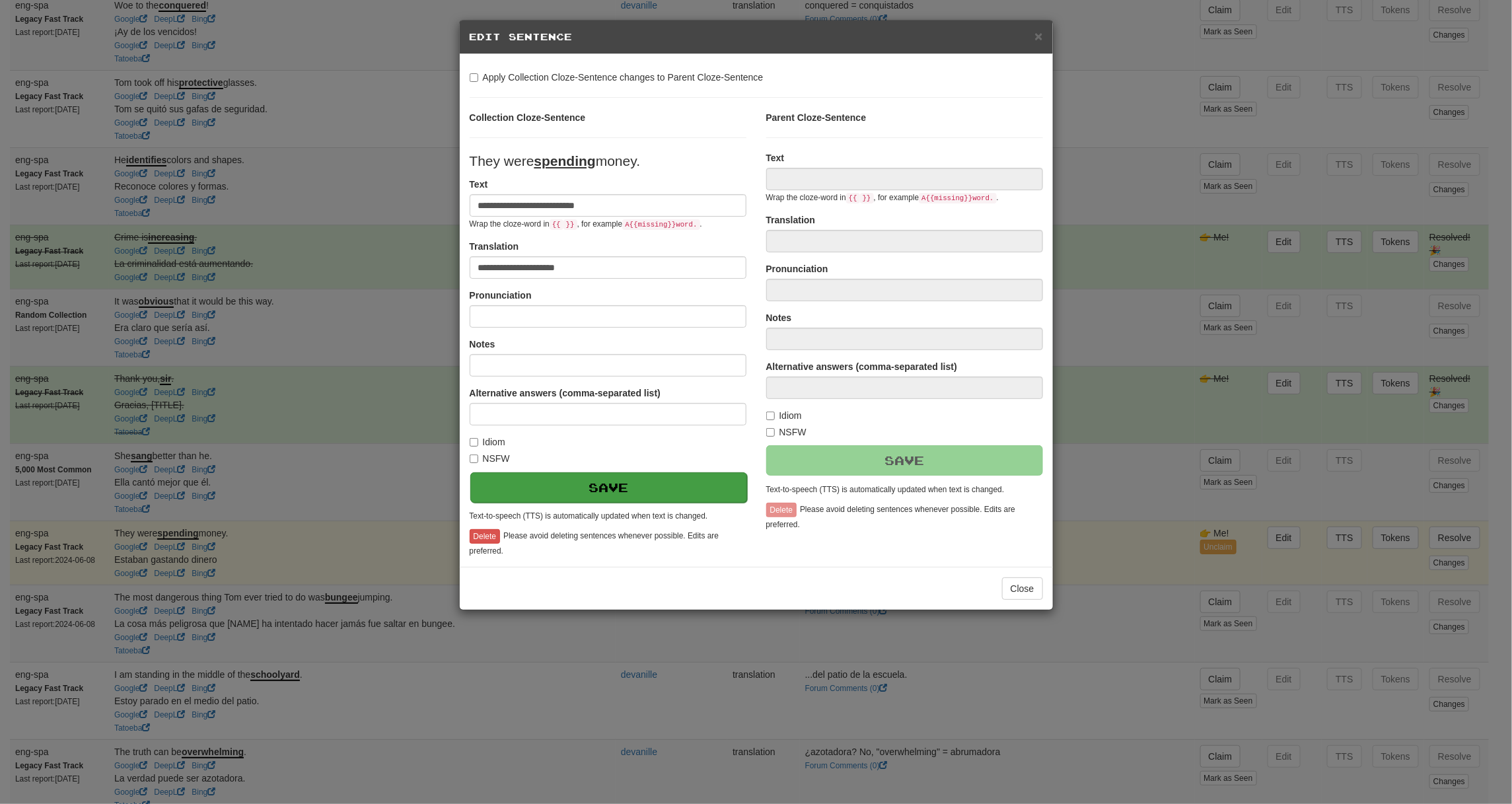 type on "**********" 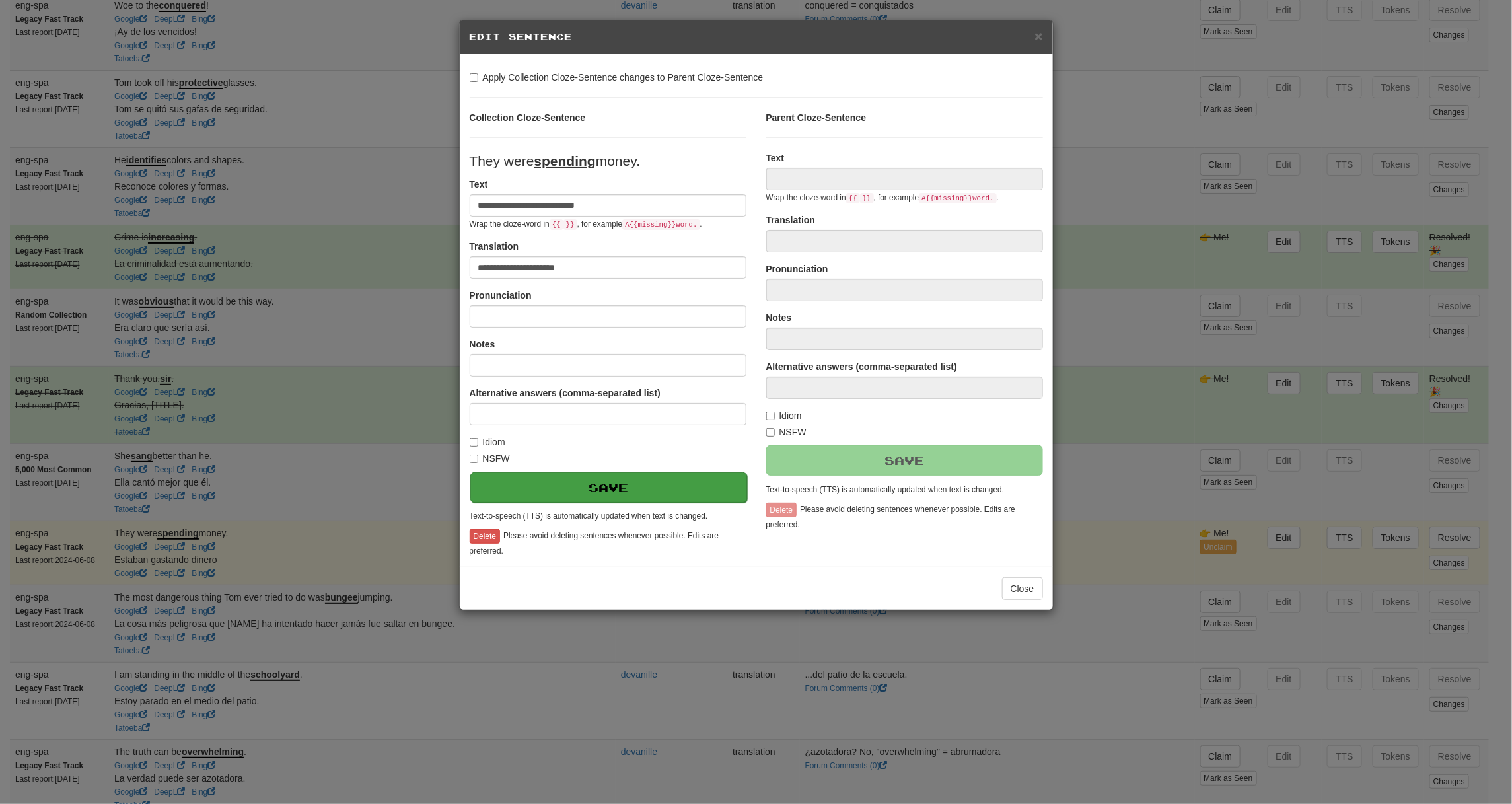 type on "**********" 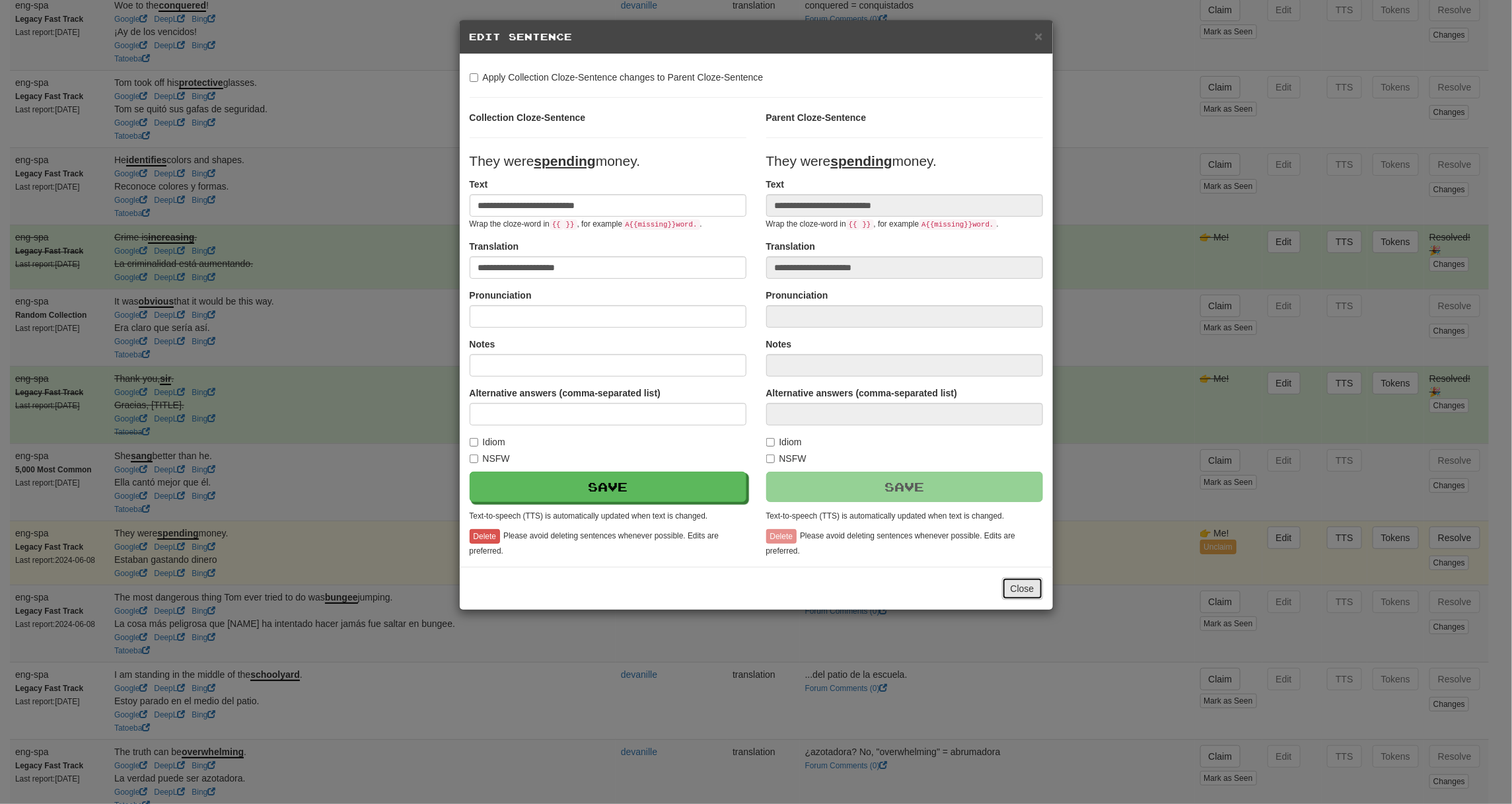 click on "Close" at bounding box center (1023, 589) 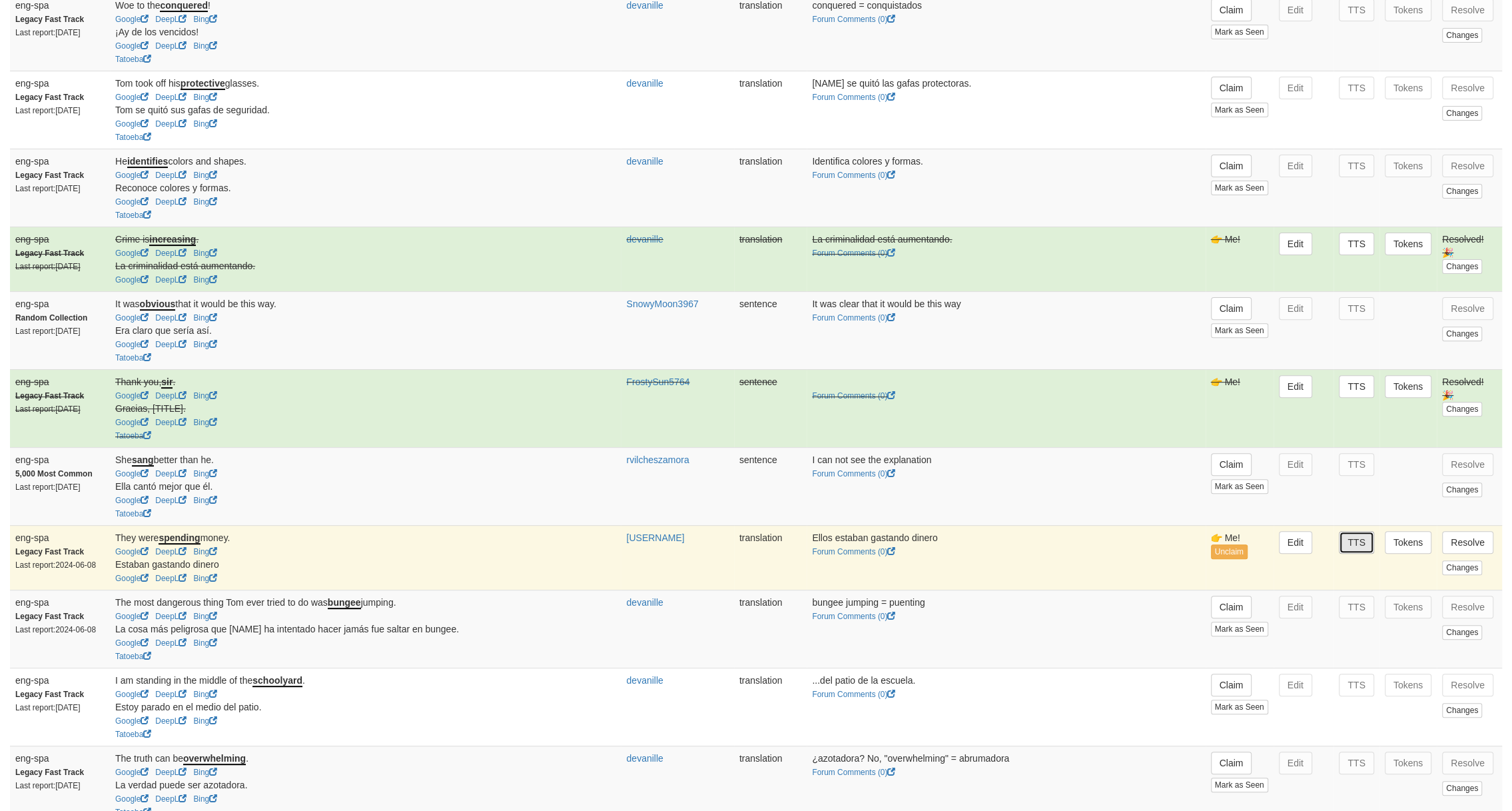click on "TTS" at bounding box center (1356, 542) 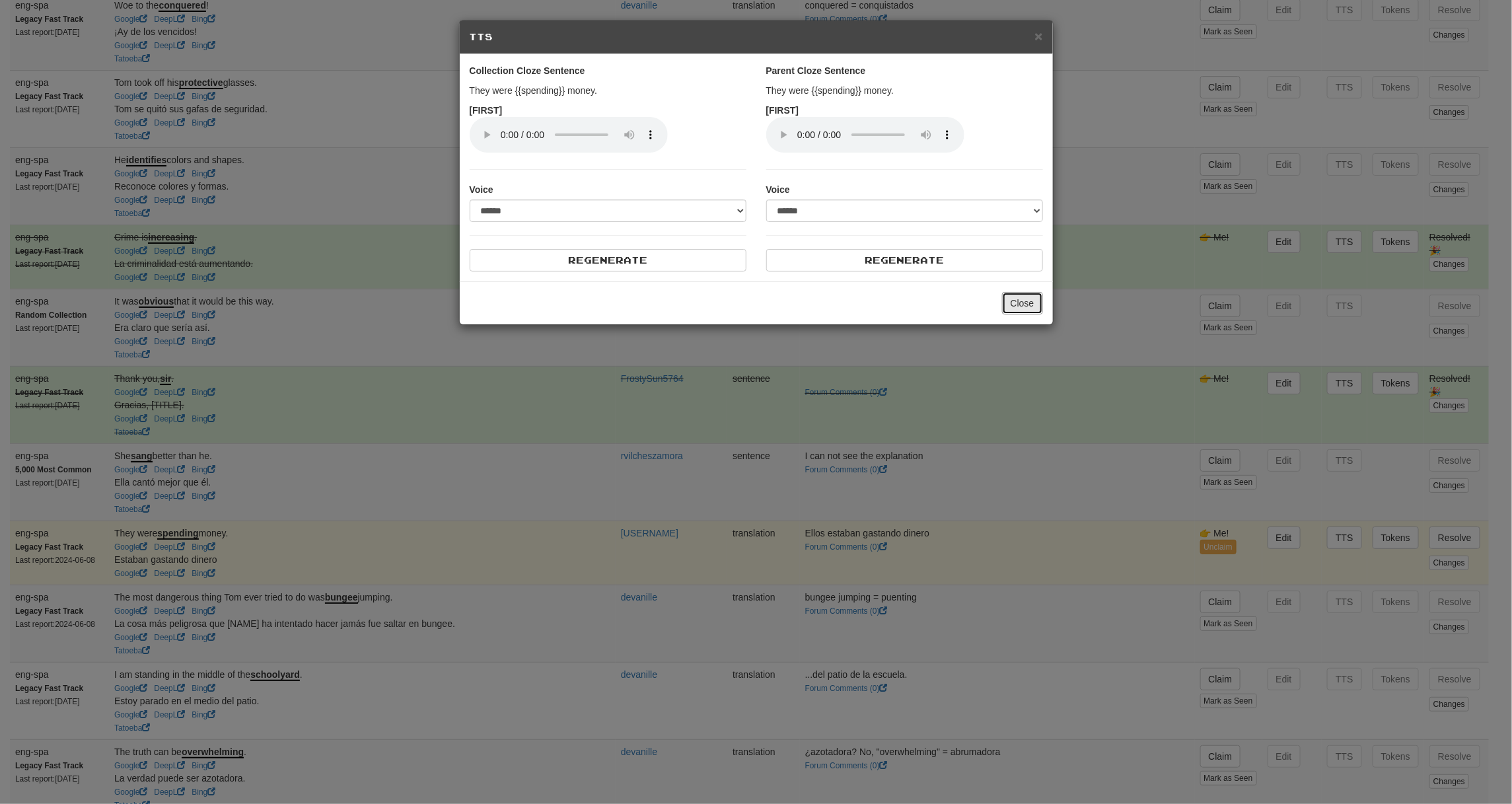 drag, startPoint x: 1031, startPoint y: 296, endPoint x: 1114, endPoint y: 314, distance: 84.92938 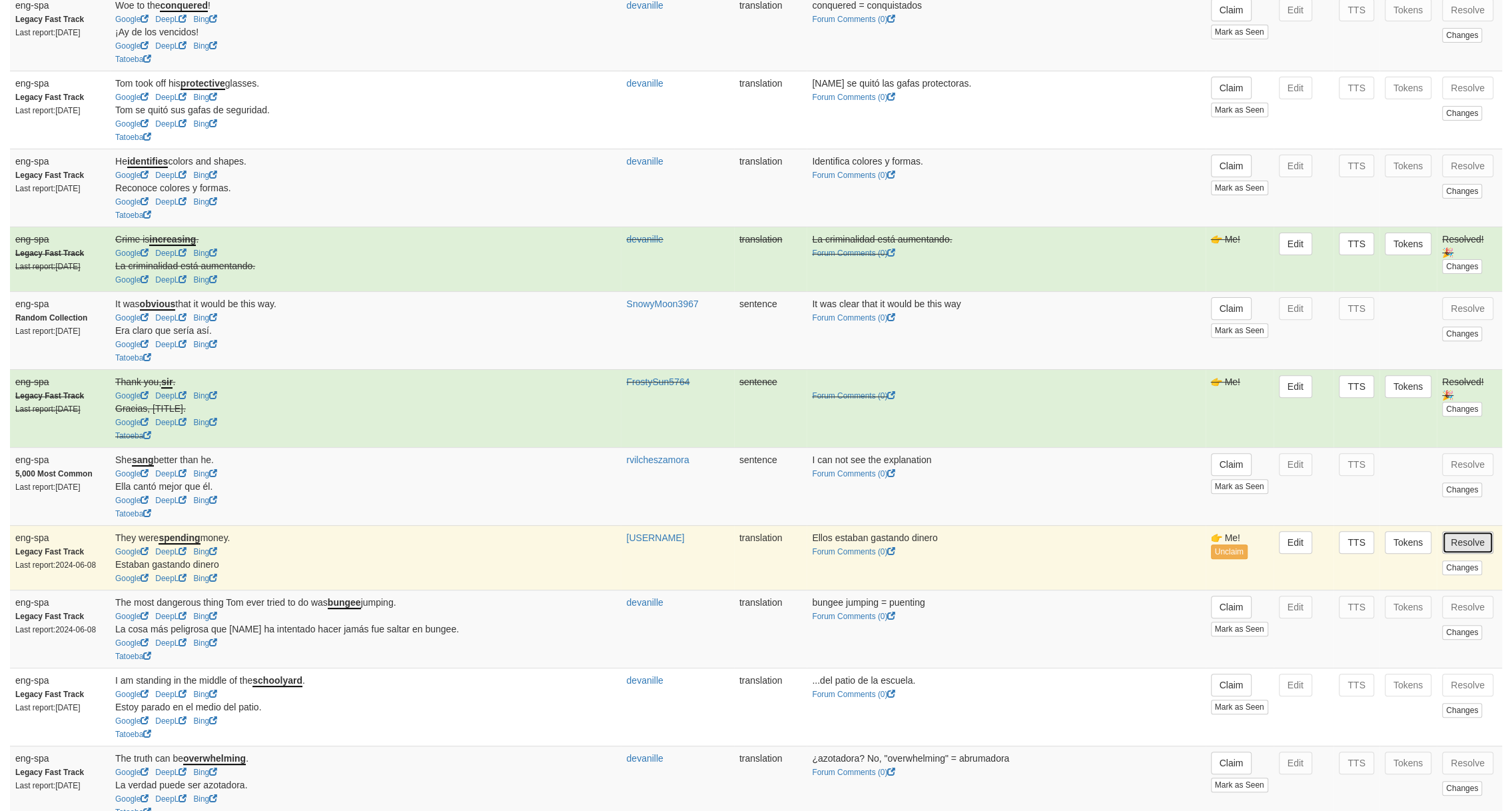 click on "Resolve" at bounding box center [1467, 542] 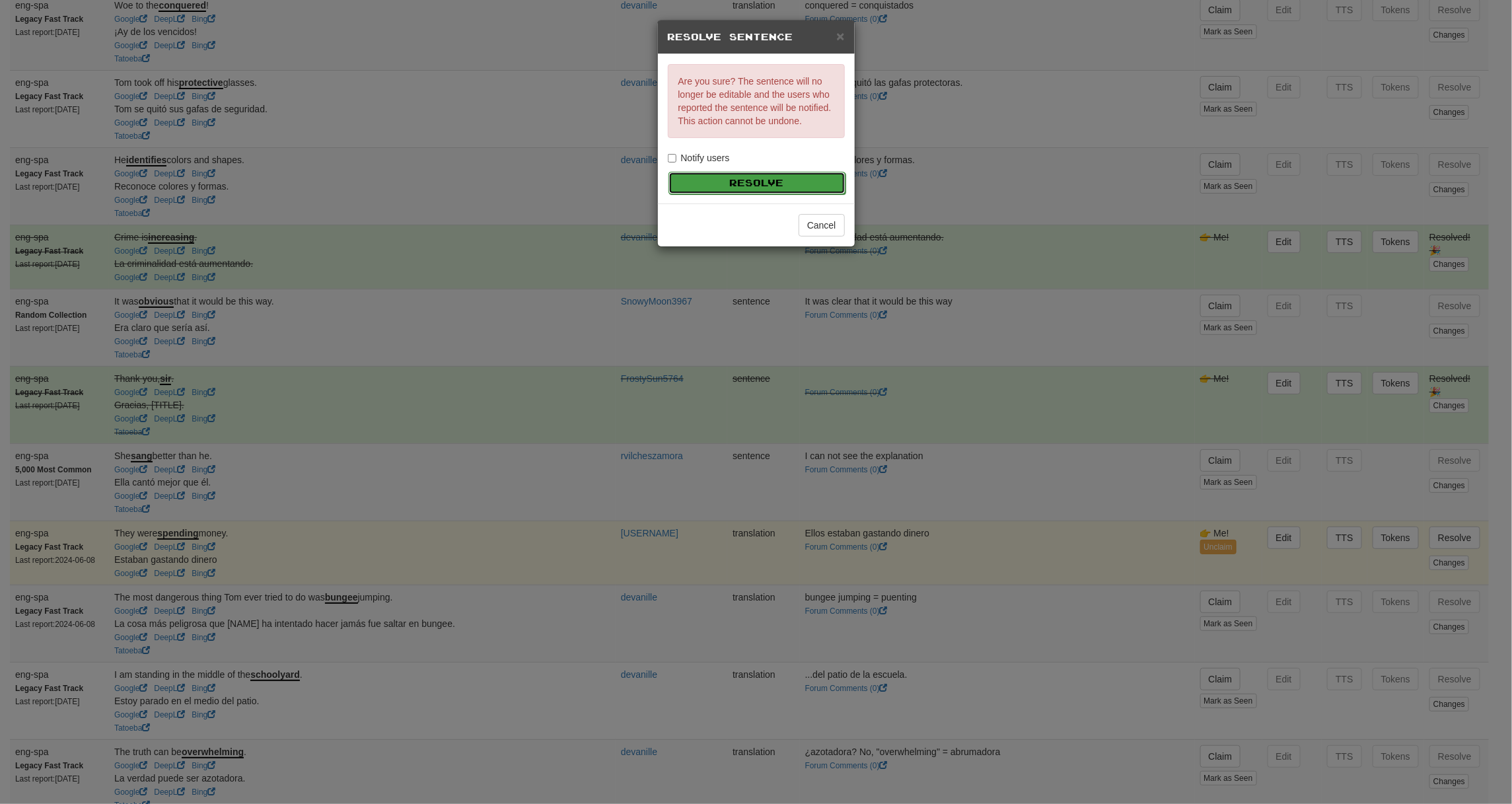 click on "Resolve" at bounding box center (757, 183) 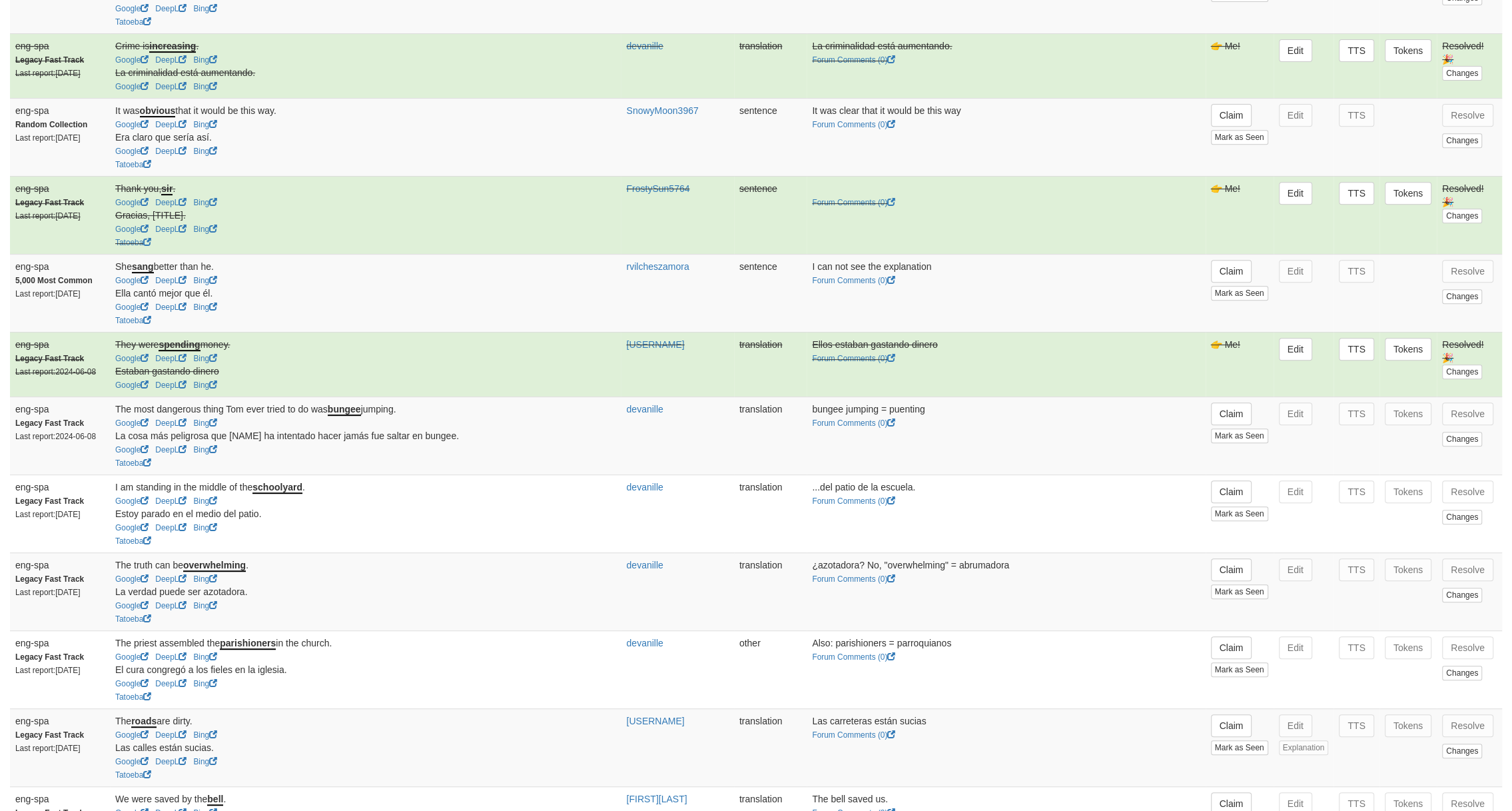 scroll, scrollTop: 622, scrollLeft: 0, axis: vertical 